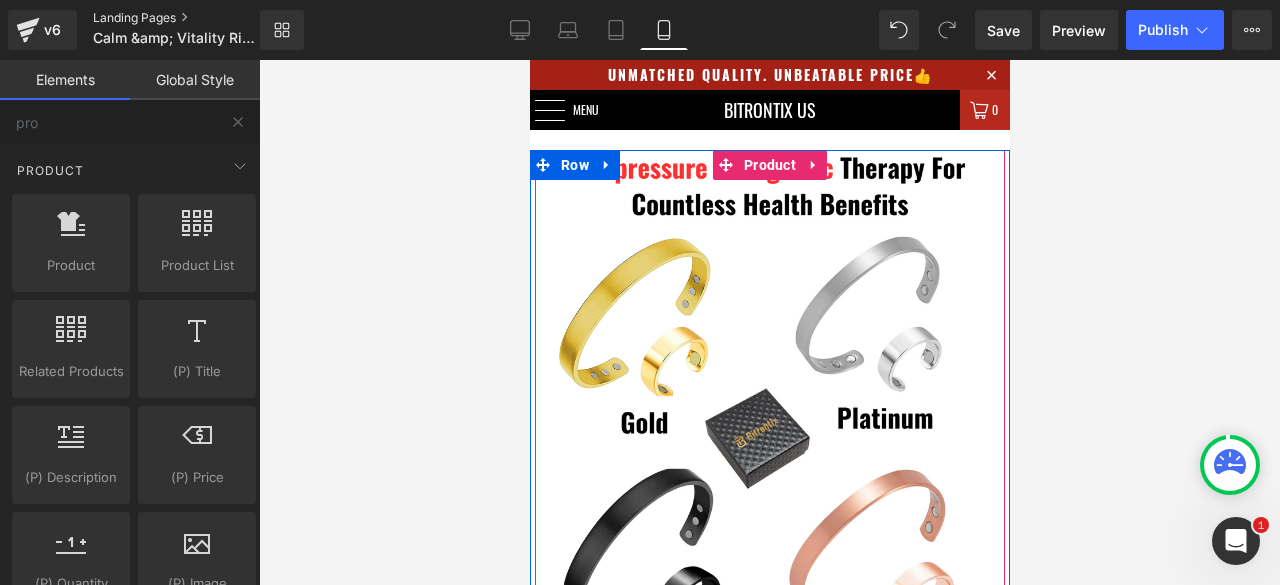 scroll, scrollTop: 2500, scrollLeft: 0, axis: vertical 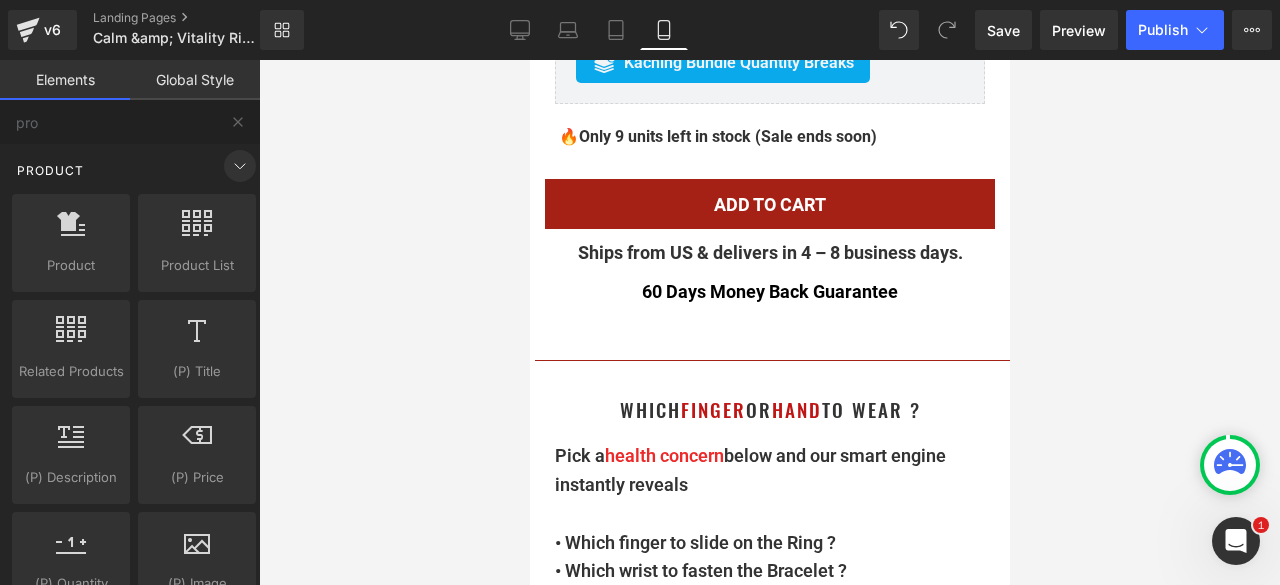 click 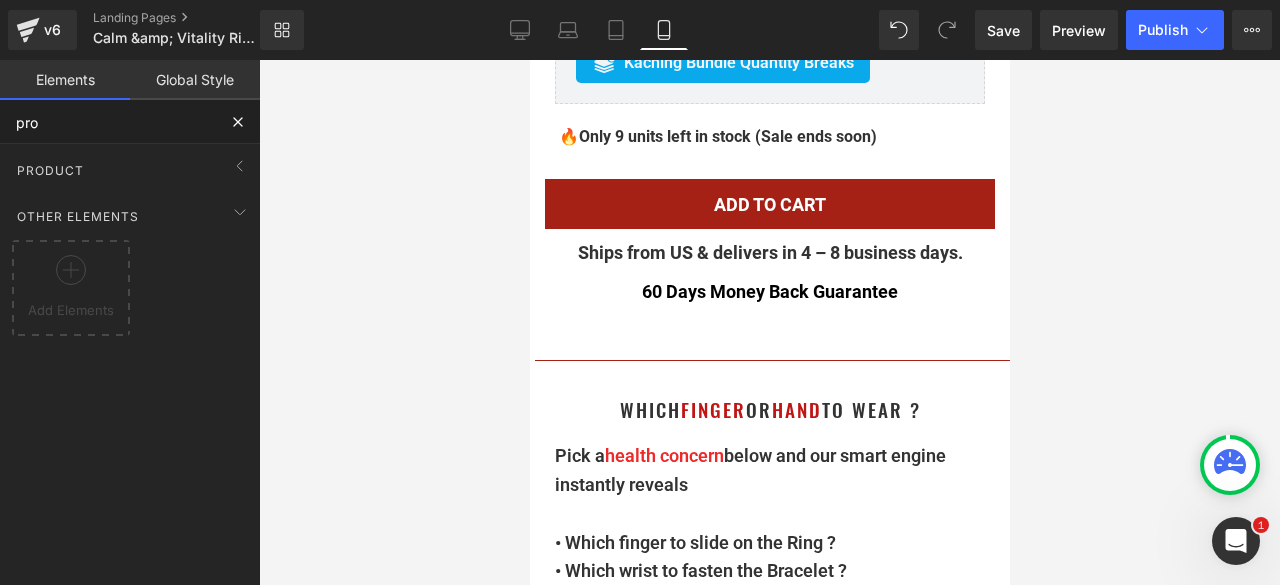 click on "pro" at bounding box center [108, 122] 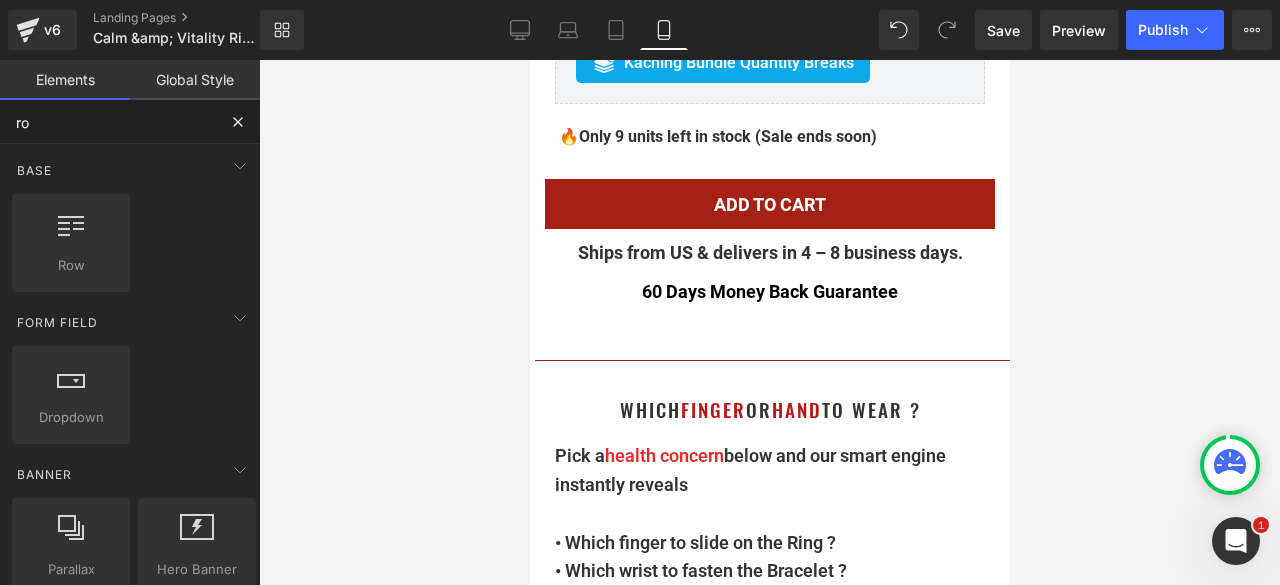 type on "row" 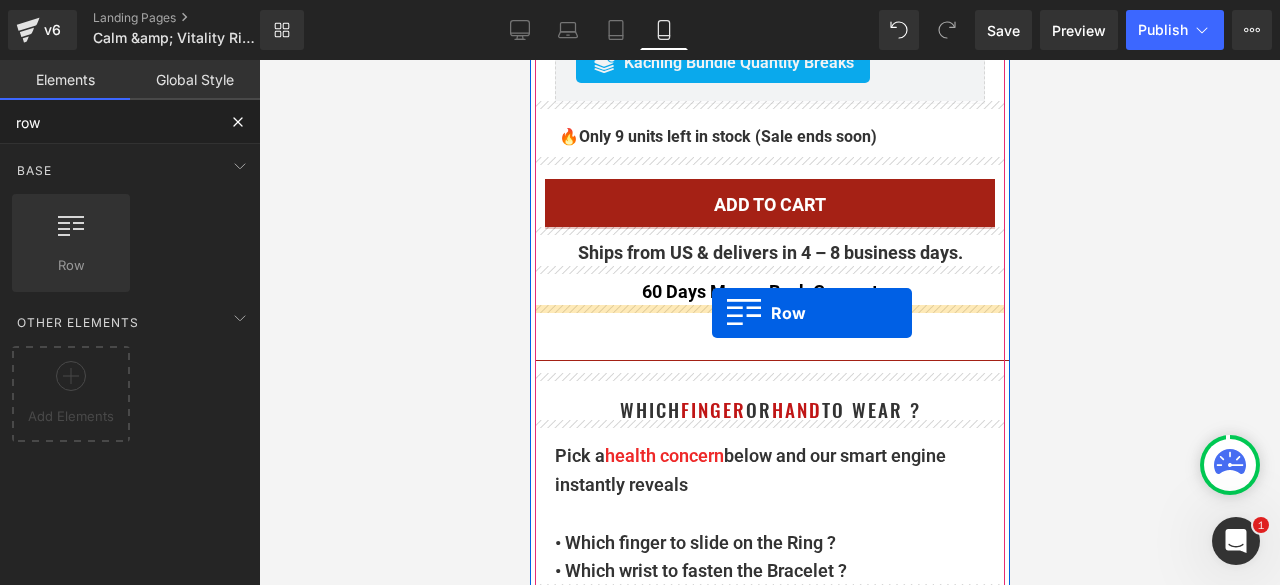 drag, startPoint x: 581, startPoint y: 318, endPoint x: 711, endPoint y: 313, distance: 130.09612 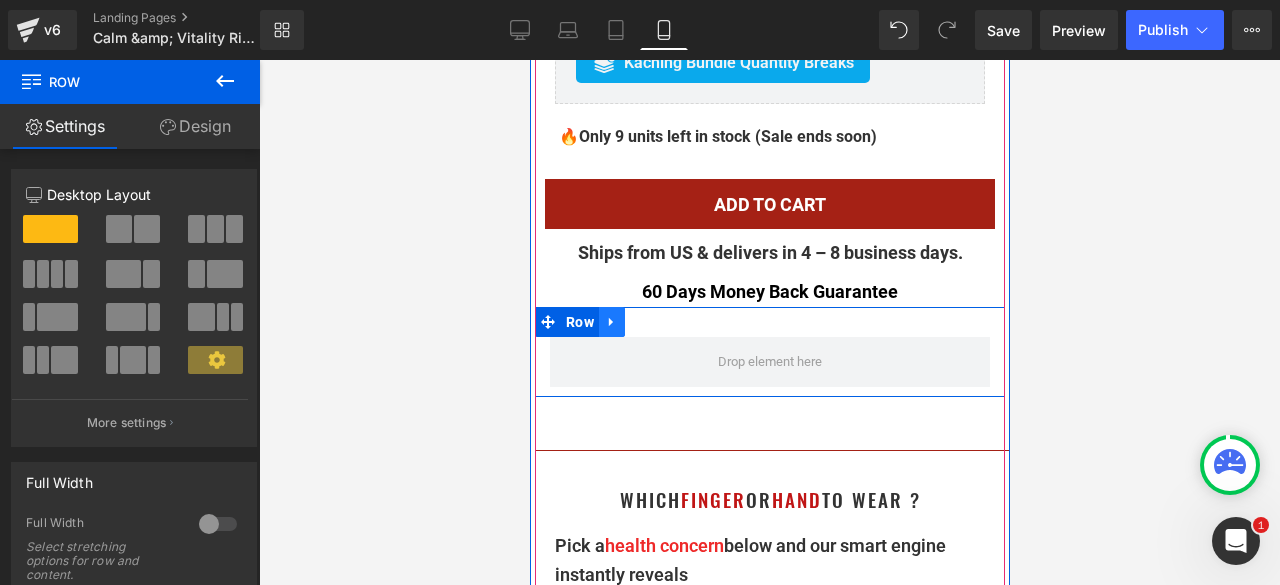 click 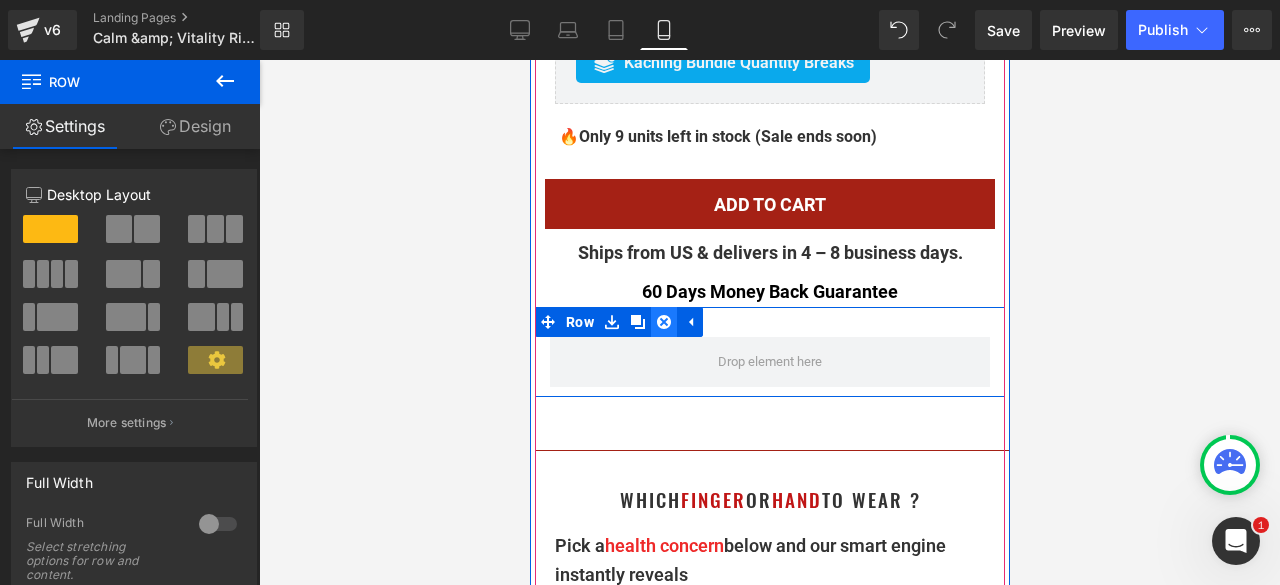 click 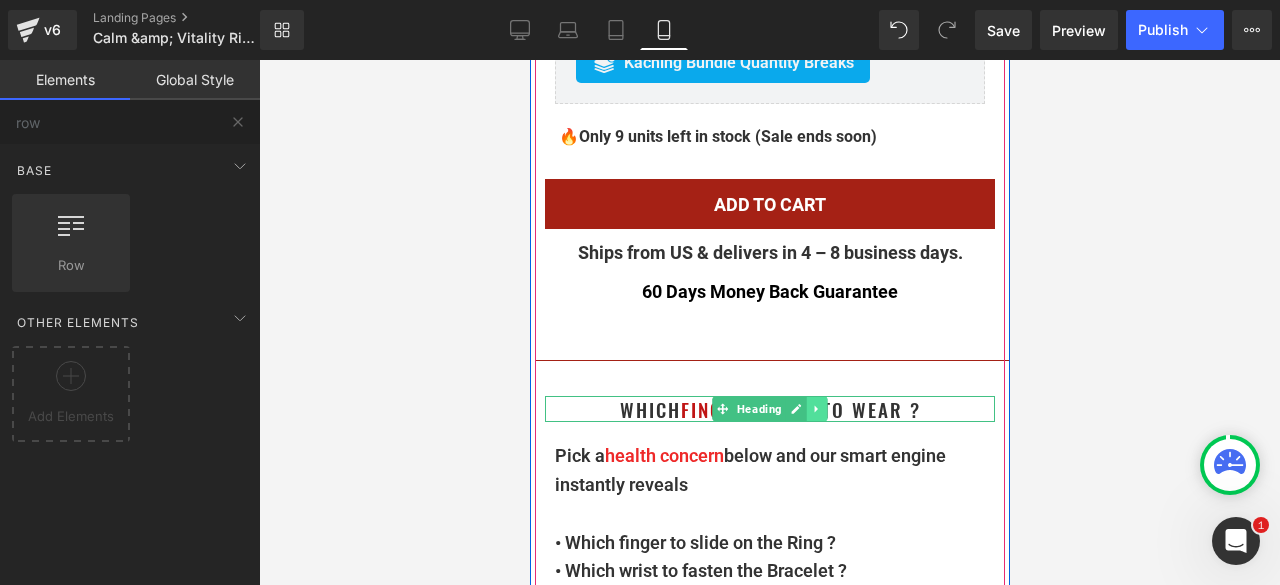 click at bounding box center [816, 409] 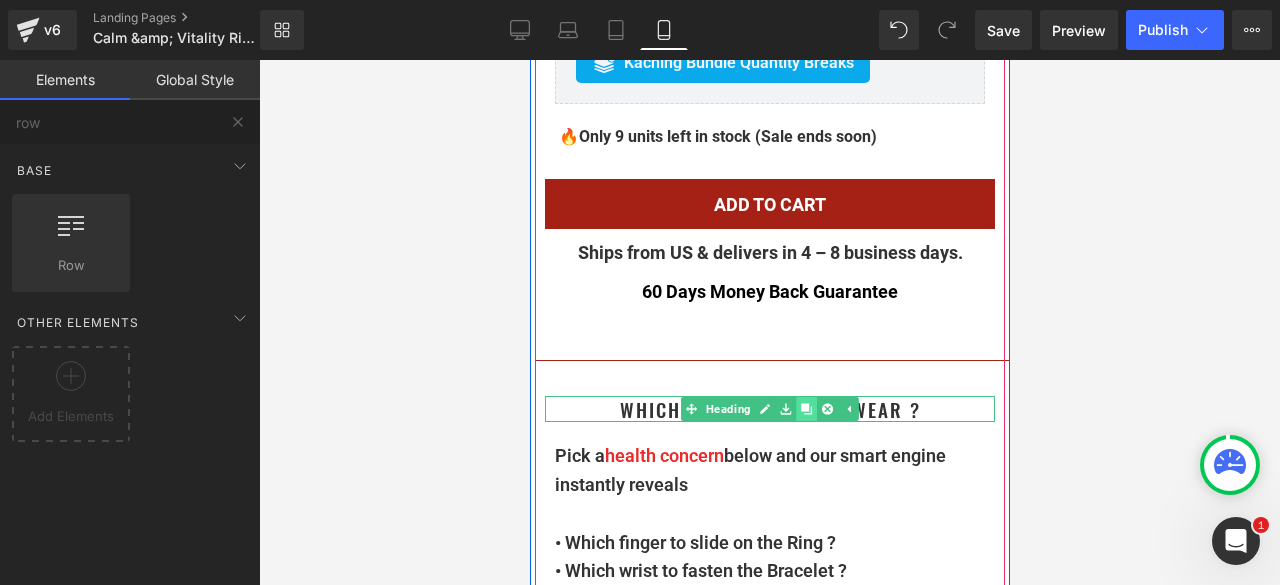 click 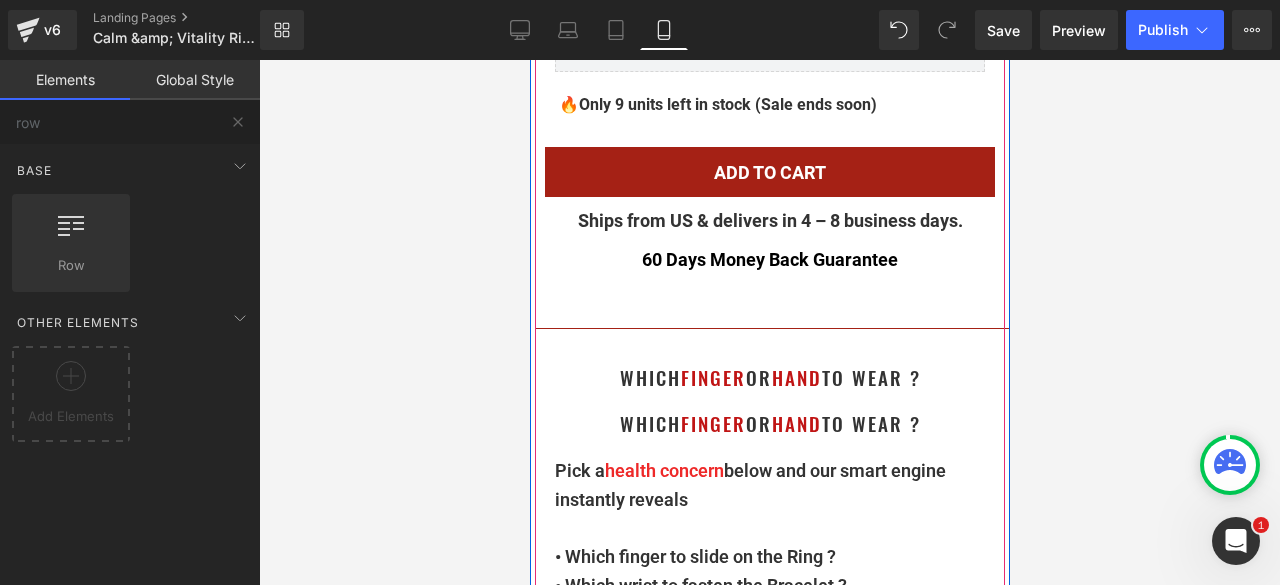 scroll, scrollTop: 1516, scrollLeft: 0, axis: vertical 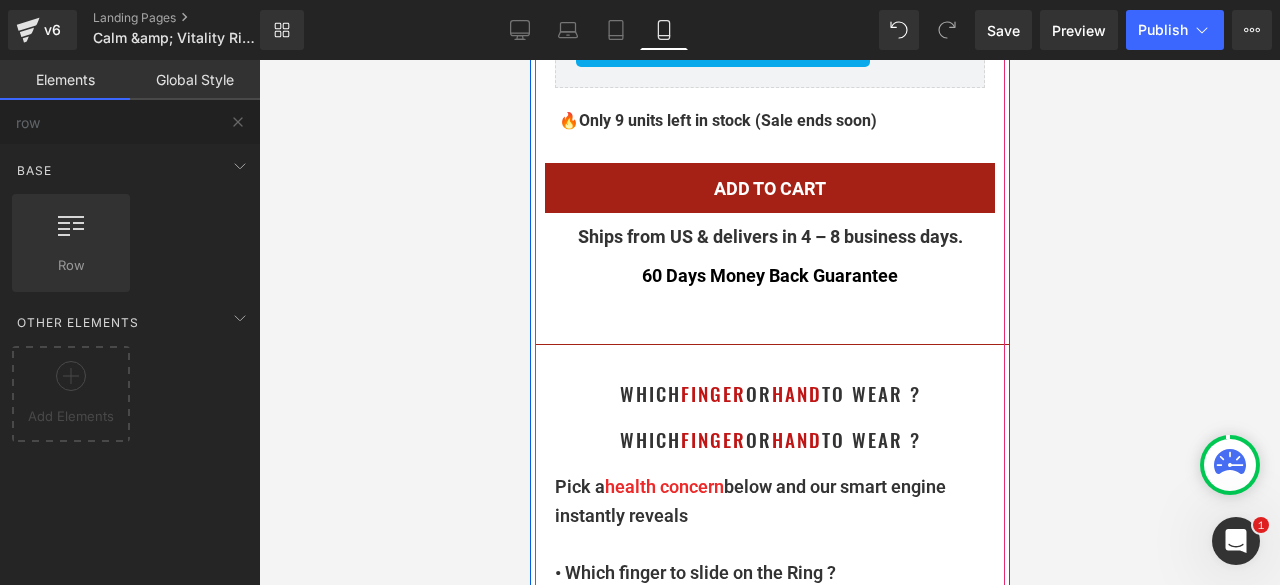 drag, startPoint x: 752, startPoint y: 390, endPoint x: 748, endPoint y: 327, distance: 63.126858 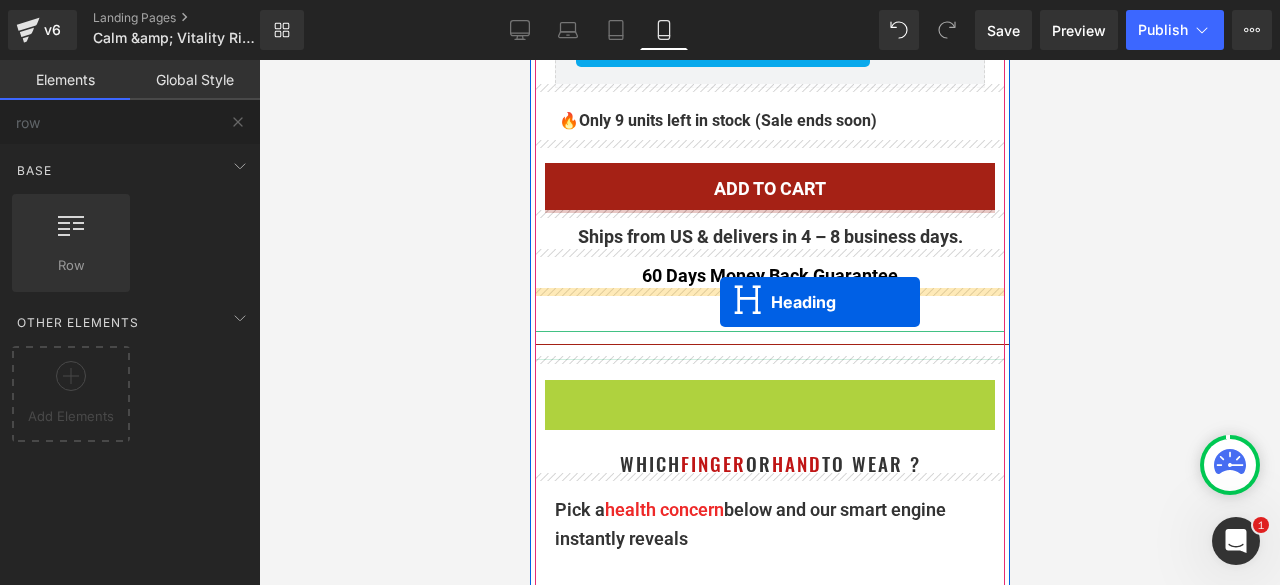 drag, startPoint x: 717, startPoint y: 388, endPoint x: 719, endPoint y: 303, distance: 85.02353 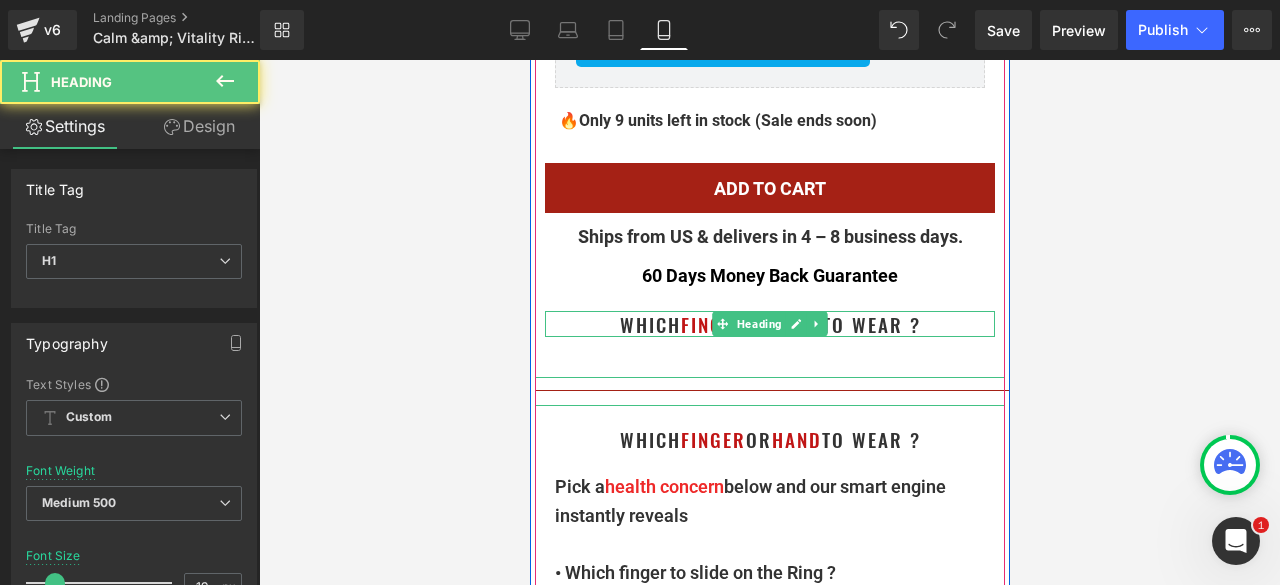 click on "Which  Finger  or  Hand  to wear ?" at bounding box center [769, 324] 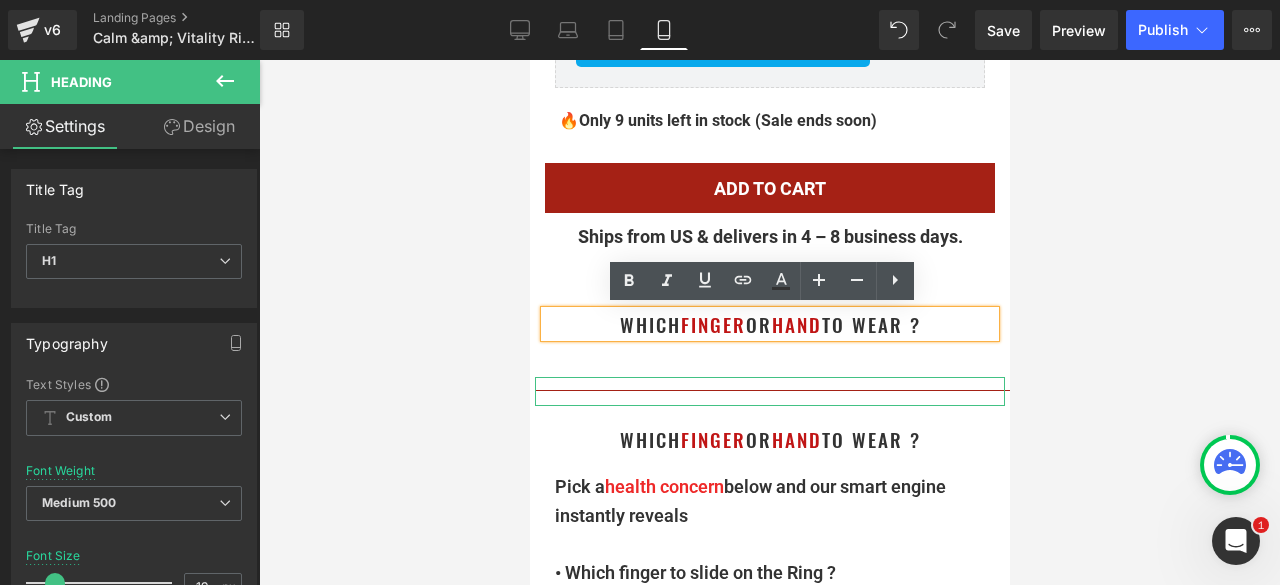 drag, startPoint x: 935, startPoint y: 319, endPoint x: 596, endPoint y: 325, distance: 339.0531 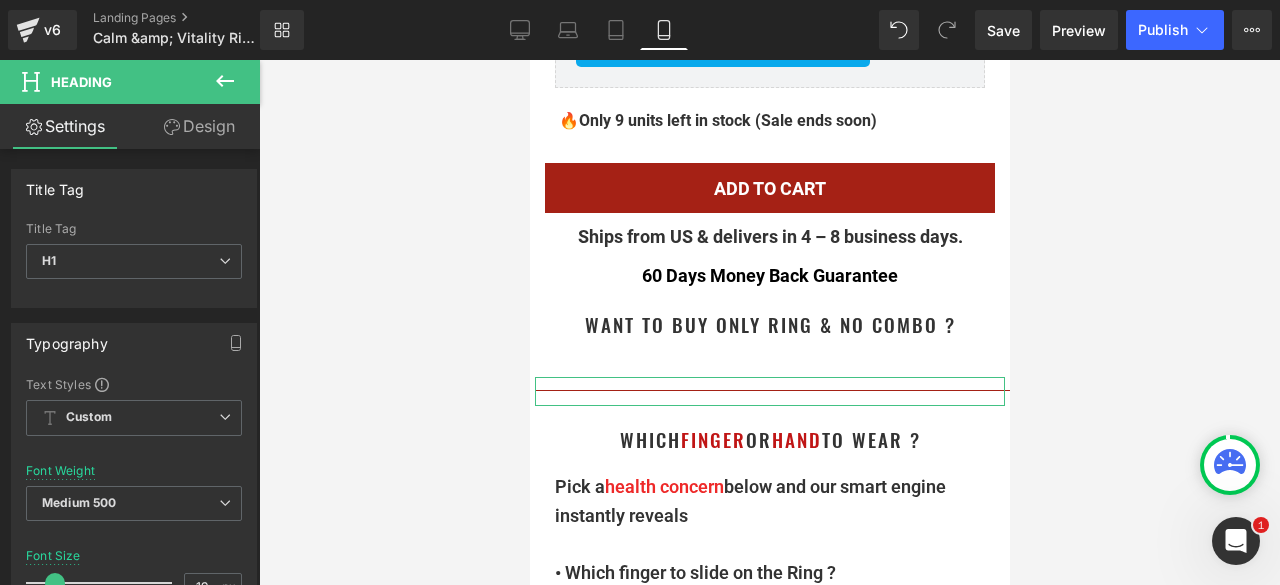 click at bounding box center [769, 322] 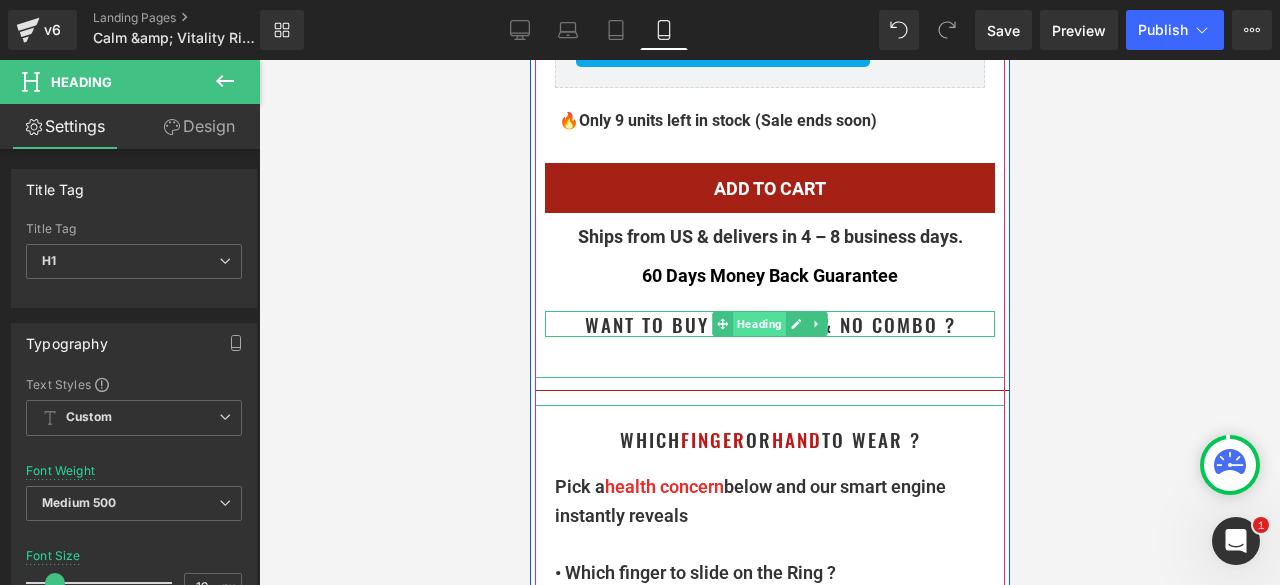 click on "Heading" at bounding box center (758, 324) 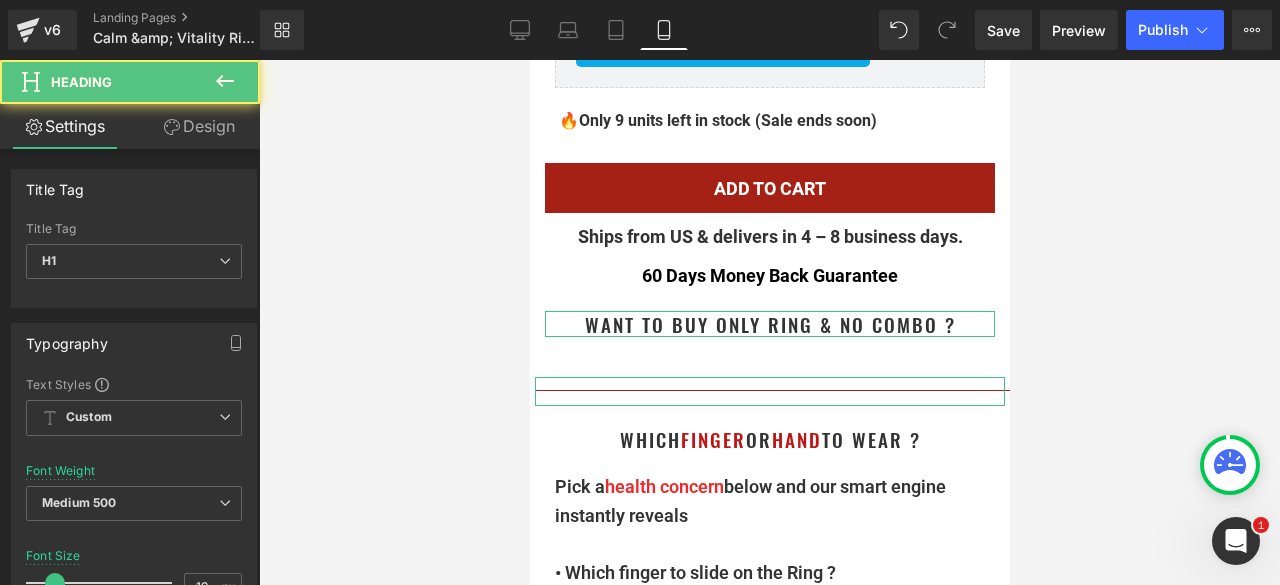 click on "Design" at bounding box center (199, 126) 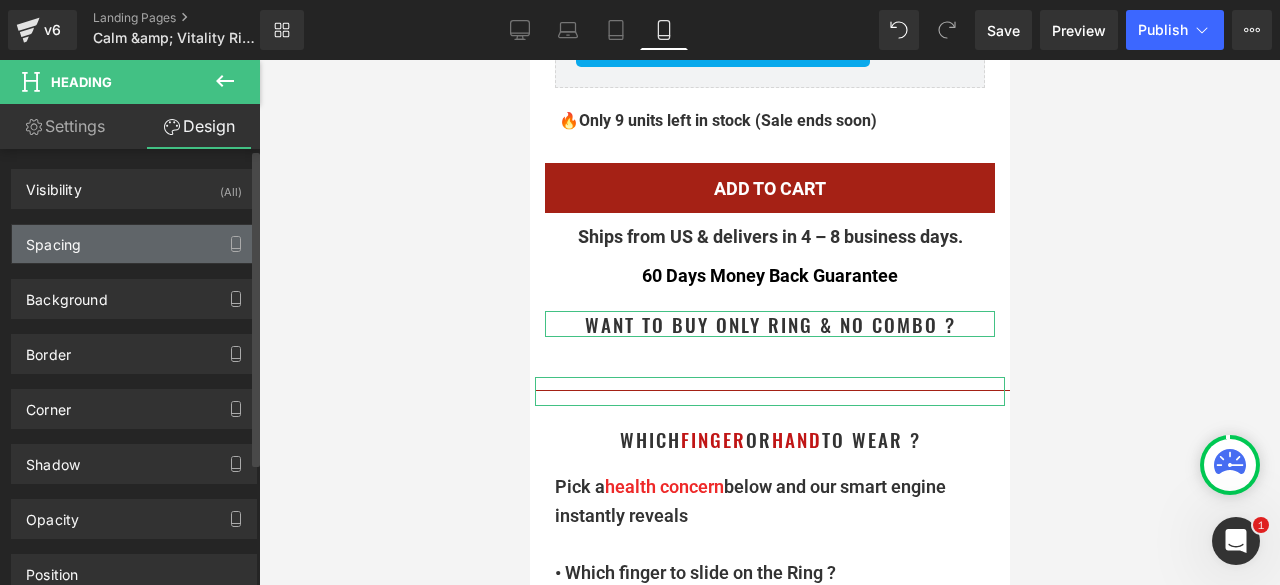 click on "Spacing" at bounding box center (134, 244) 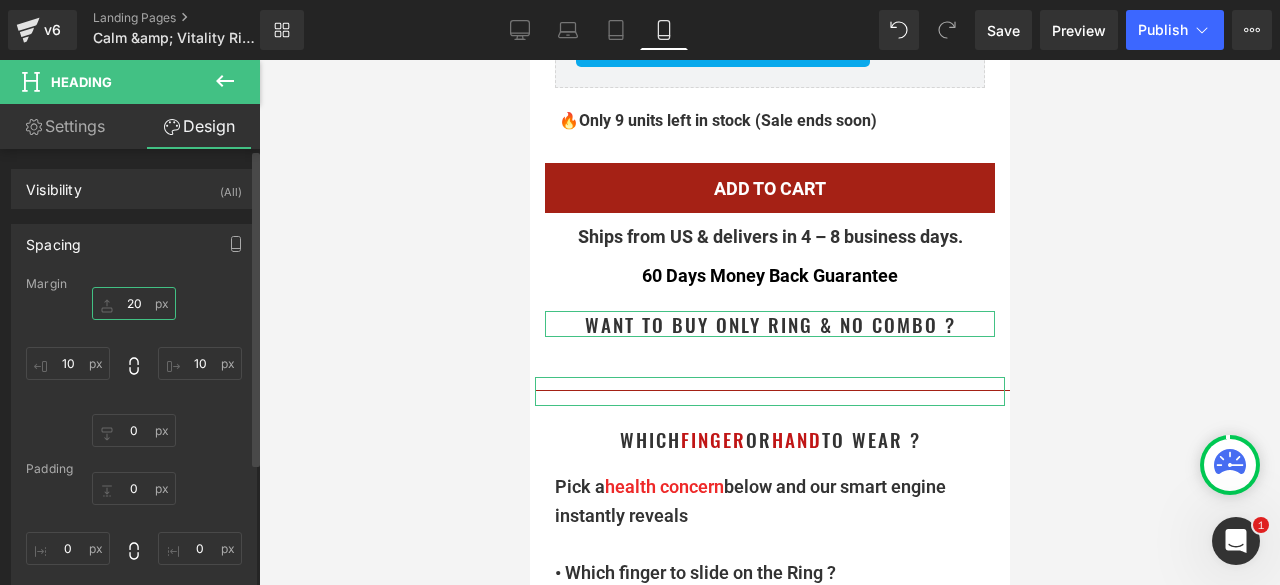 click on "20" at bounding box center (134, 303) 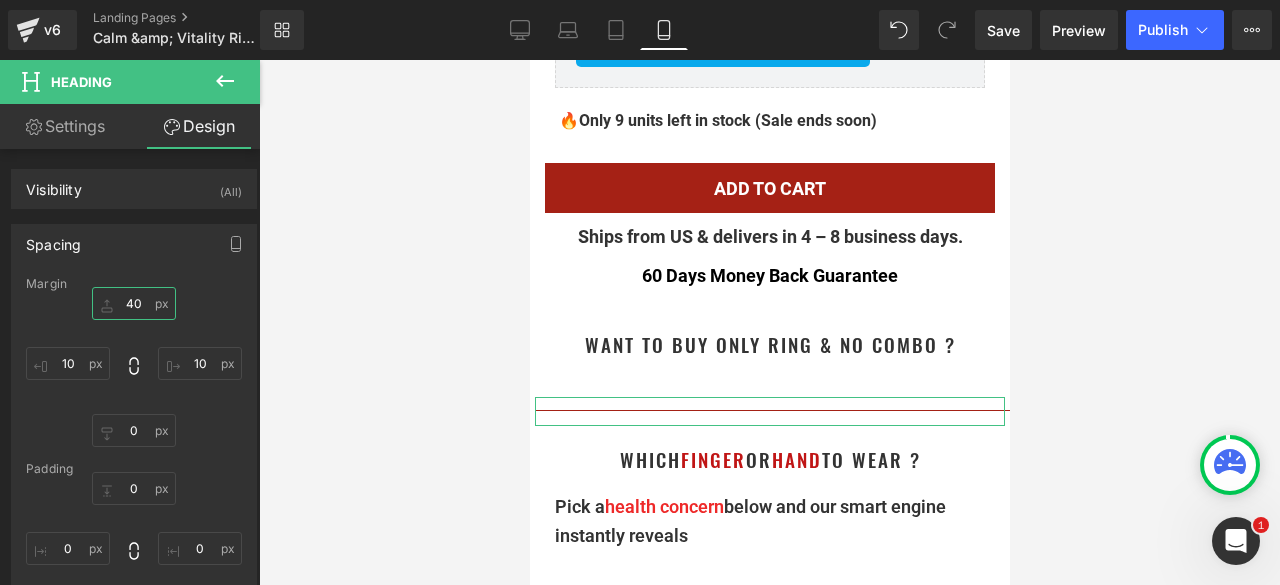 type on "40" 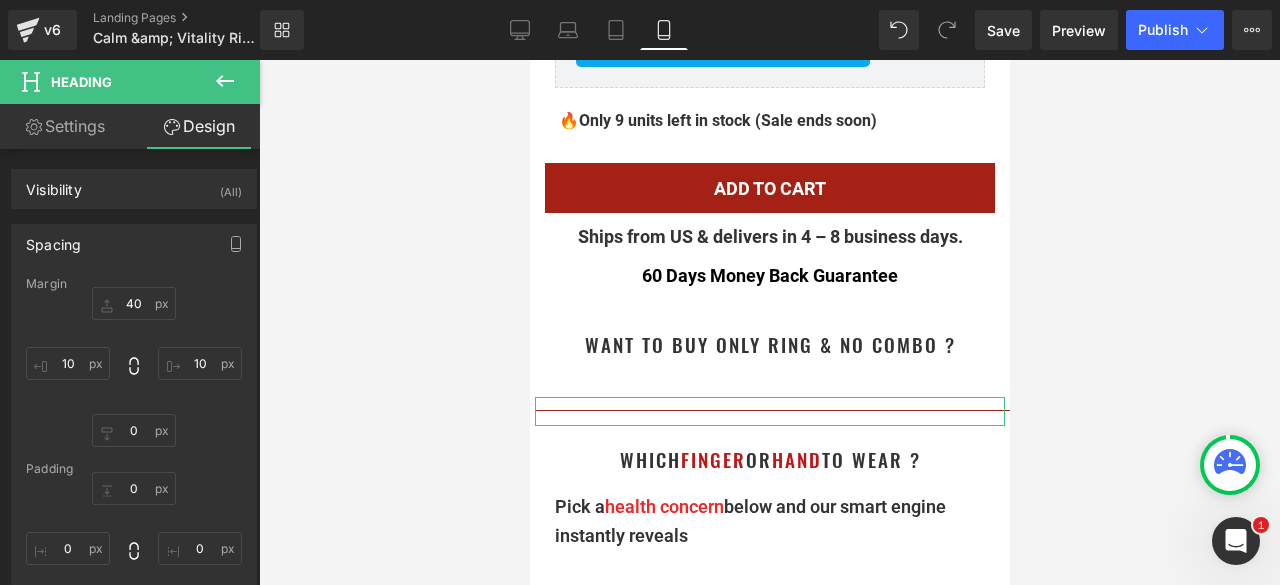 click at bounding box center (769, 322) 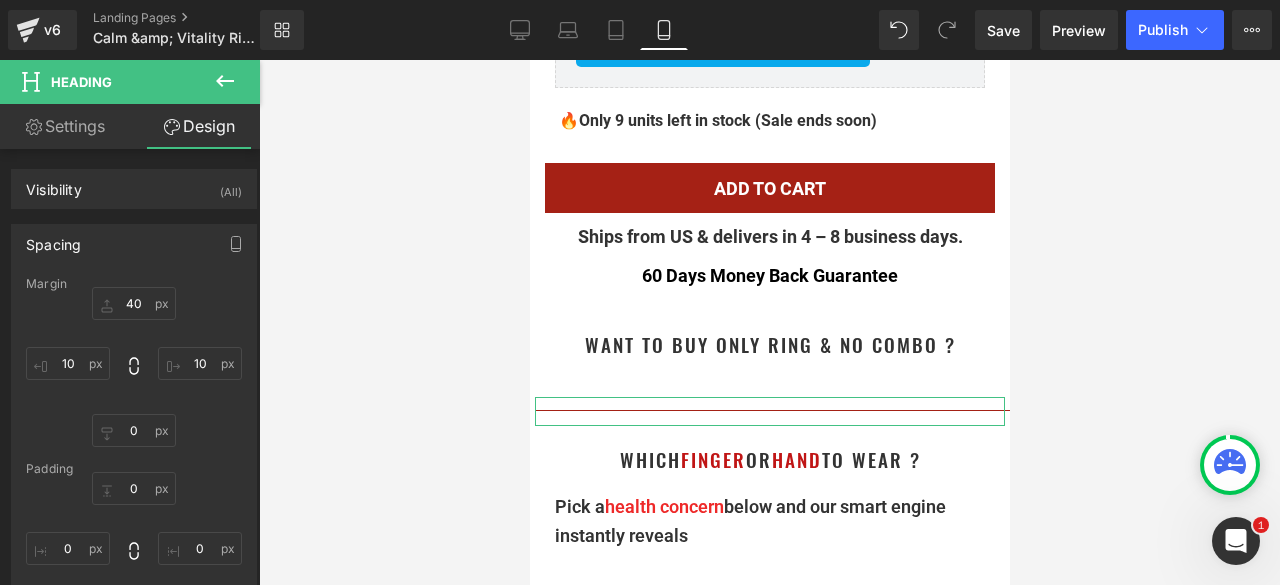 click 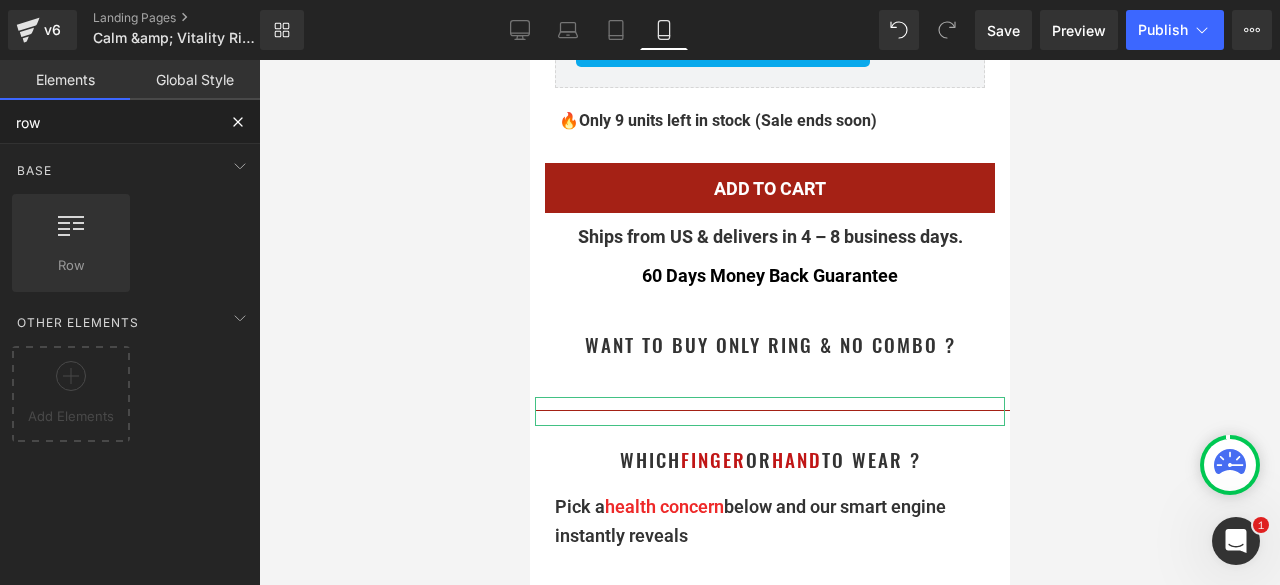 click on "row" at bounding box center [108, 122] 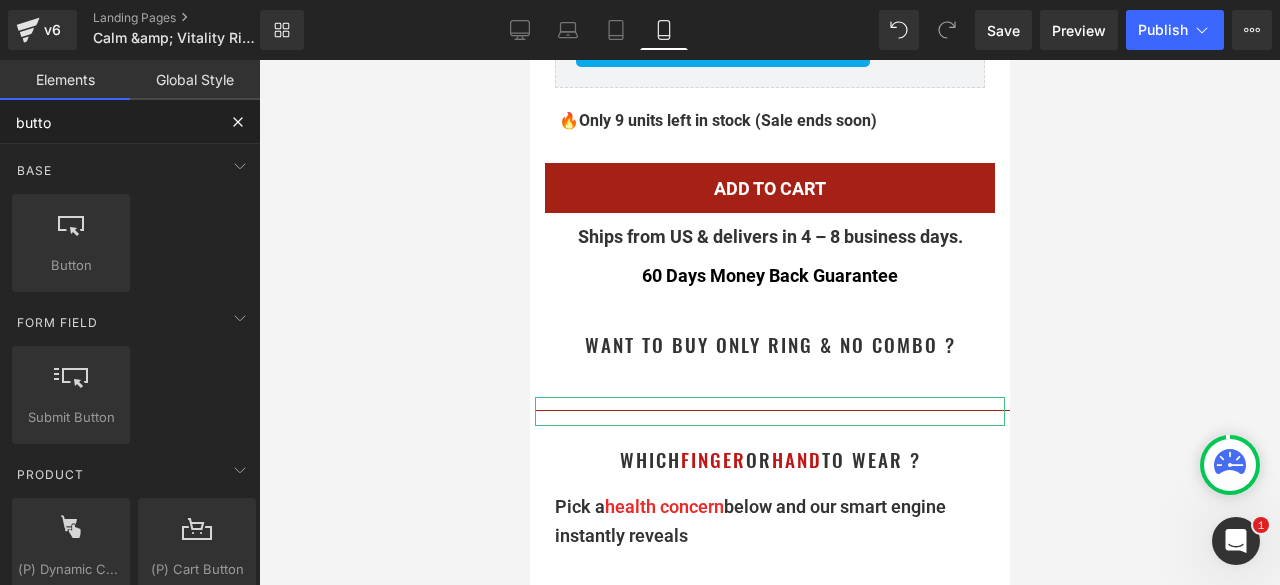 type on "button" 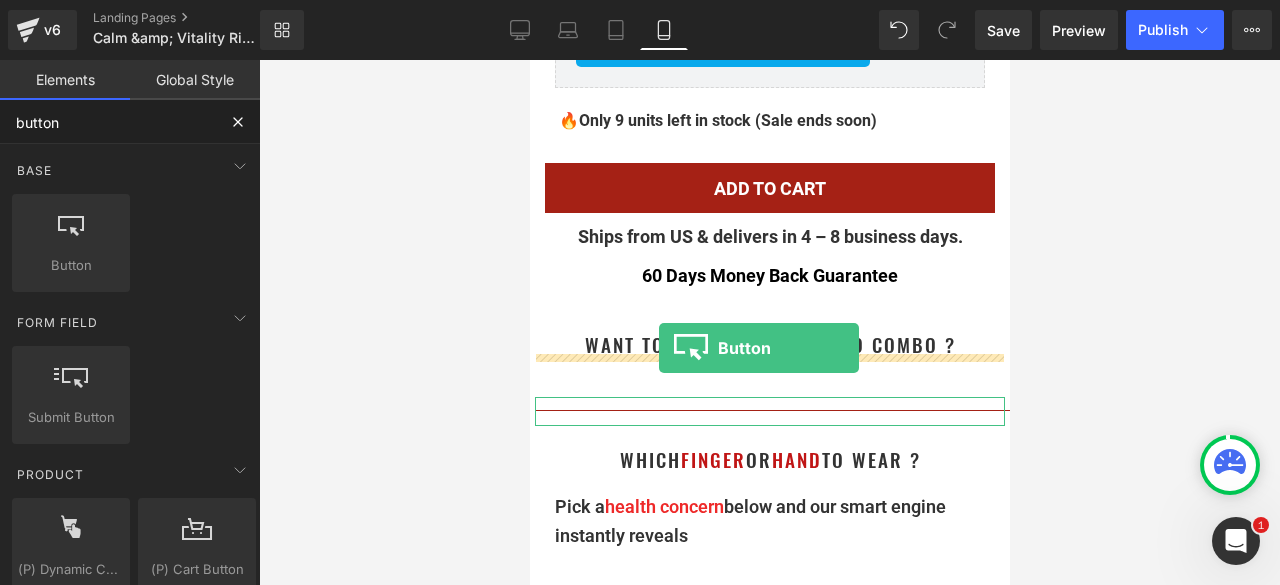 drag, startPoint x: 583, startPoint y: 299, endPoint x: 656, endPoint y: 346, distance: 86.821655 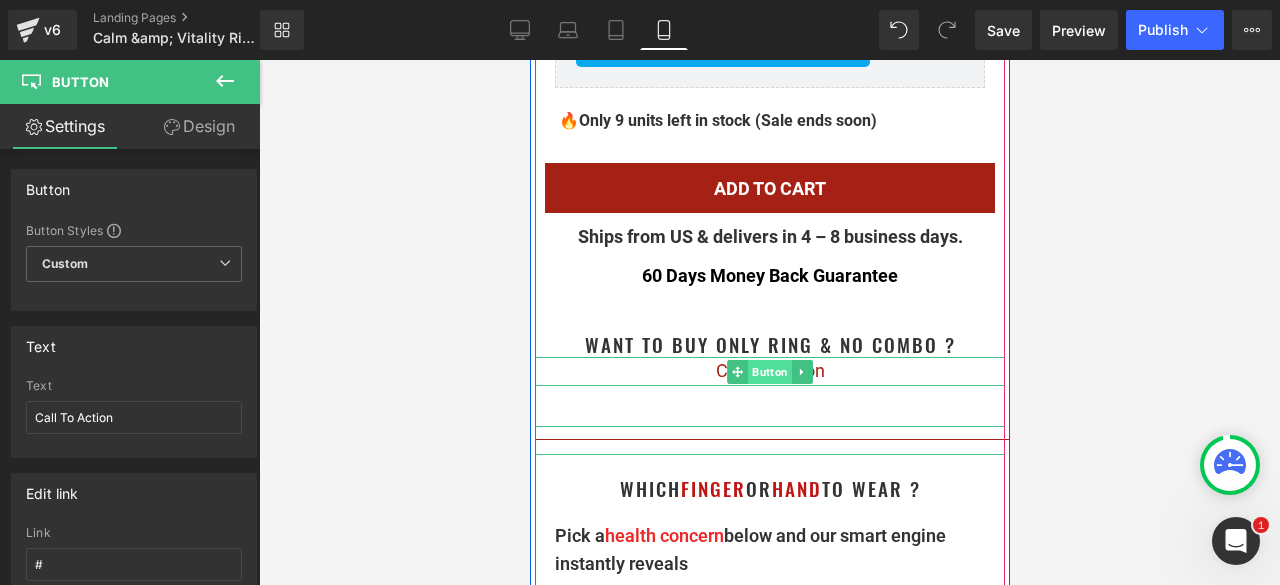 click on "Button" at bounding box center (769, 372) 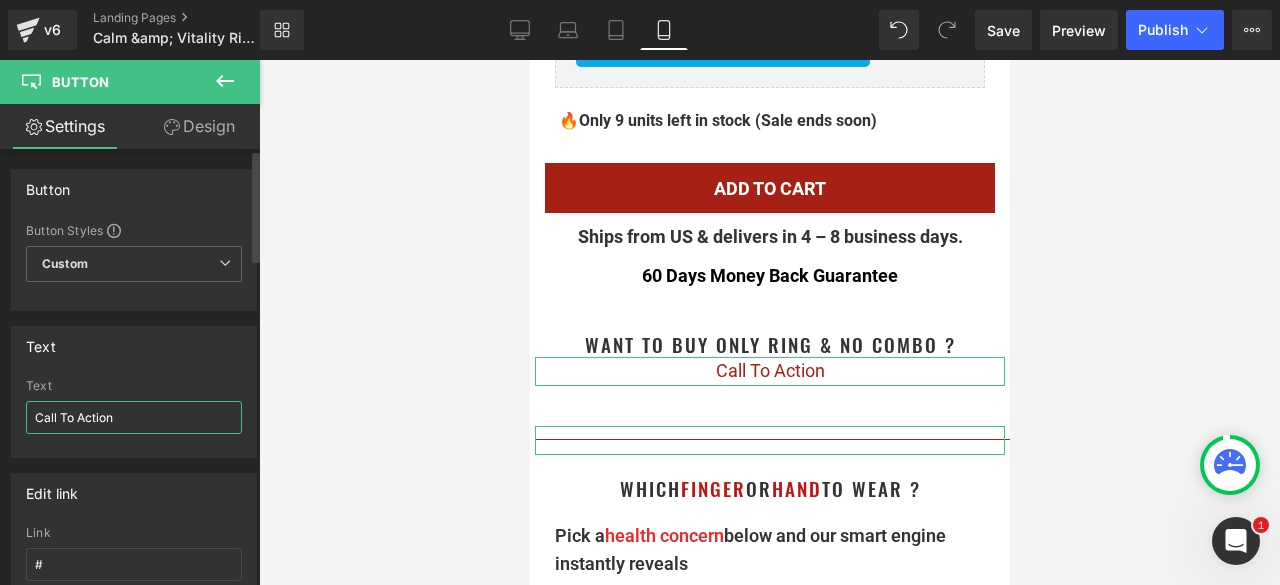 drag, startPoint x: 120, startPoint y: 419, endPoint x: 0, endPoint y: 405, distance: 120.8139 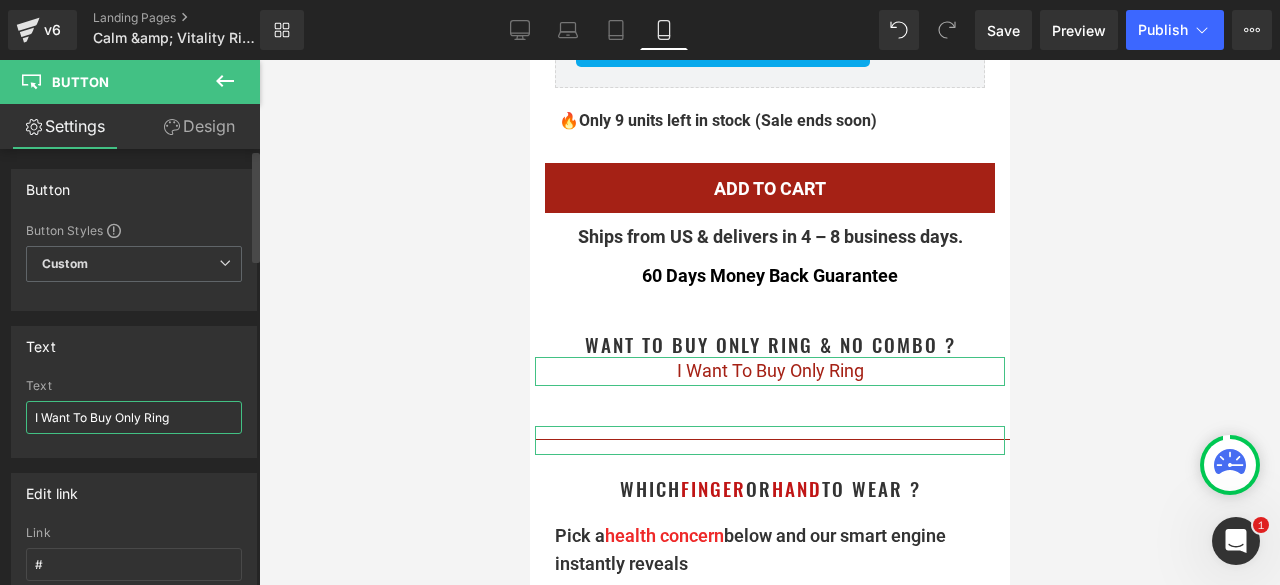 drag, startPoint x: 116, startPoint y: 421, endPoint x: 245, endPoint y: 419, distance: 129.0155 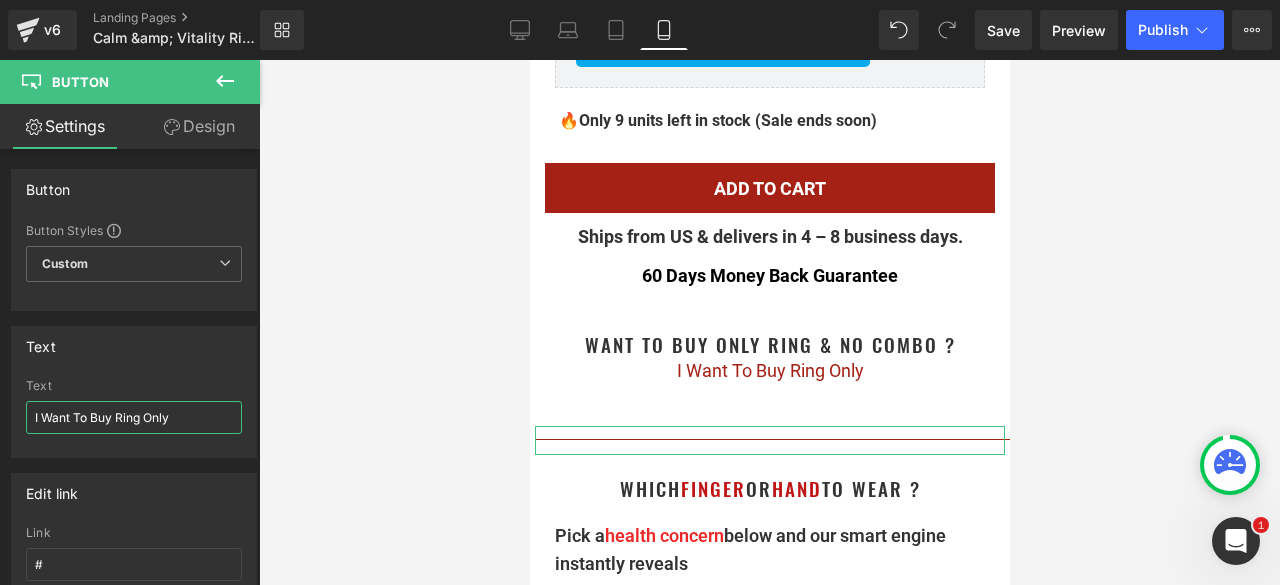 type on "I Want To Buy Ring Only" 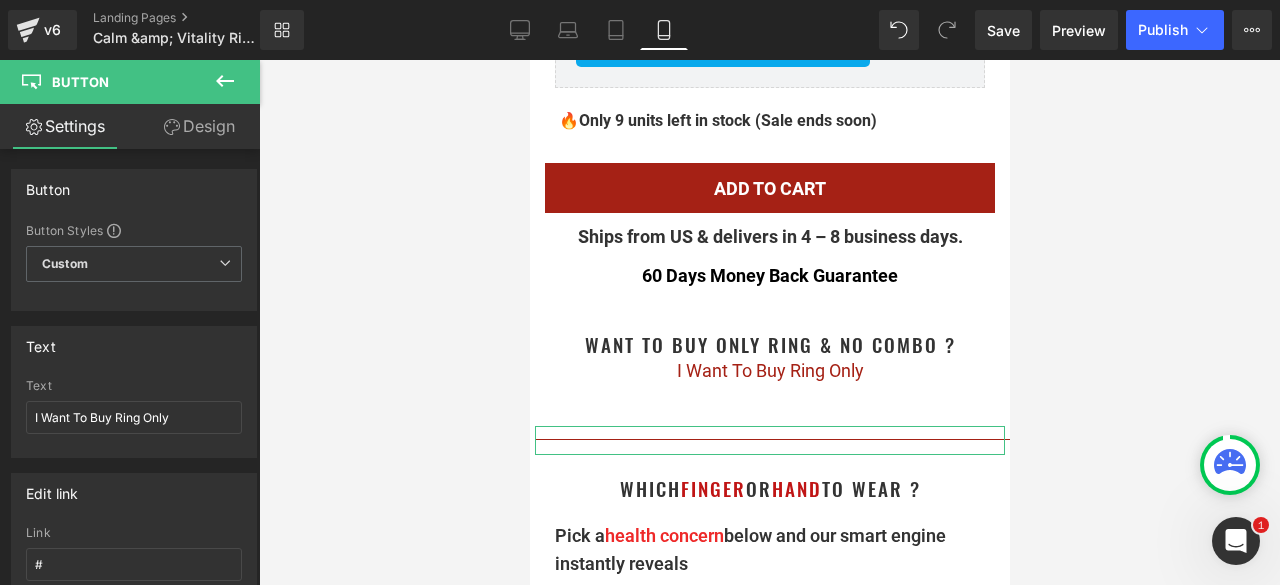 click at bounding box center [769, 322] 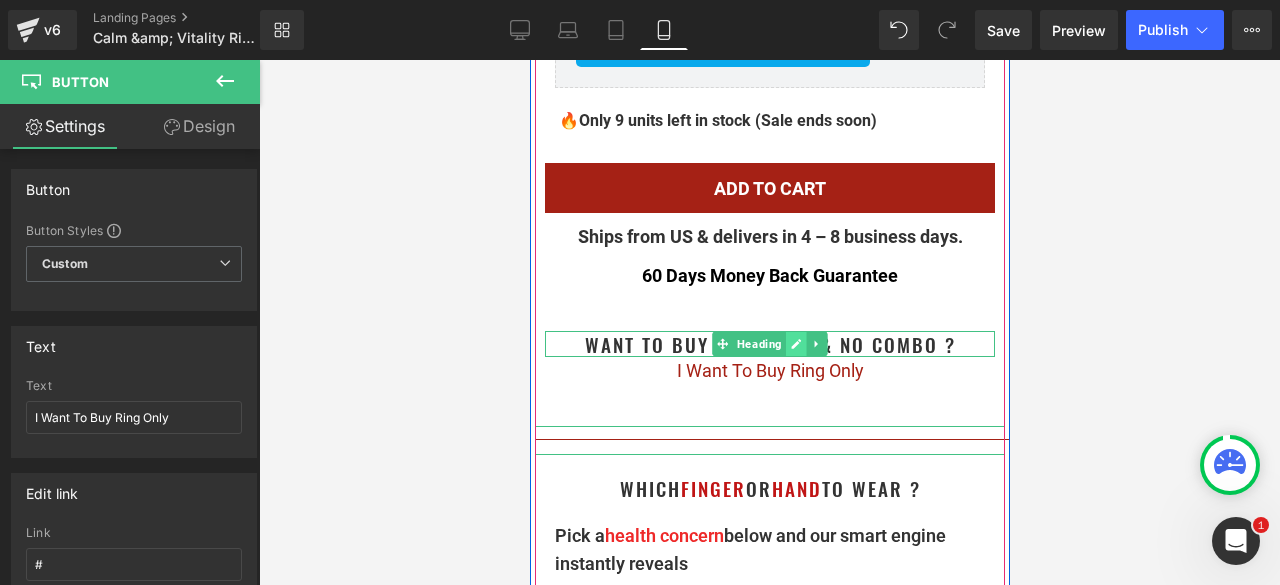click 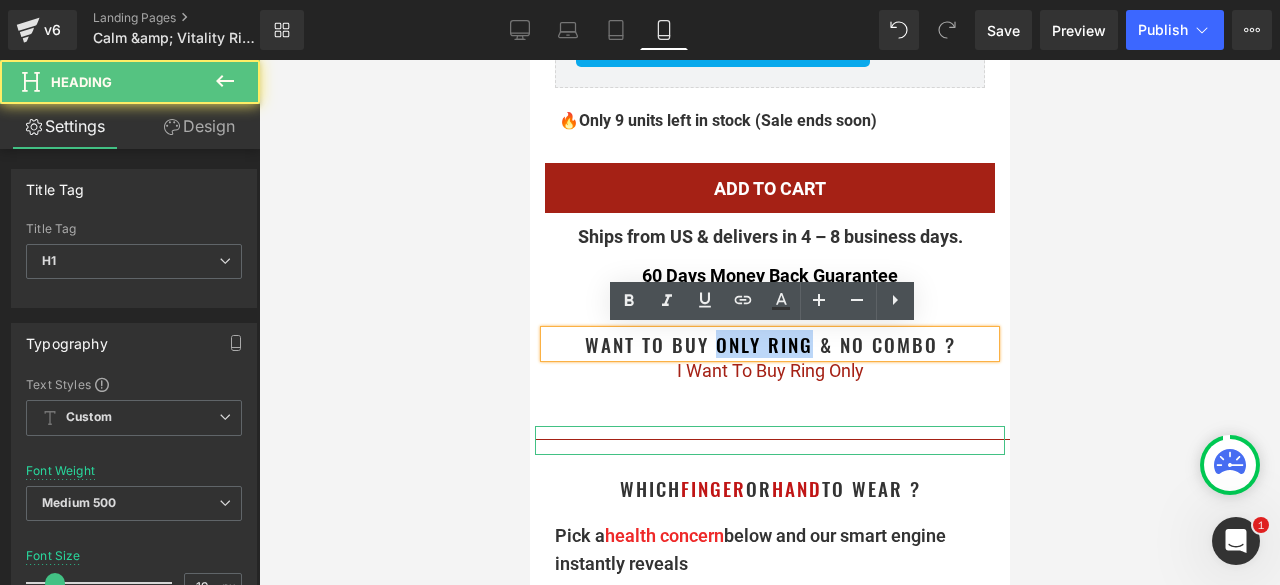 drag, startPoint x: 770, startPoint y: 343, endPoint x: 708, endPoint y: 344, distance: 62.008064 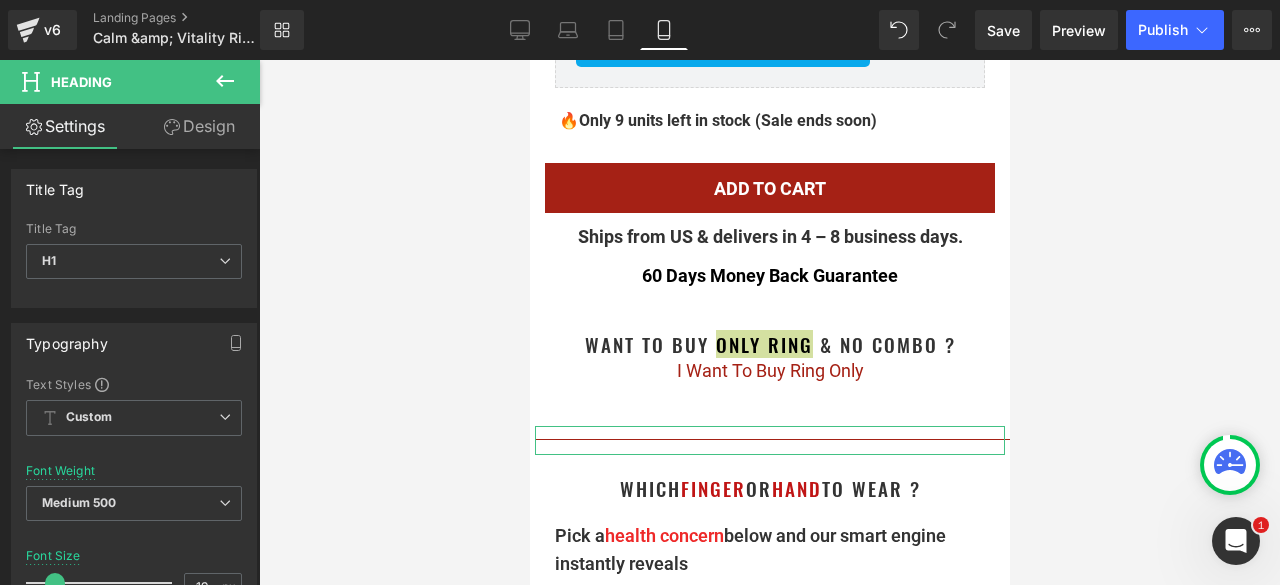 click at bounding box center (769, 322) 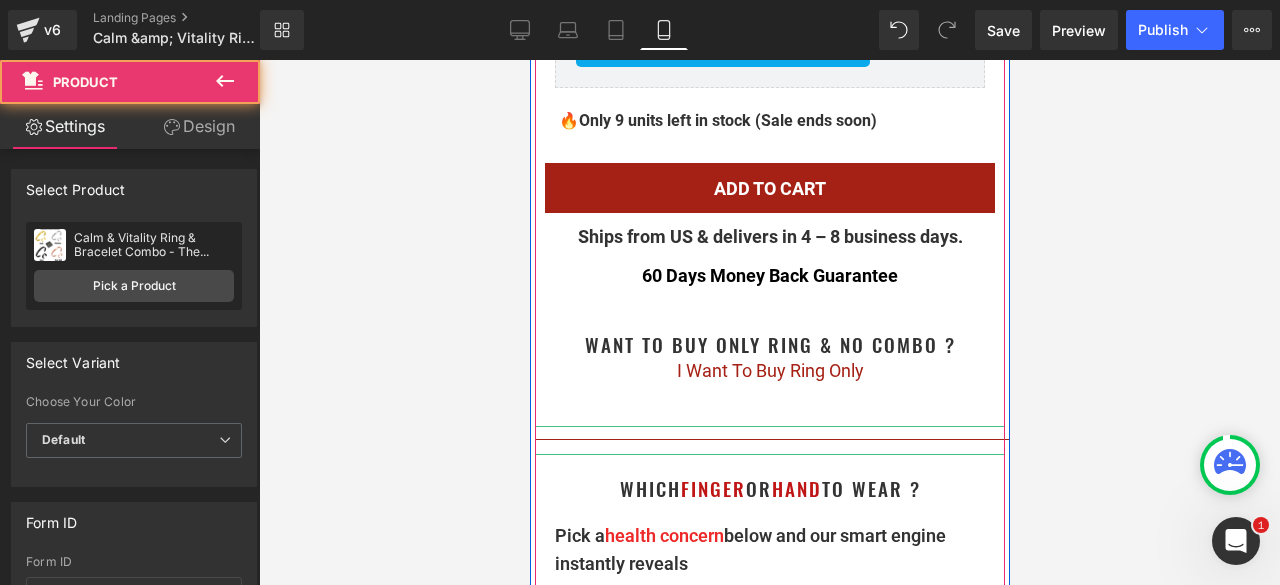 click on "Sale Off
(P) Image
Row" at bounding box center (769, 5264) 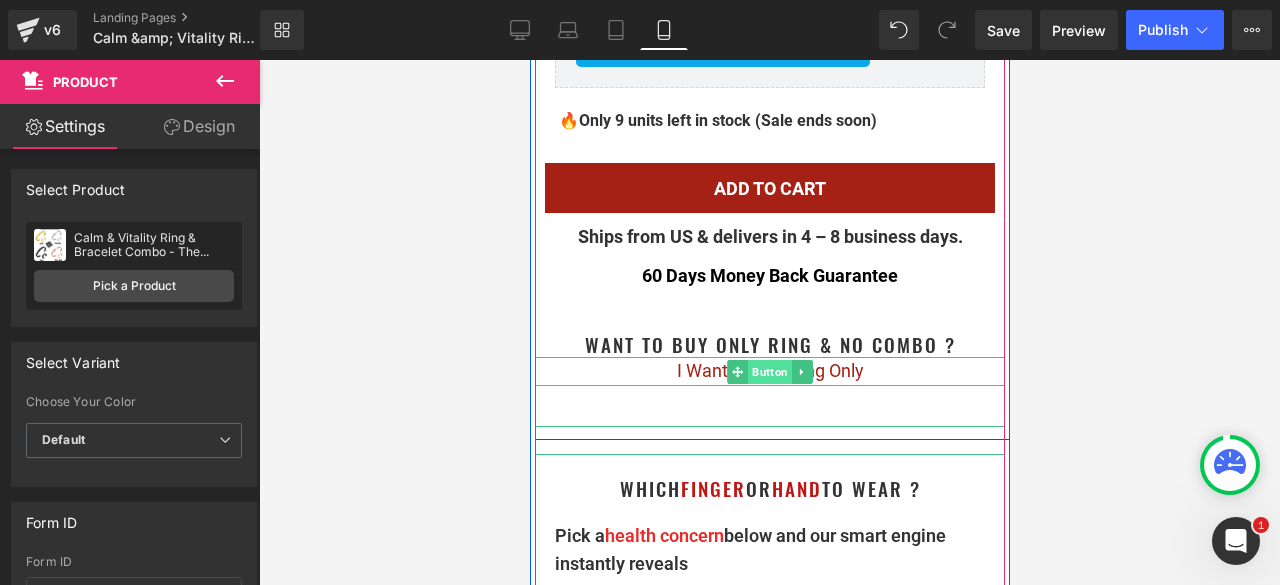 click on "Button" at bounding box center (769, 372) 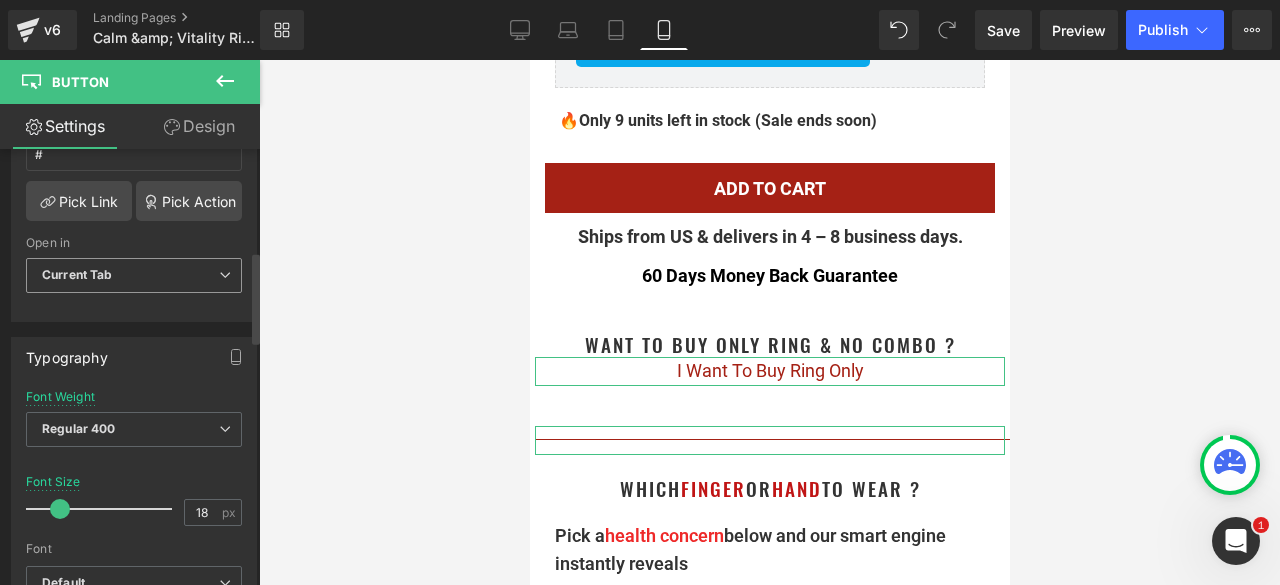 scroll, scrollTop: 500, scrollLeft: 0, axis: vertical 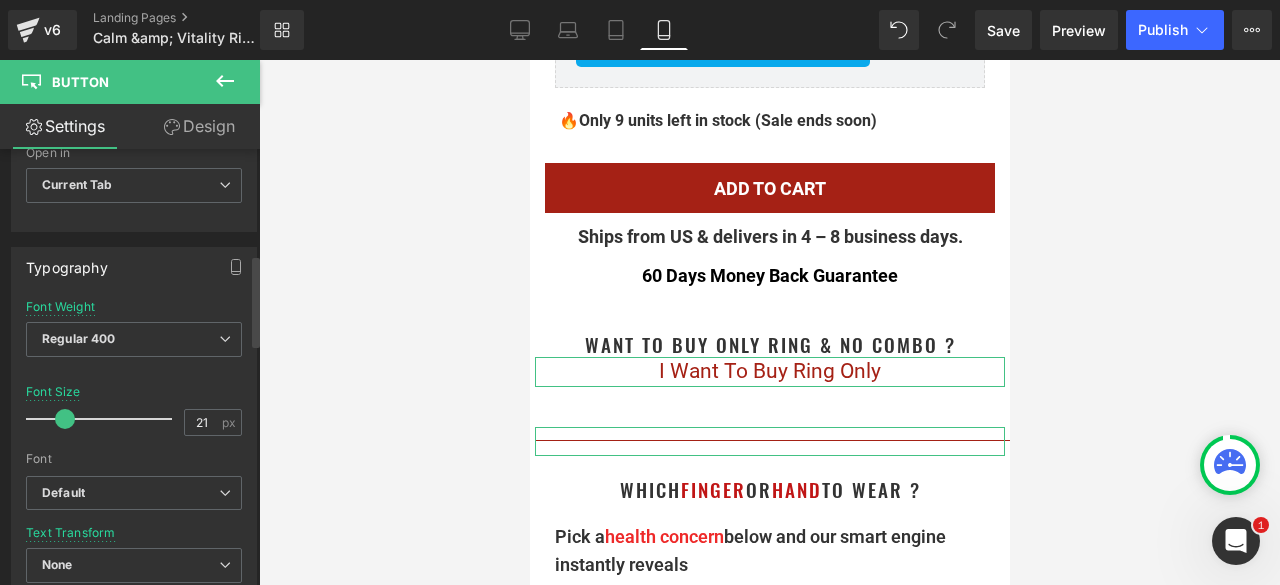 type on "20" 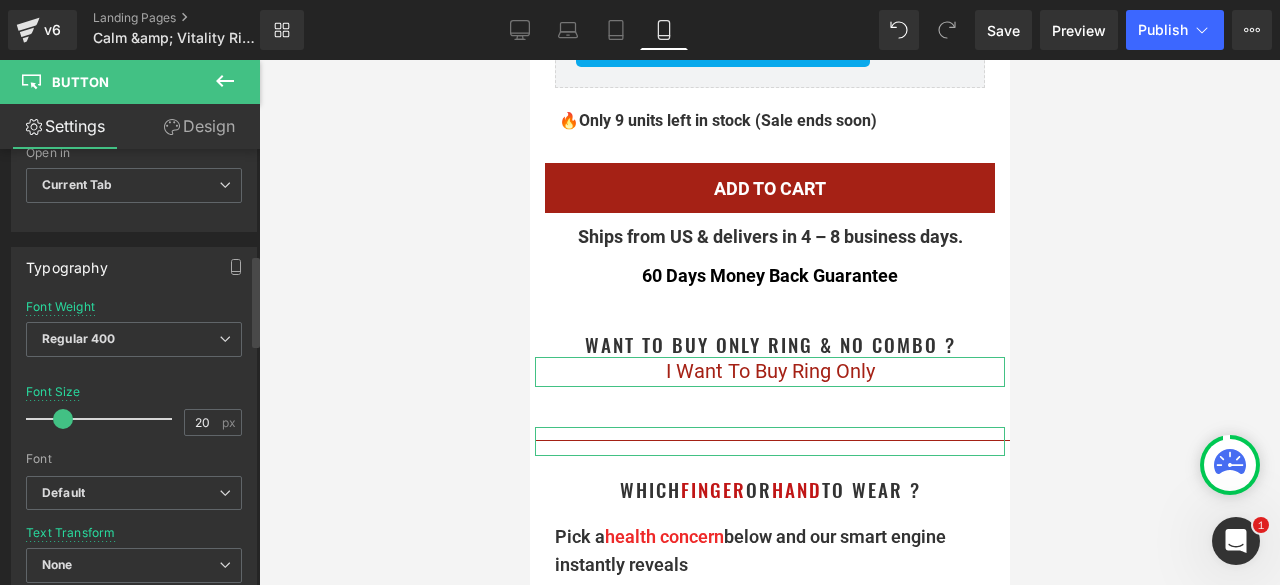click at bounding box center (63, 419) 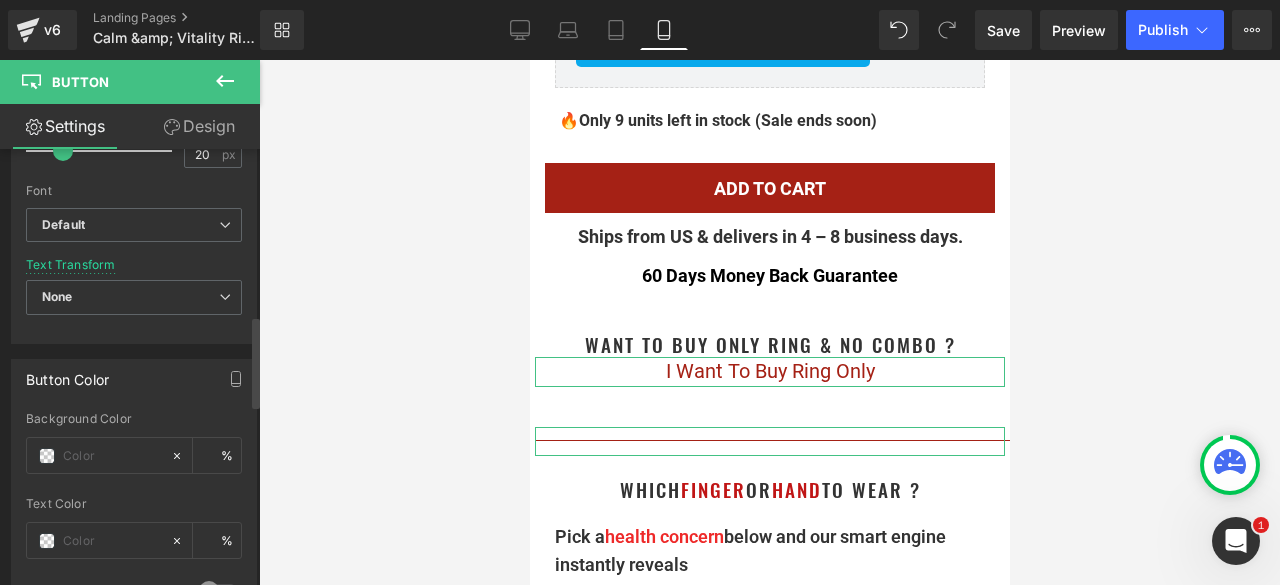 scroll, scrollTop: 800, scrollLeft: 0, axis: vertical 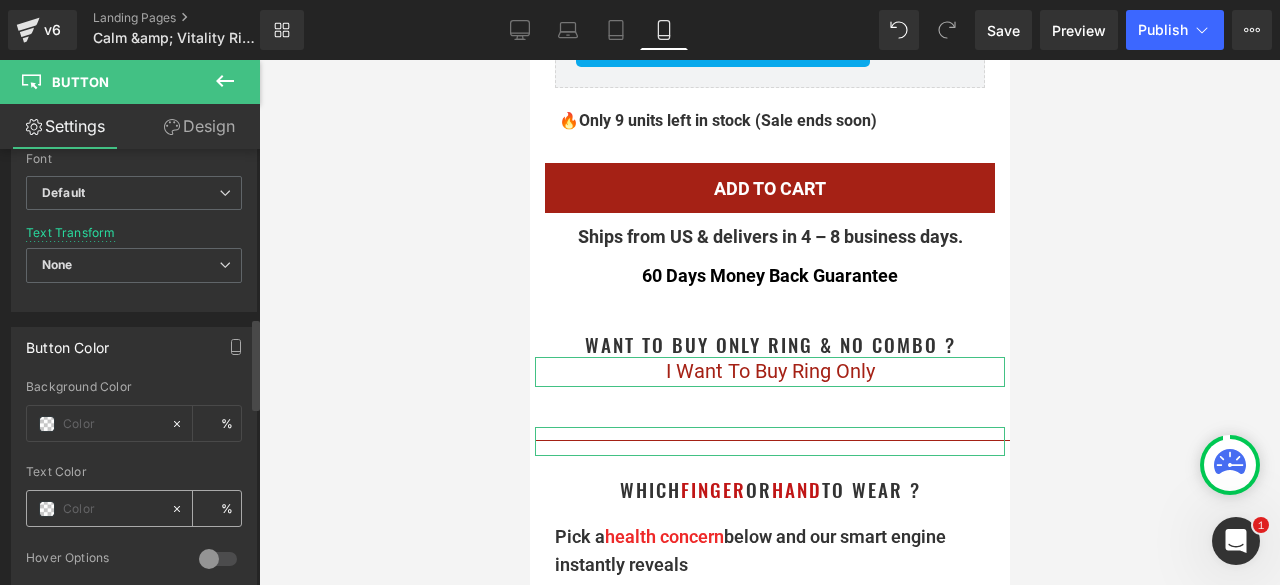 click at bounding box center (47, 509) 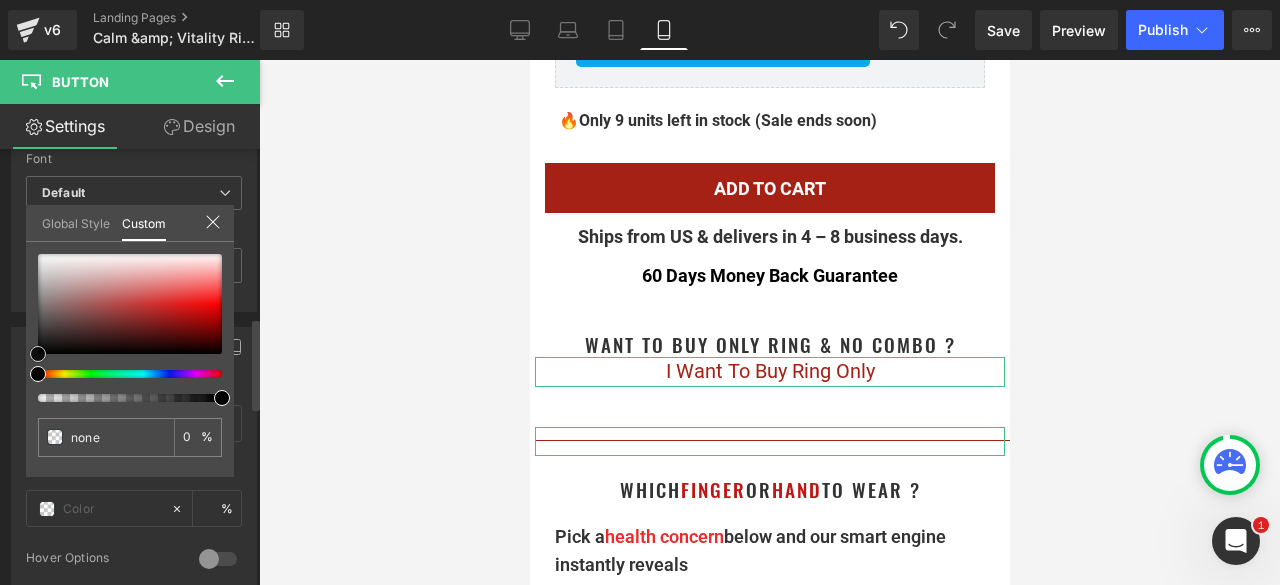 type on "#a38e8e" 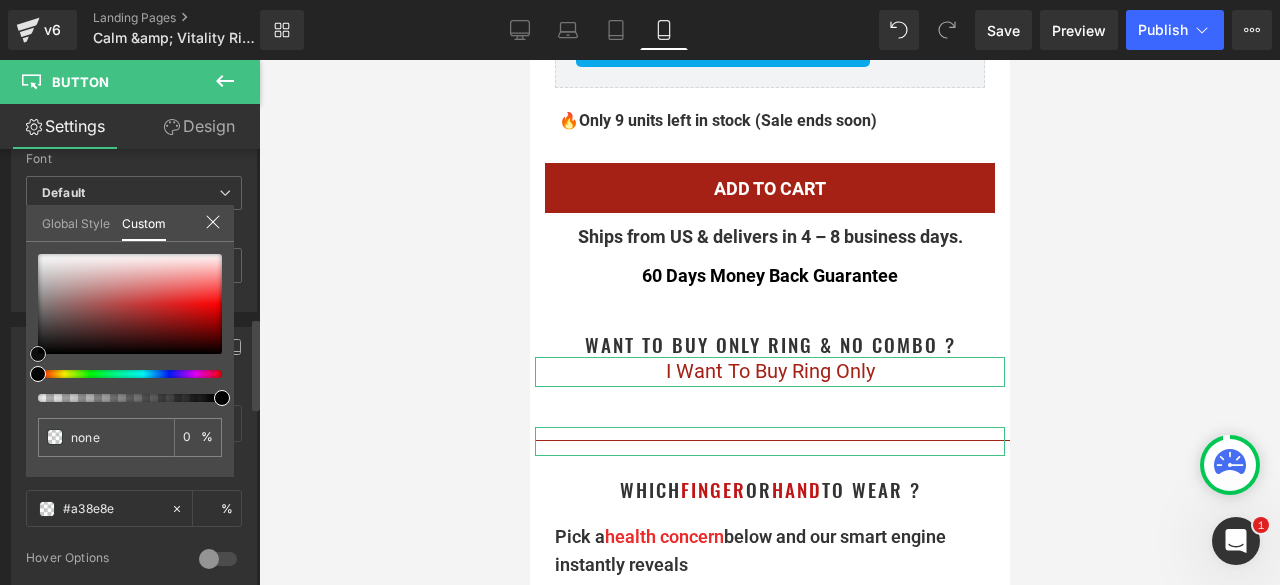 type on "100" 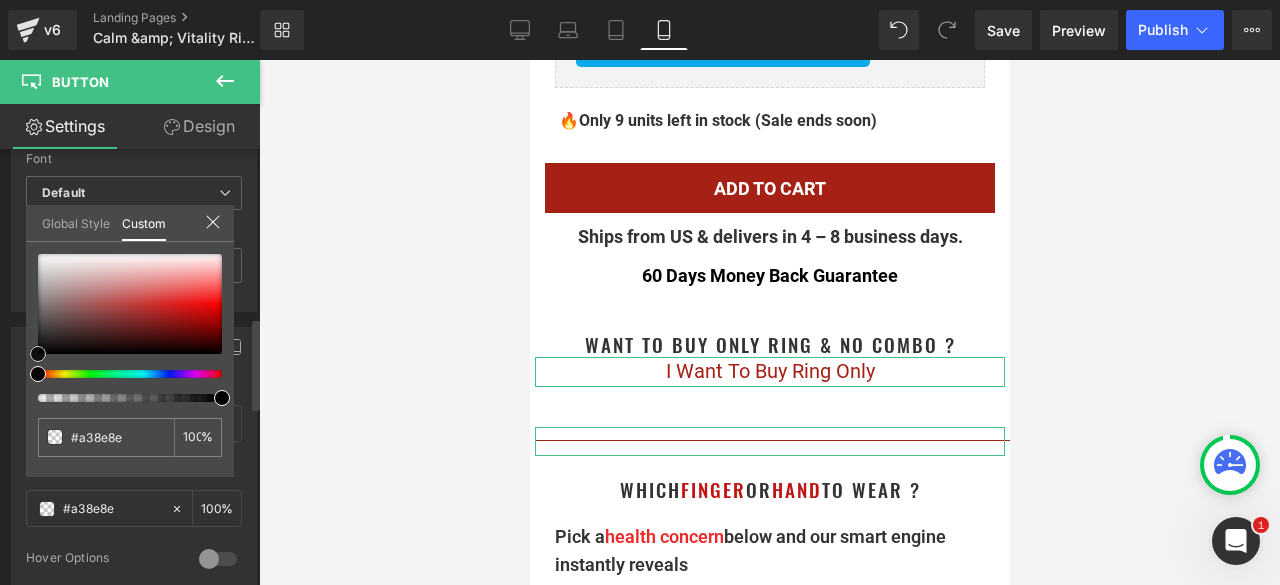 type on "#c8c0c0" 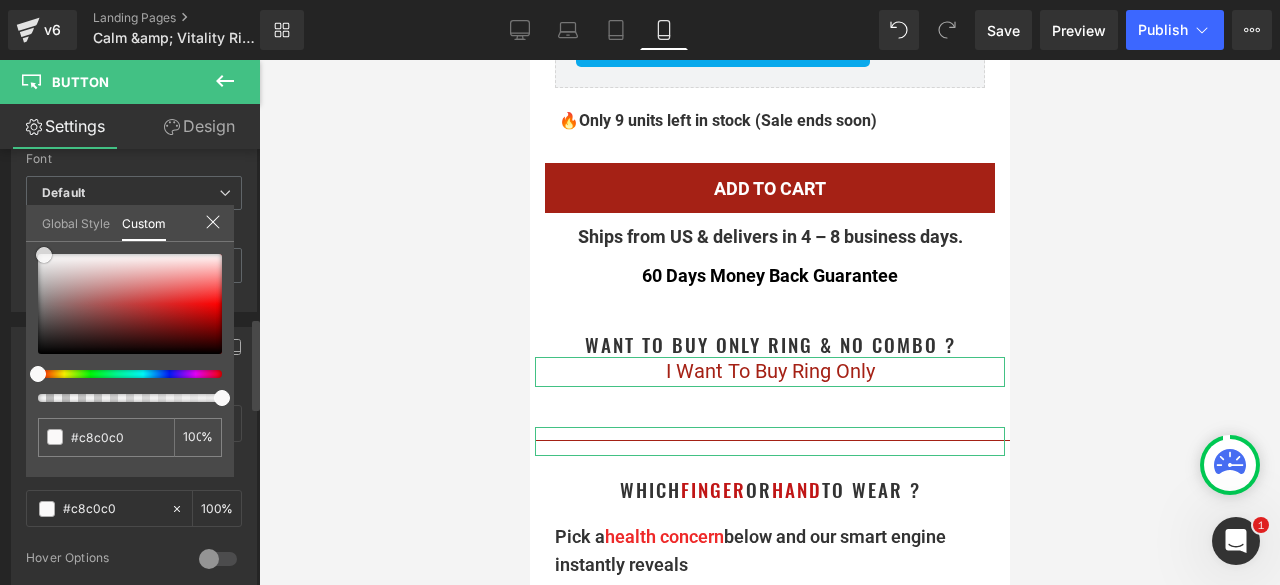 type on "#faf9f9" 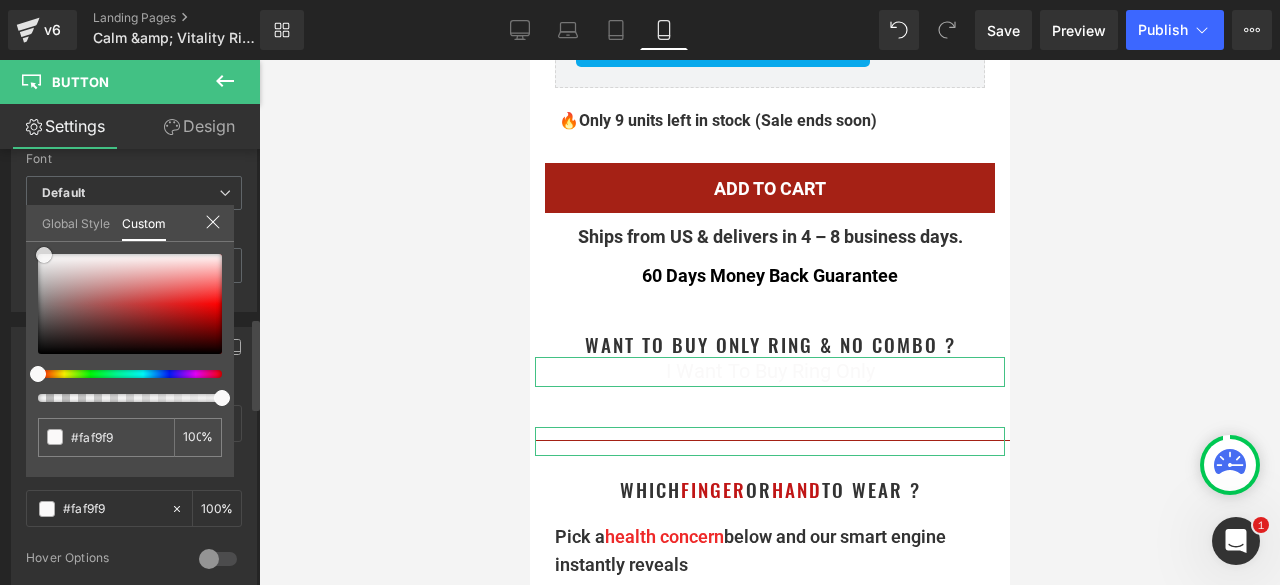 type on "#ffffff" 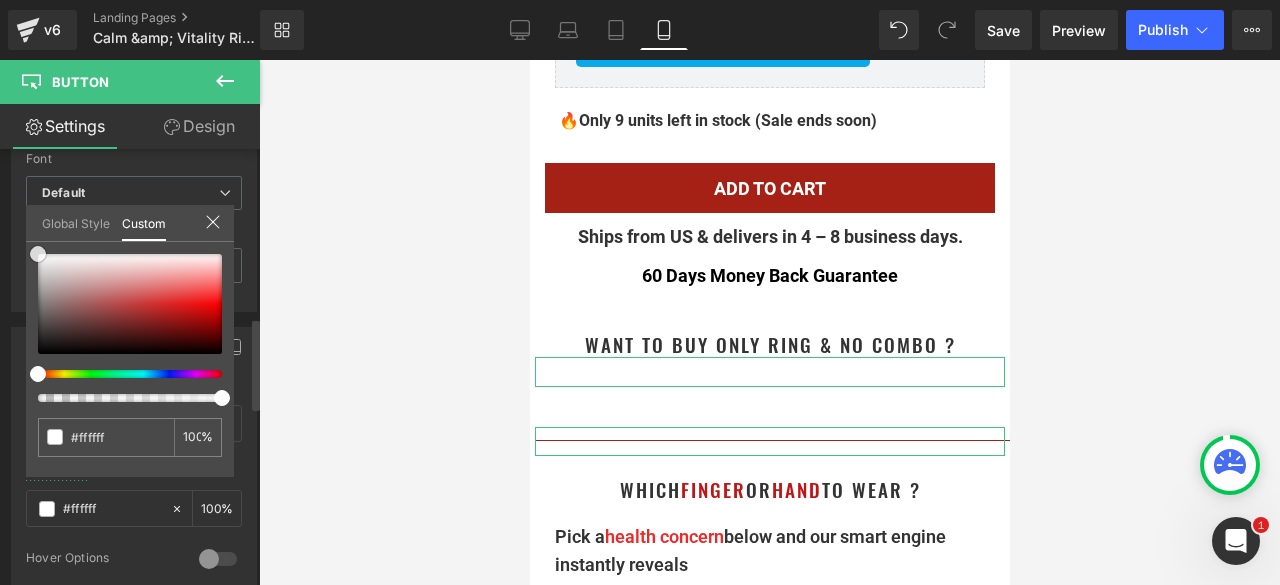 drag, startPoint x: 44, startPoint y: 255, endPoint x: 22, endPoint y: 215, distance: 45.65085 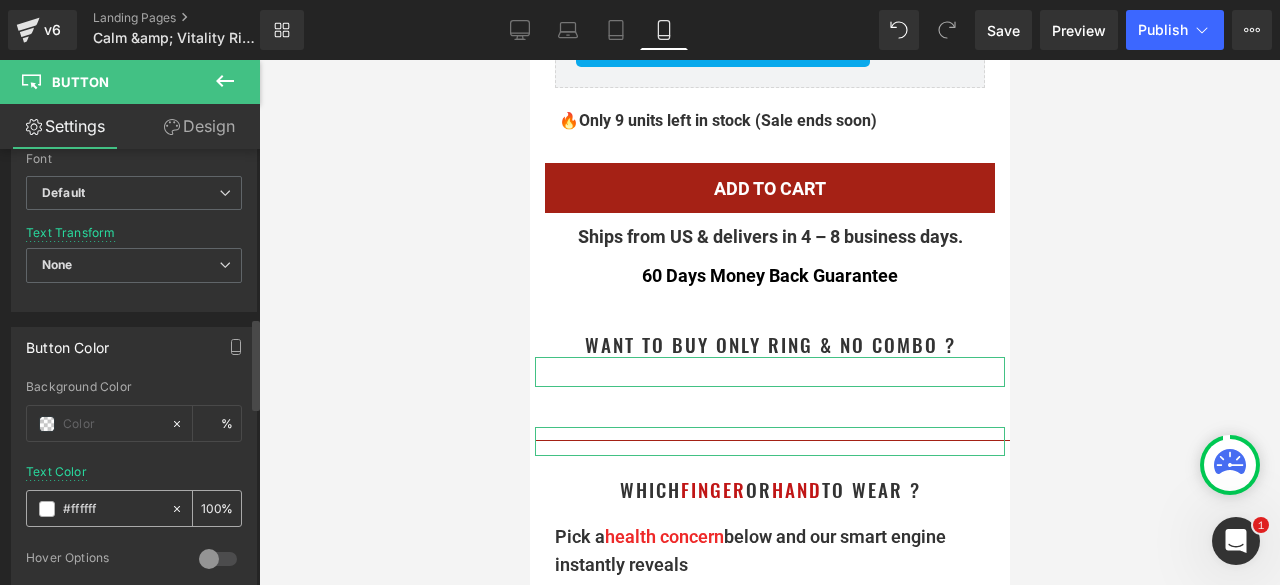 drag, startPoint x: 119, startPoint y: 497, endPoint x: 56, endPoint y: 500, distance: 63.07139 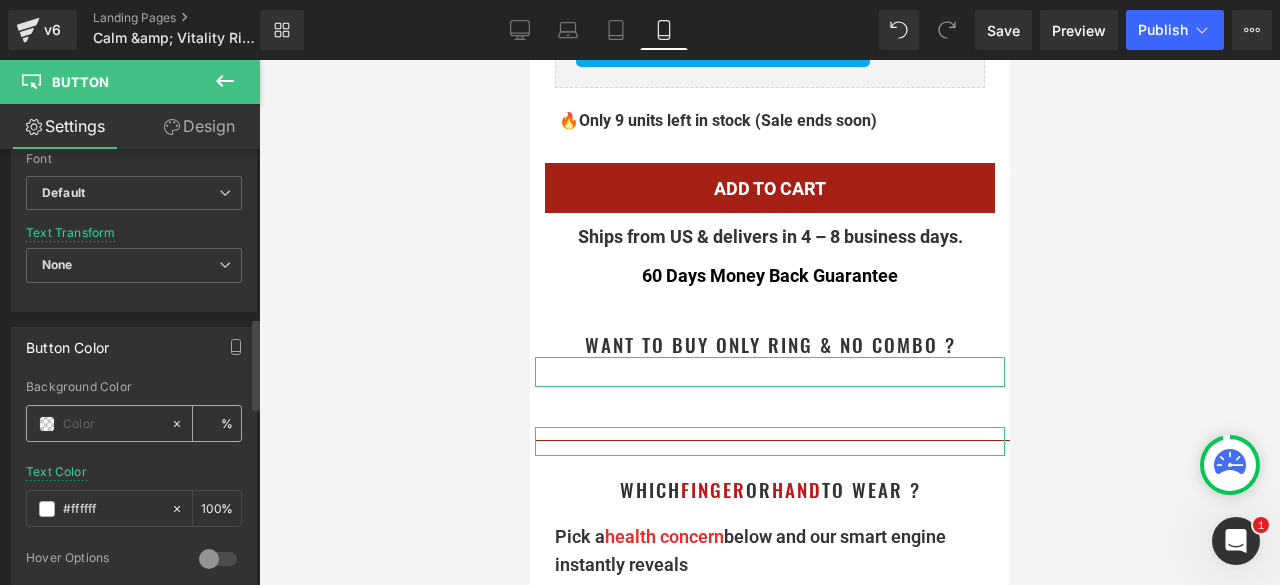 click at bounding box center [112, 424] 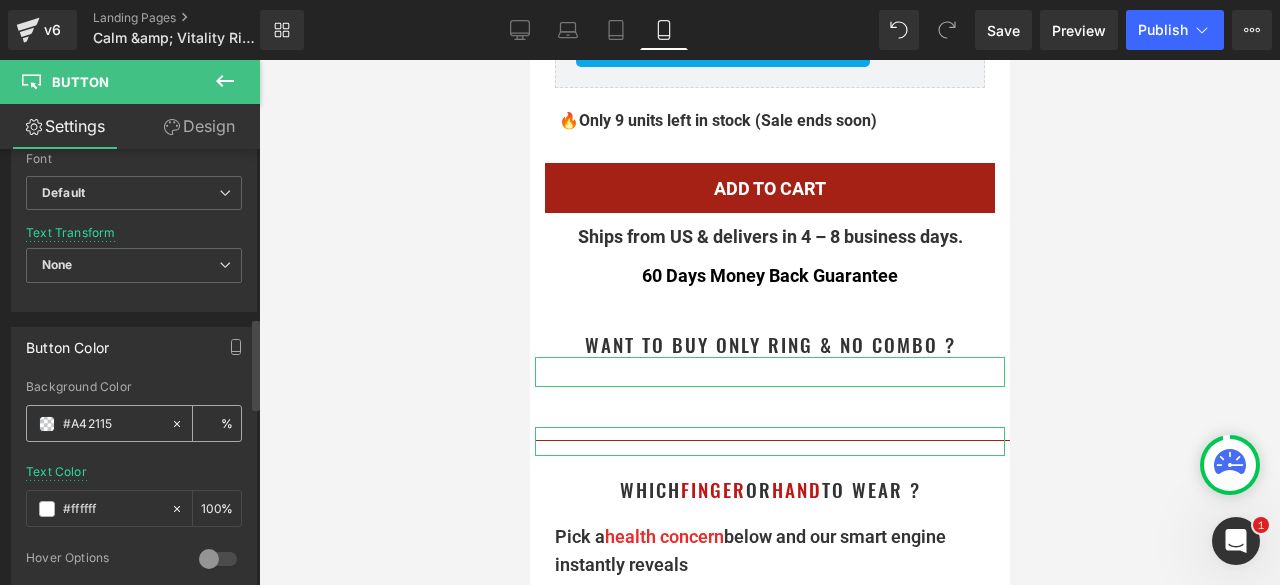type on "100" 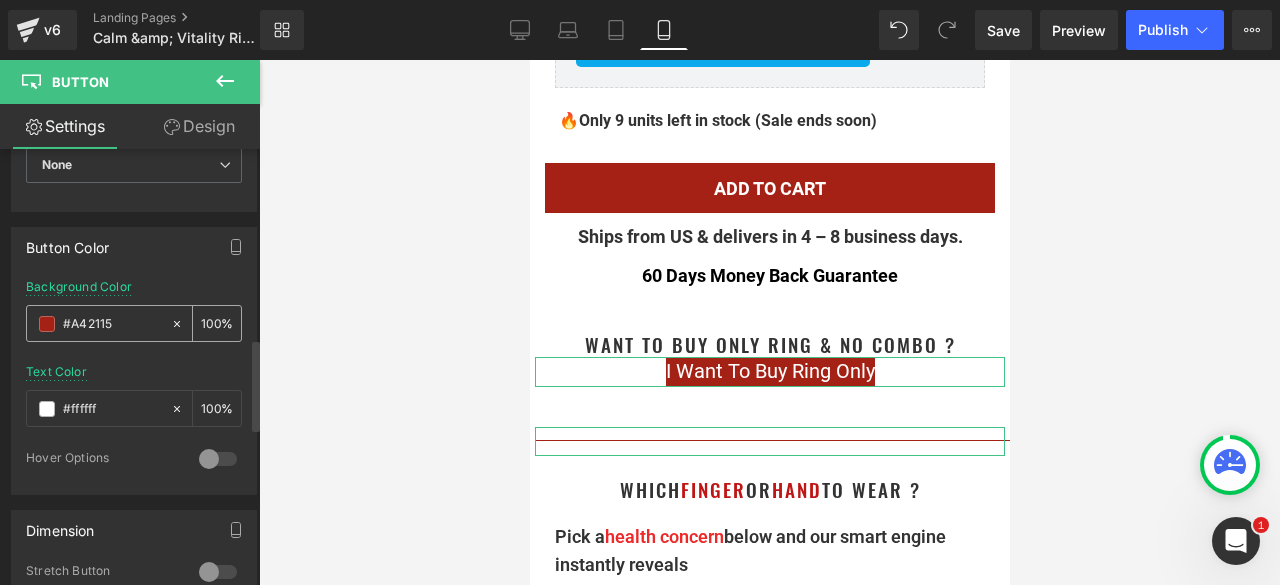 scroll, scrollTop: 1000, scrollLeft: 0, axis: vertical 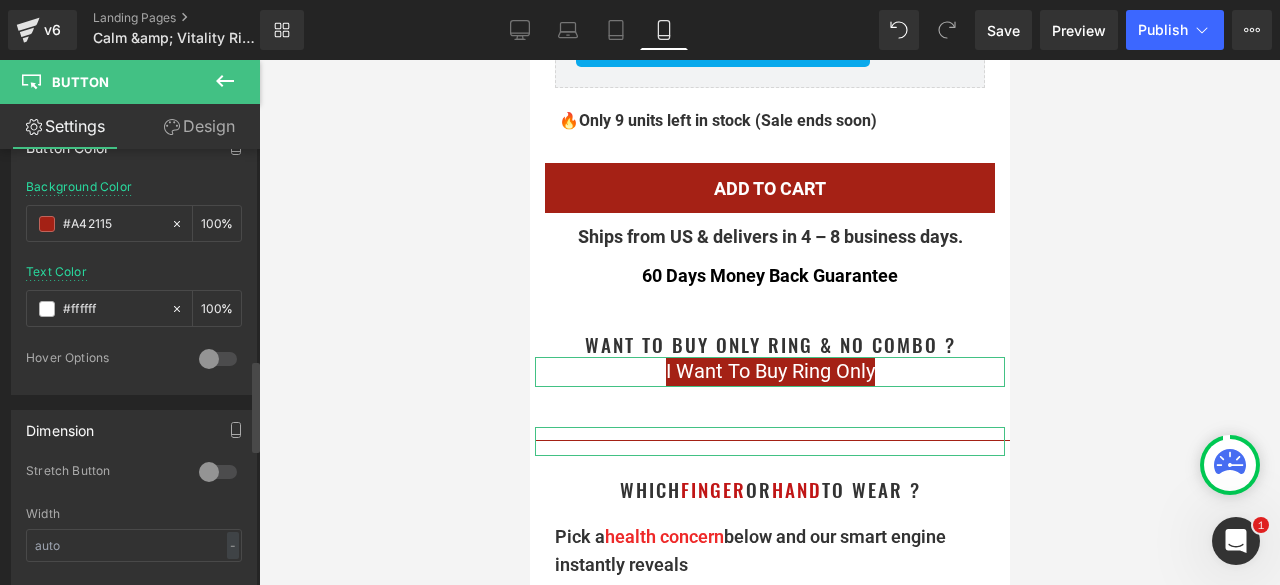 type on "#a42115" 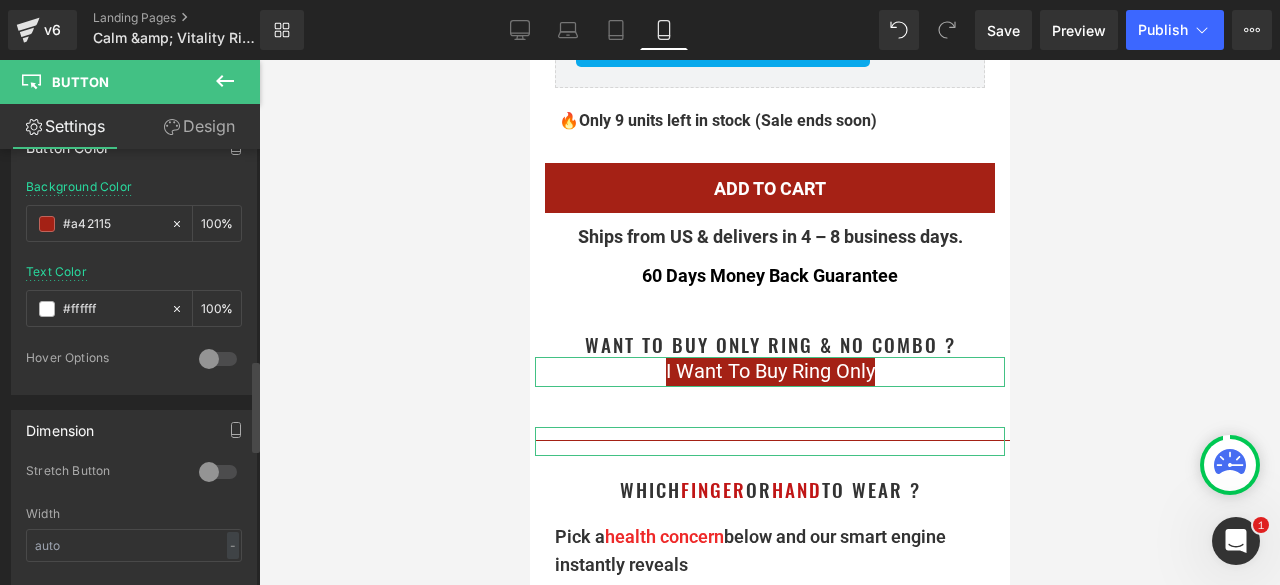 click at bounding box center (218, 472) 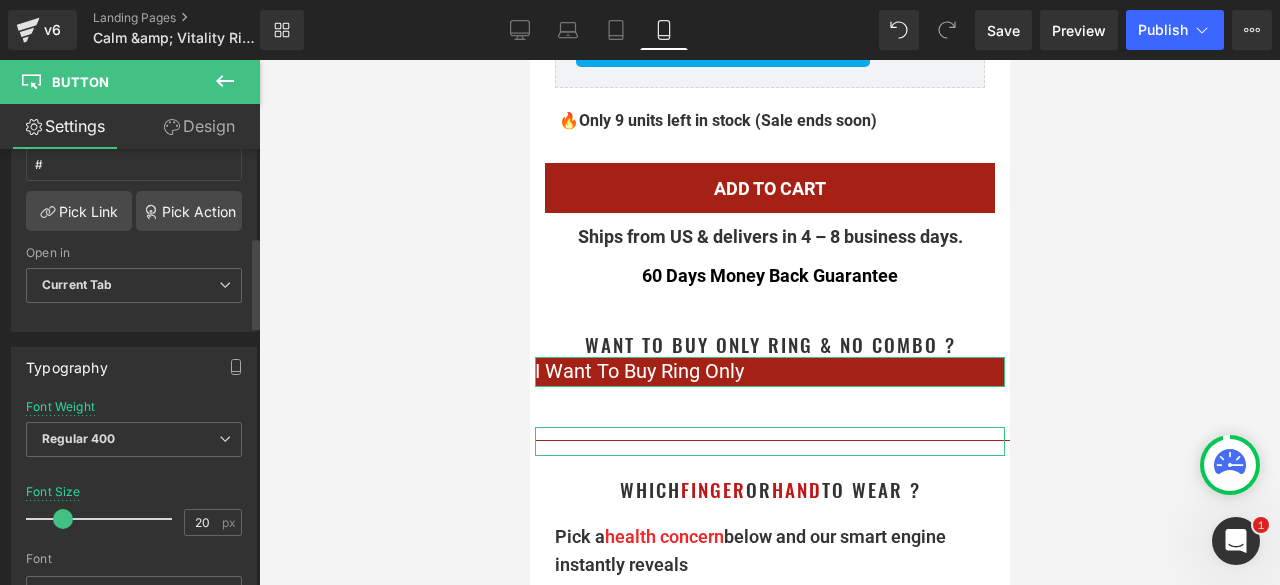 scroll, scrollTop: 500, scrollLeft: 0, axis: vertical 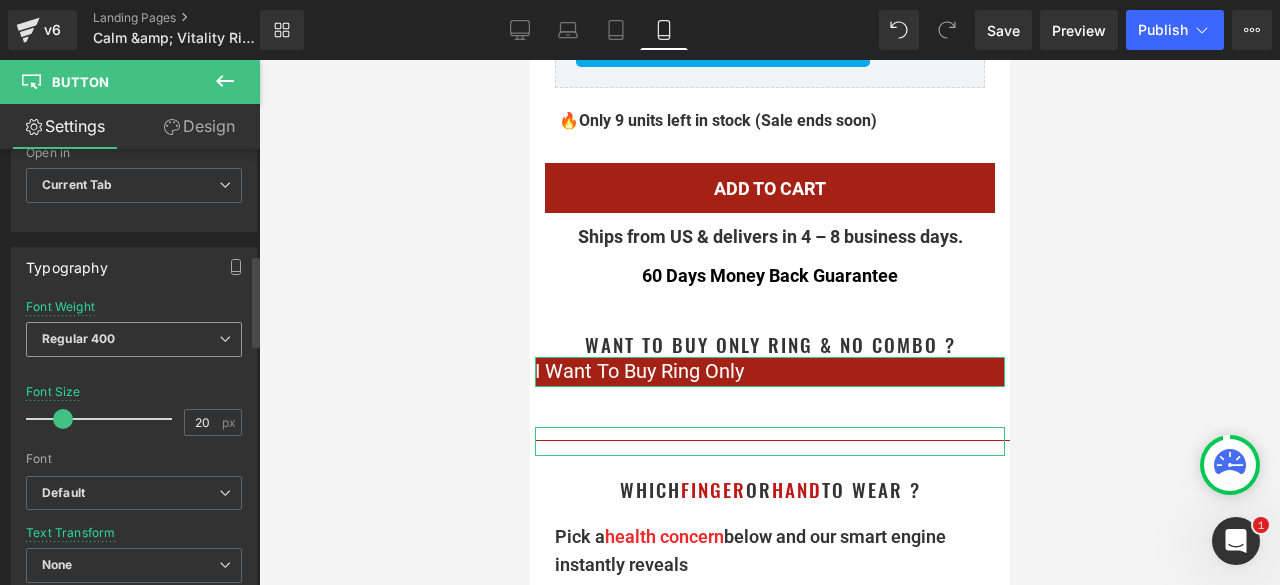 click on "Regular 400" at bounding box center [134, 339] 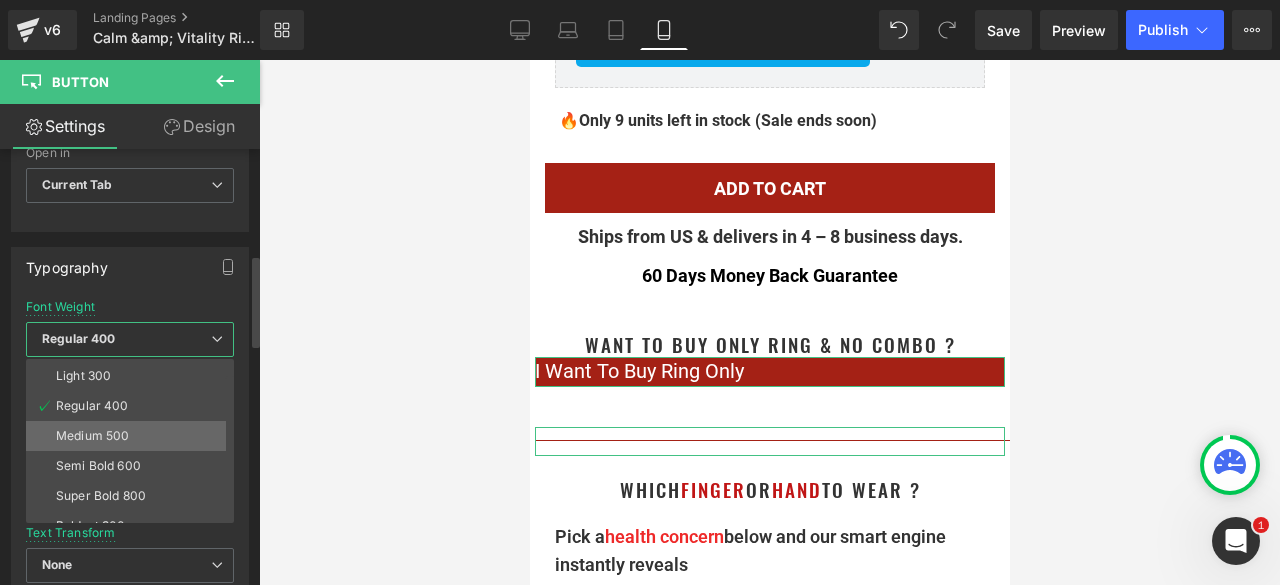 scroll, scrollTop: 100, scrollLeft: 0, axis: vertical 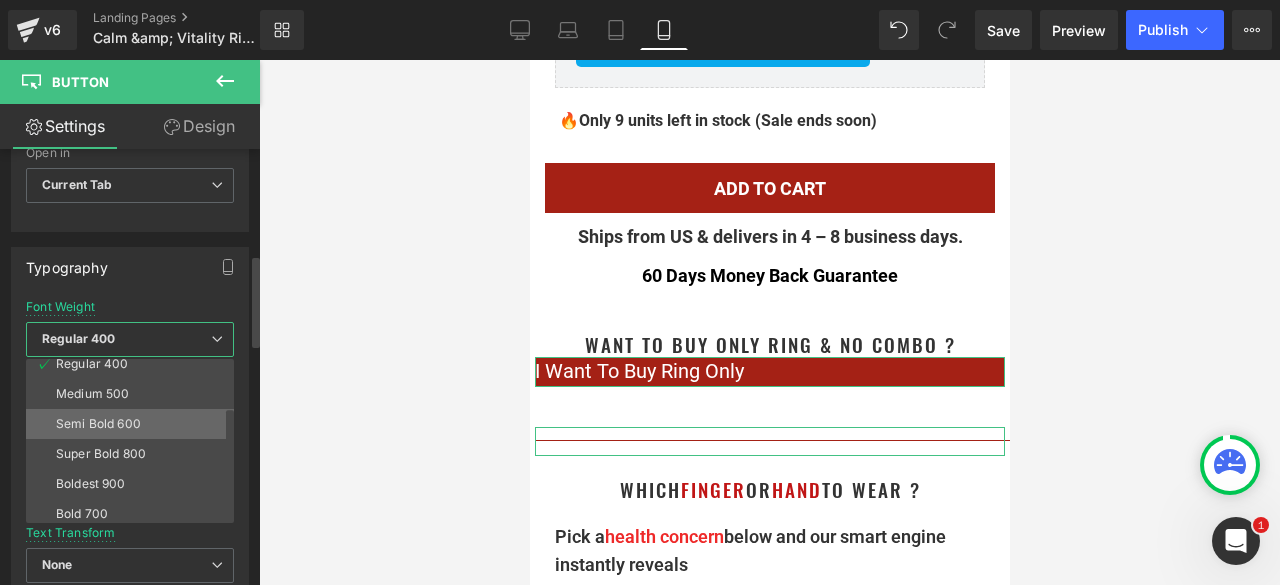 click on "Semi Bold 600" at bounding box center (98, 424) 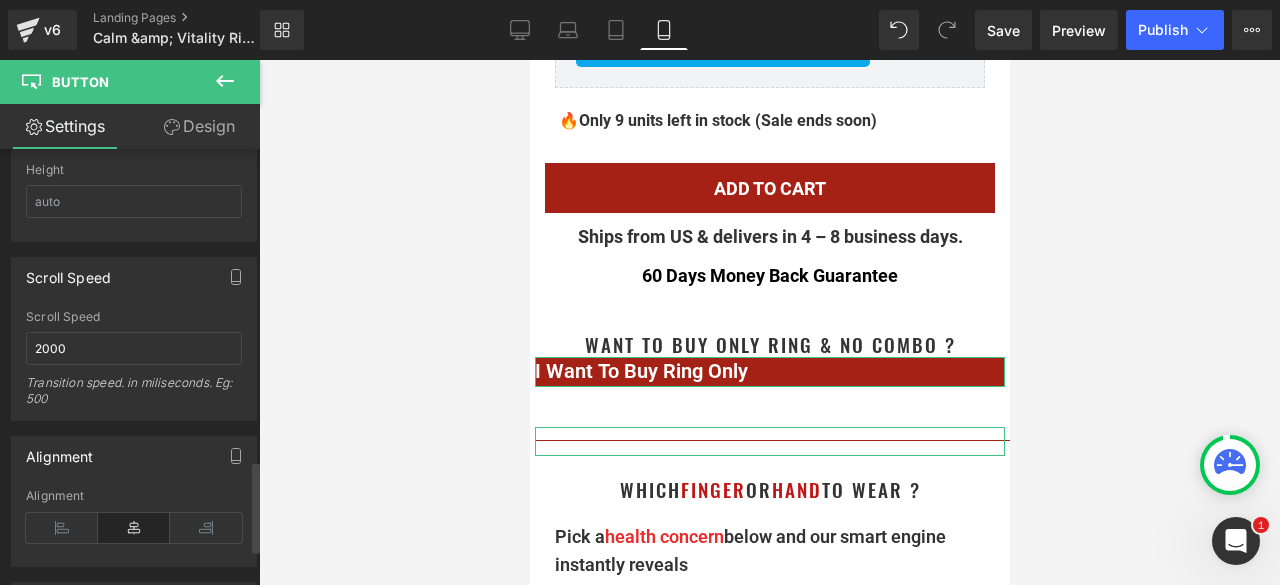 scroll, scrollTop: 1500, scrollLeft: 0, axis: vertical 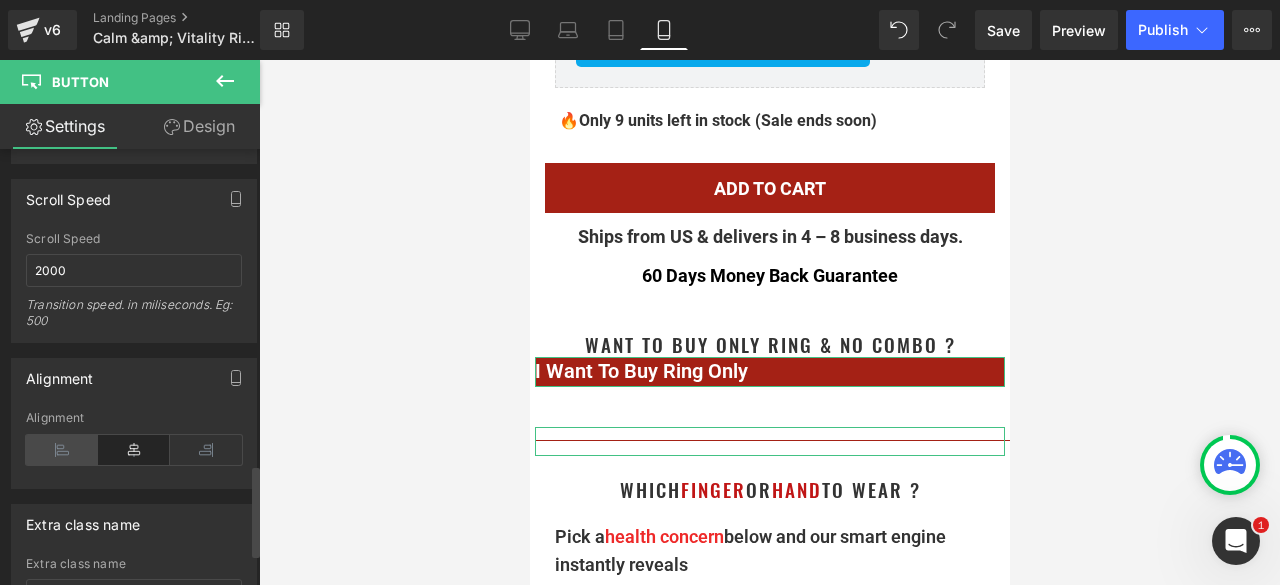 click at bounding box center (62, 450) 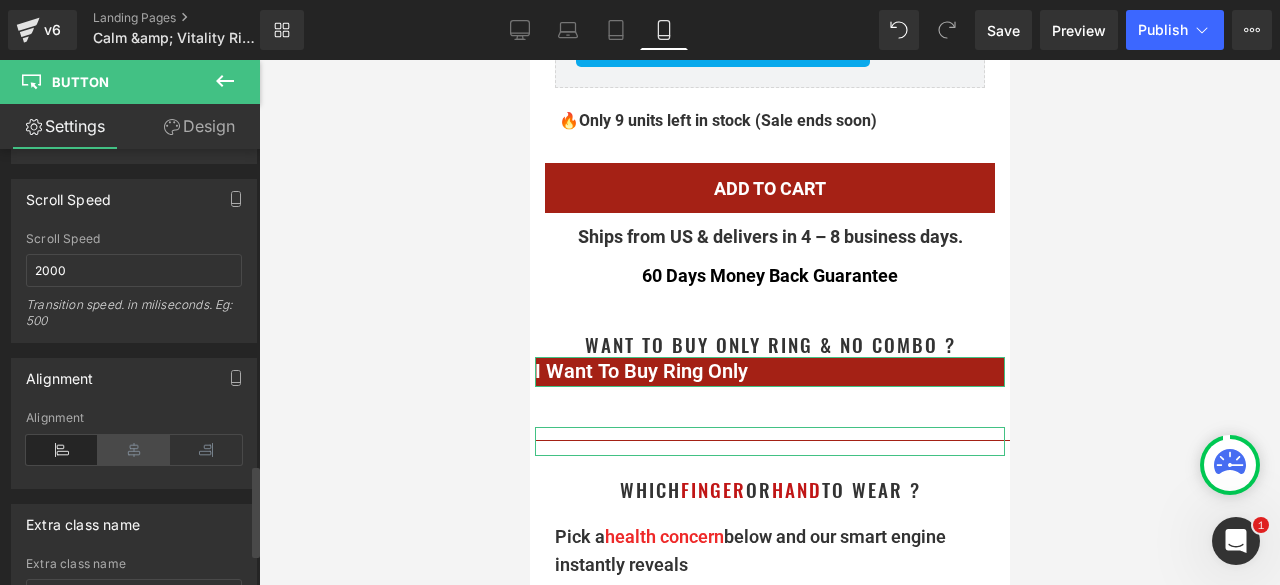 click at bounding box center (134, 450) 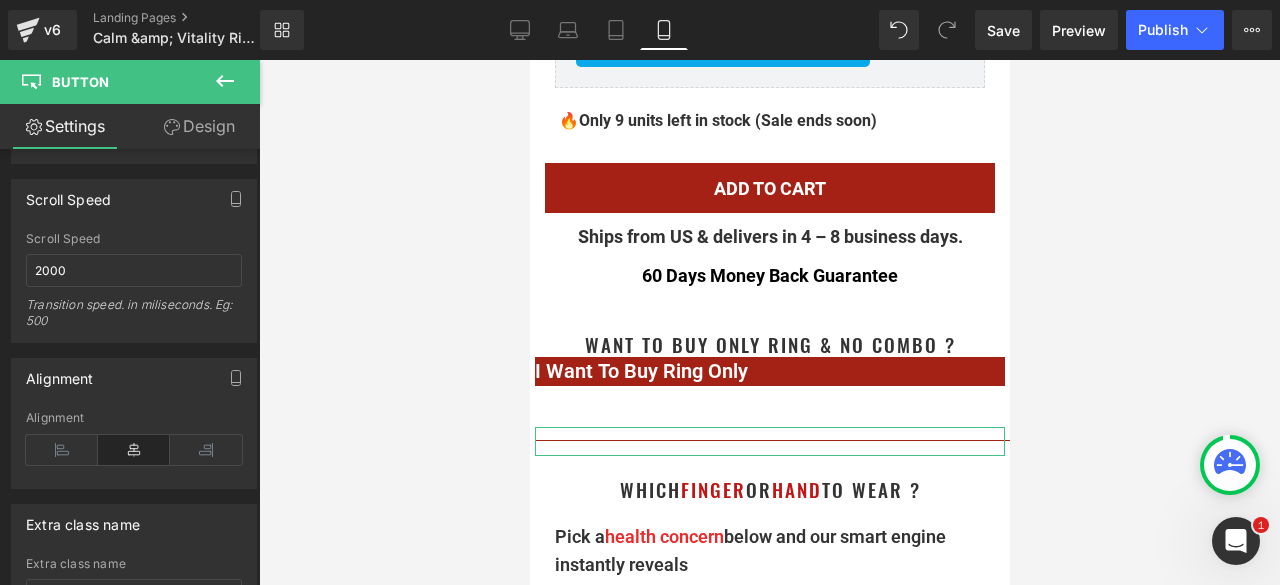 click on "BITRONTIX US
0
Your Cart is Empty
Continue Shopping
$0.00
Subtotal" at bounding box center (769, 6217) 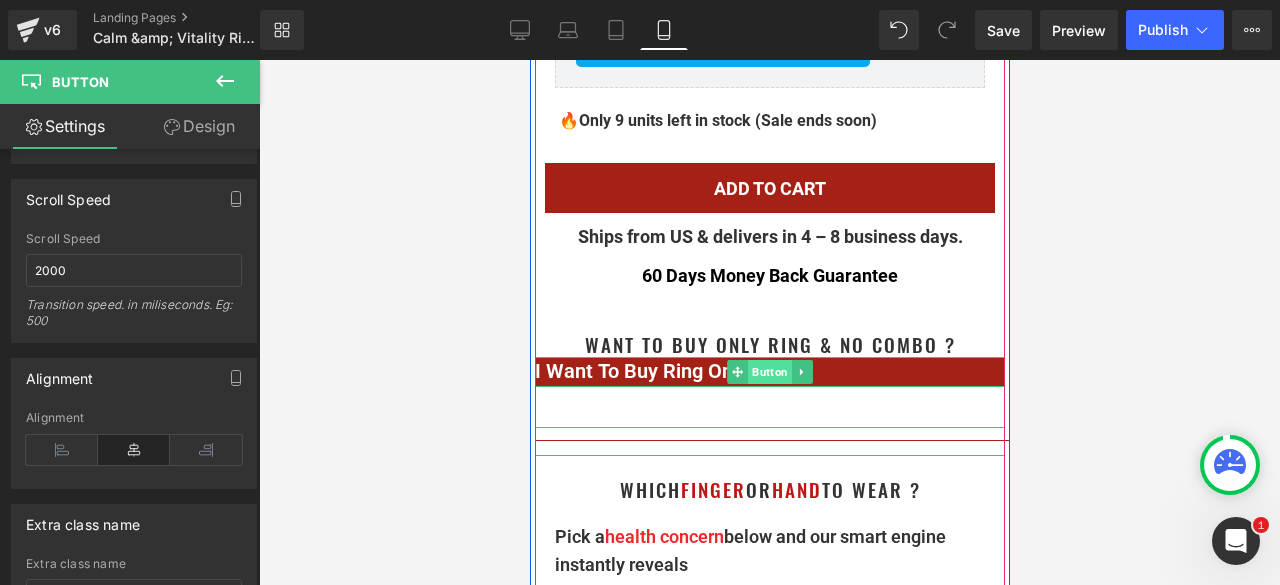 click on "Button" at bounding box center (769, 372) 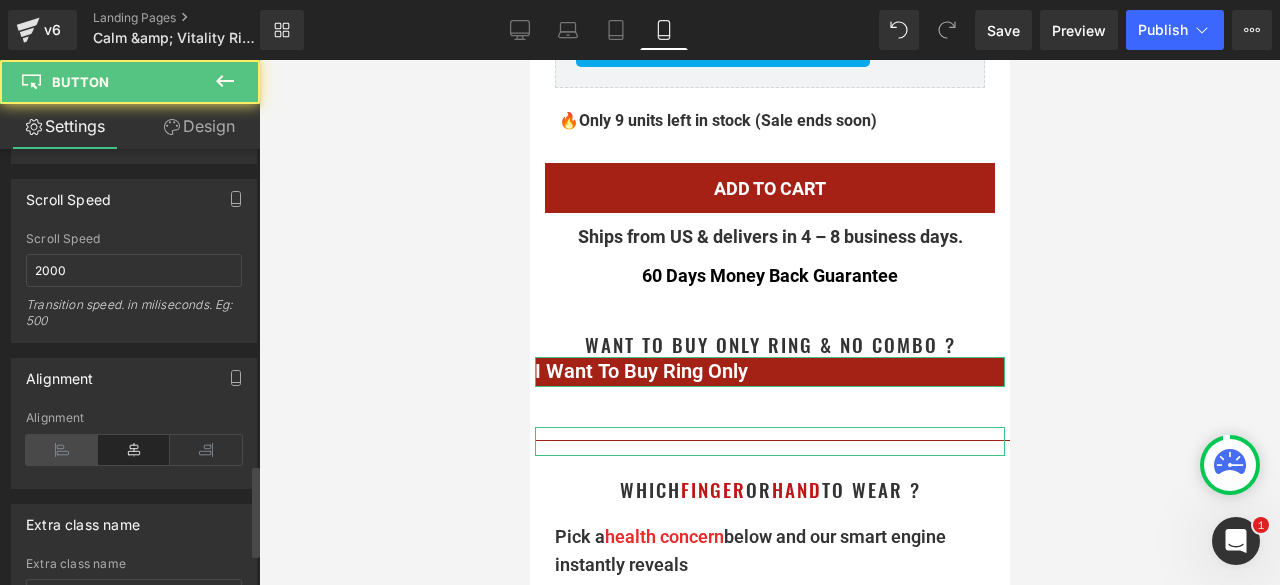 click at bounding box center (62, 450) 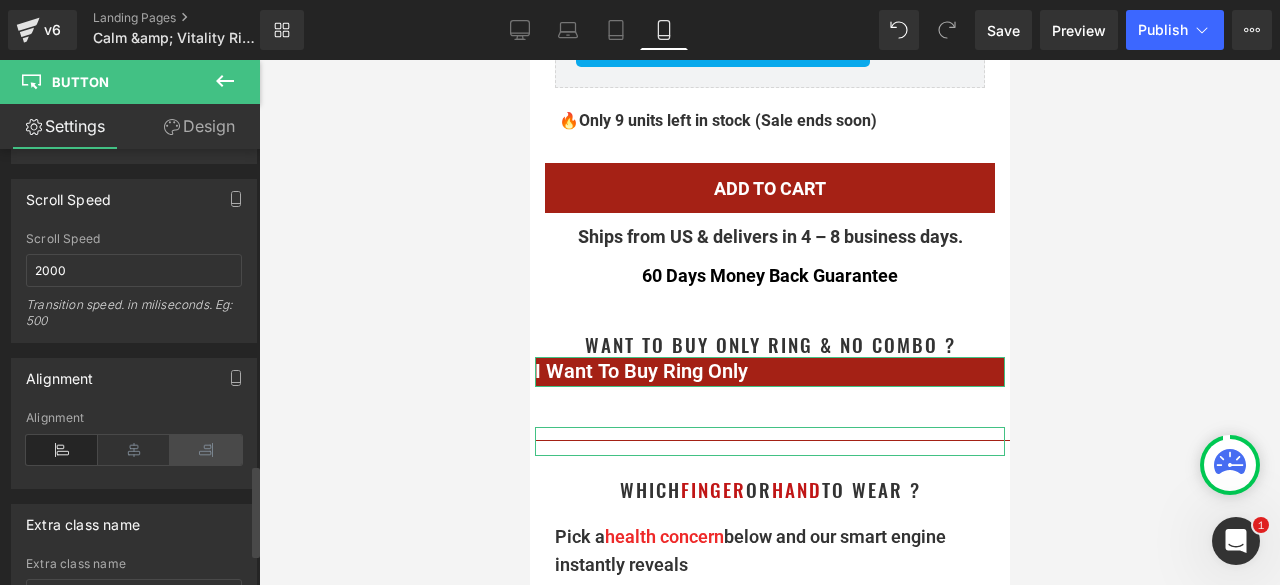 click at bounding box center (206, 450) 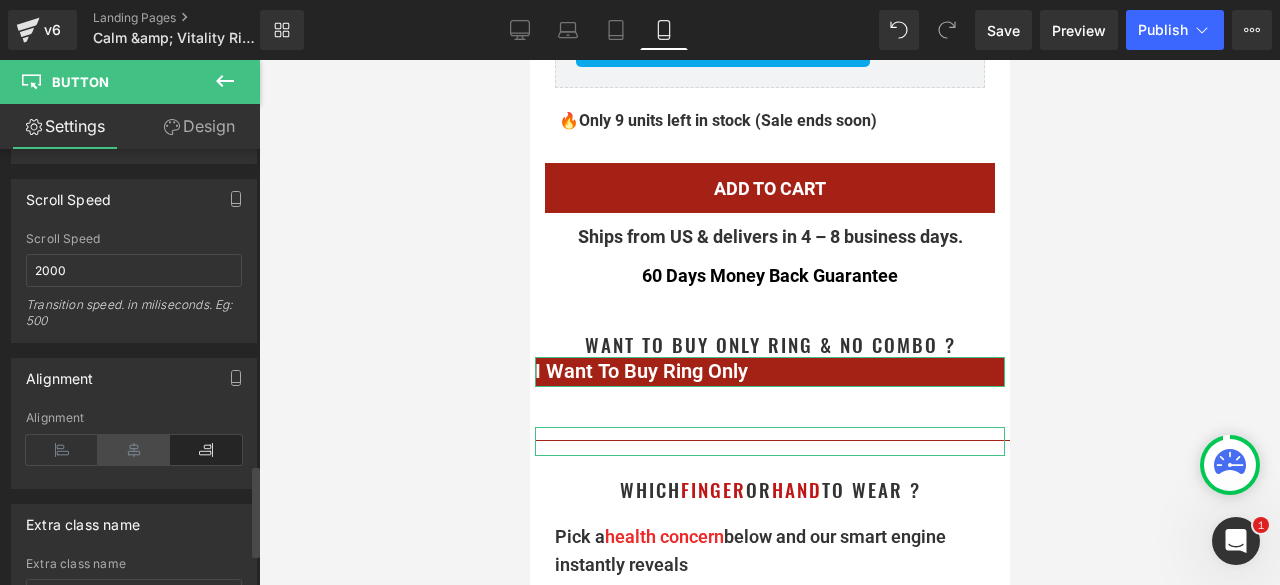 click at bounding box center [134, 450] 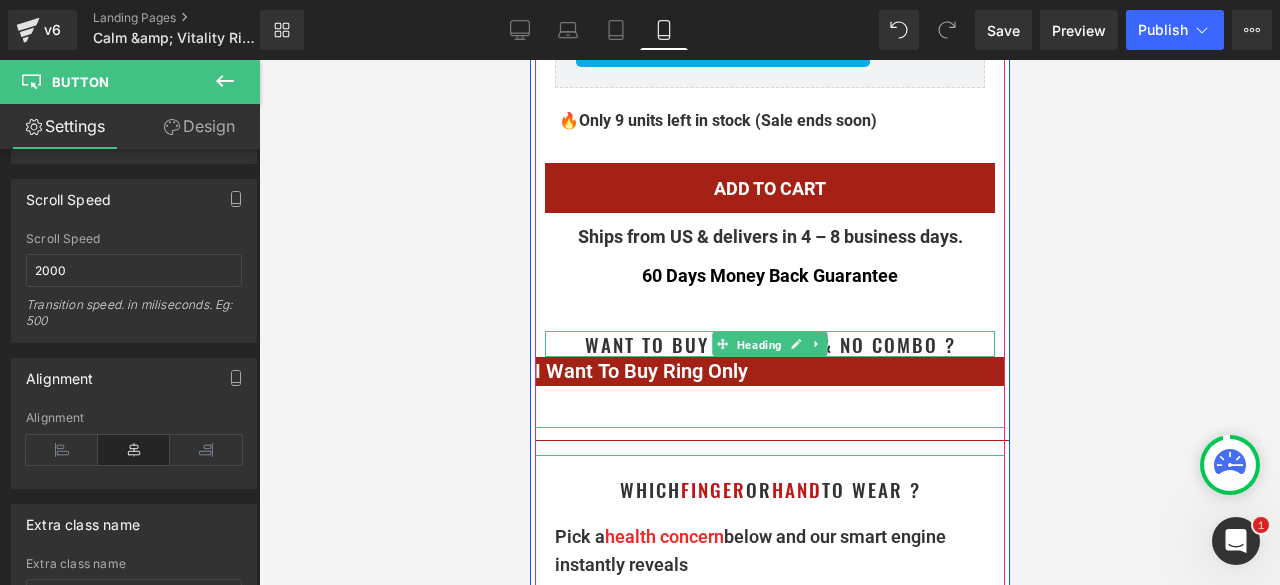 click on "Heading" at bounding box center [758, 345] 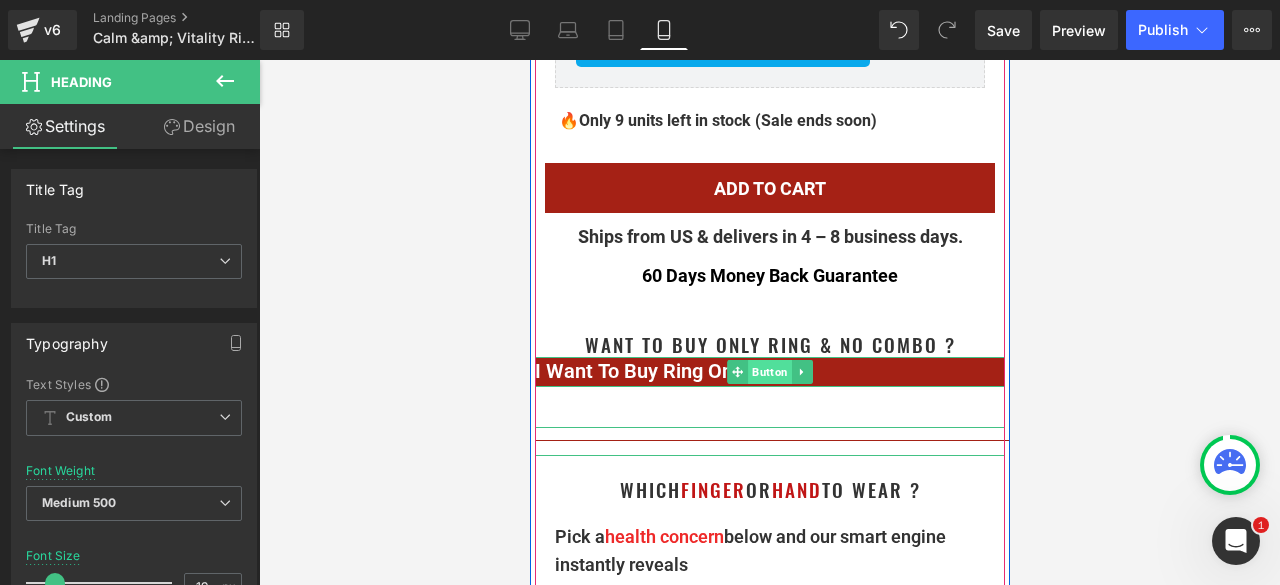 click on "Button" at bounding box center [769, 372] 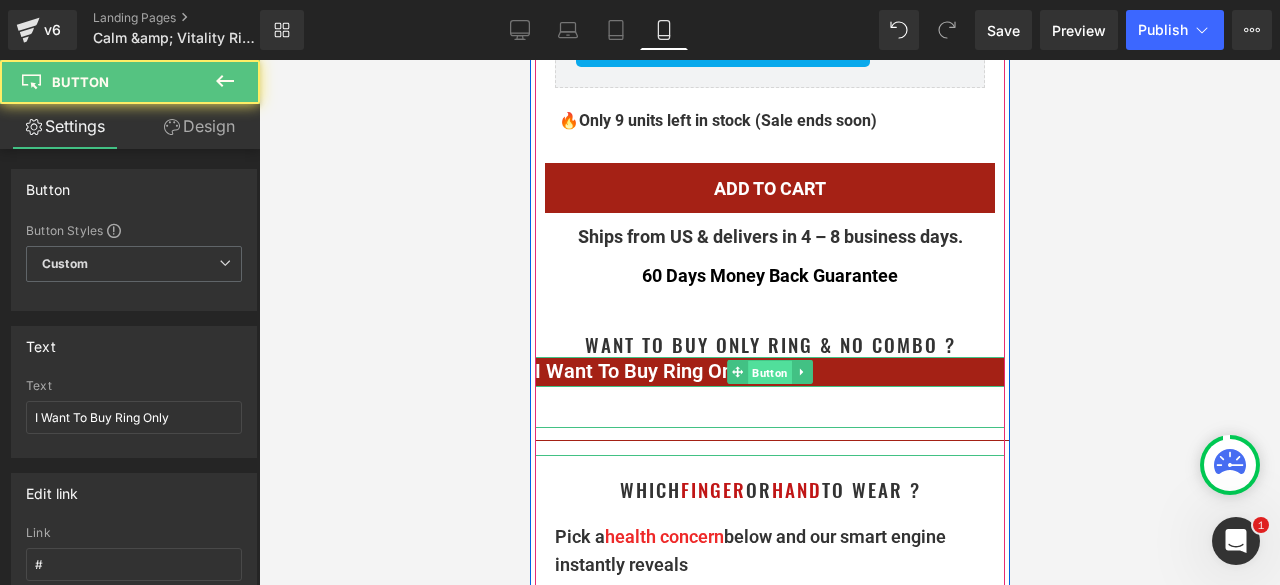 click on "Button" at bounding box center (769, 373) 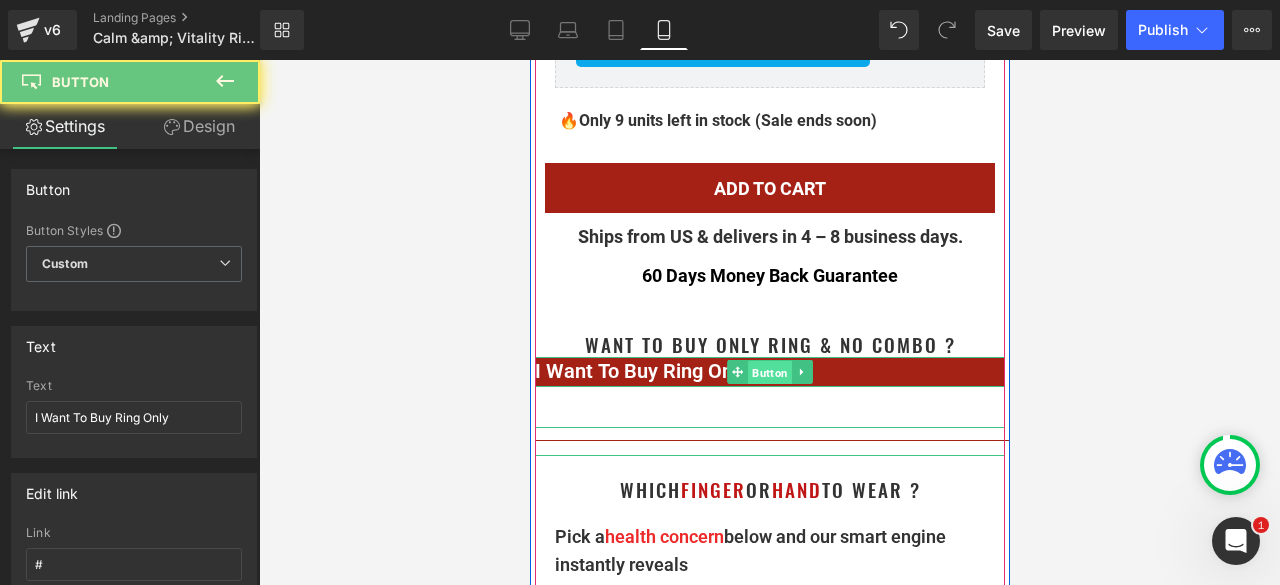 click on "Button" at bounding box center [769, 373] 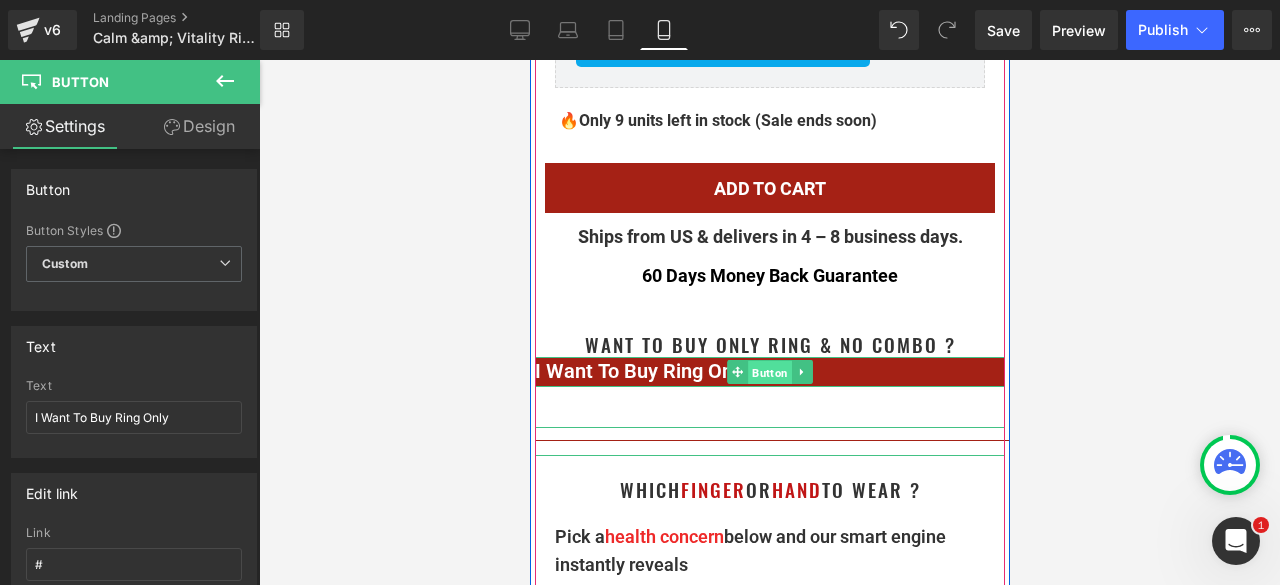click on "Button" at bounding box center (769, 373) 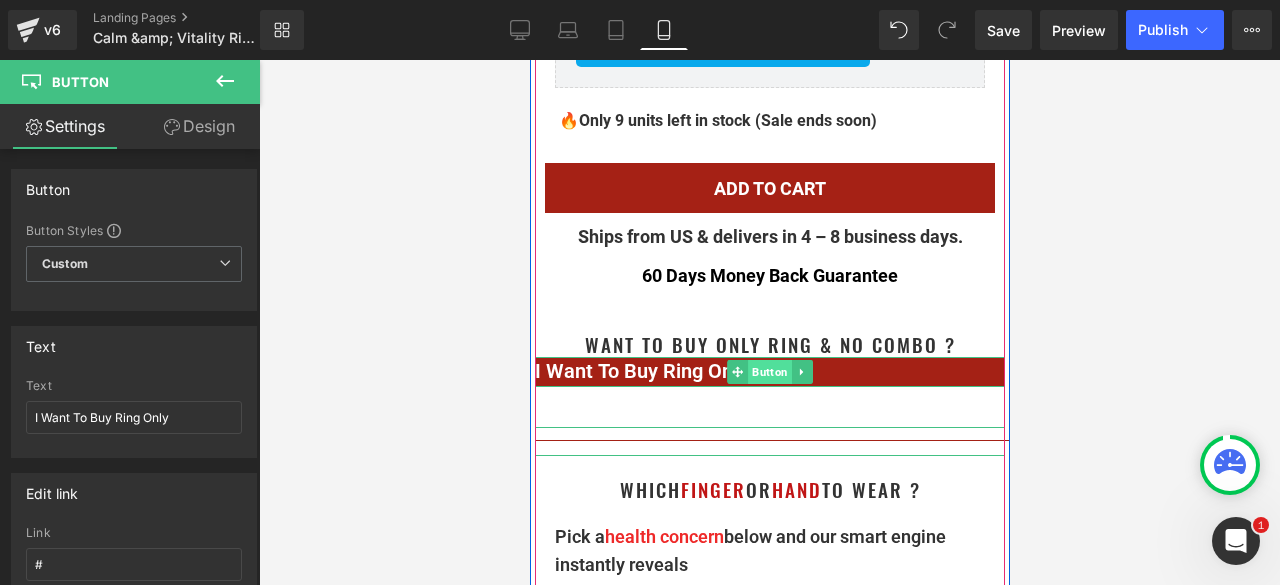 click on "Button" at bounding box center (769, 372) 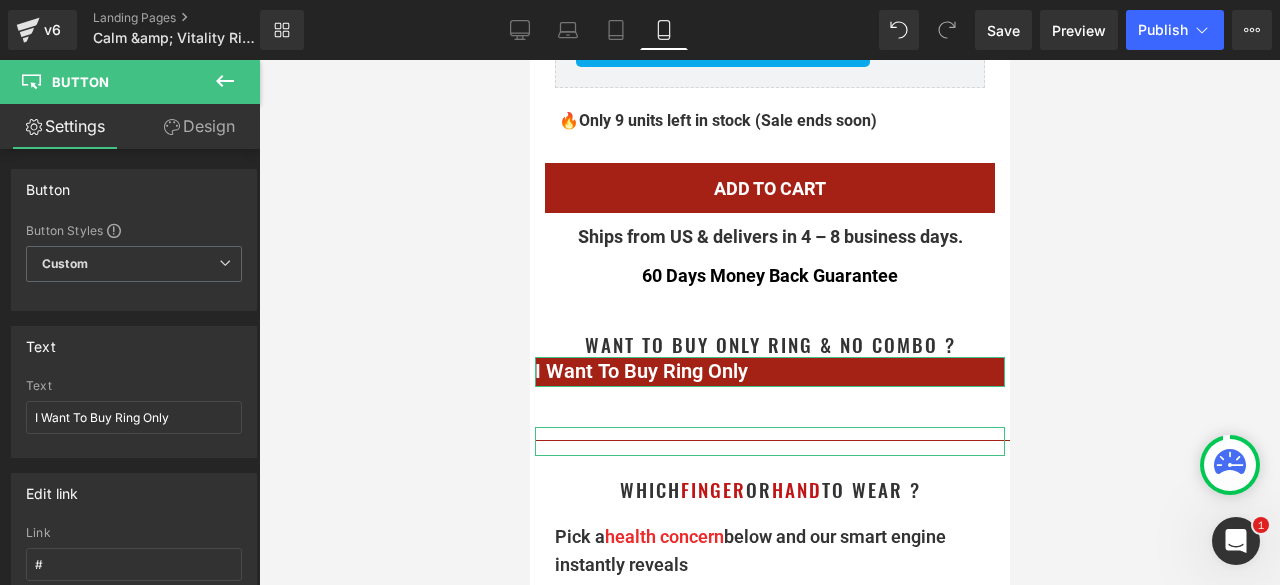 click on "Design" at bounding box center (199, 126) 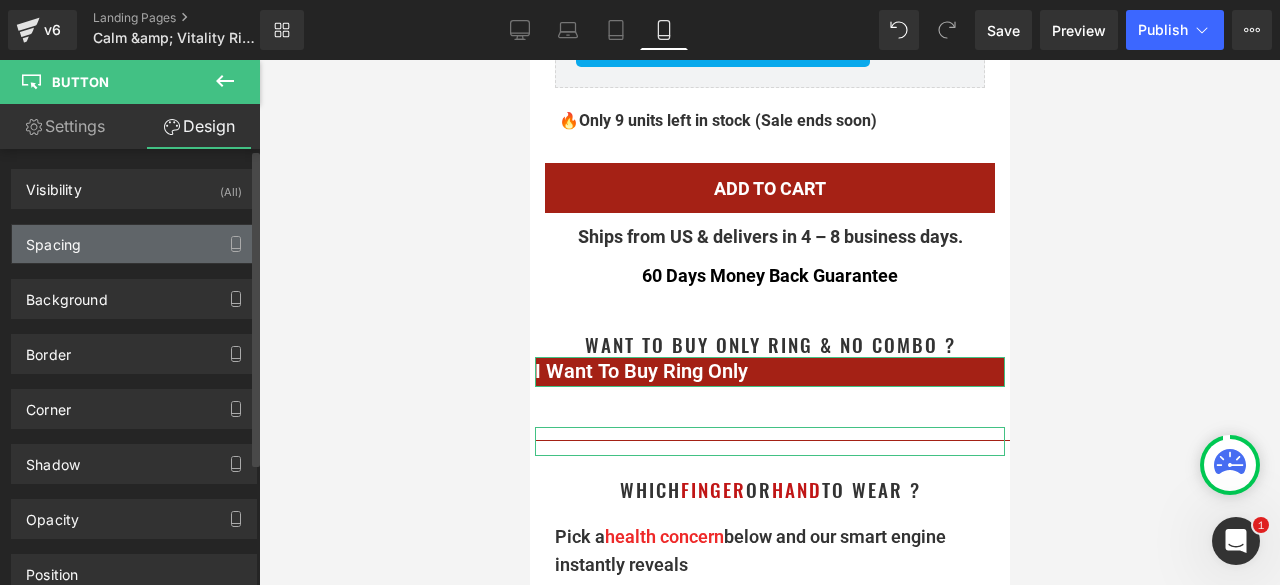 click on "Spacing" at bounding box center (53, 239) 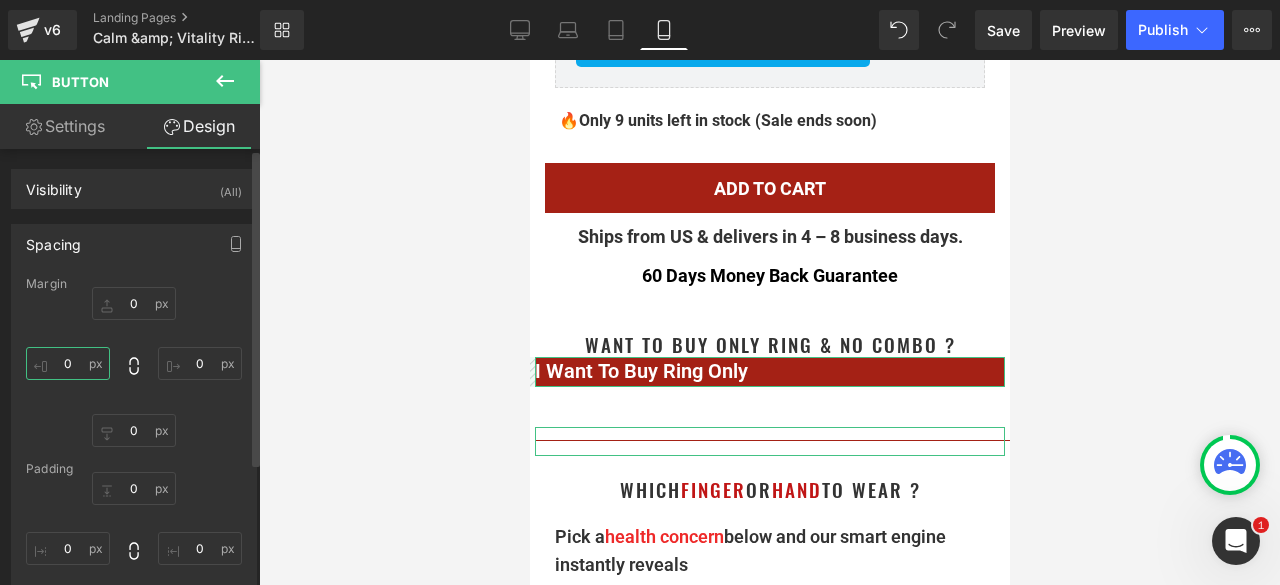 click on "0" at bounding box center (68, 363) 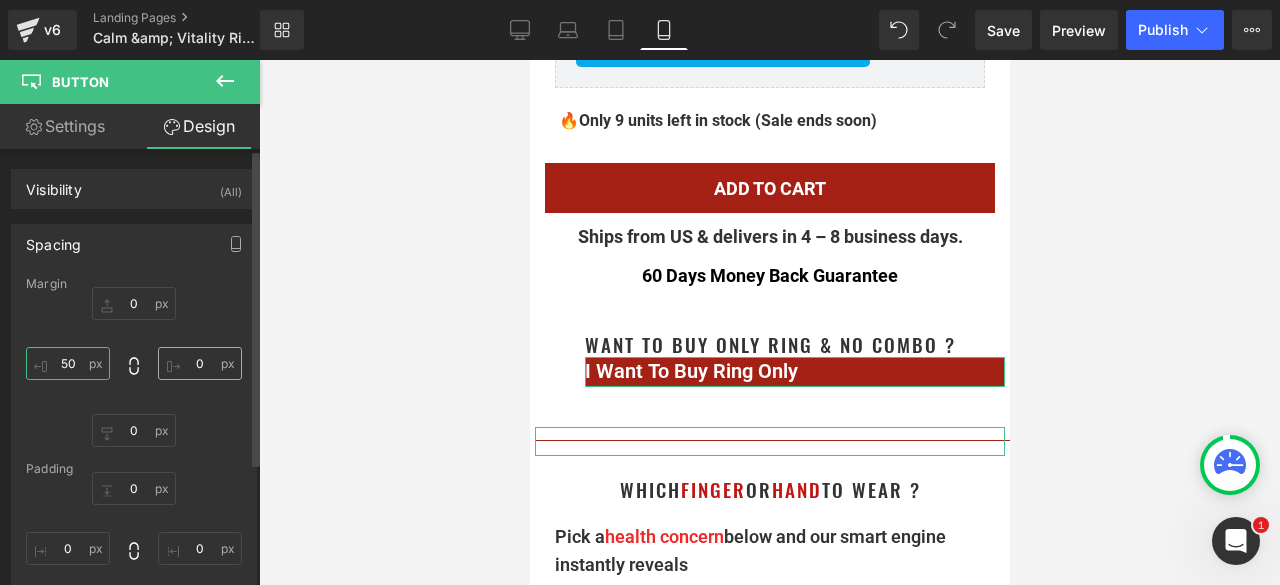 type on "50" 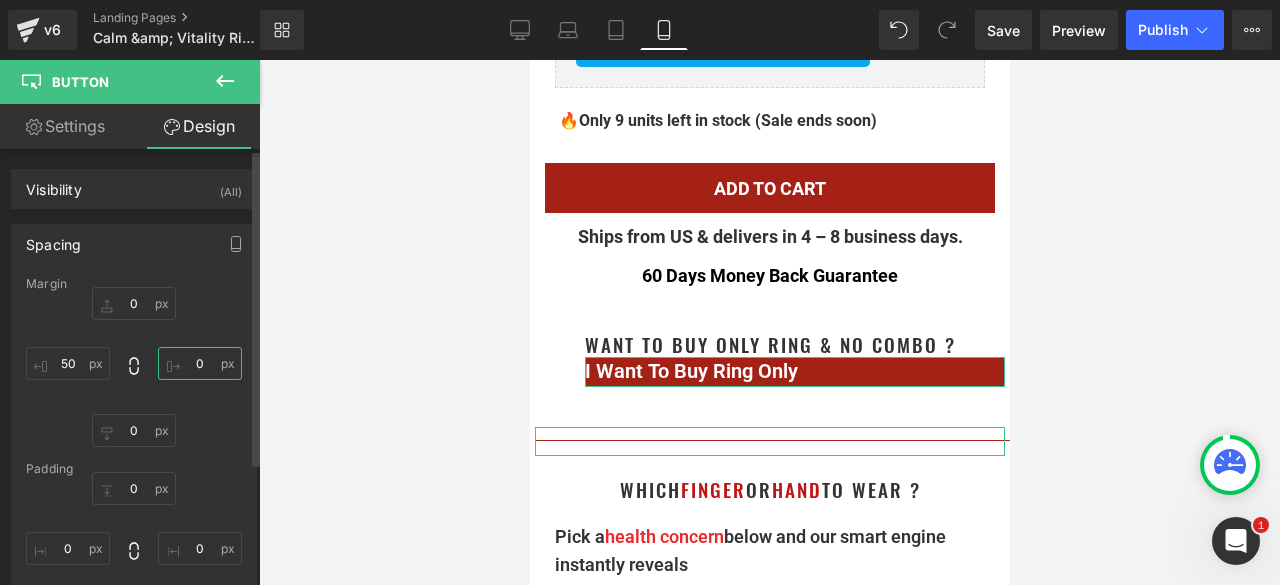 click on "0" at bounding box center [200, 363] 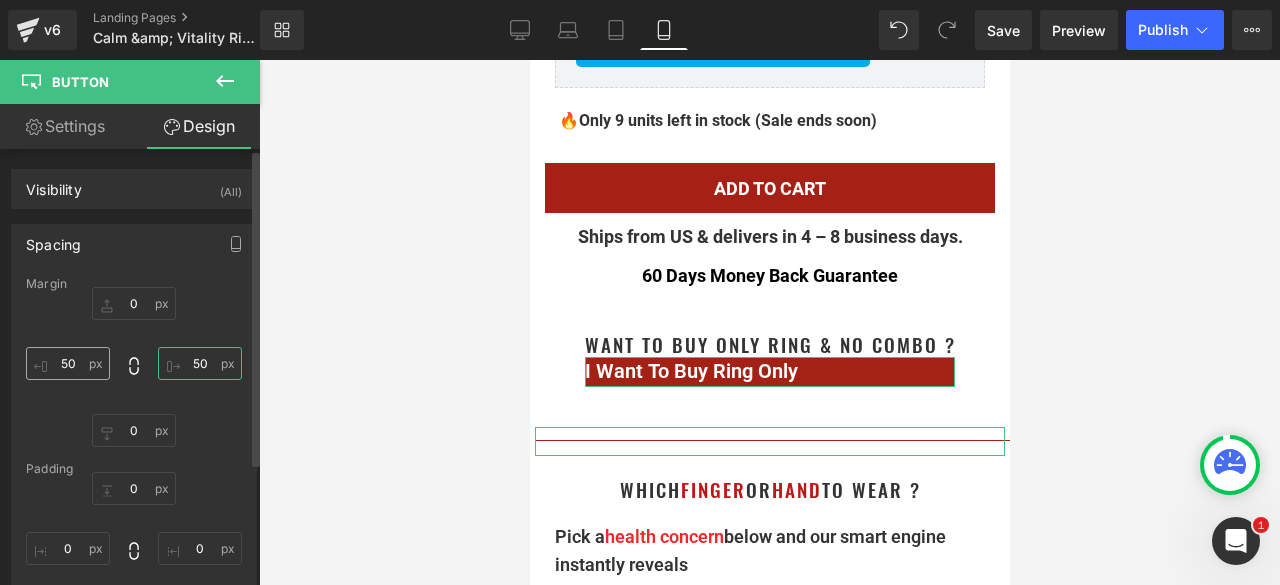 type on "50" 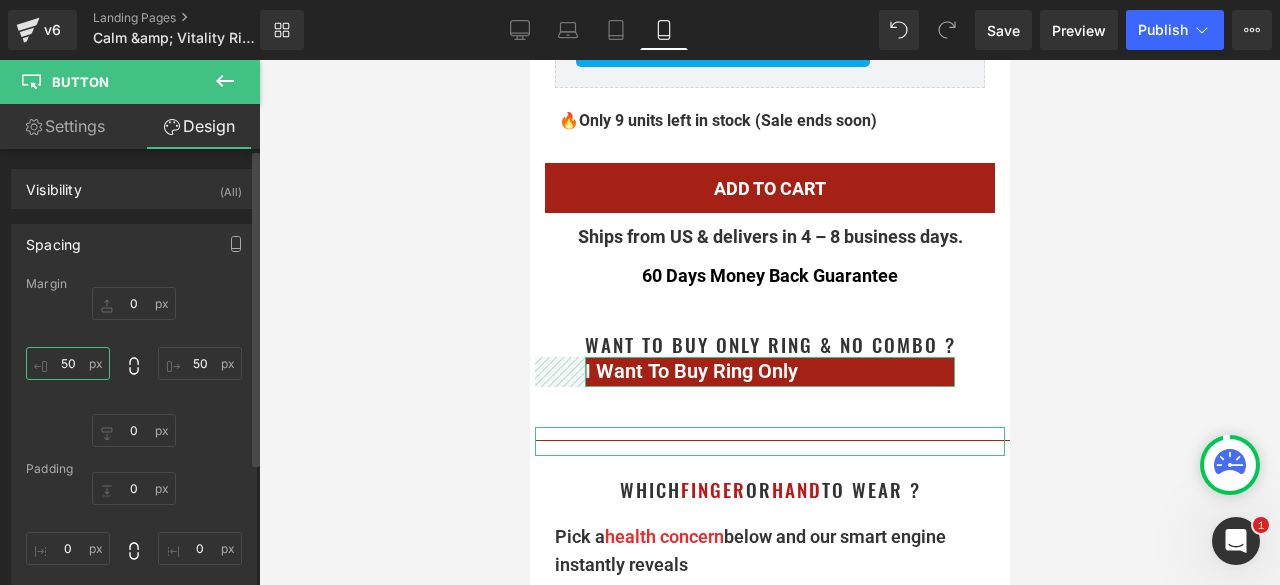 click on "50" at bounding box center [68, 363] 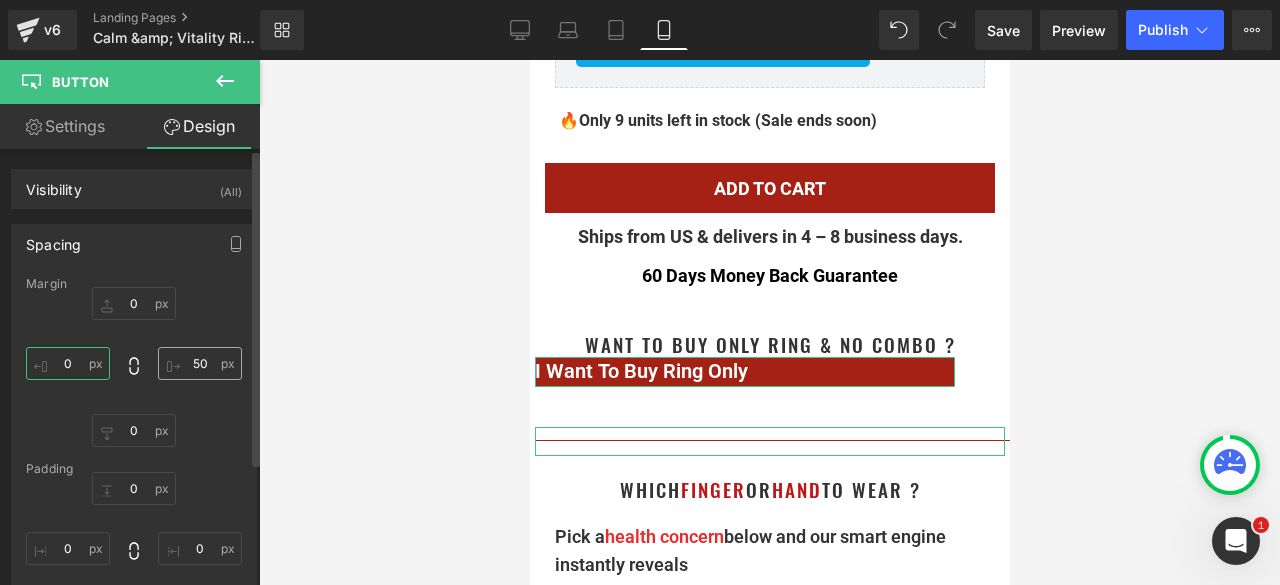 type 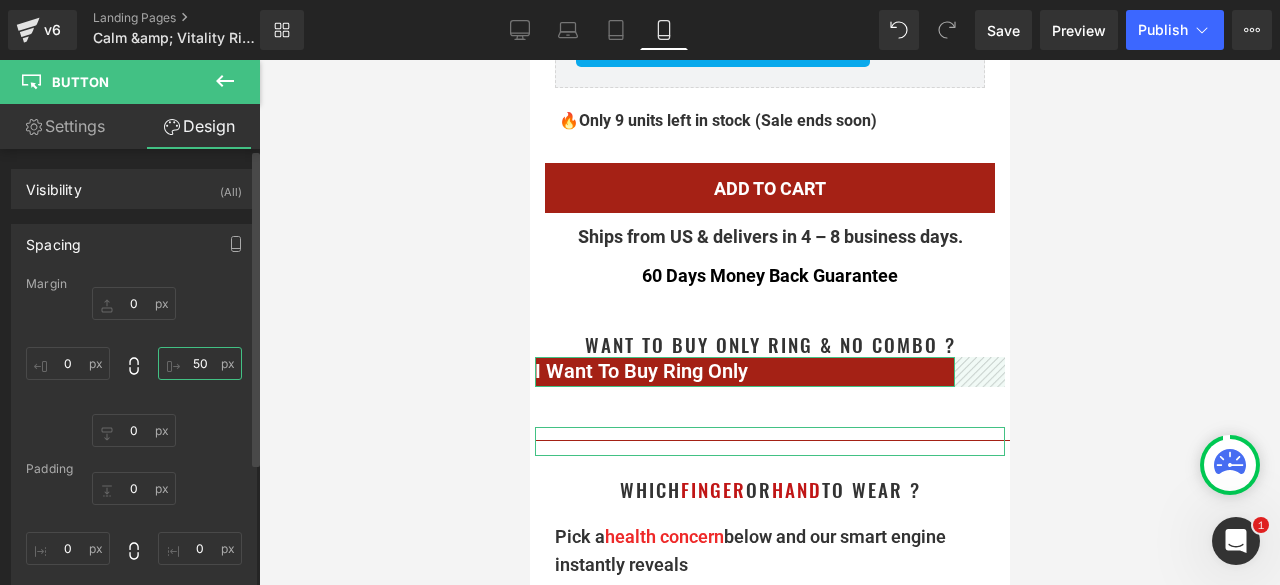 click on "50" at bounding box center (200, 363) 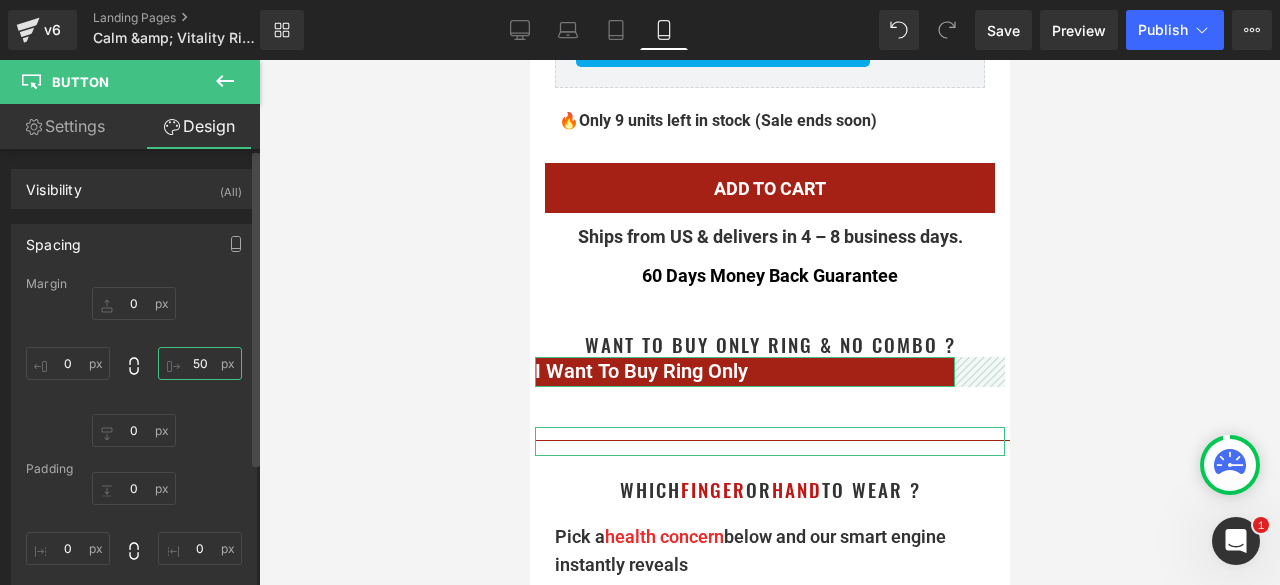 type 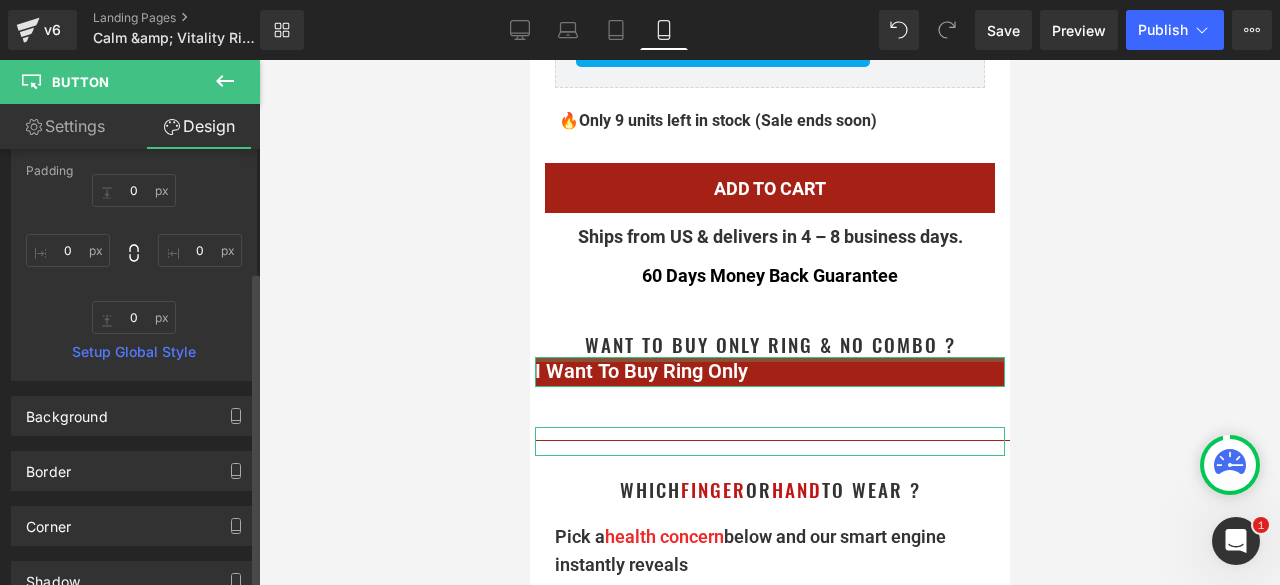 scroll, scrollTop: 300, scrollLeft: 0, axis: vertical 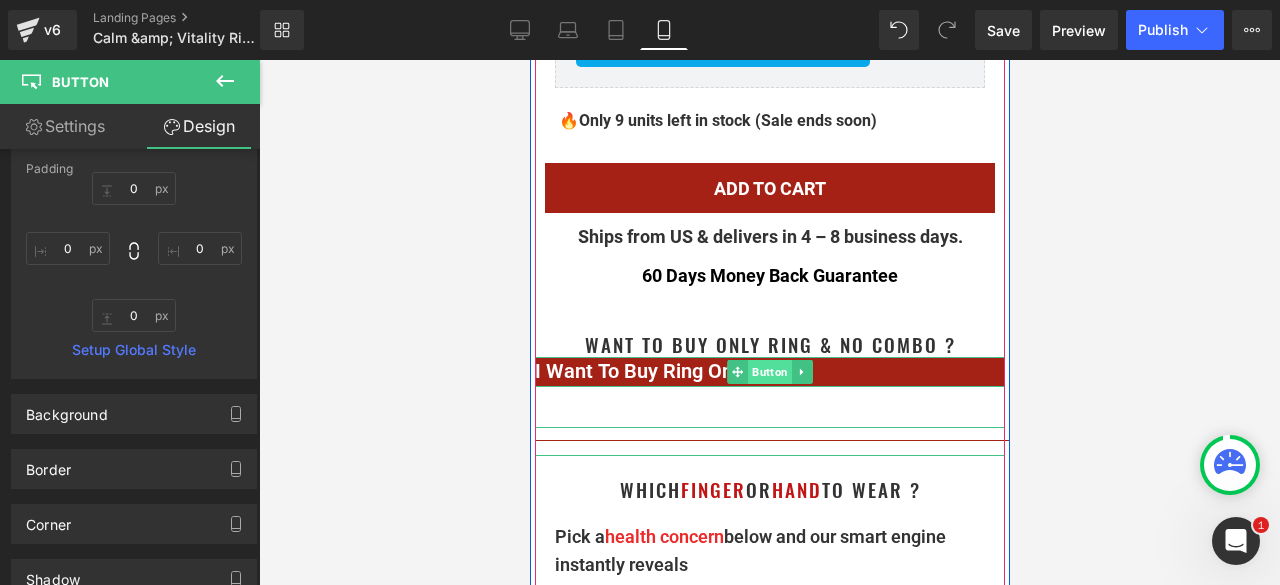 click on "Button" at bounding box center (769, 372) 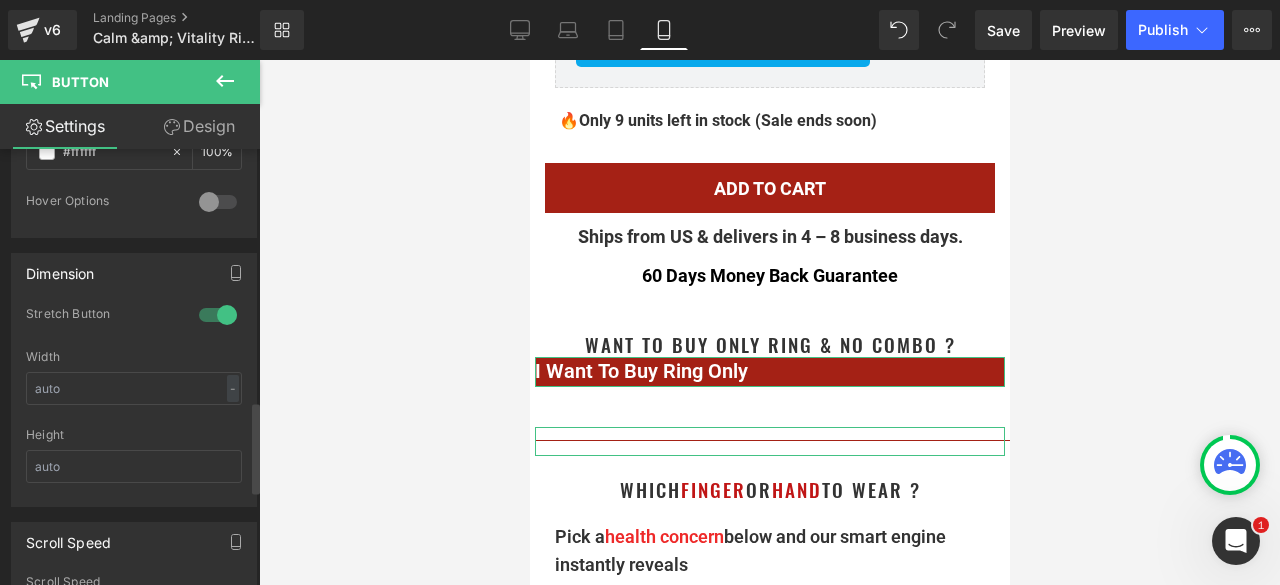 scroll, scrollTop: 1200, scrollLeft: 0, axis: vertical 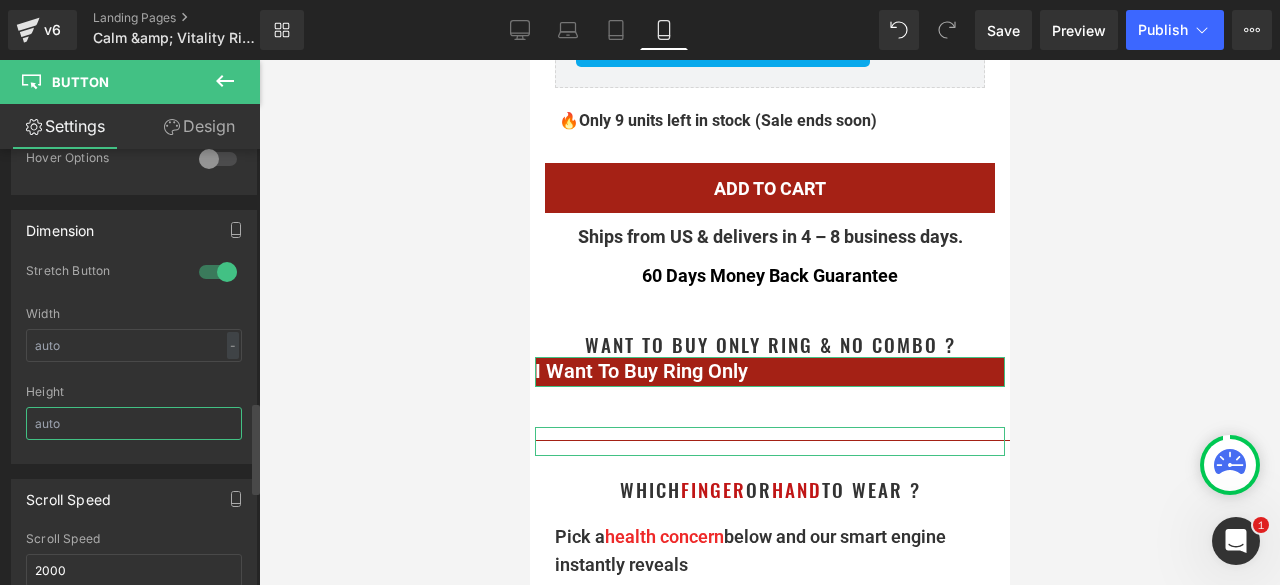 click at bounding box center (134, 423) 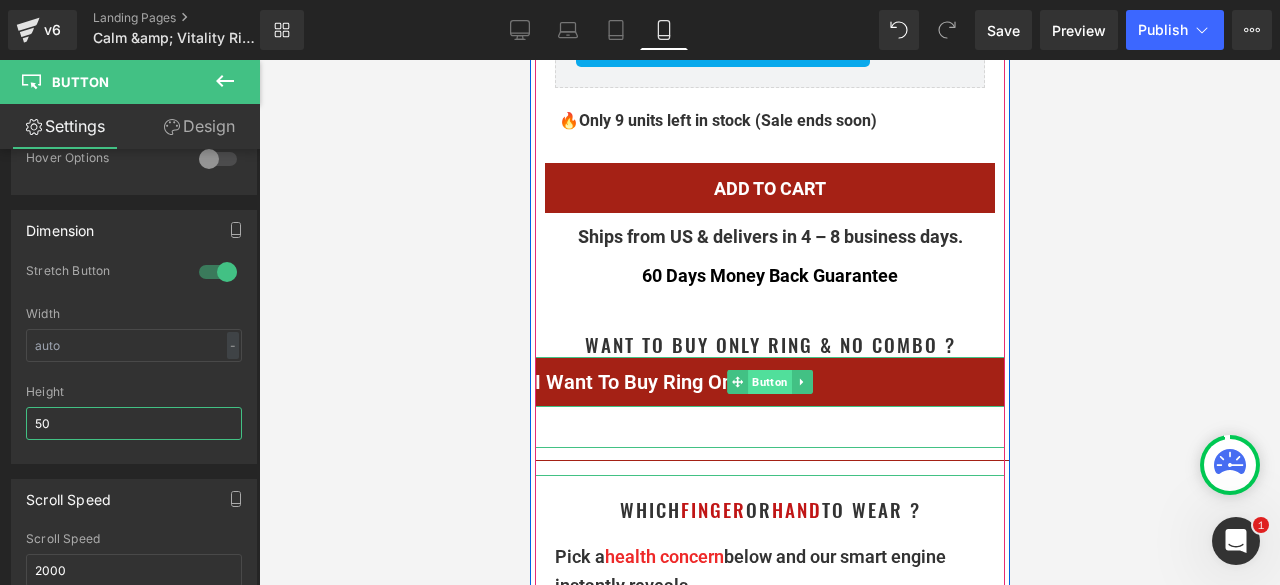 click on "Button" at bounding box center (769, 382) 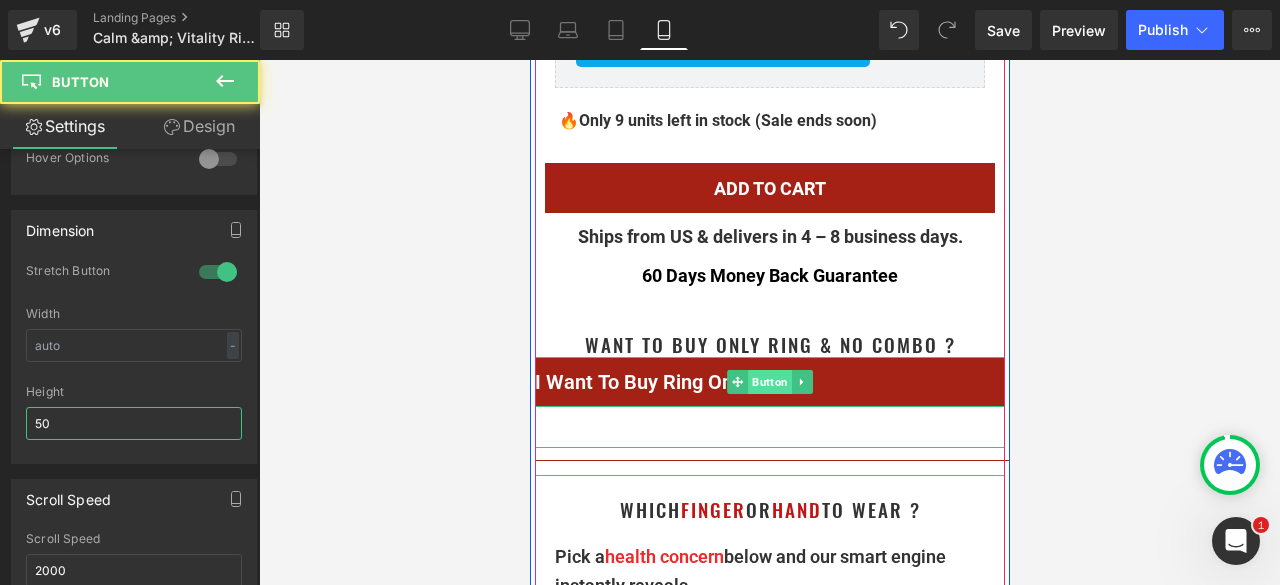 click on "Button" at bounding box center [769, 382] 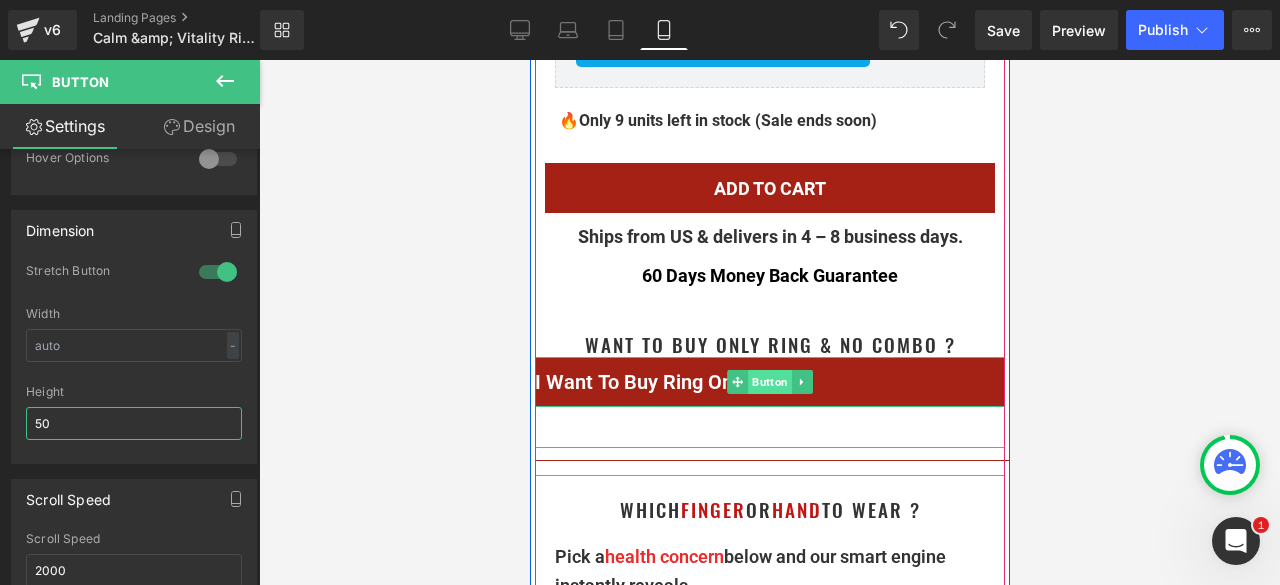 click on "Button" at bounding box center [769, 382] 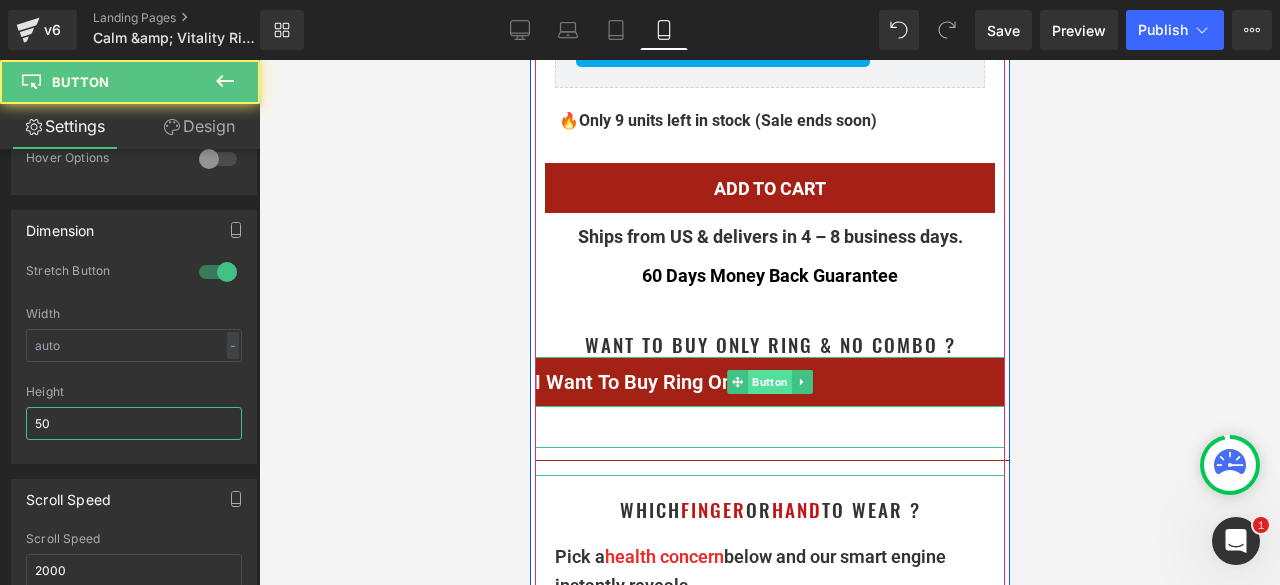 click on "Button" at bounding box center [769, 382] 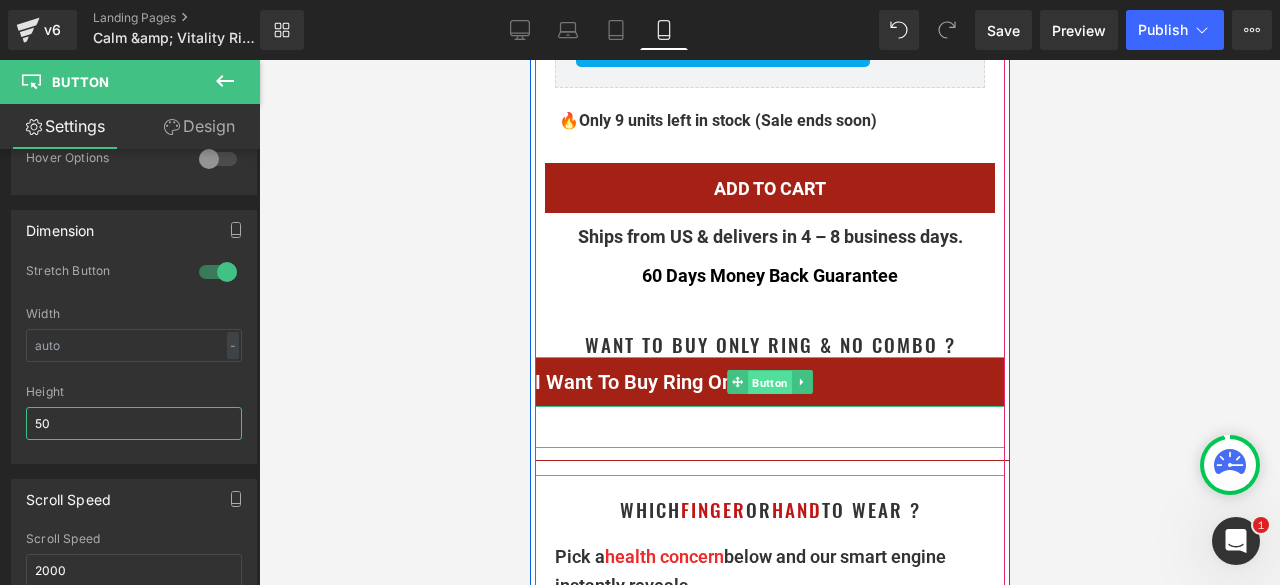 click on "Button" at bounding box center (769, 383) 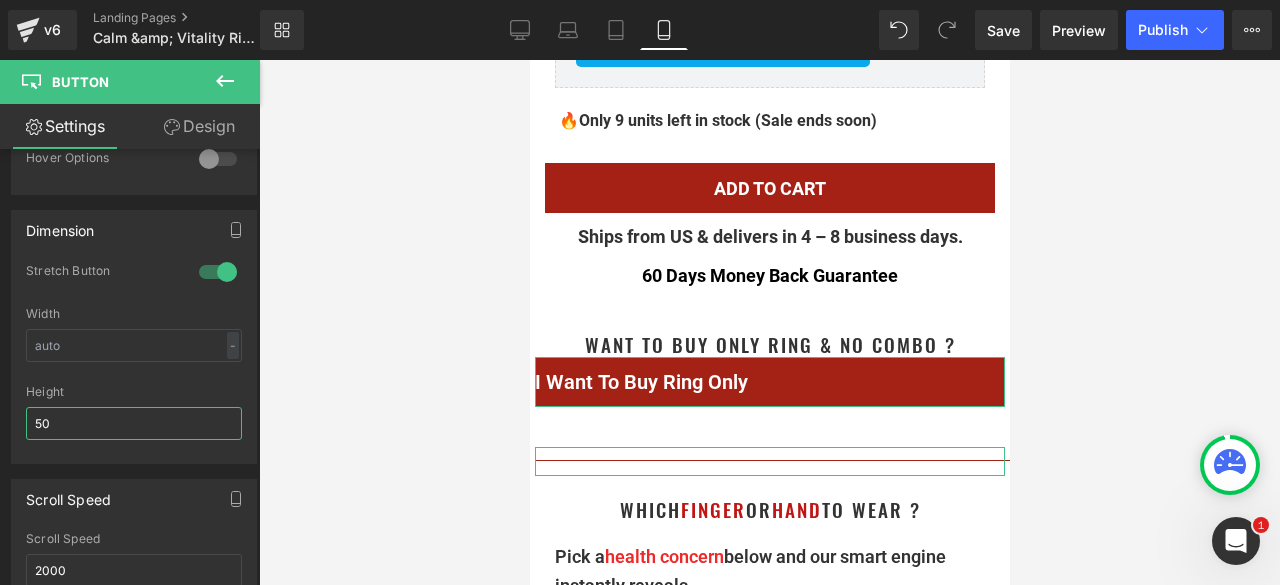 type on "50" 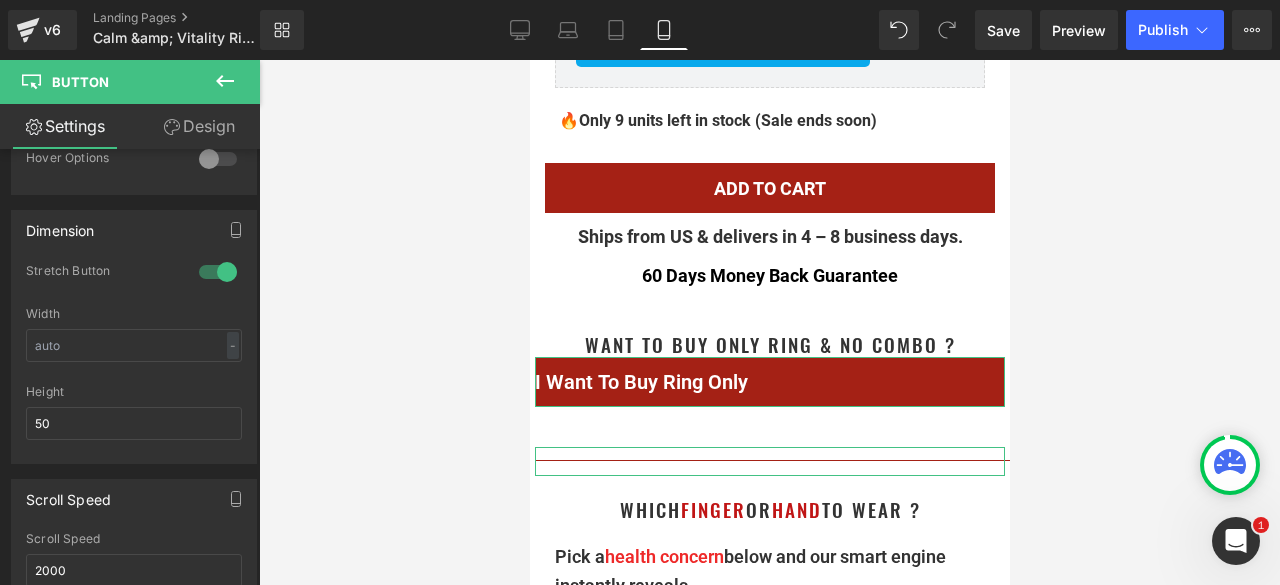 click on "Design" at bounding box center [199, 126] 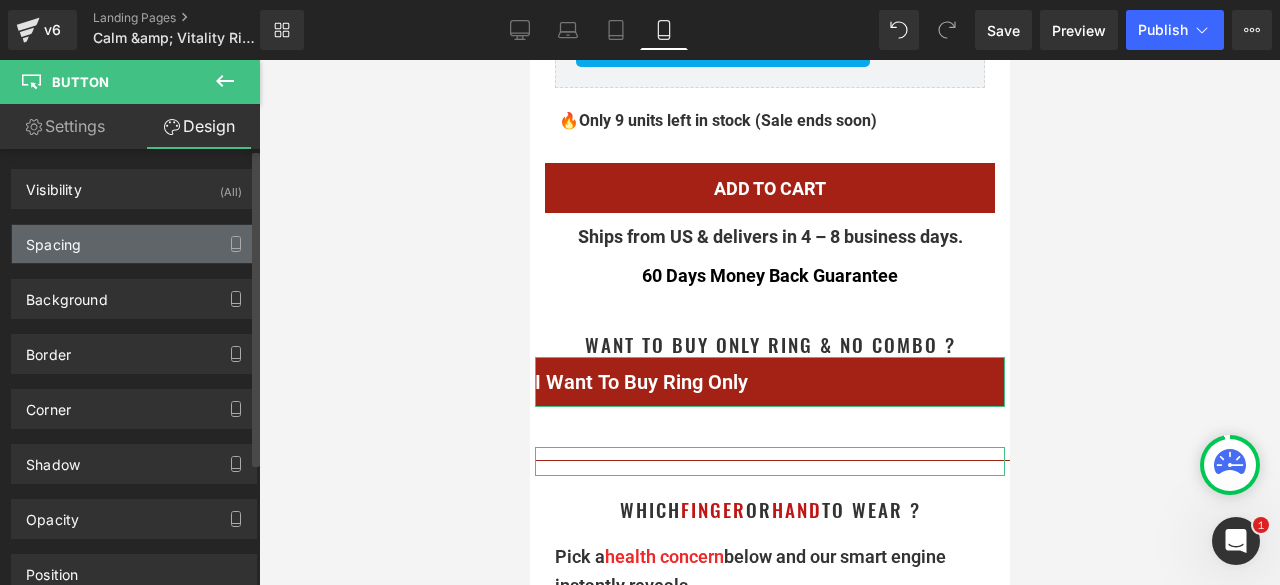 click on "Spacing" at bounding box center [134, 244] 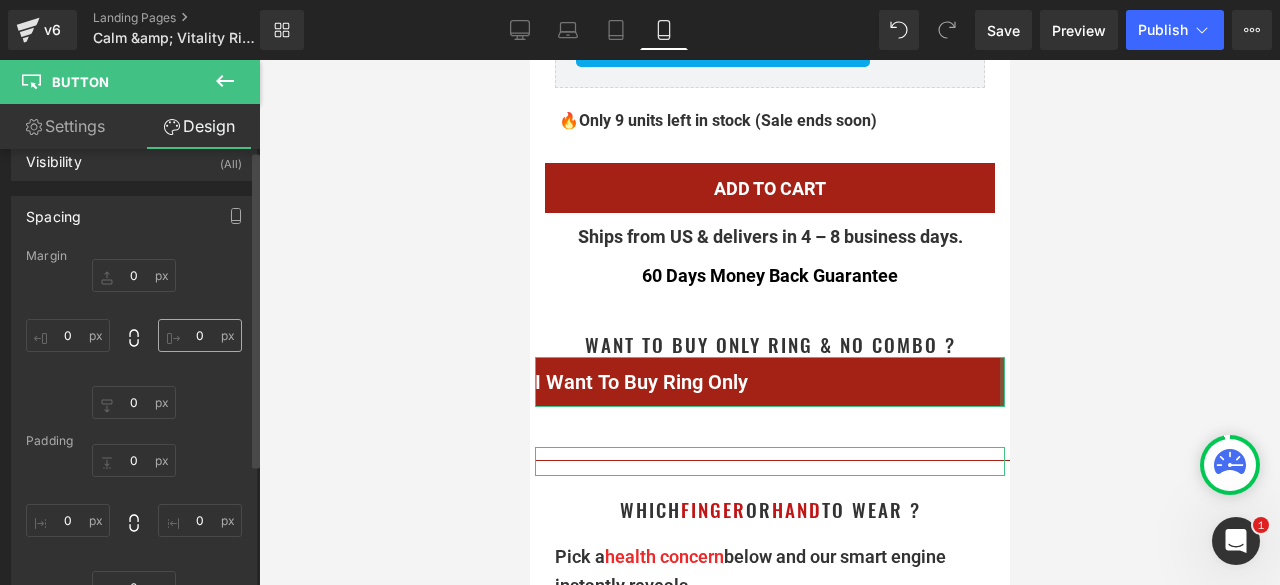scroll, scrollTop: 0, scrollLeft: 0, axis: both 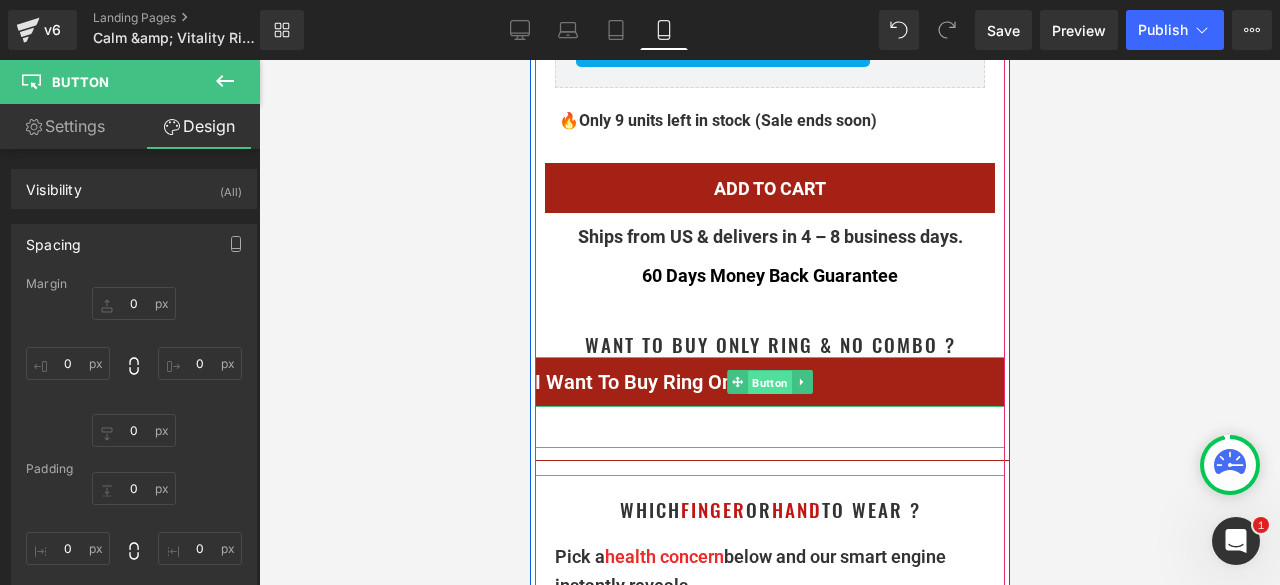 click on "Button" at bounding box center [769, 383] 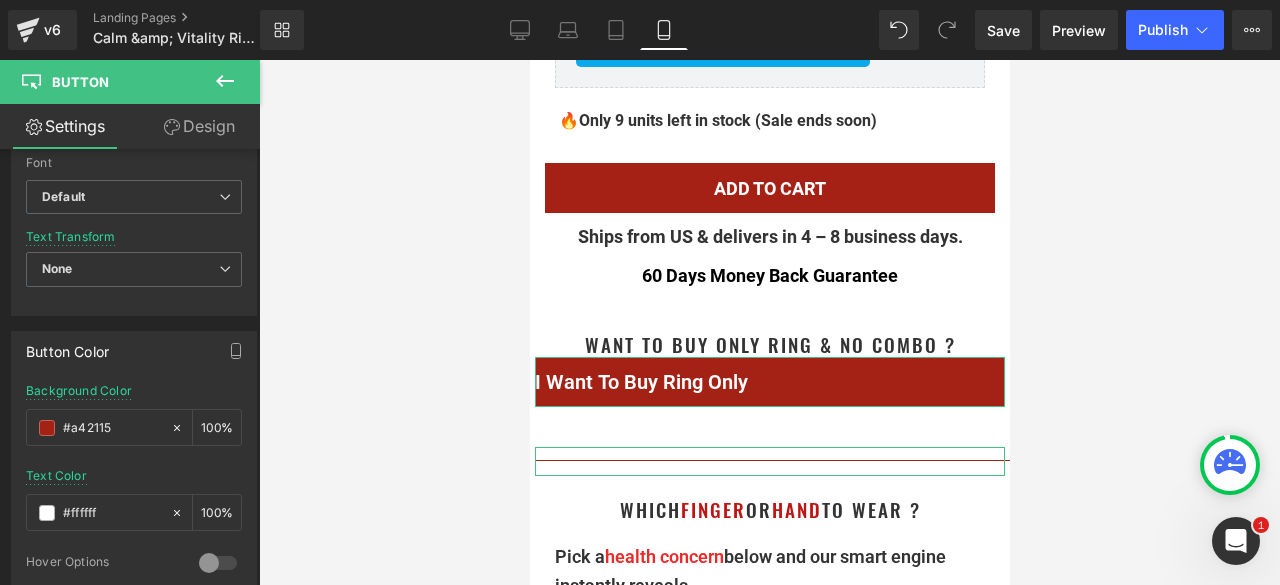 scroll, scrollTop: 800, scrollLeft: 0, axis: vertical 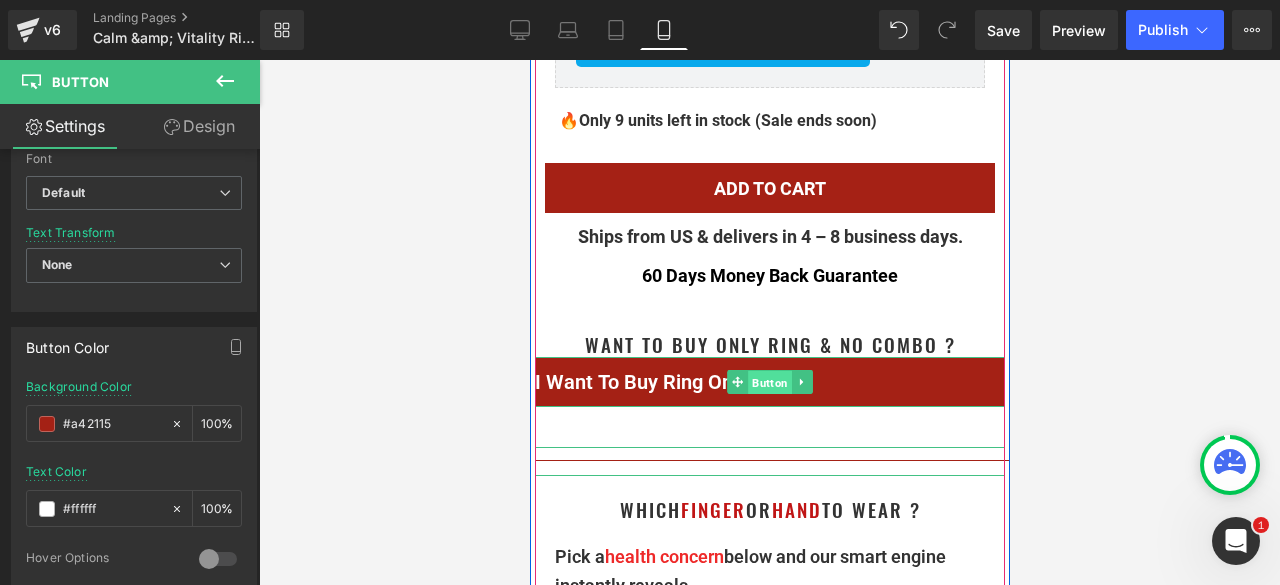 click on "Button" at bounding box center (769, 383) 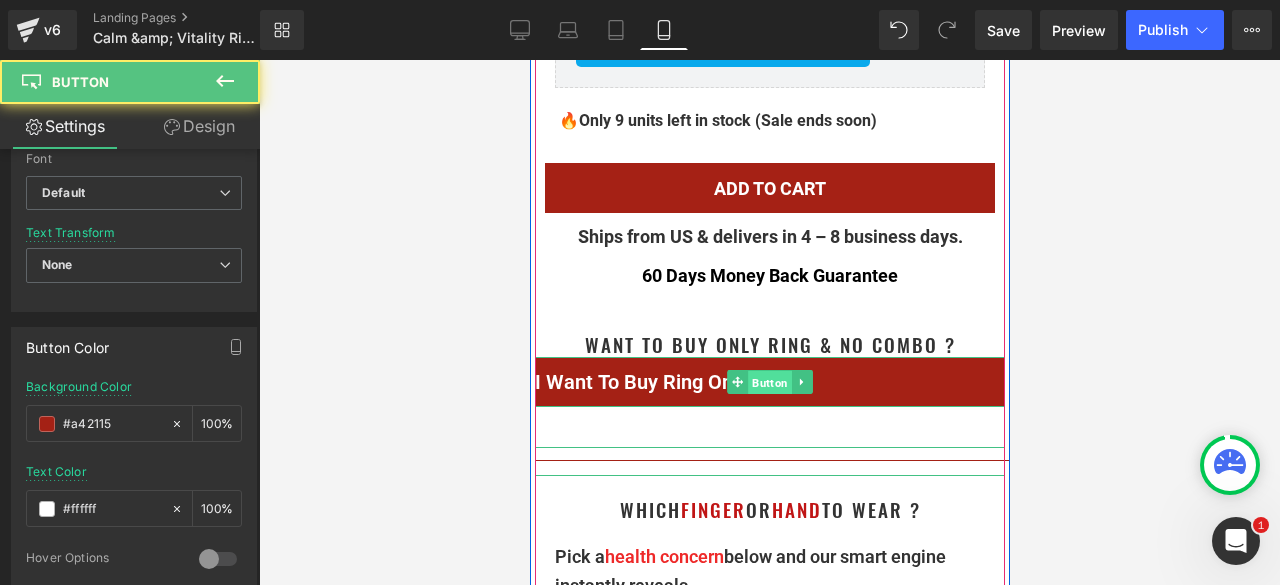 click on "Button" at bounding box center [769, 383] 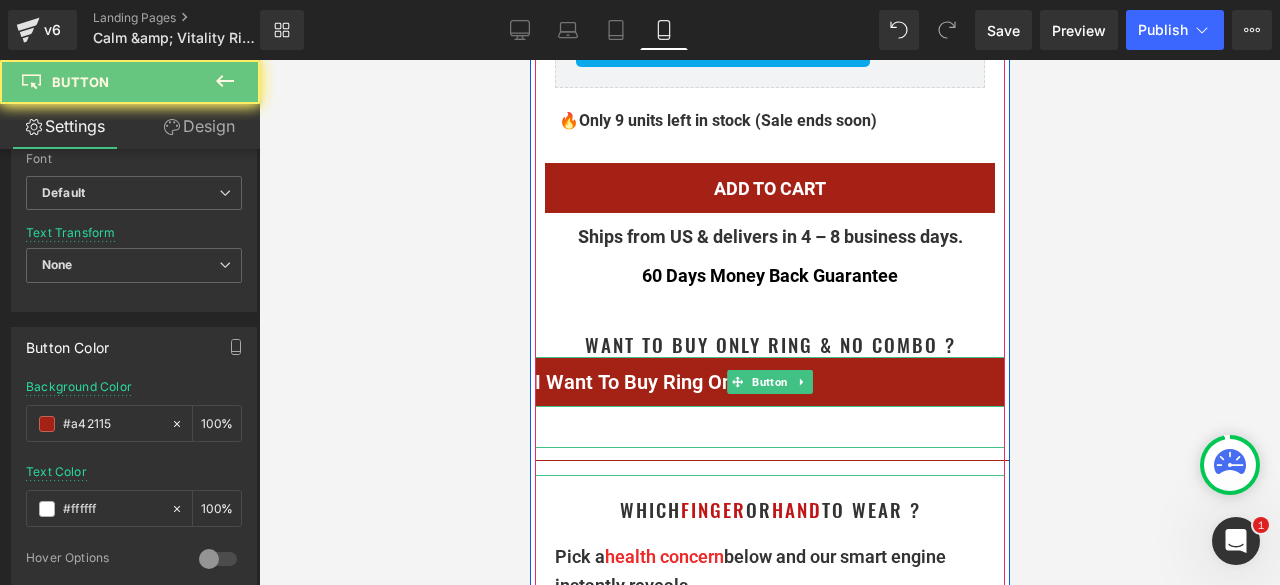 click on "I Want To Buy Ring Only" at bounding box center [640, 382] 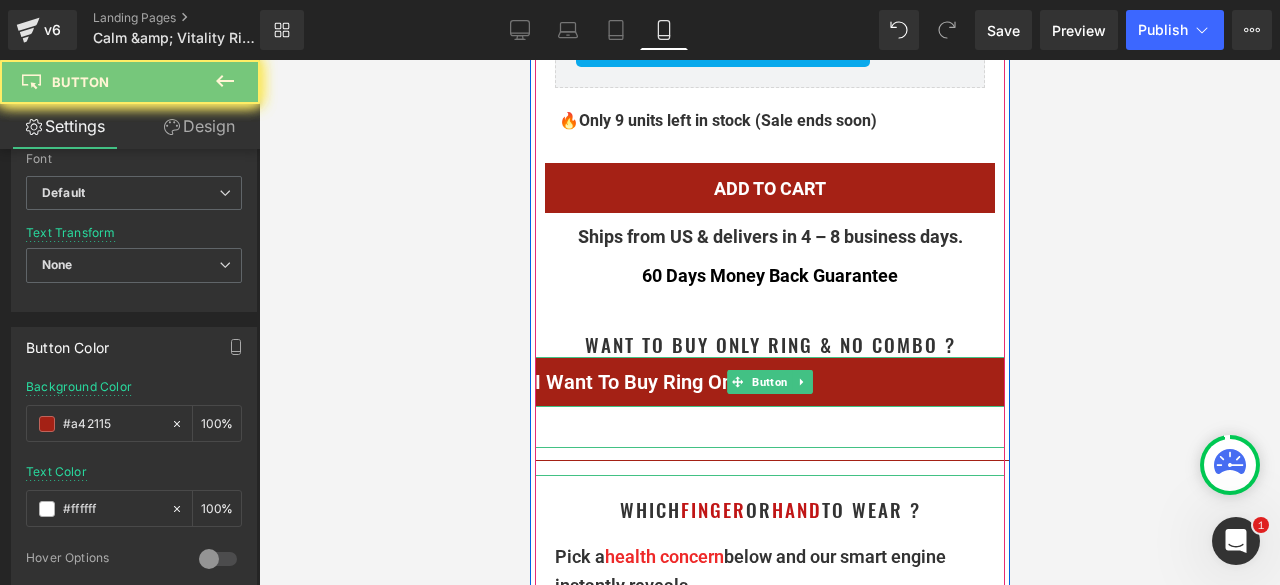 click on "I Want To Buy Ring Only" at bounding box center [640, 382] 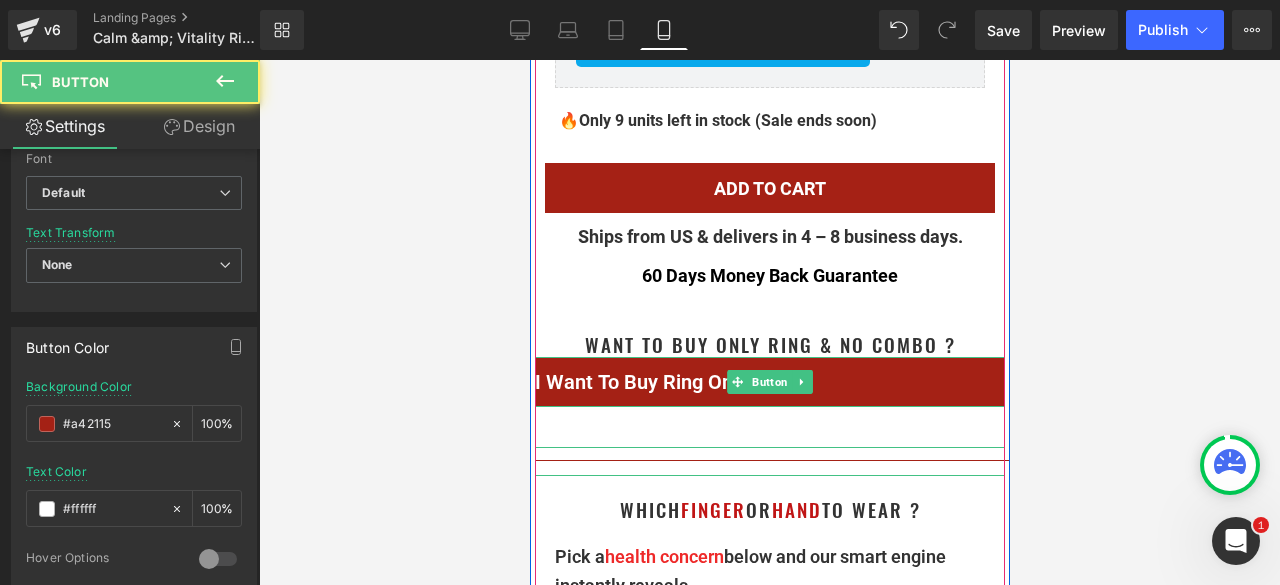 click on "I Want To Buy Ring Only" at bounding box center [640, 382] 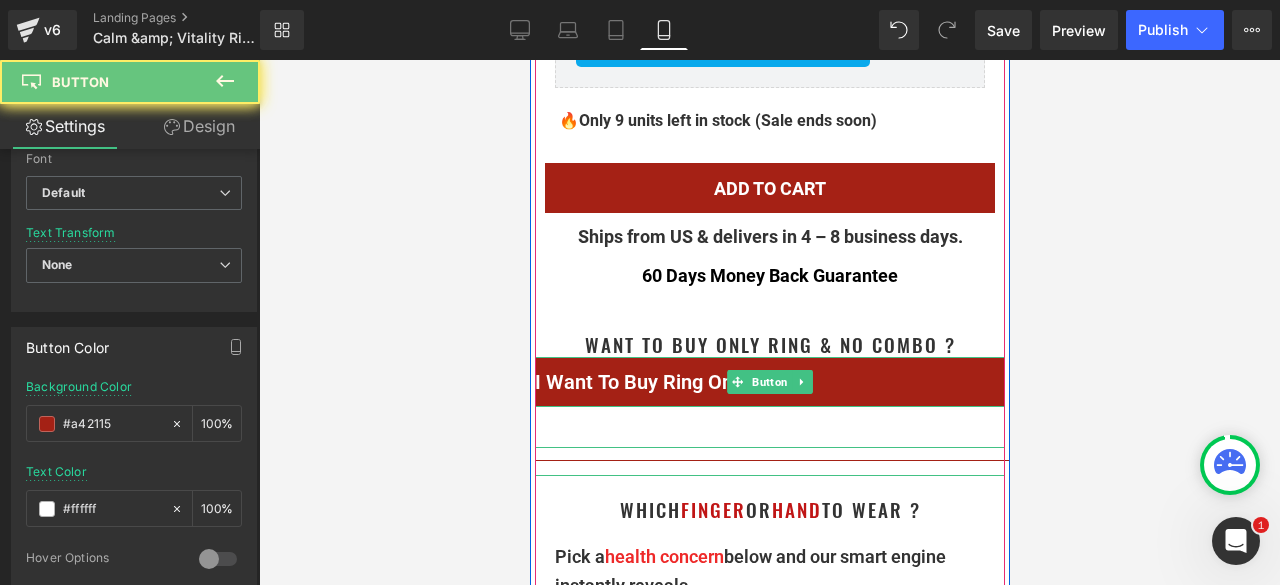 click on "I Want To Buy Ring Only" at bounding box center (640, 382) 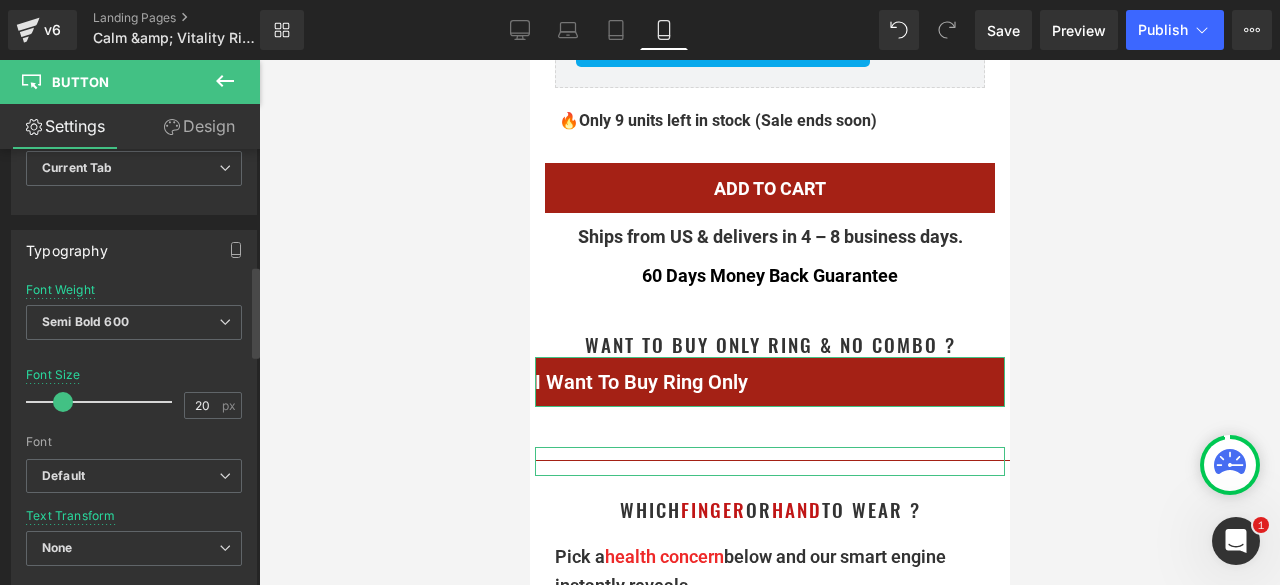 scroll, scrollTop: 550, scrollLeft: 0, axis: vertical 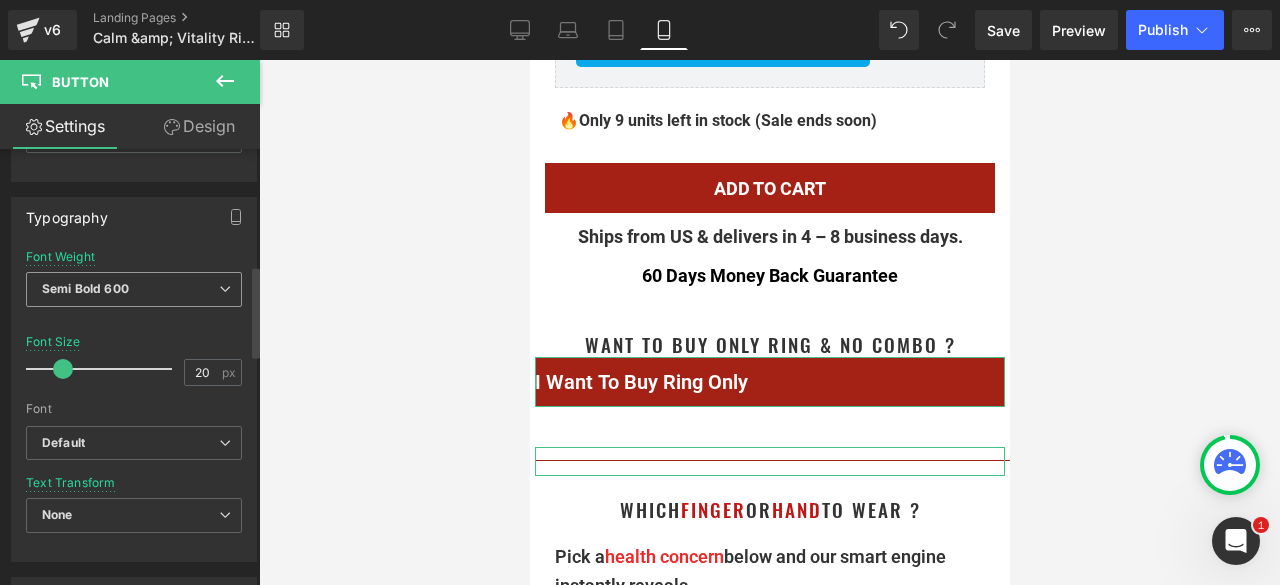 click on "Semi Bold 600" at bounding box center (85, 288) 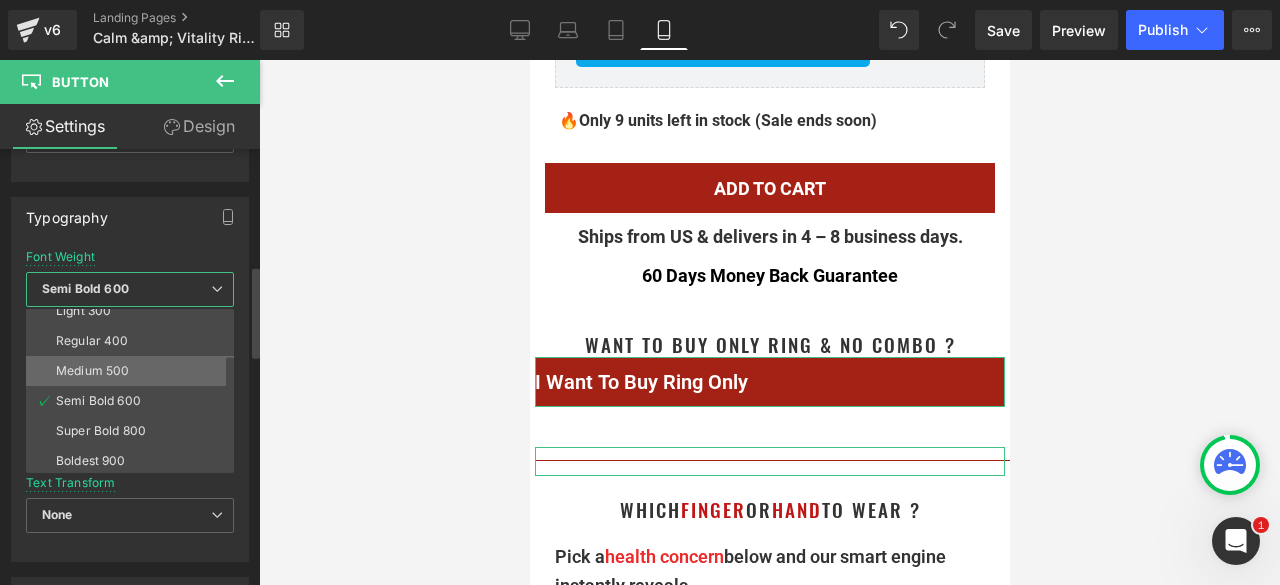 scroll, scrollTop: 100, scrollLeft: 0, axis: vertical 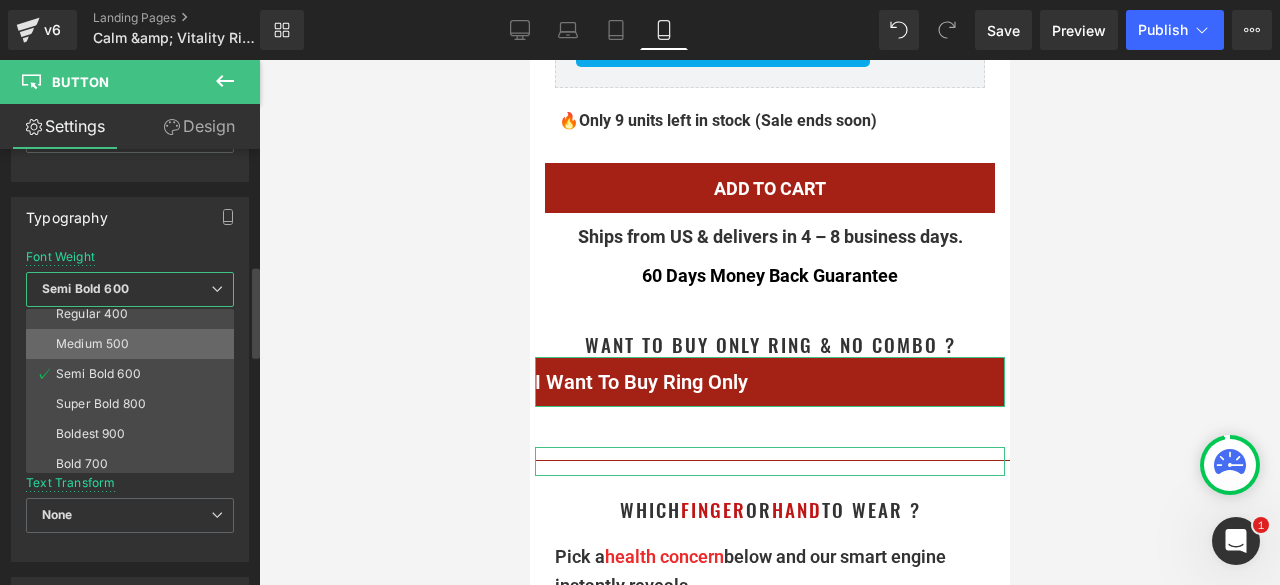 click on "Medium 500" at bounding box center [92, 344] 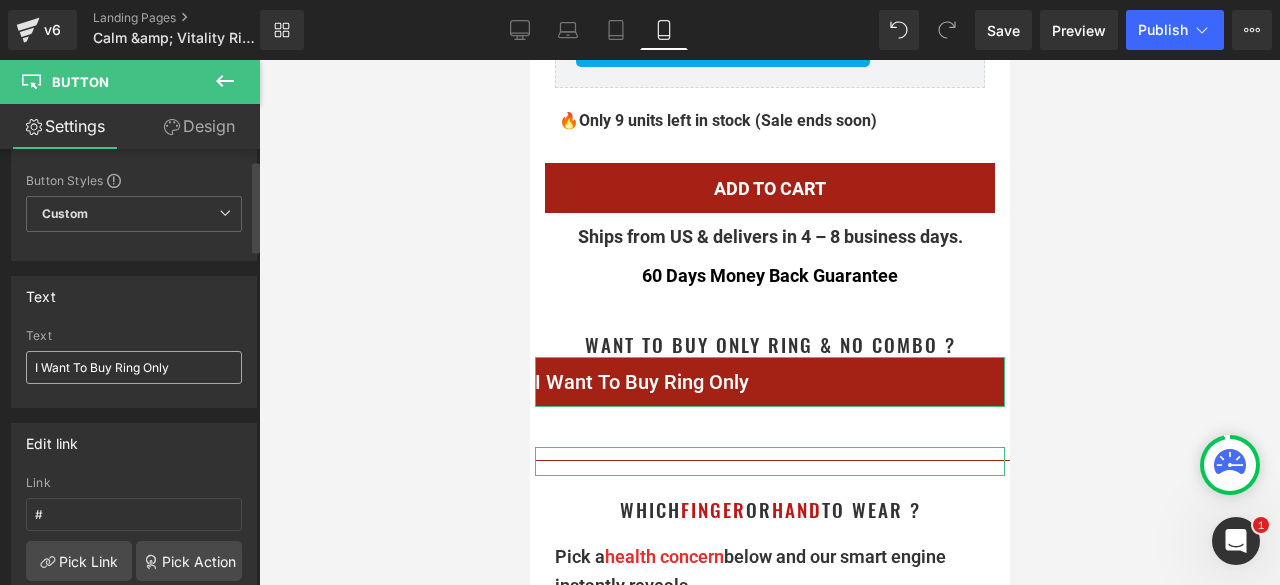 scroll, scrollTop: 0, scrollLeft: 0, axis: both 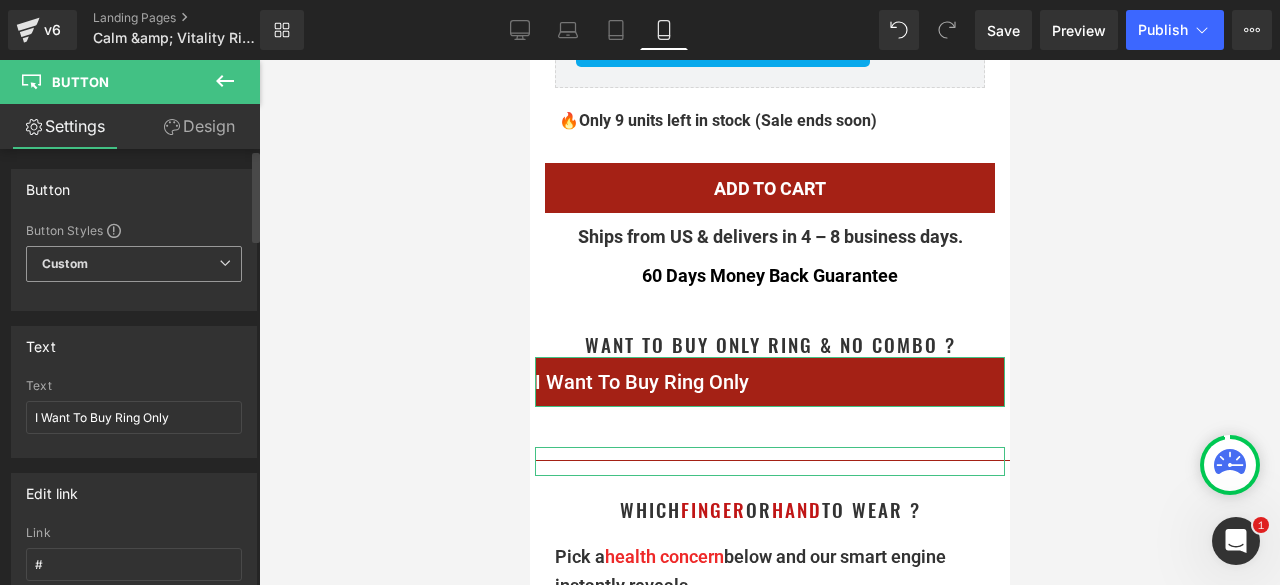 click on "Custom
Setup Global Style" at bounding box center [134, 264] 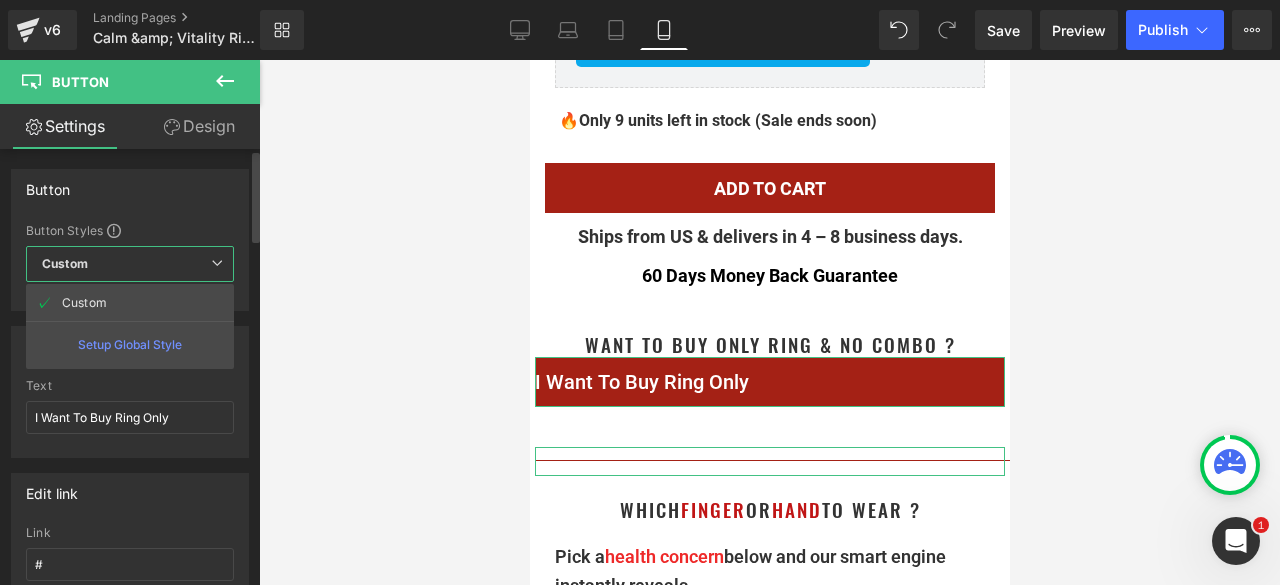 click on "Custom
Setup Global Style" at bounding box center [130, 264] 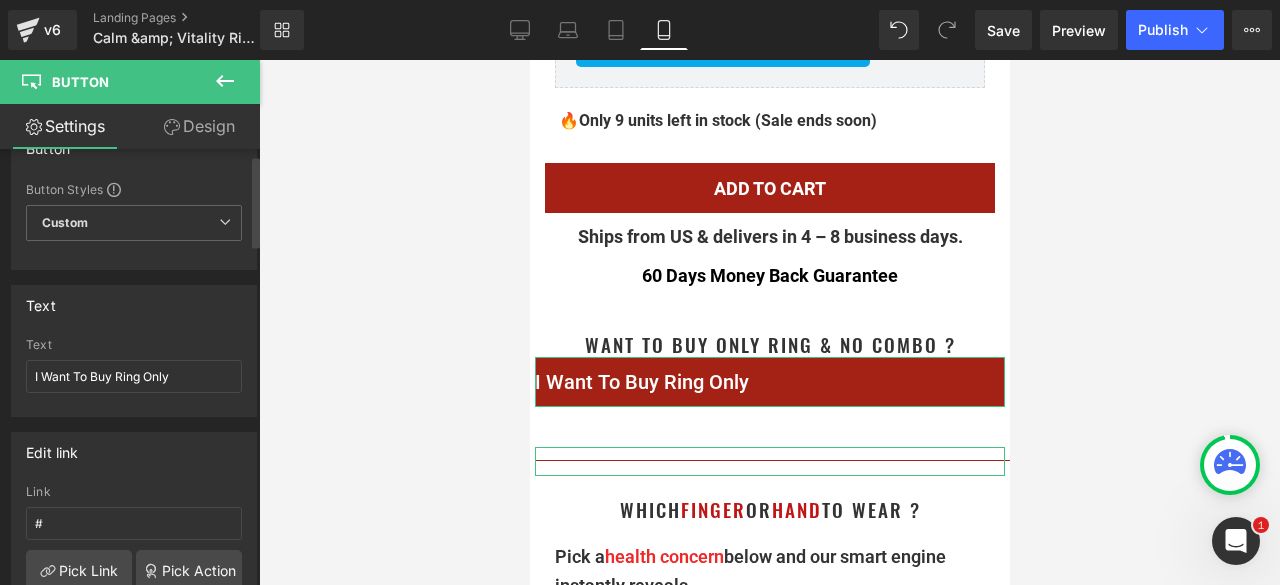 scroll, scrollTop: 0, scrollLeft: 0, axis: both 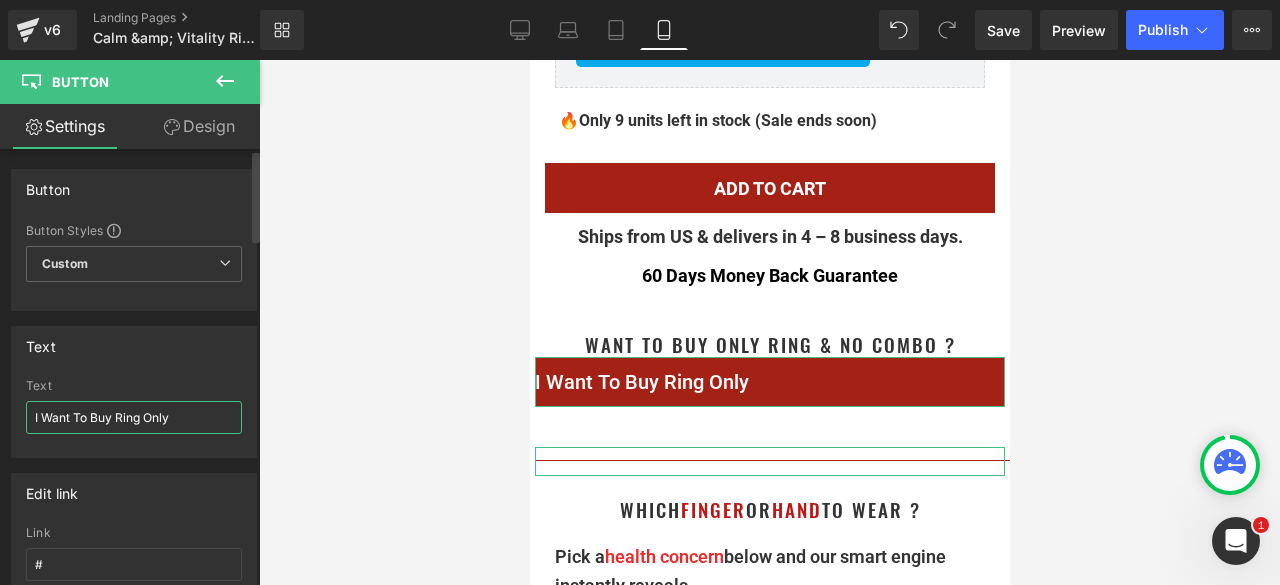 drag, startPoint x: 192, startPoint y: 413, endPoint x: 0, endPoint y: 416, distance: 192.02344 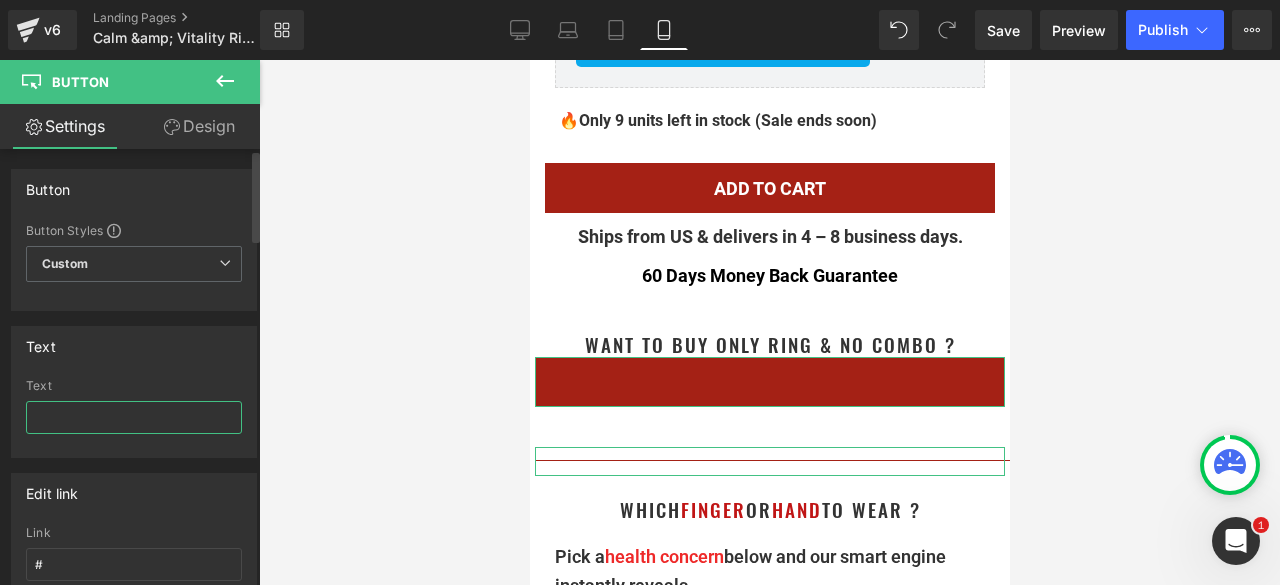 click at bounding box center (134, 417) 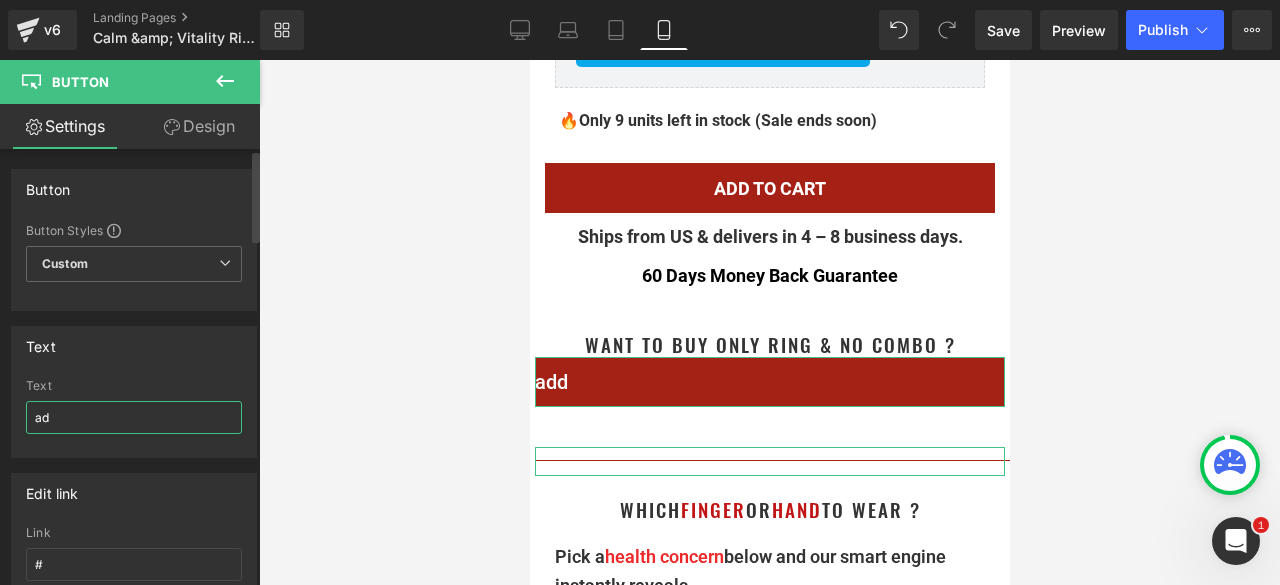 type on "a" 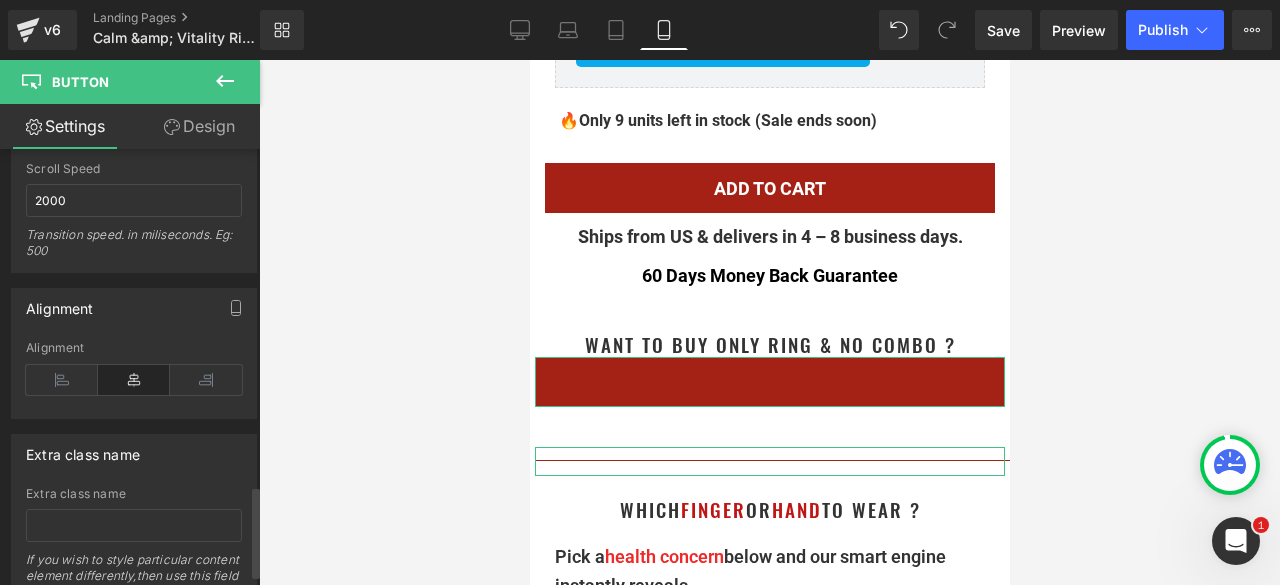 scroll, scrollTop: 1600, scrollLeft: 0, axis: vertical 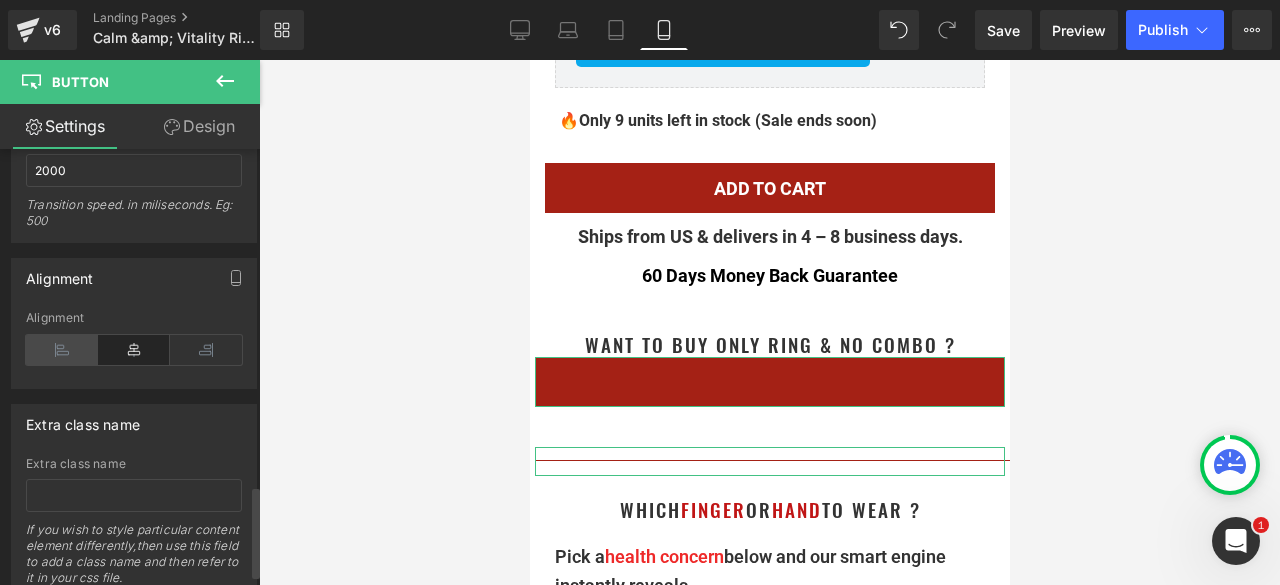 type 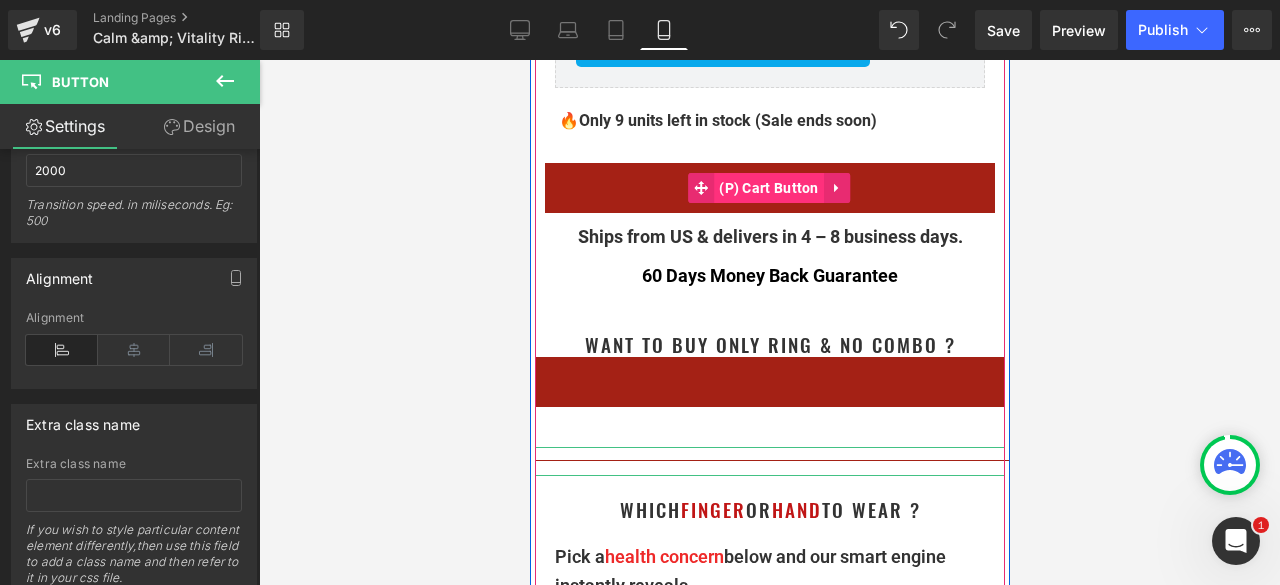 click on "(P) Cart Button" at bounding box center [768, 188] 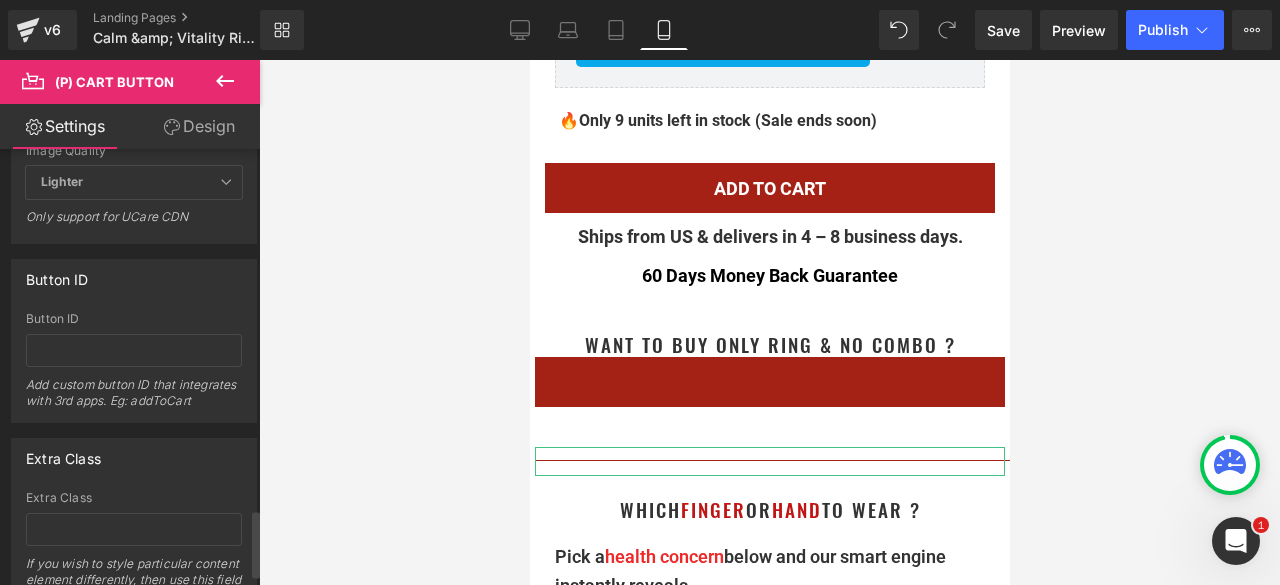 scroll, scrollTop: 2398, scrollLeft: 0, axis: vertical 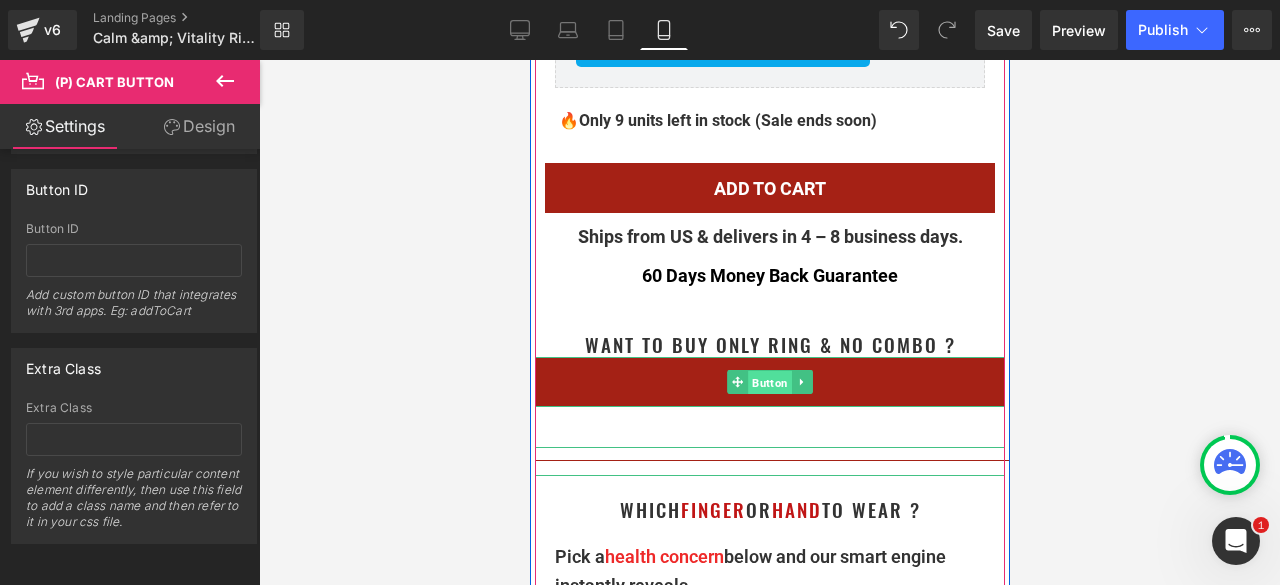 click on "Button" at bounding box center [769, 383] 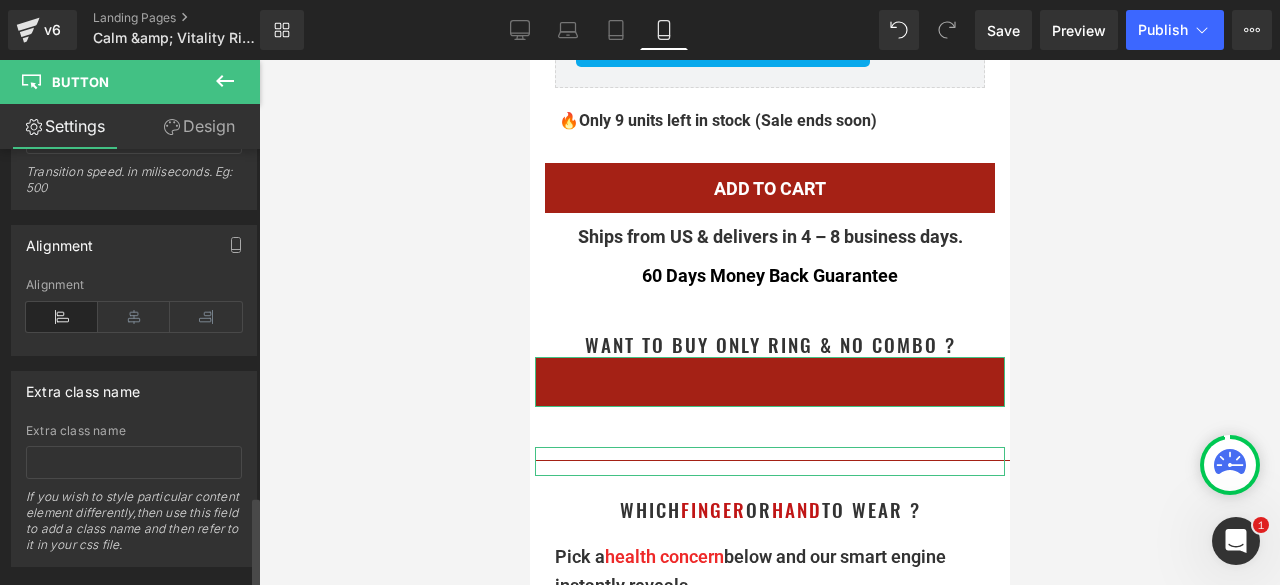 scroll, scrollTop: 1650, scrollLeft: 0, axis: vertical 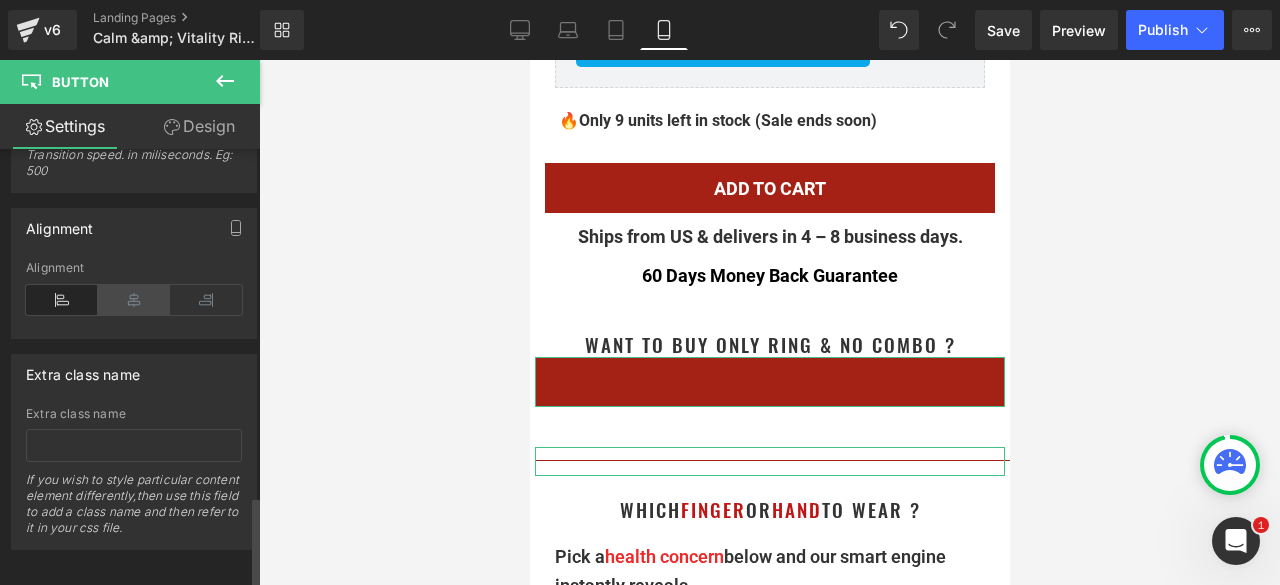 click at bounding box center [134, 300] 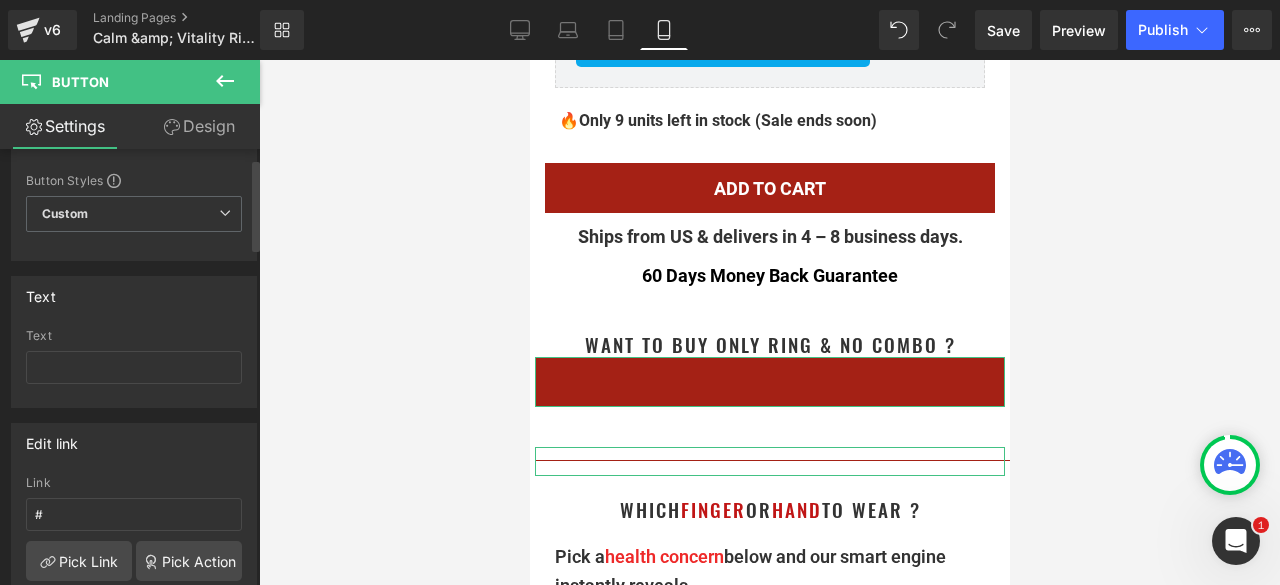 scroll, scrollTop: 0, scrollLeft: 0, axis: both 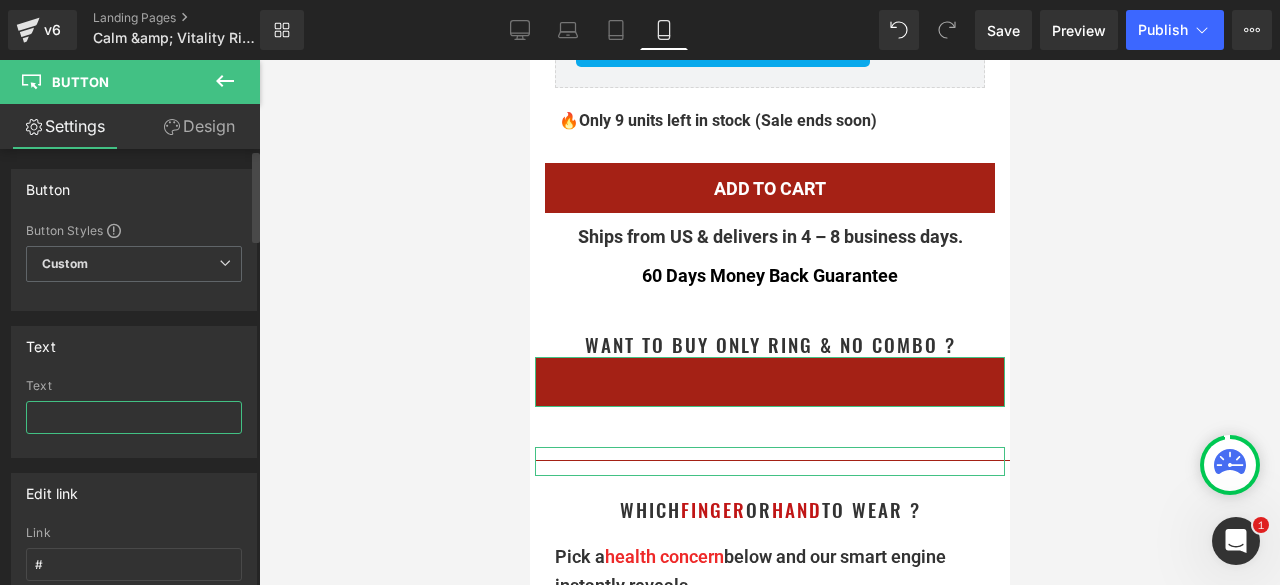 click at bounding box center (134, 417) 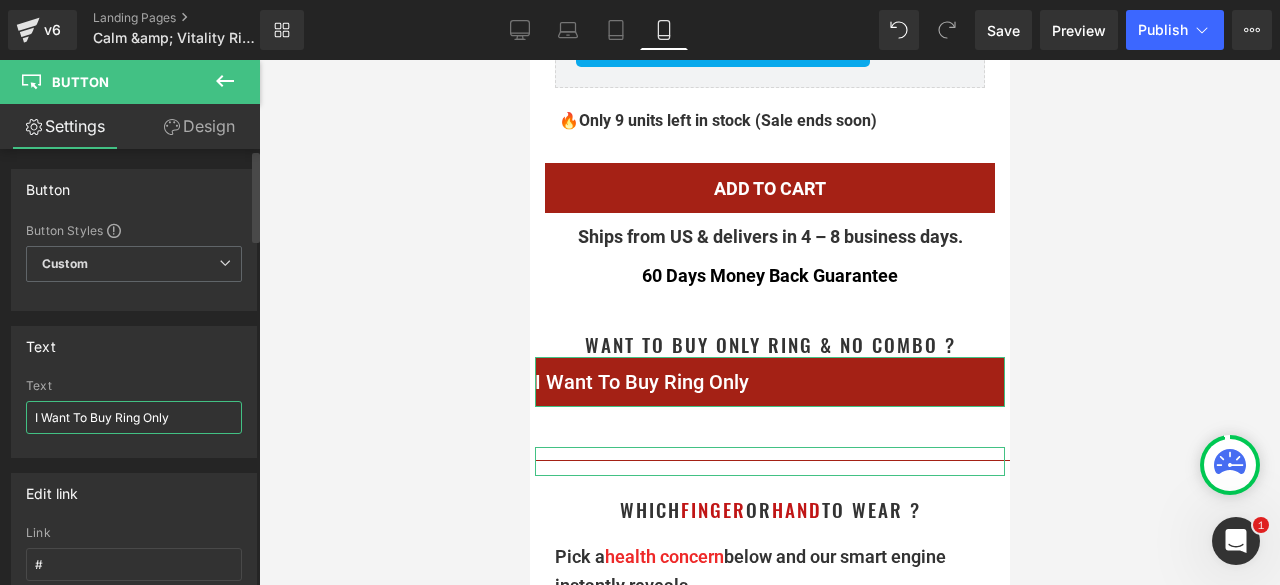 click on "I Want To Buy Ring Only" at bounding box center [134, 417] 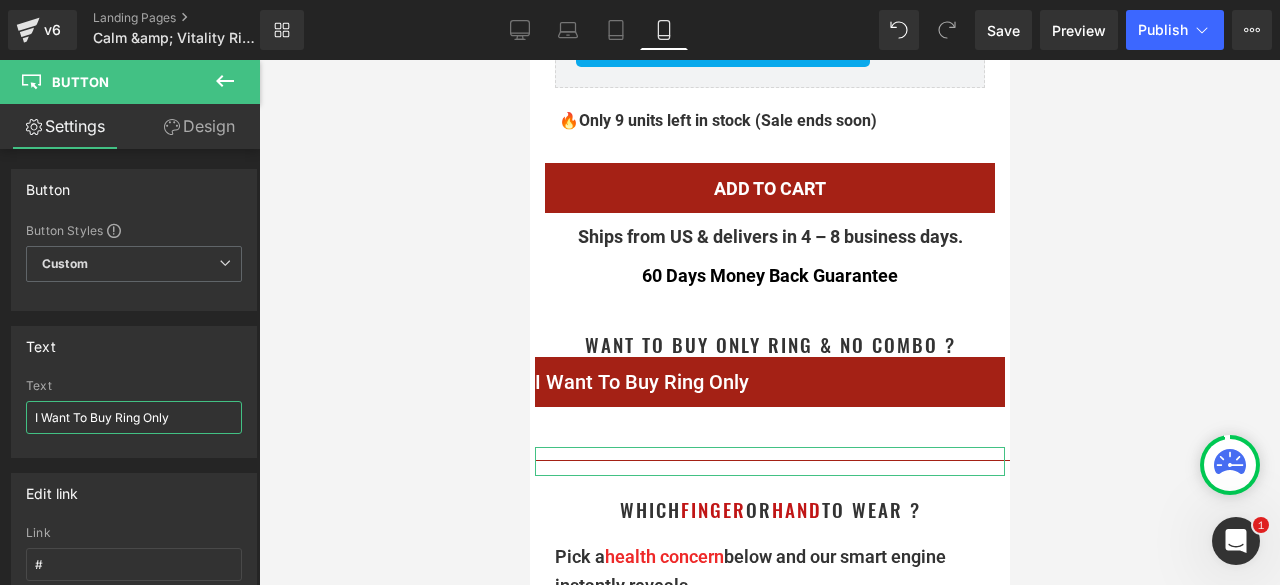 type on "I Want To Buy Ring Only" 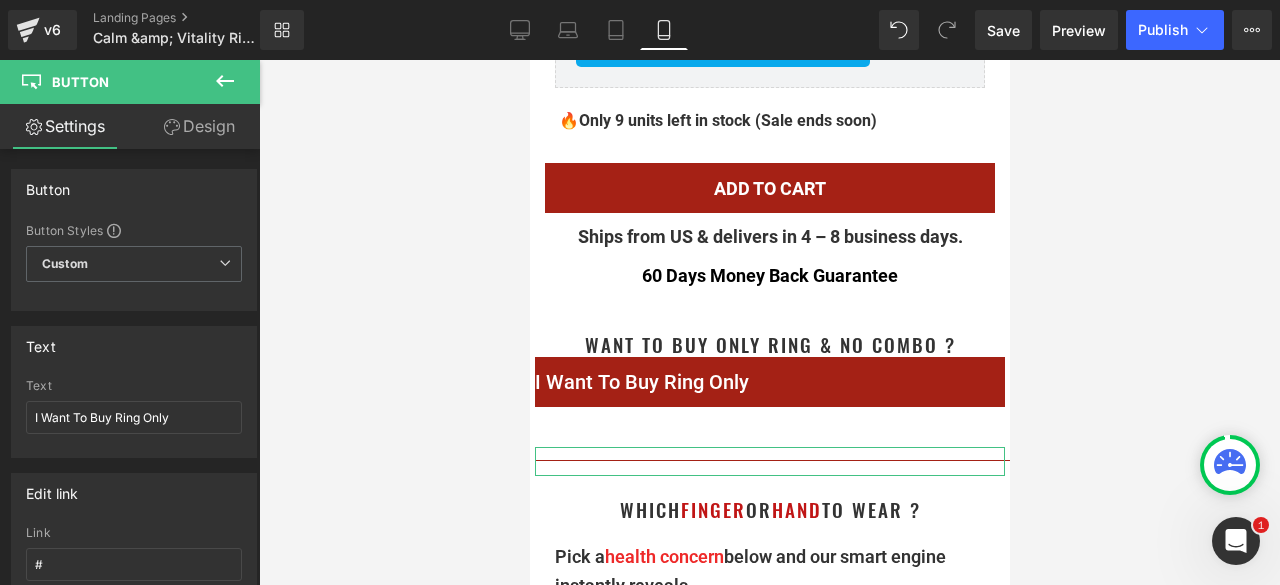 click at bounding box center [769, 322] 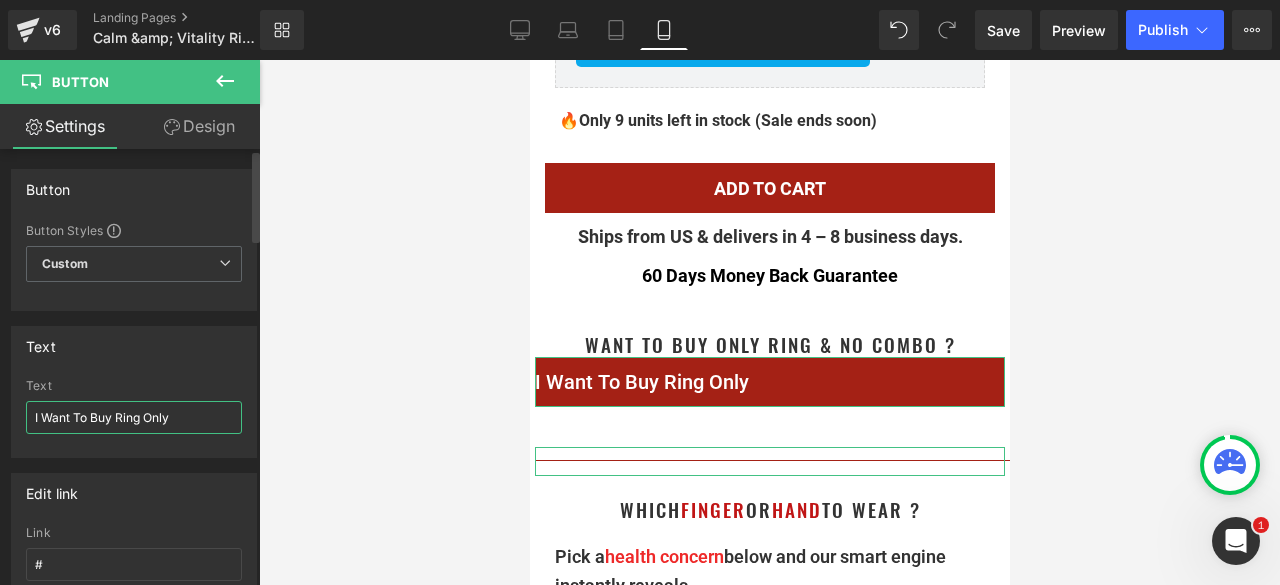 scroll, scrollTop: 0, scrollLeft: 18, axis: horizontal 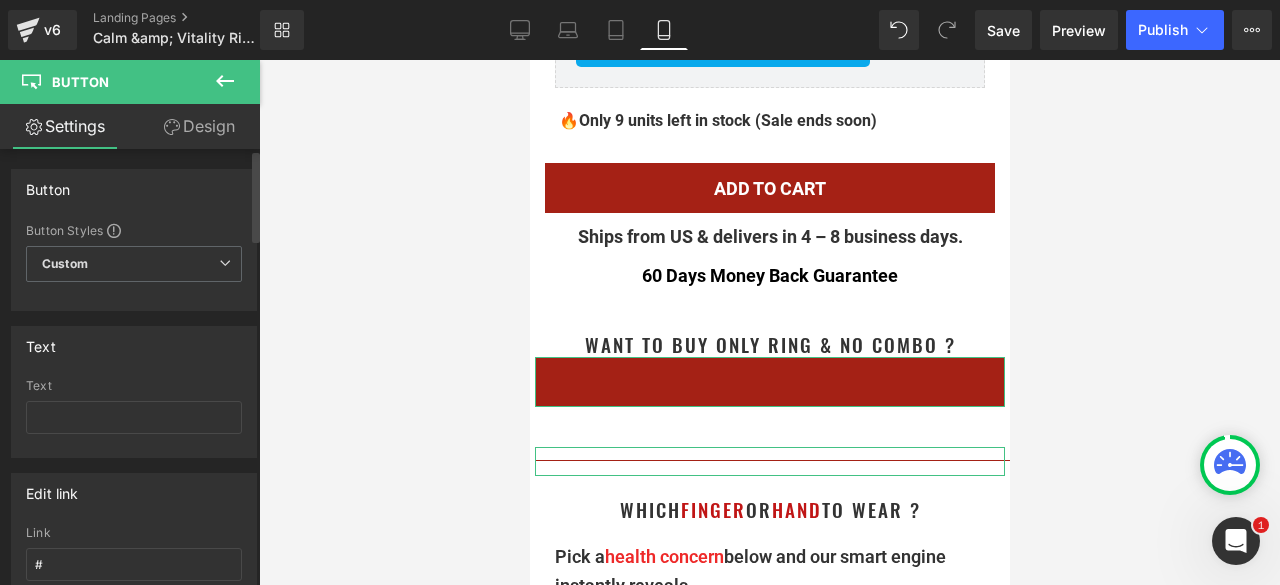 click on "Text" at bounding box center [134, 418] 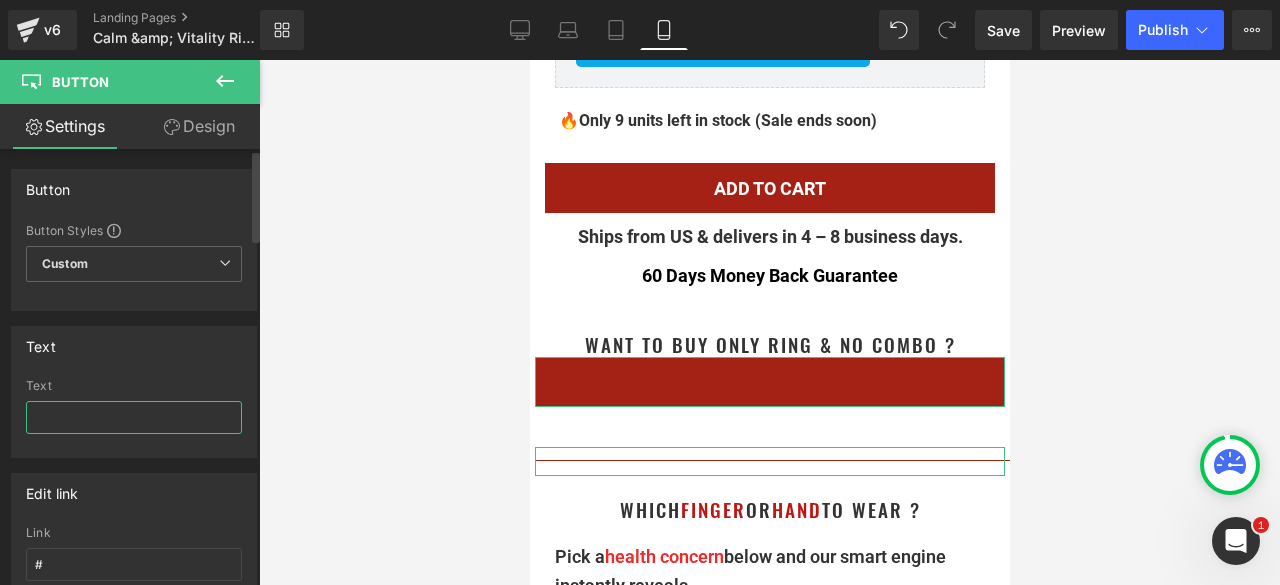 click at bounding box center [134, 417] 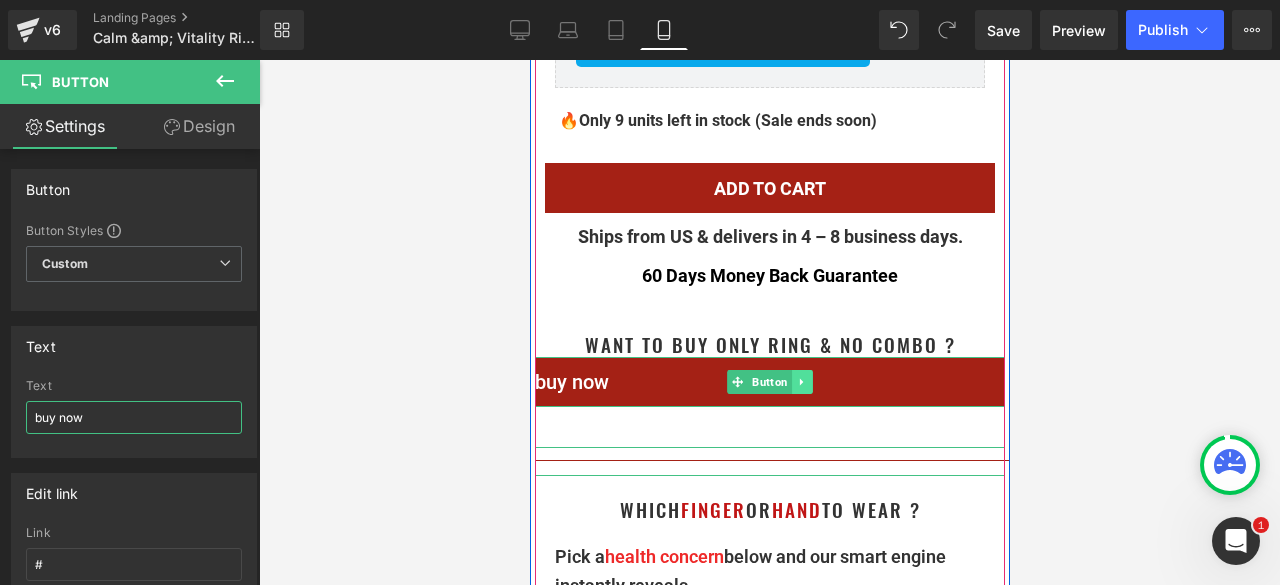 type on "buy now" 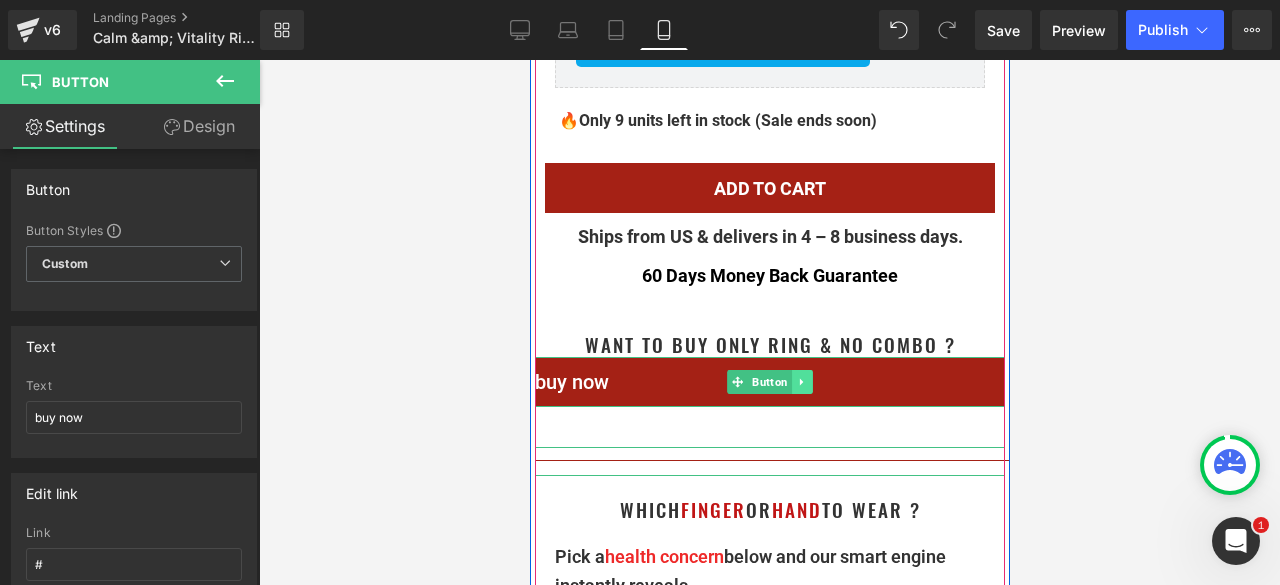 click 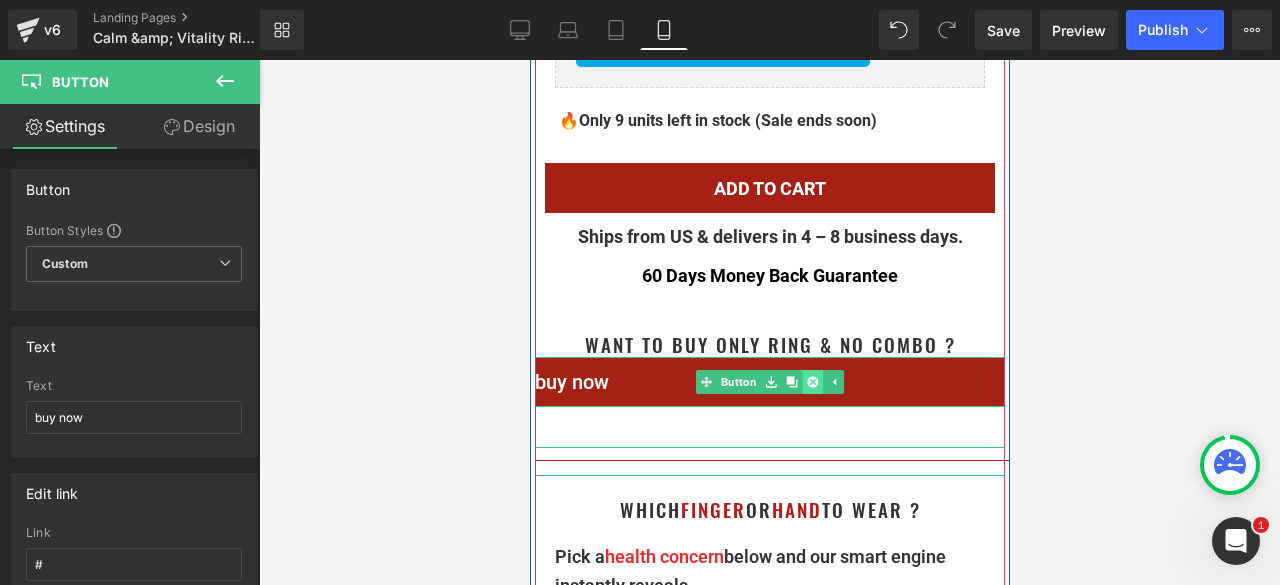 click 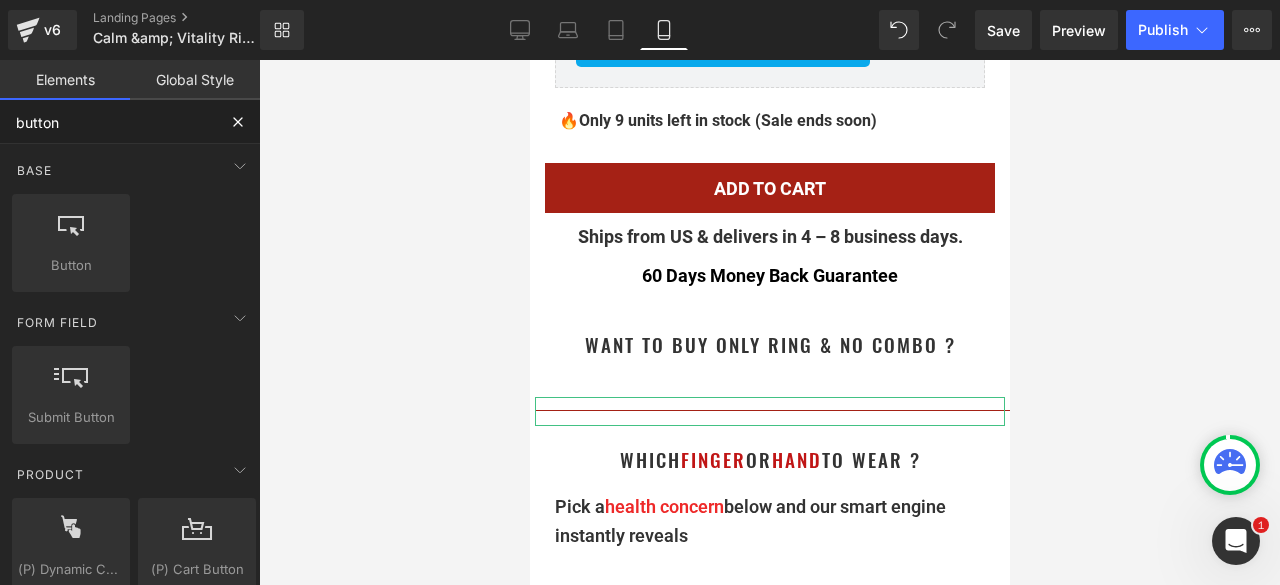 click on "button" at bounding box center (108, 122) 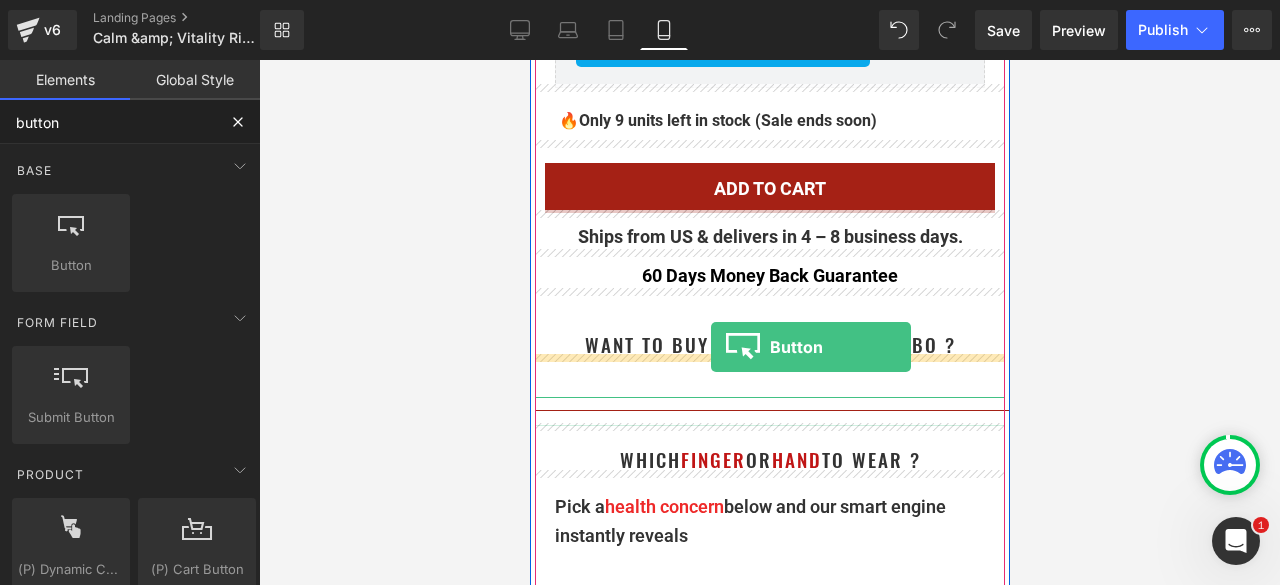 drag, startPoint x: 623, startPoint y: 300, endPoint x: 710, endPoint y: 347, distance: 98.88377 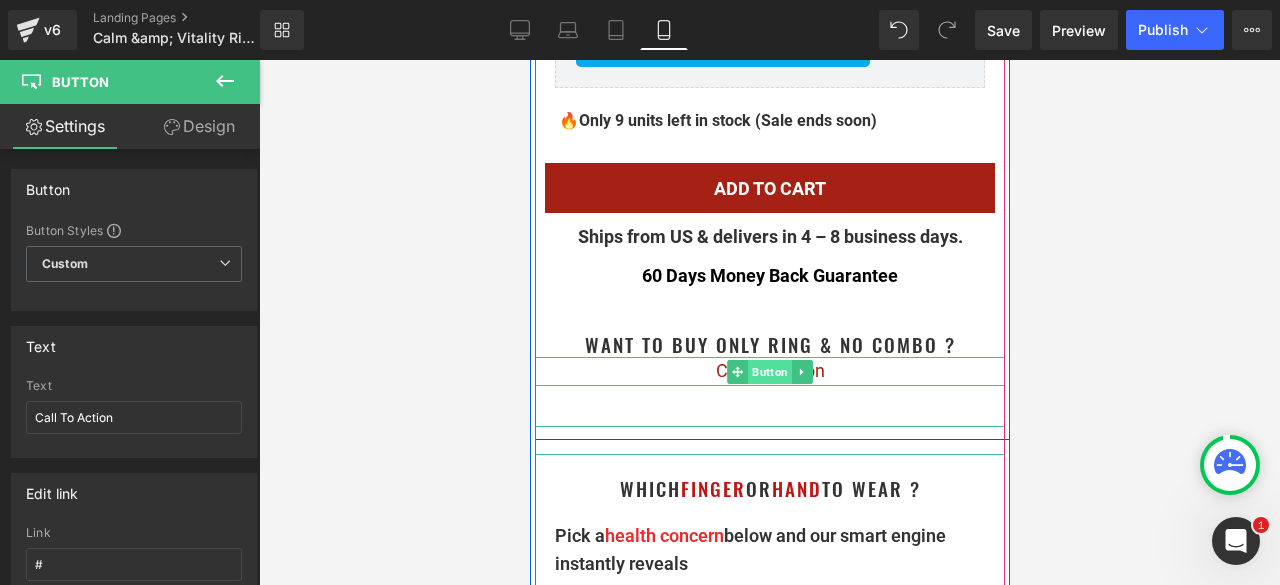 click on "Button" at bounding box center (769, 372) 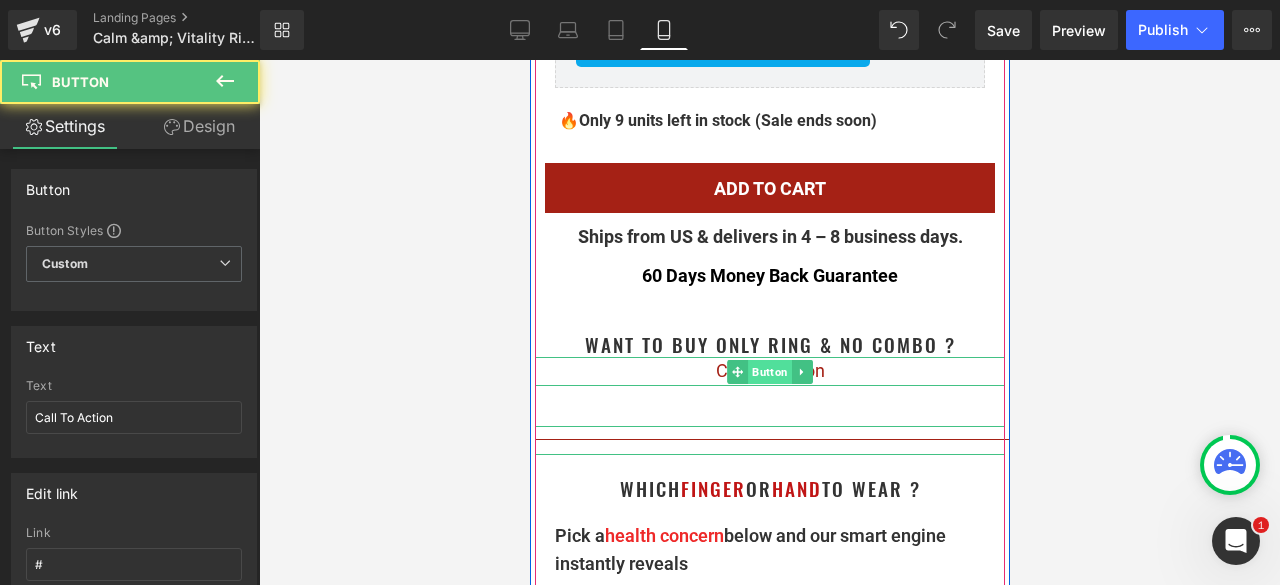 click on "Button" at bounding box center [769, 372] 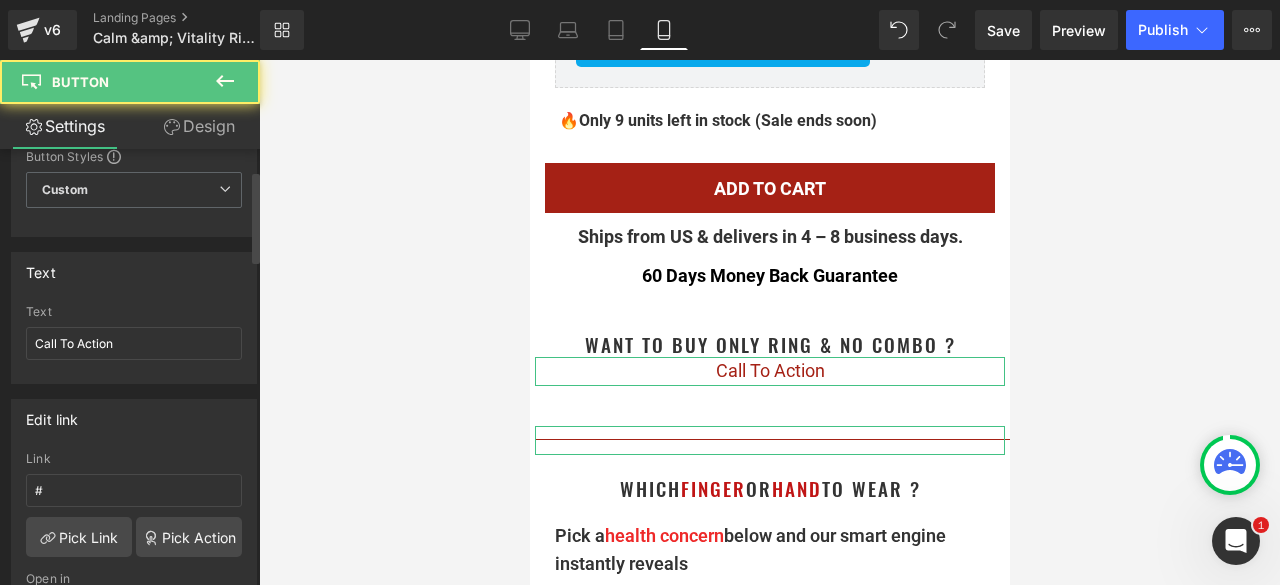scroll, scrollTop: 100, scrollLeft: 0, axis: vertical 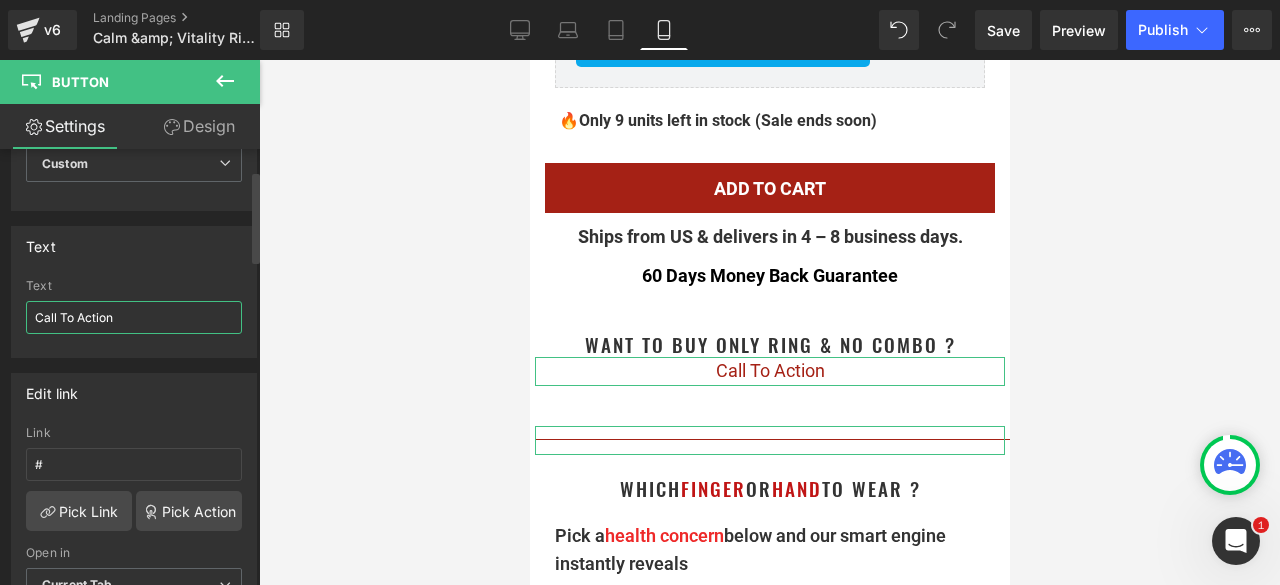 drag, startPoint x: 143, startPoint y: 303, endPoint x: 22, endPoint y: 309, distance: 121.14867 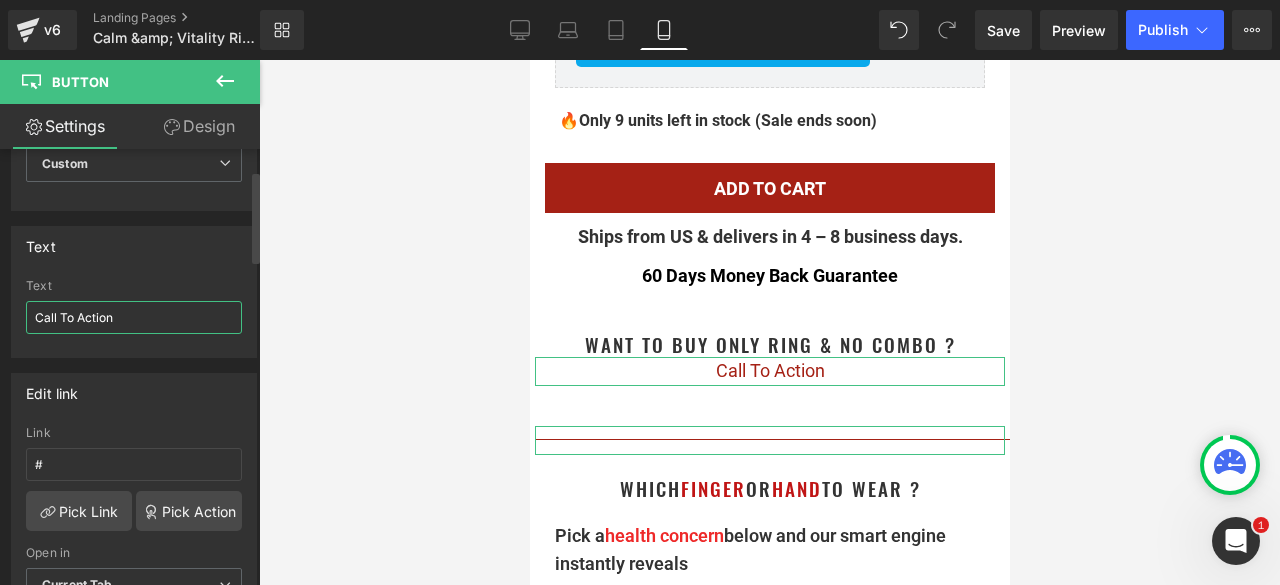 paste on "I Want To Buy Ring Only" 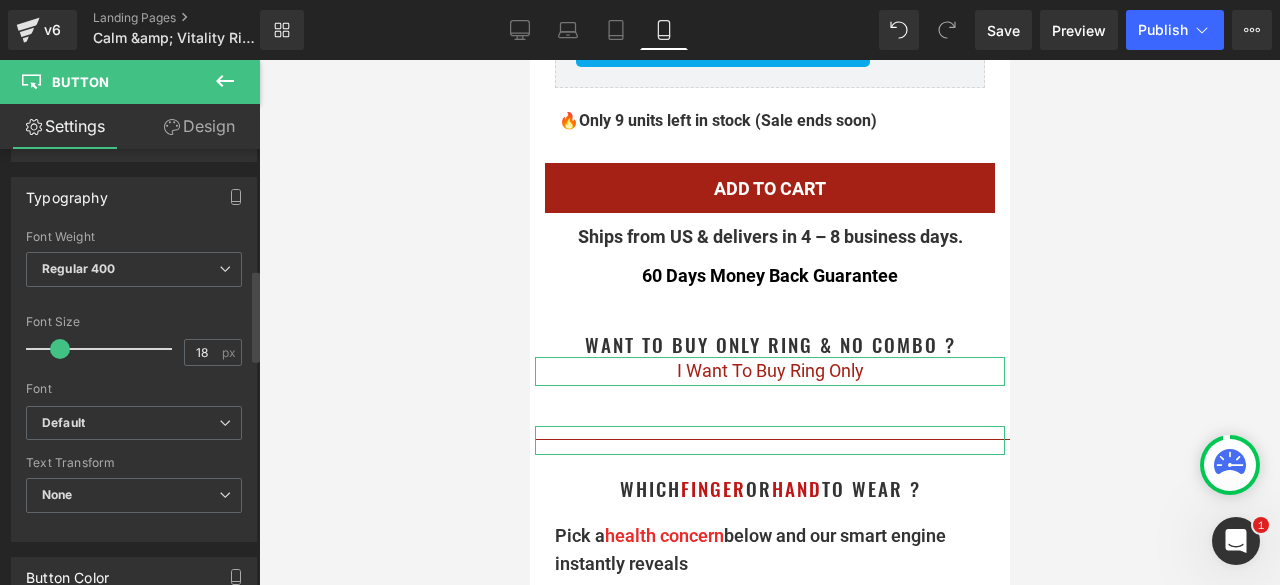 scroll, scrollTop: 600, scrollLeft: 0, axis: vertical 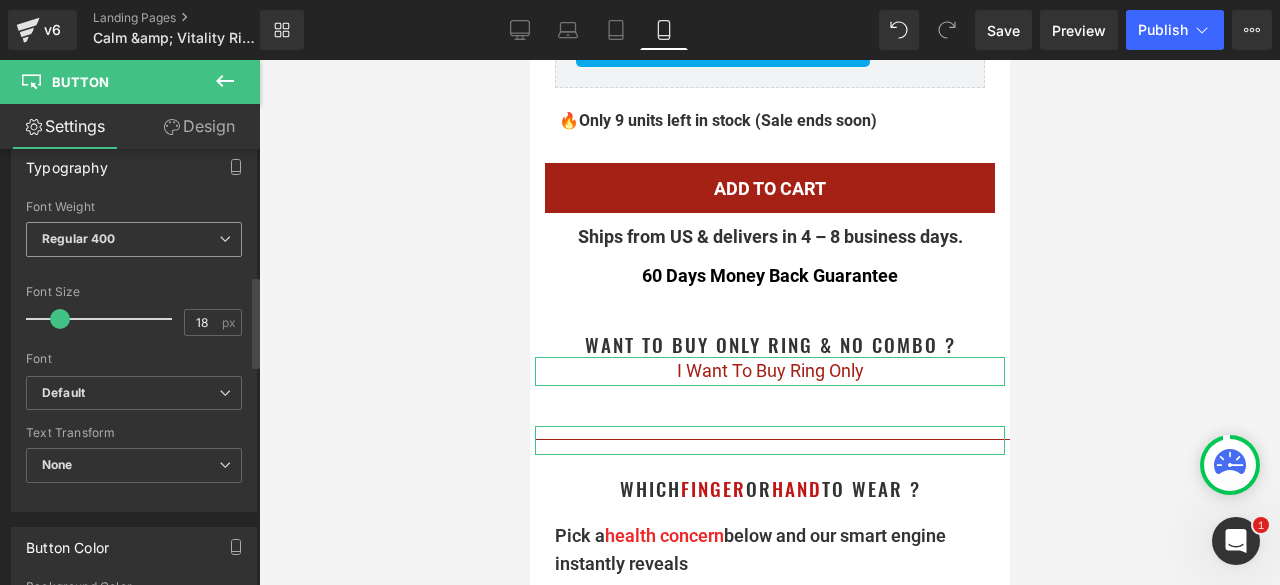 type on "I Want To Buy Ring Only" 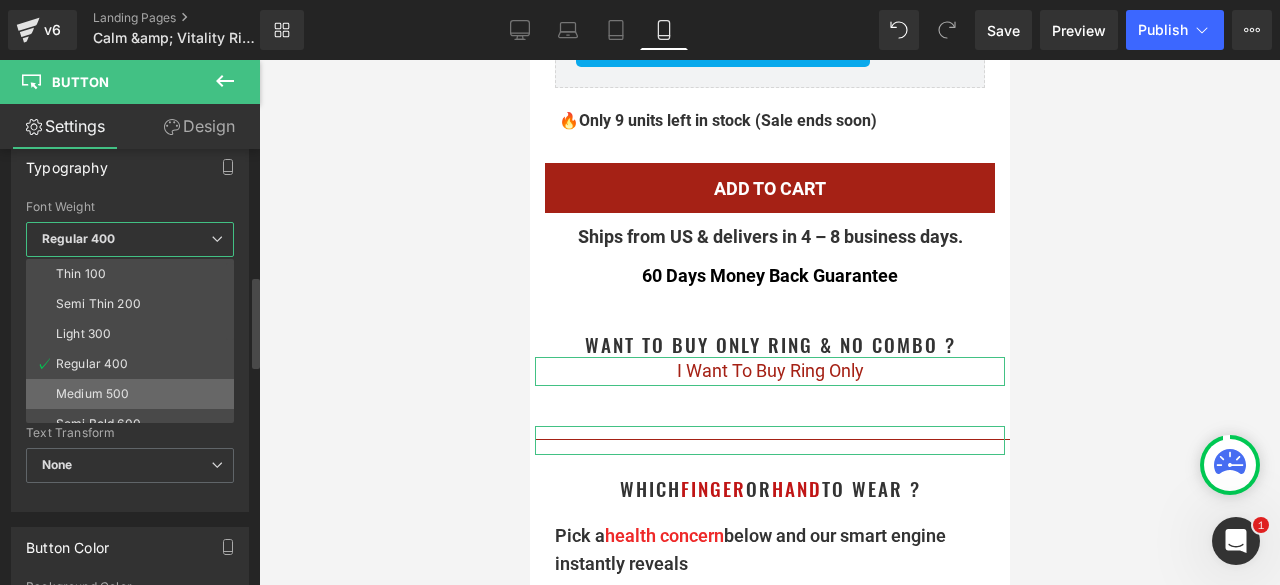 click on "Medium 500" at bounding box center (92, 394) 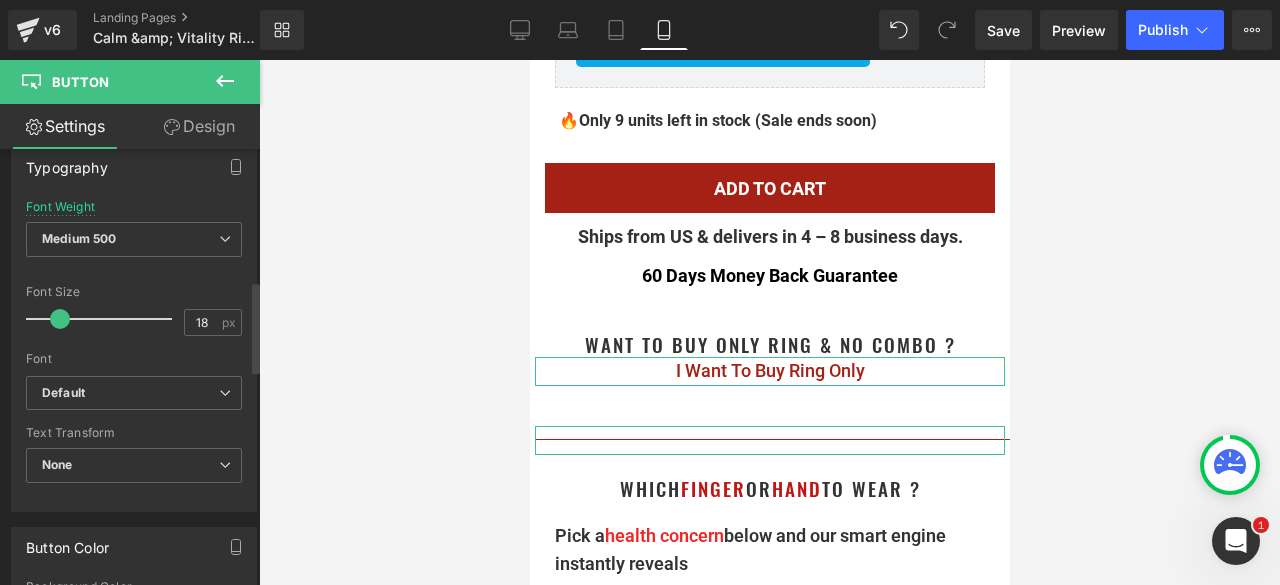 scroll, scrollTop: 700, scrollLeft: 0, axis: vertical 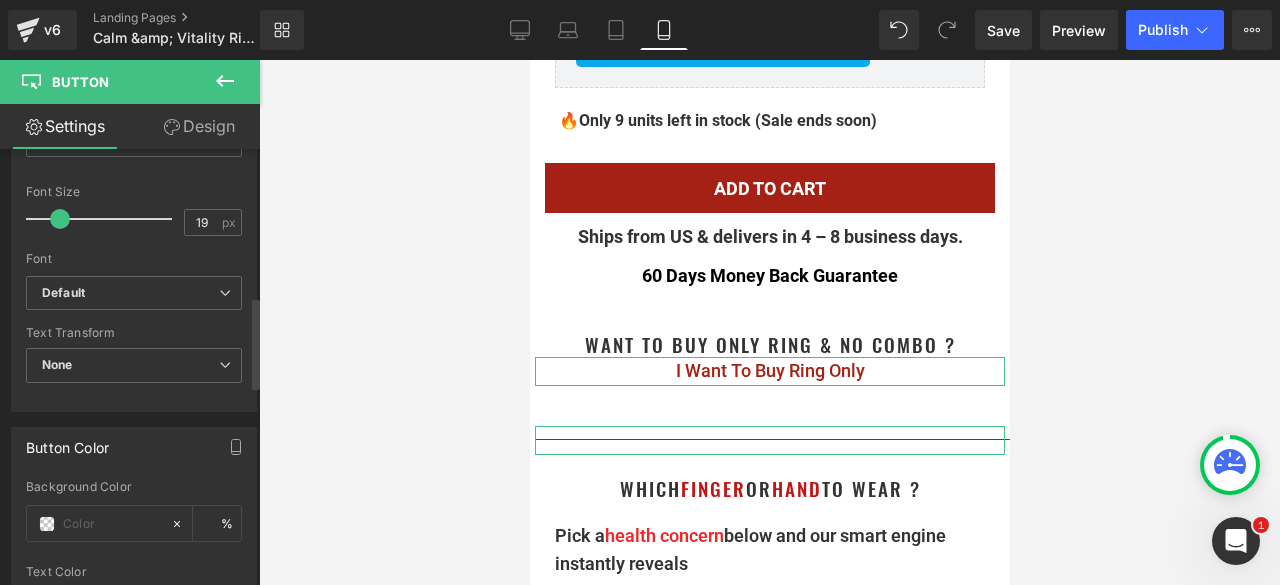 type on "20" 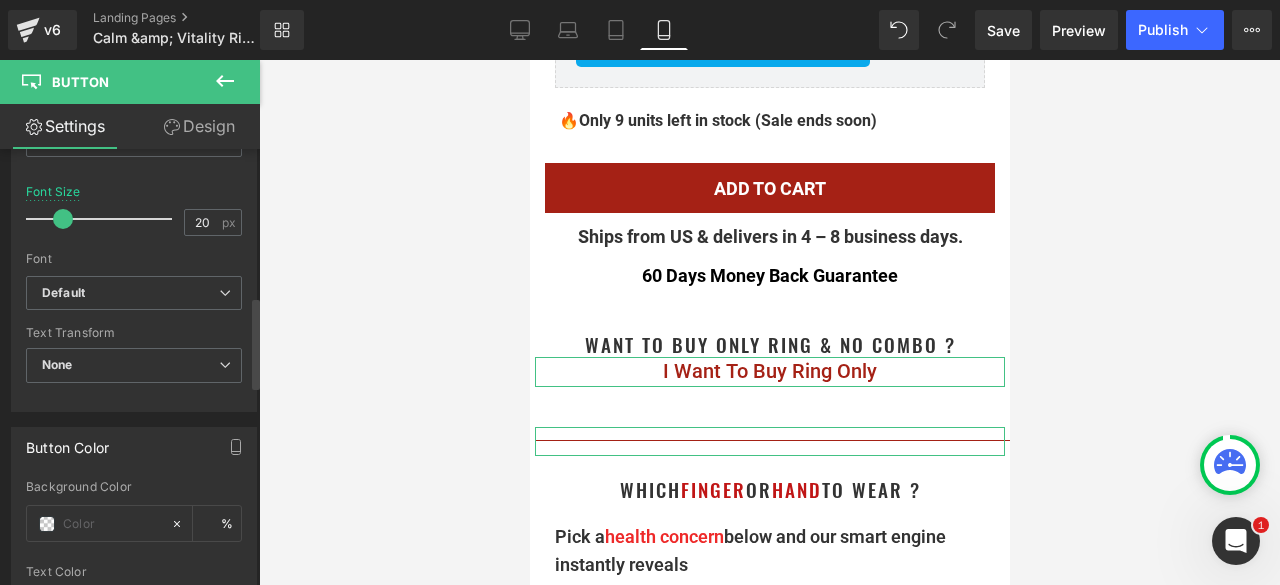 click at bounding box center [63, 219] 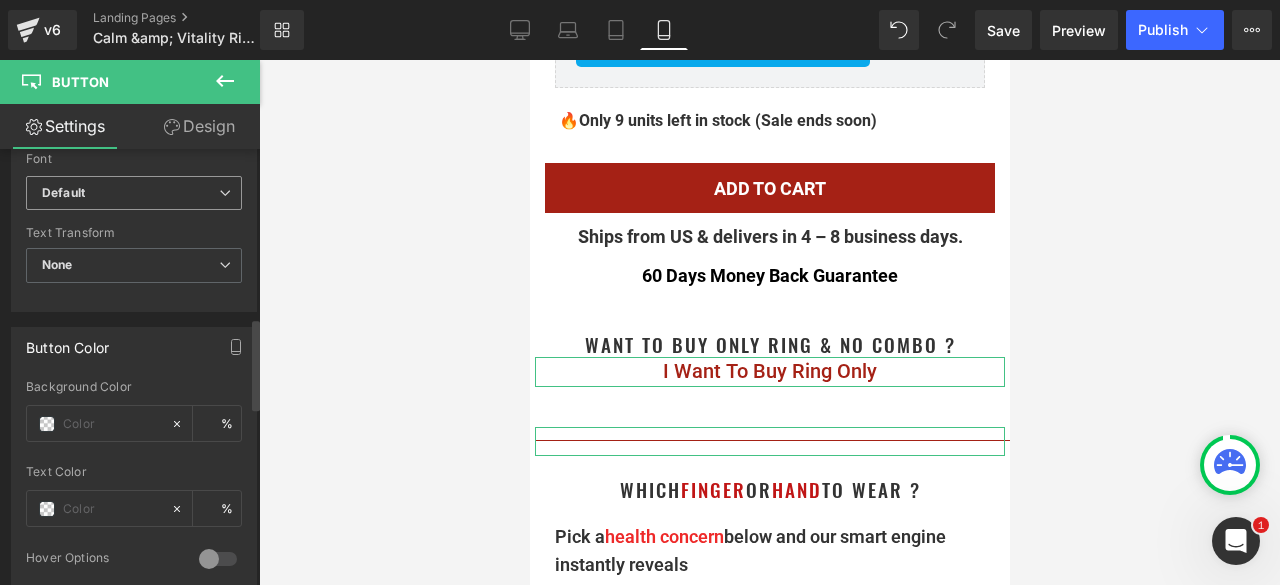 scroll, scrollTop: 900, scrollLeft: 0, axis: vertical 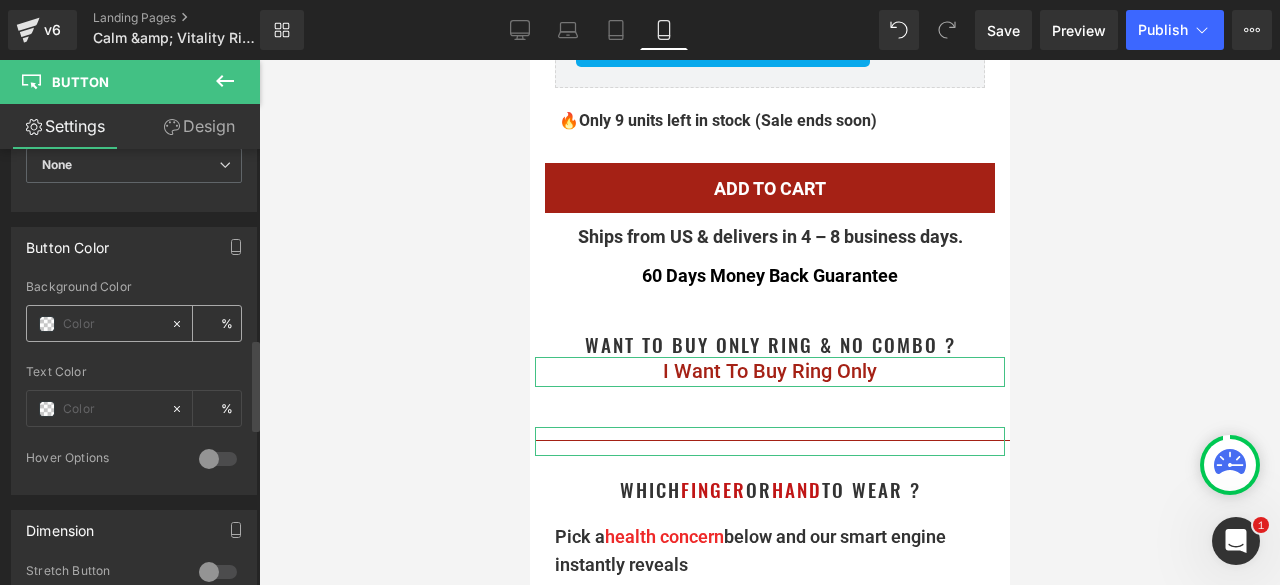 click at bounding box center (47, 324) 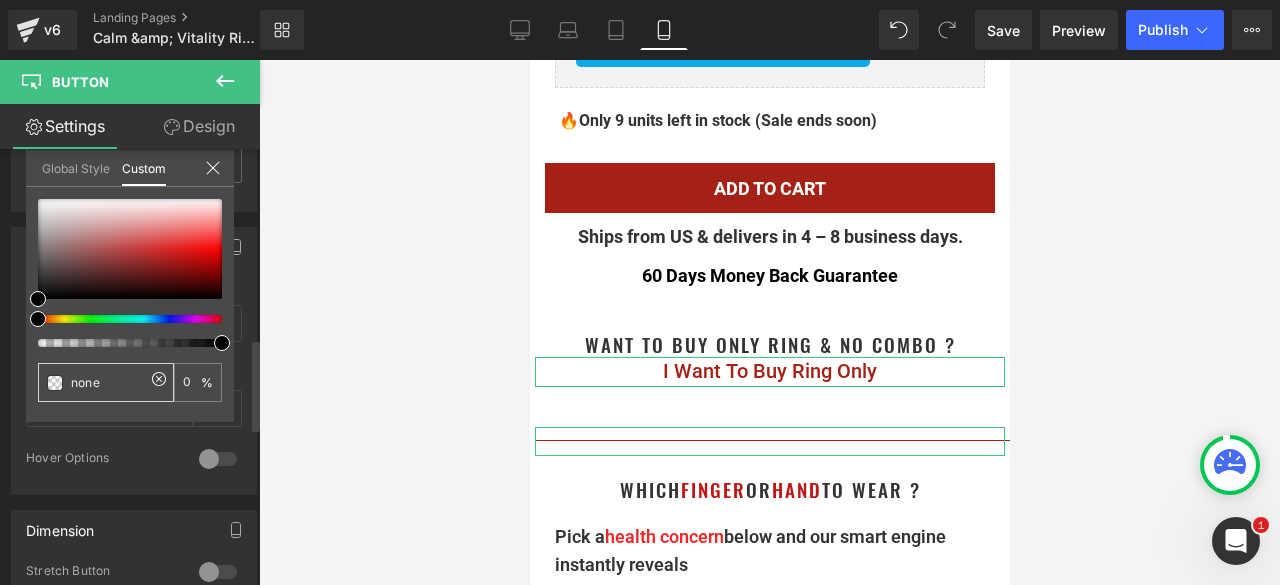 drag, startPoint x: 110, startPoint y: 379, endPoint x: 52, endPoint y: 378, distance: 58.00862 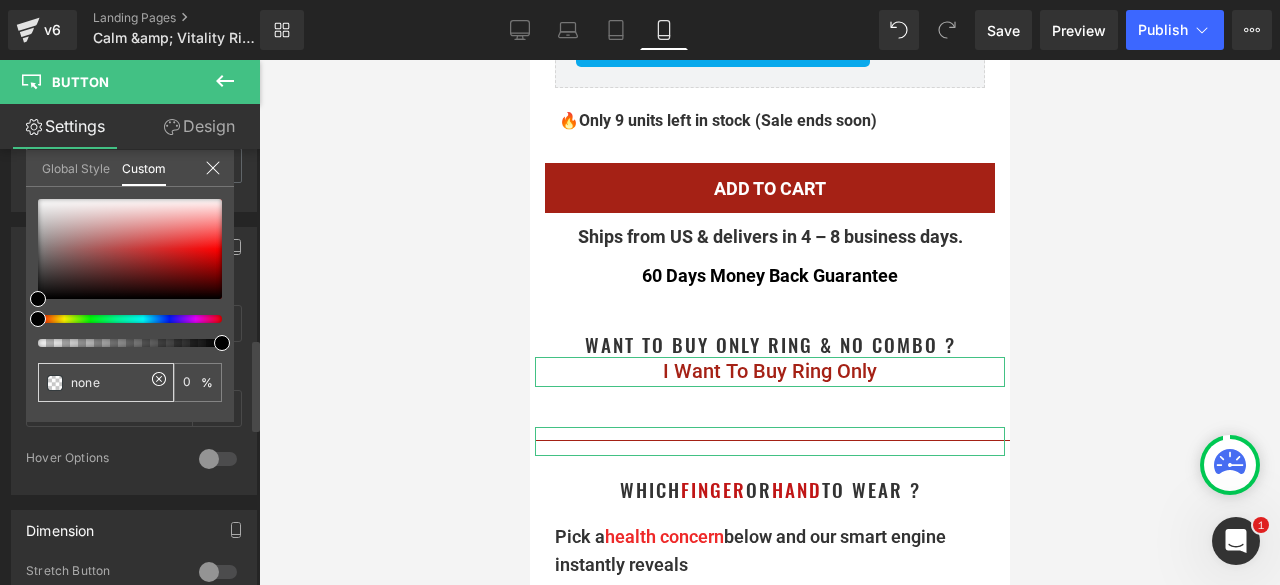 paste on "#A22015" 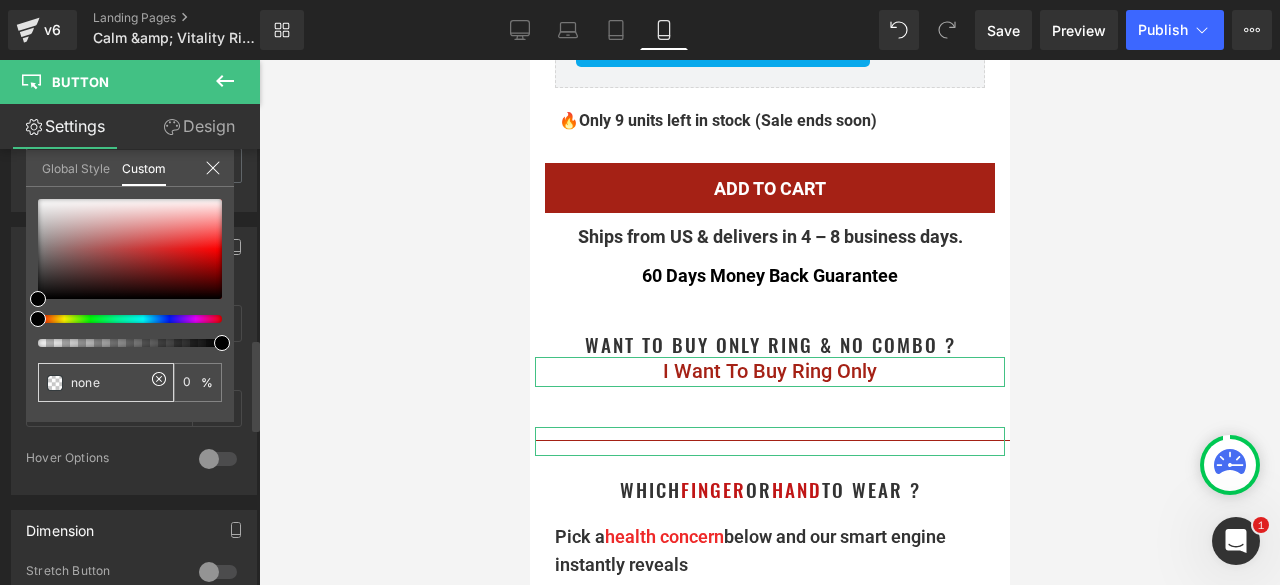 type on "none" 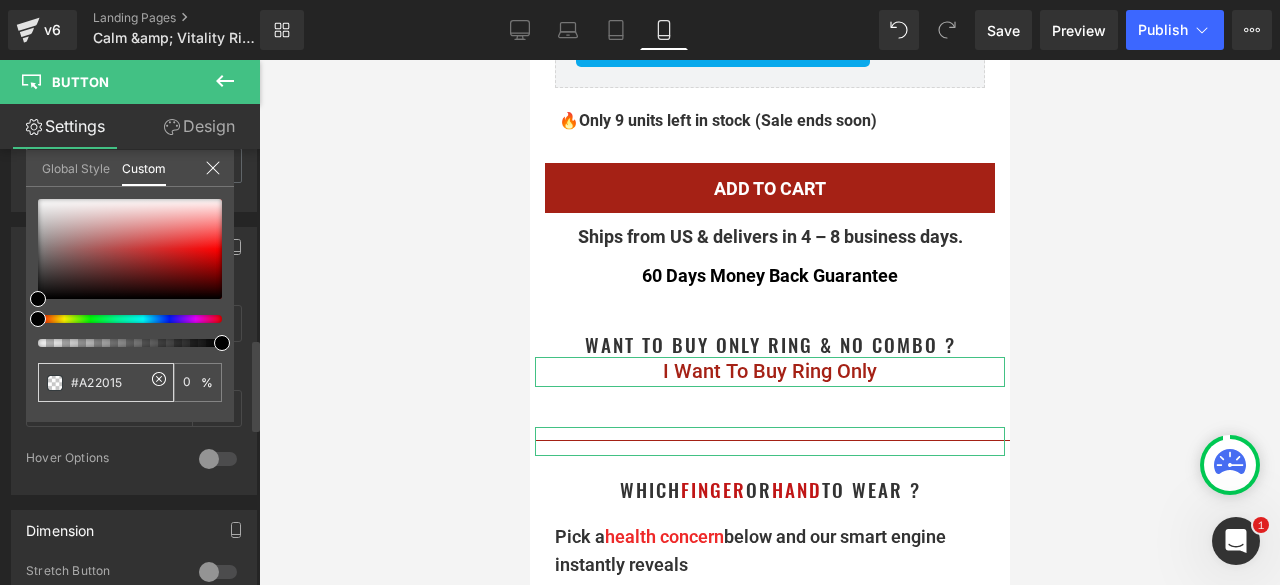 type on "#A22015" 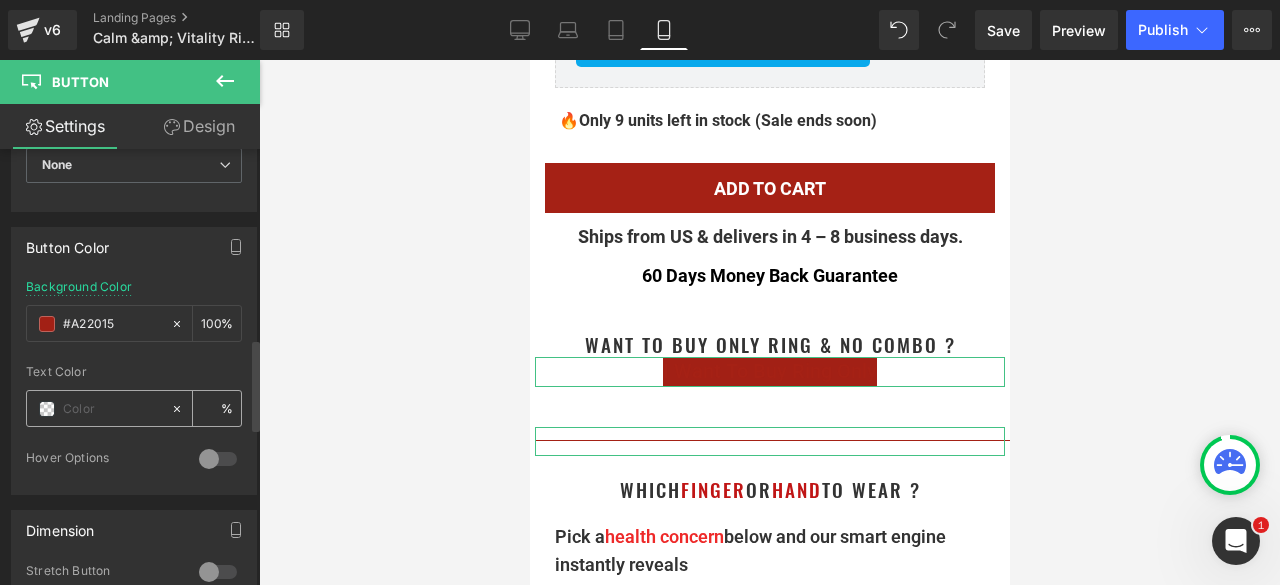 click at bounding box center (47, 409) 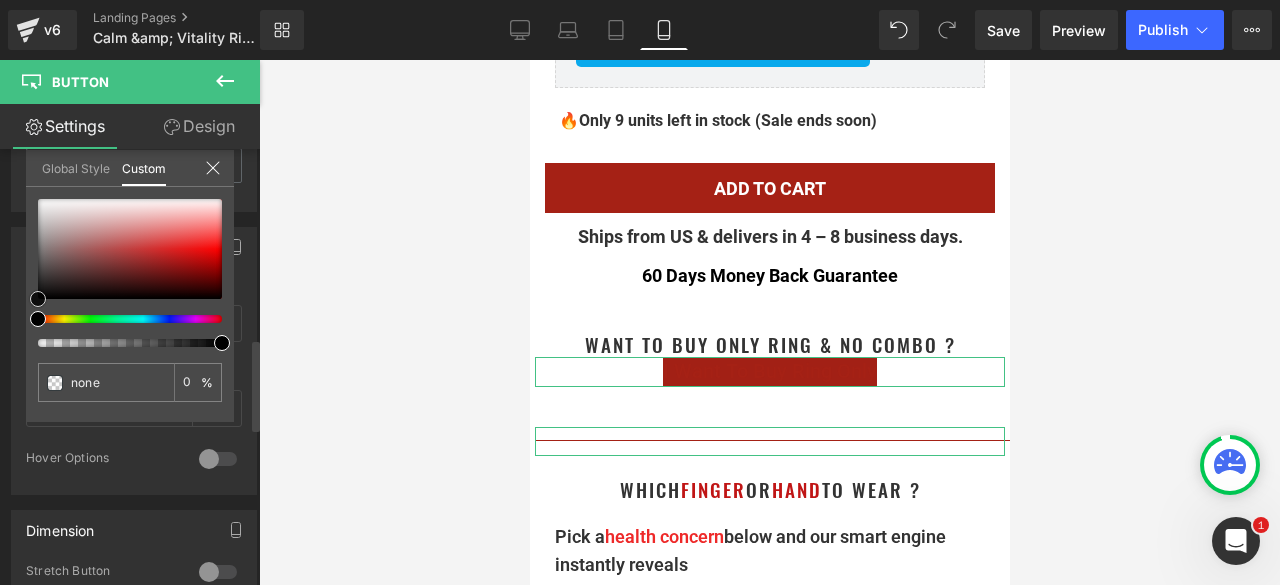 type on "#ddd8d8" 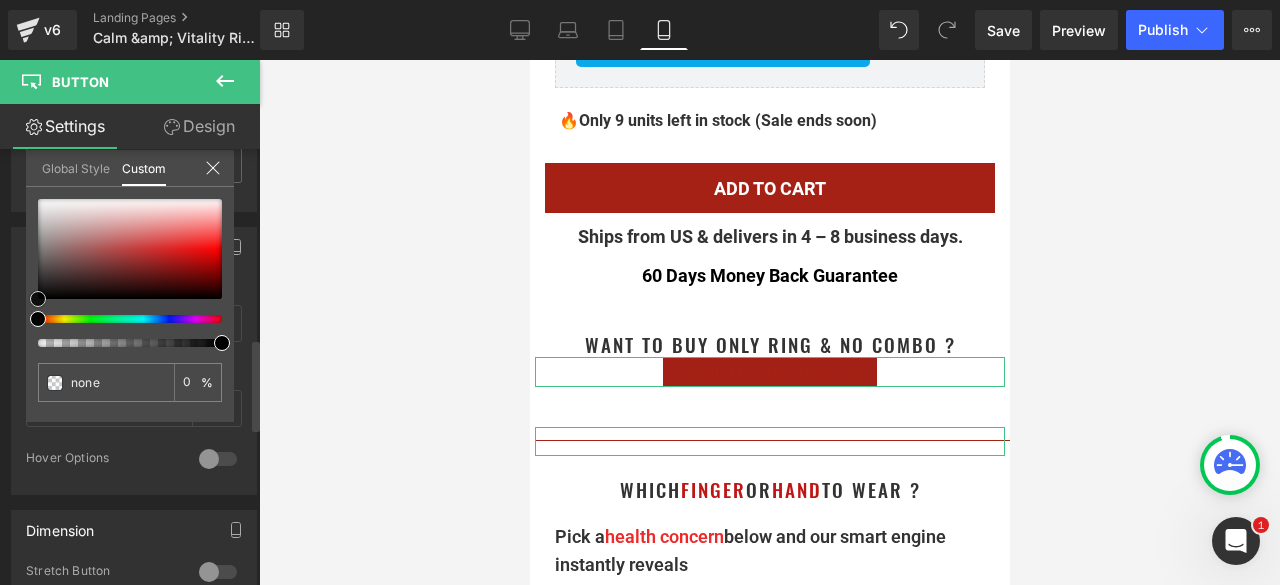 type on "100" 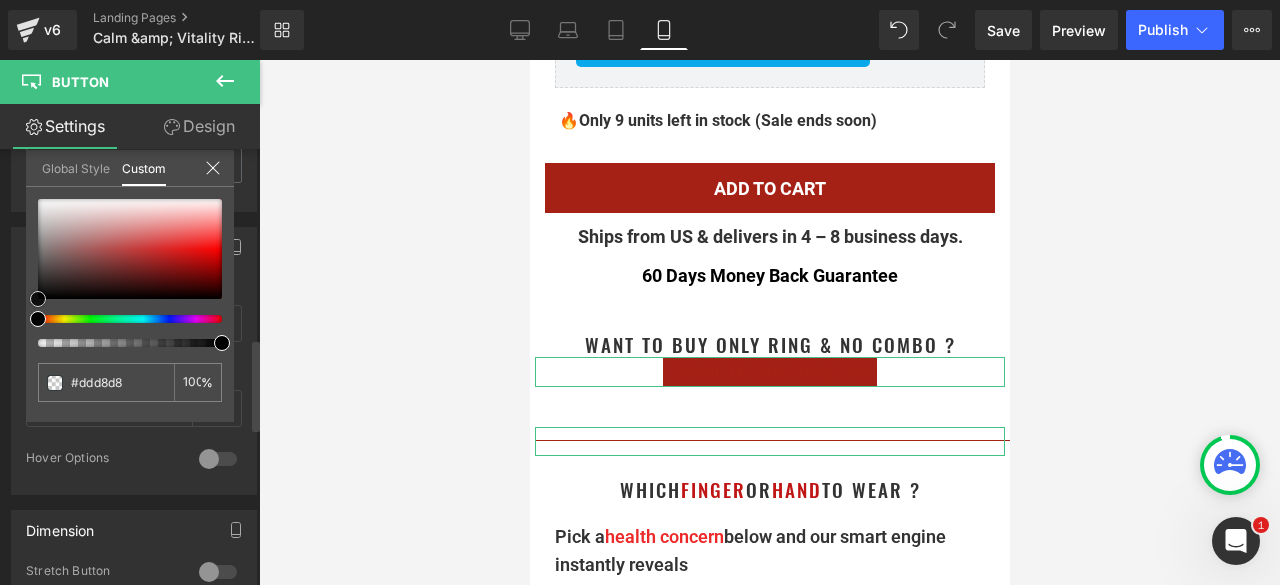 type on "#f0efef" 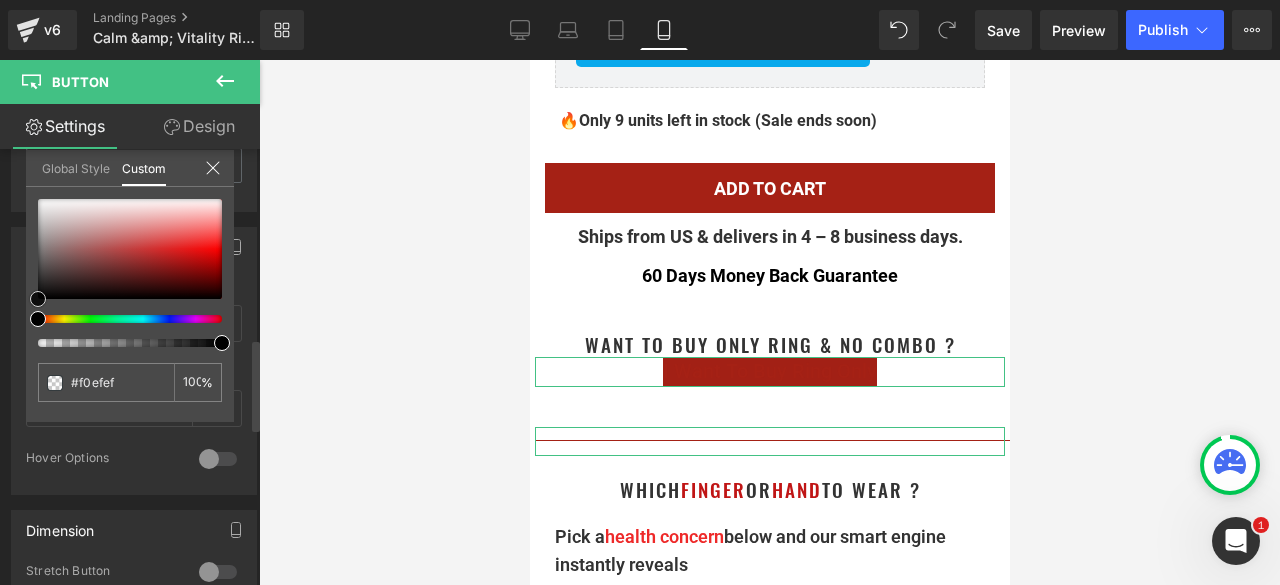type on "#ffffff" 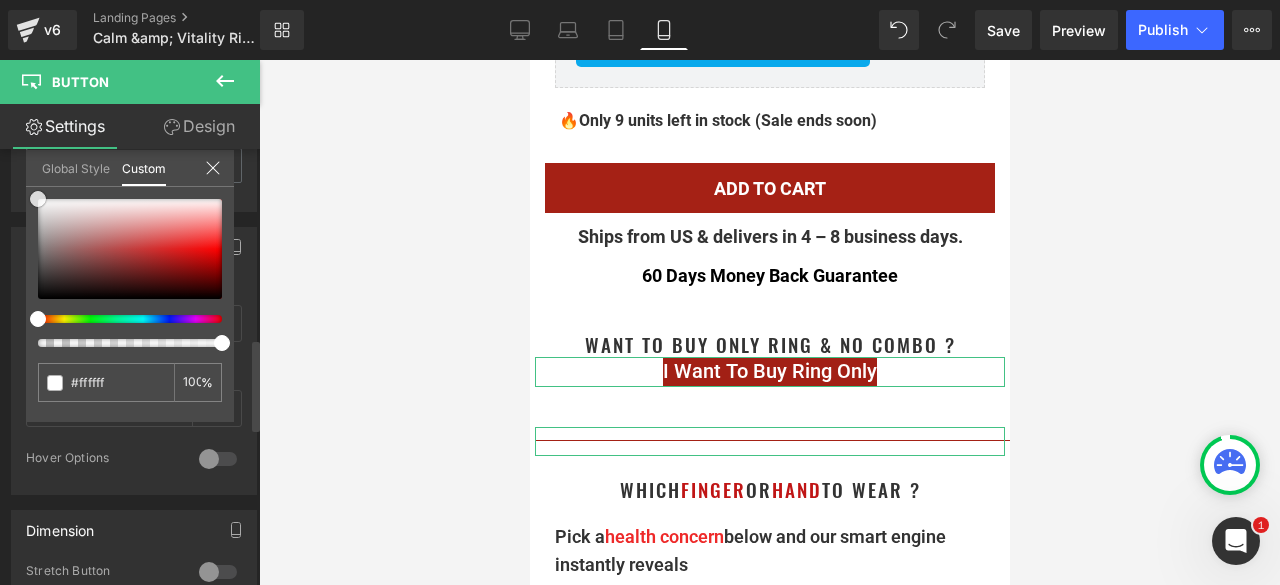 drag, startPoint x: 41, startPoint y: 198, endPoint x: 11, endPoint y: 175, distance: 37.802116 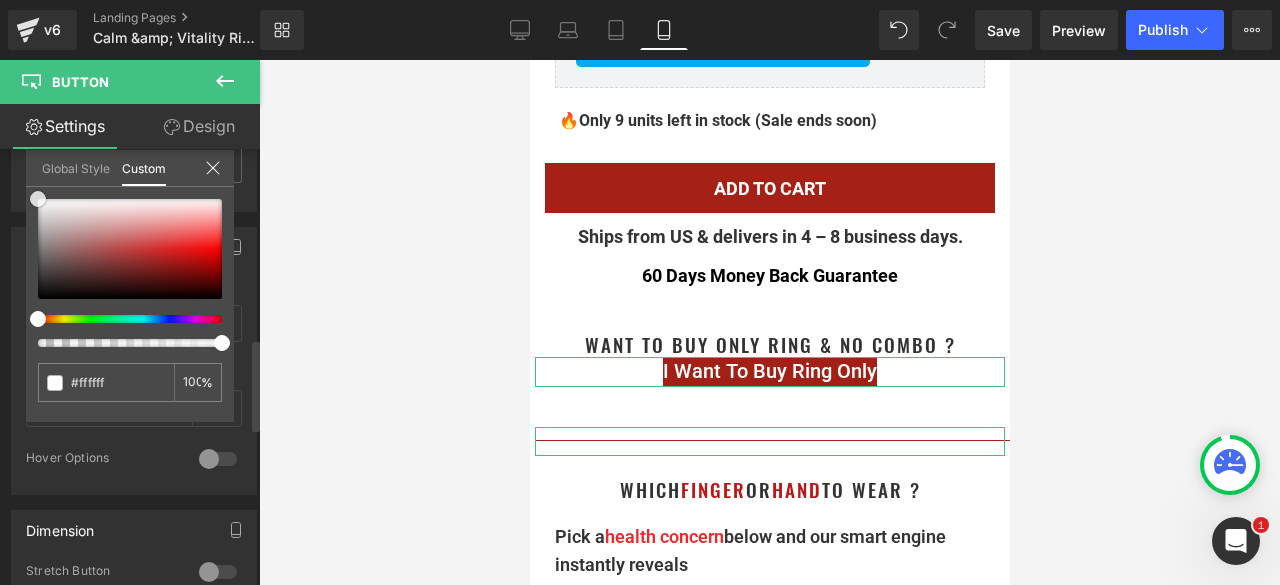 click on "Button Color rgb(162, 32, 21) Background Color #A22015 100 % rgba(255, 255, 255, 1) Text Color #ffffff 100 % 0 Hover Options Background Color Hover % Text Color Hover % Global Style Custom Setup Global Style #ffffff 100 %" at bounding box center (134, 353) 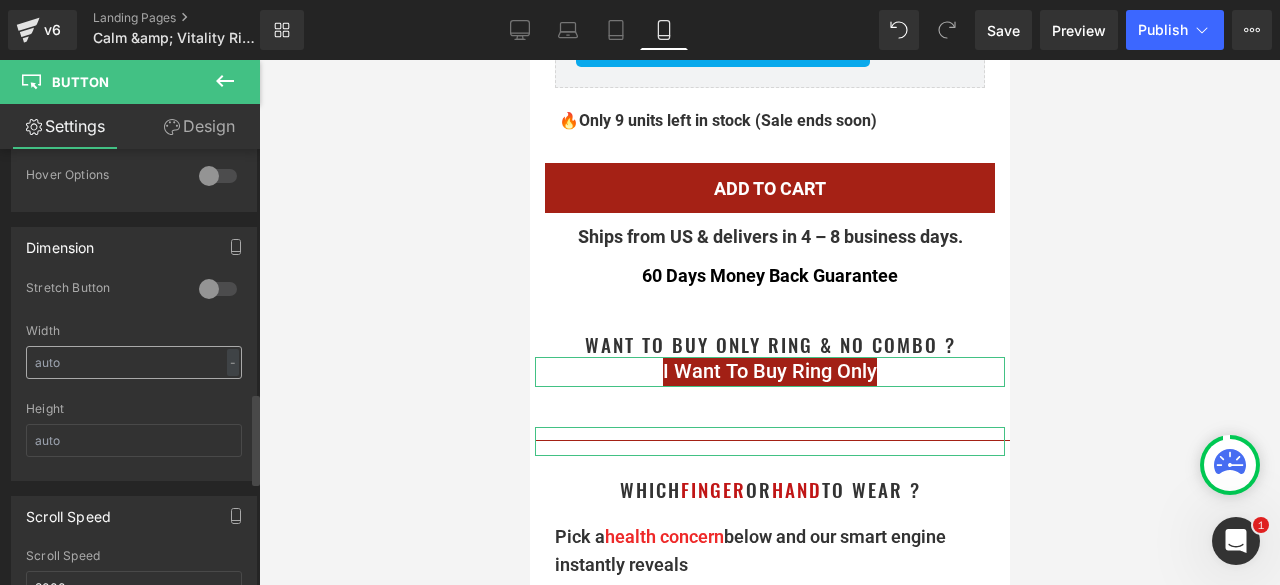 scroll, scrollTop: 1200, scrollLeft: 0, axis: vertical 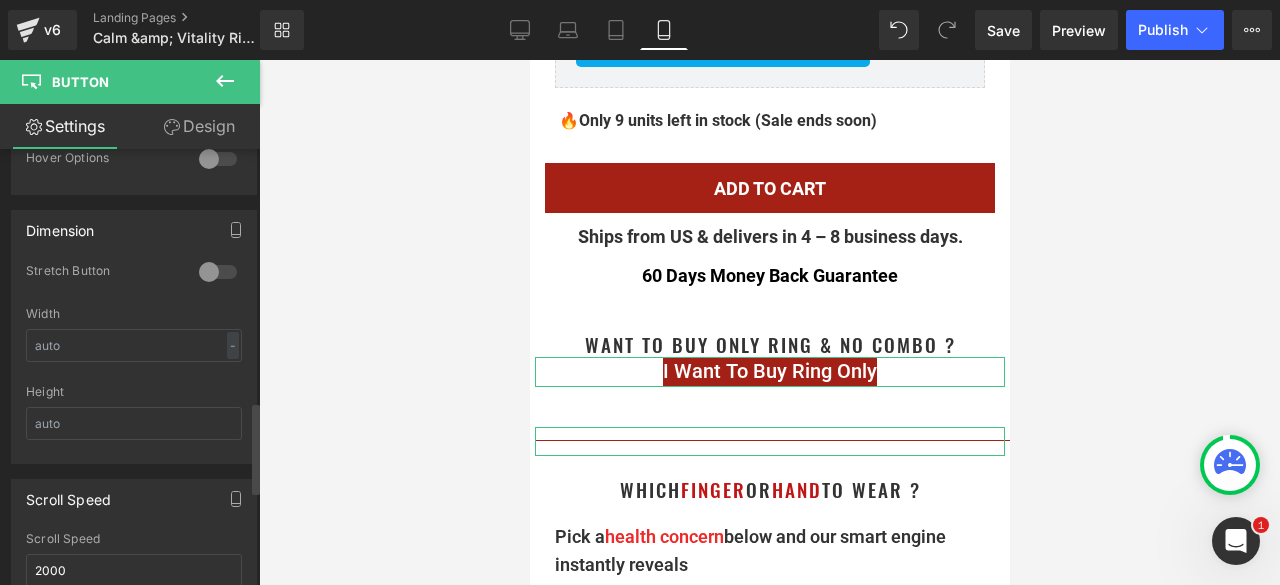 click at bounding box center (218, 272) 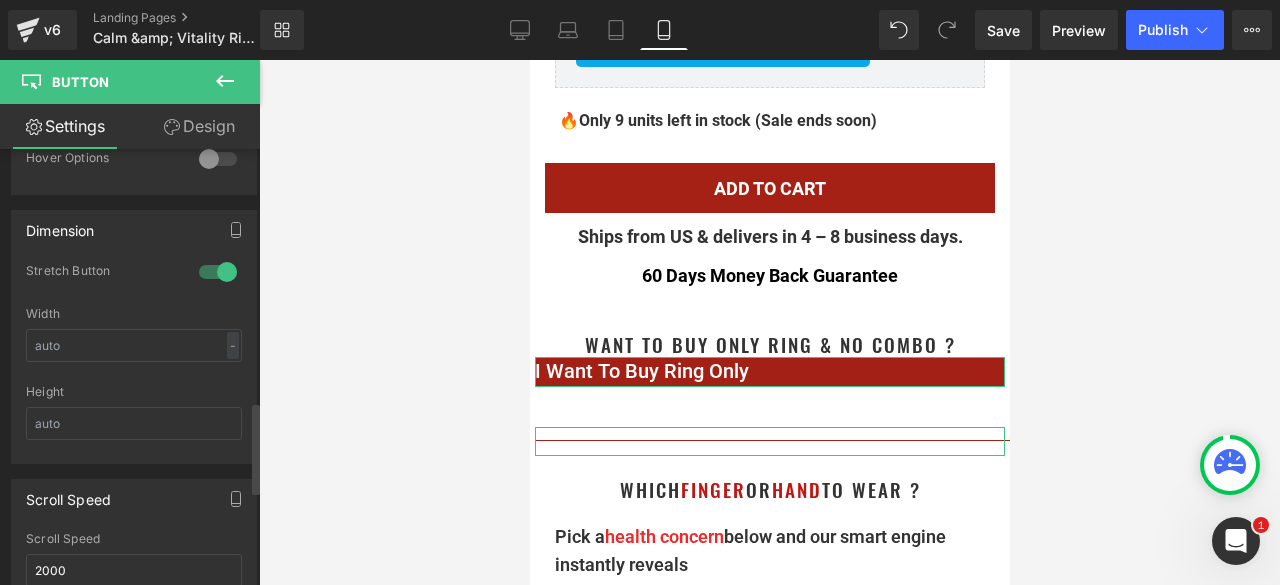 click at bounding box center [218, 272] 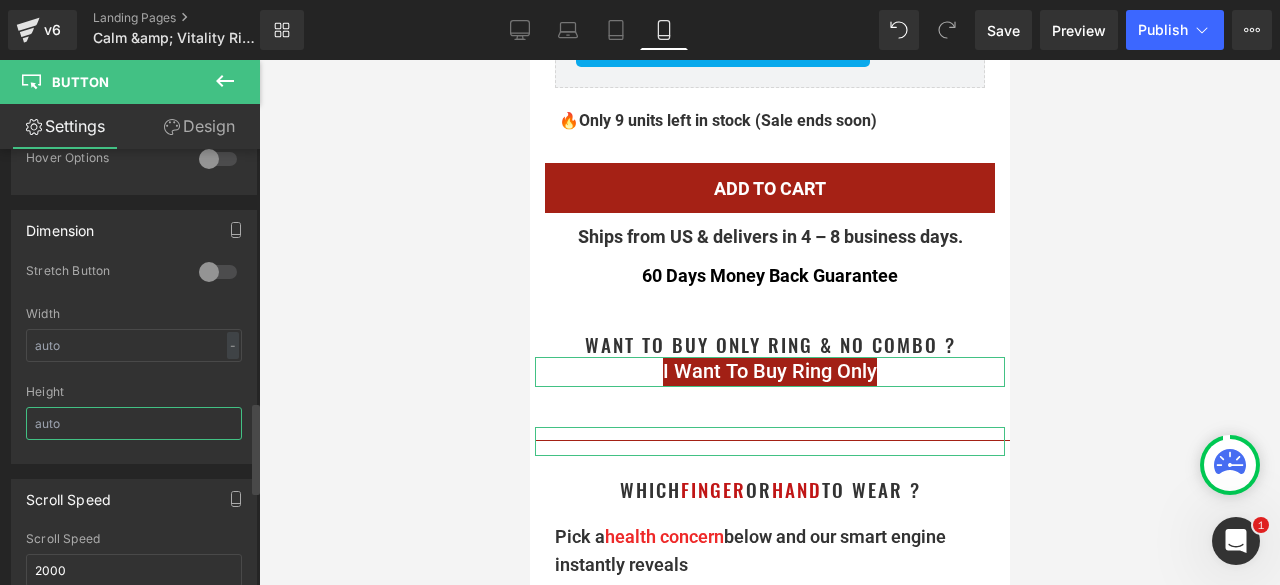 click at bounding box center [134, 423] 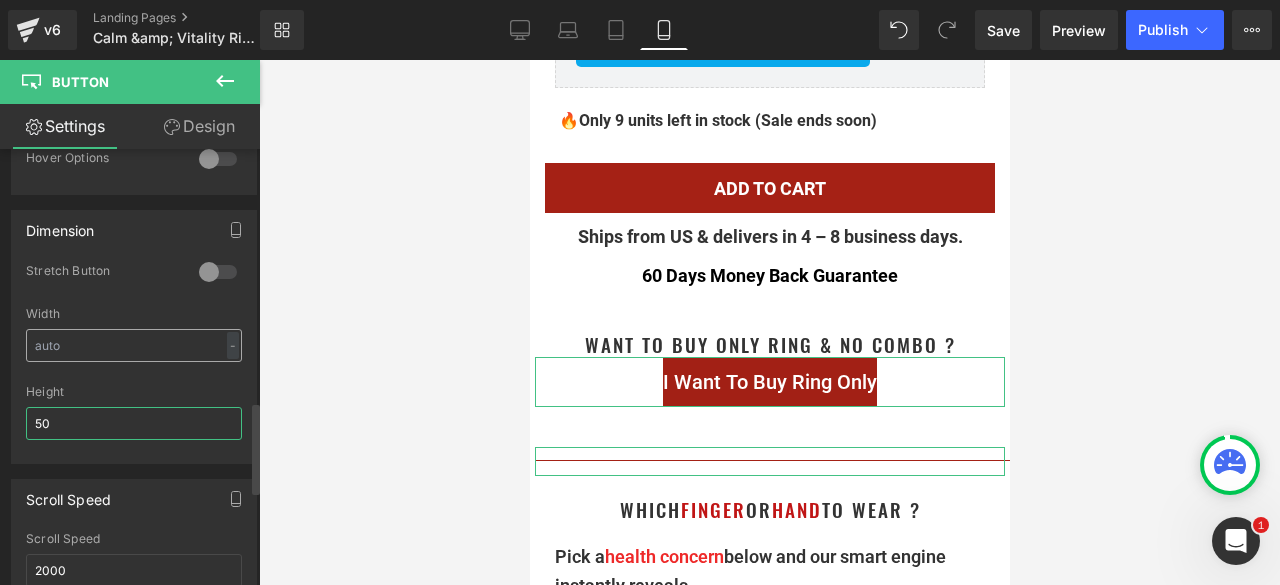 type on "50" 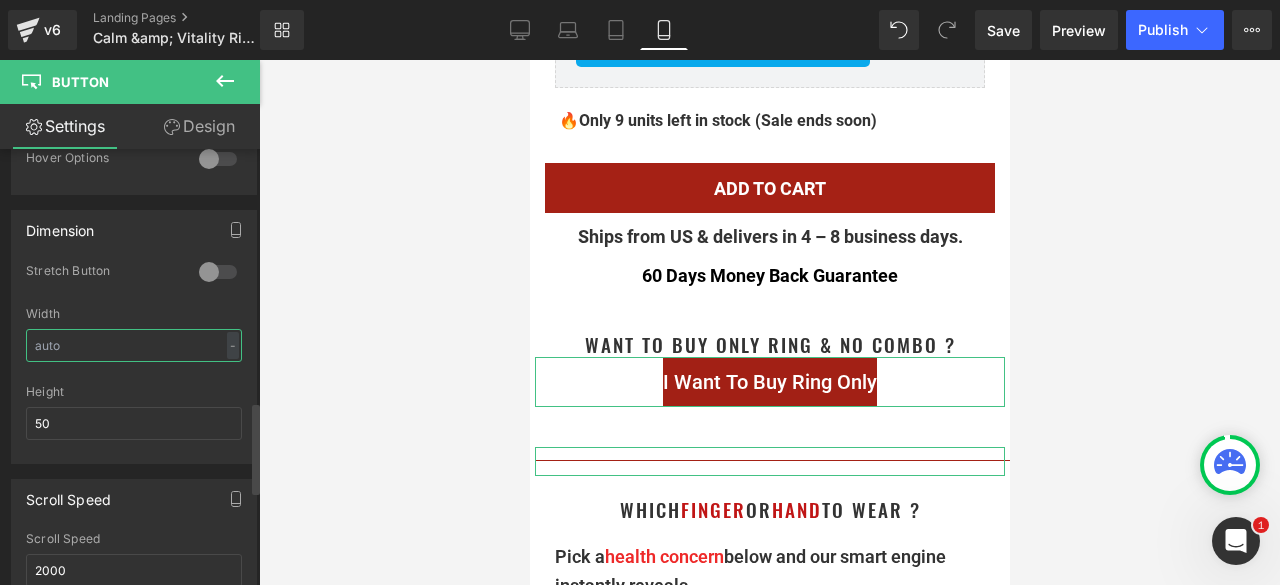 click at bounding box center [134, 345] 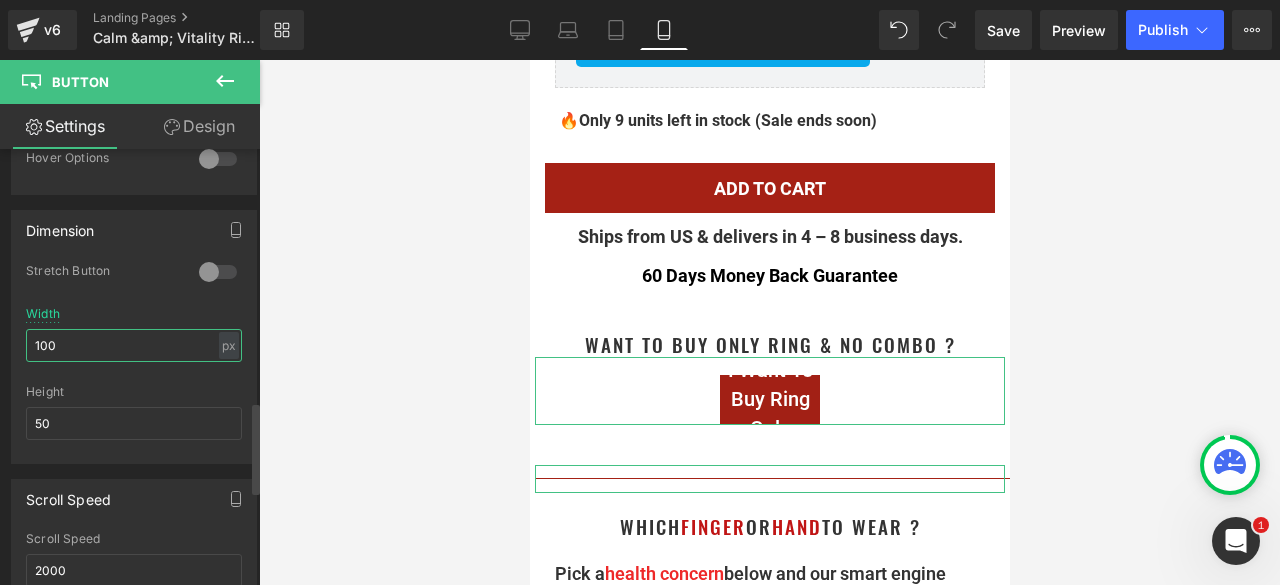 drag, startPoint x: 70, startPoint y: 331, endPoint x: 14, endPoint y: 333, distance: 56.0357 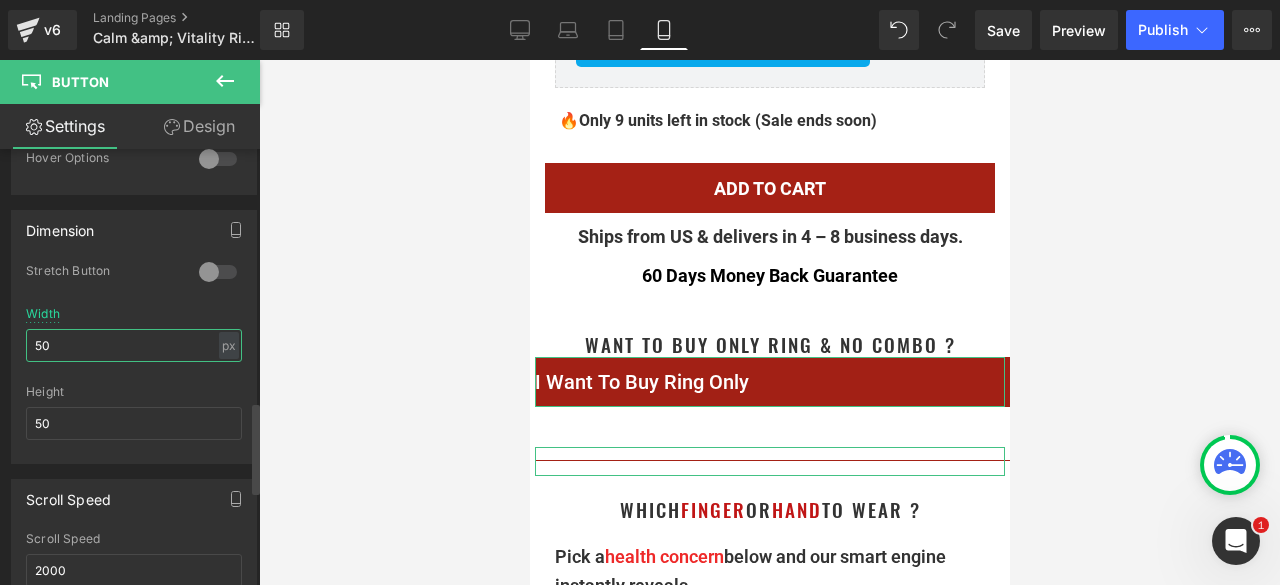type on "5" 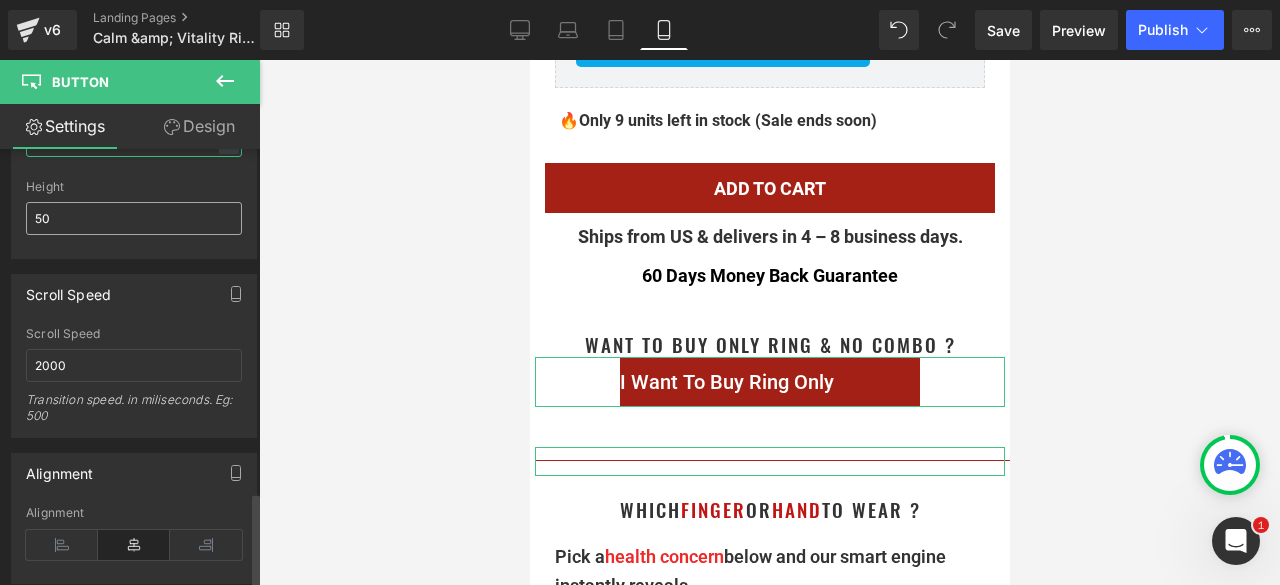 scroll, scrollTop: 1650, scrollLeft: 0, axis: vertical 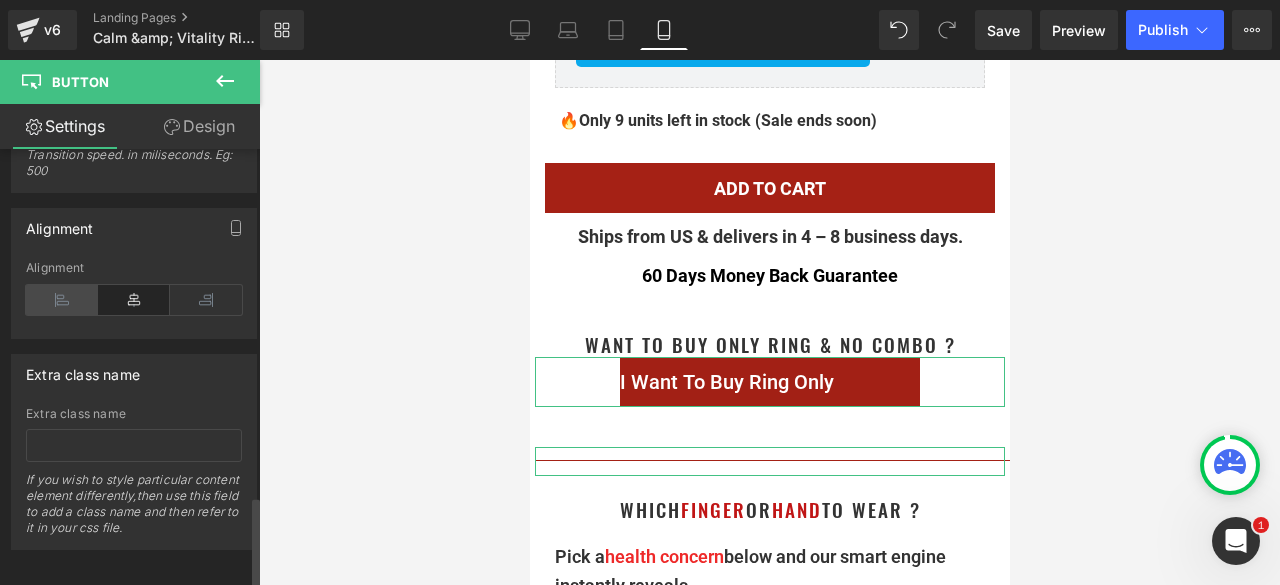 type on "300" 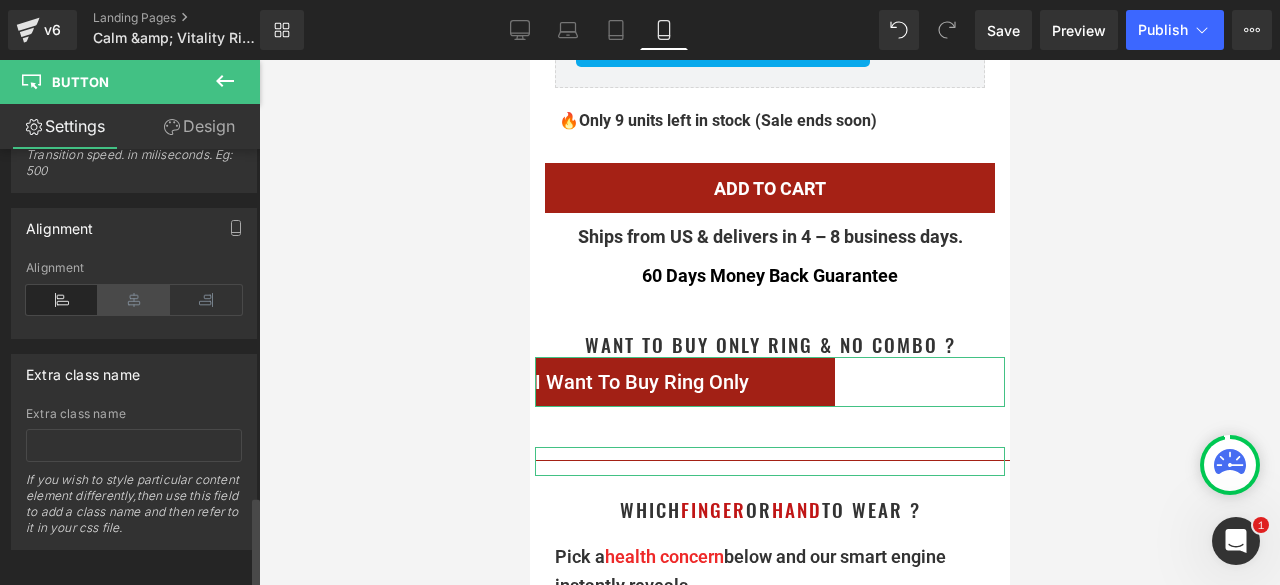 click at bounding box center (134, 300) 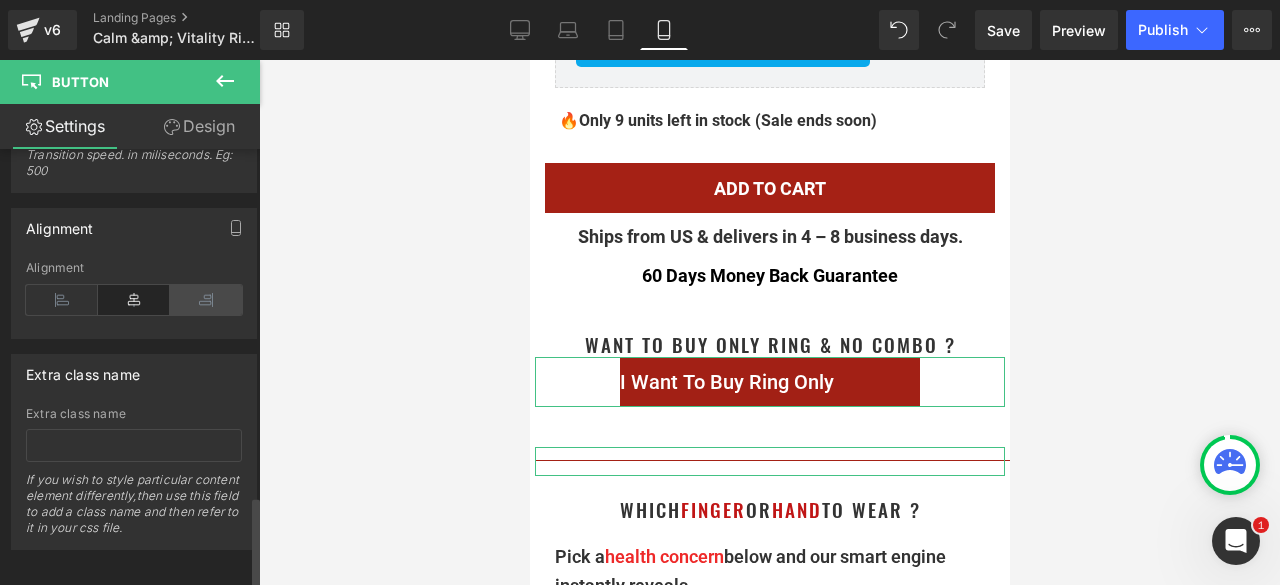 click at bounding box center [206, 300] 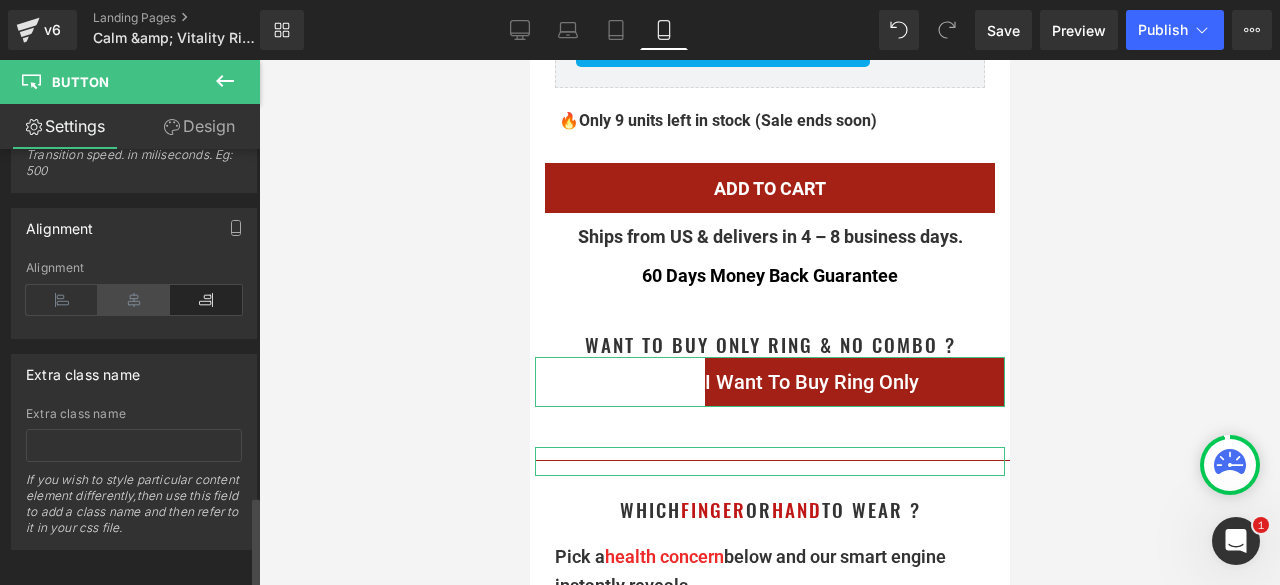 click at bounding box center (134, 300) 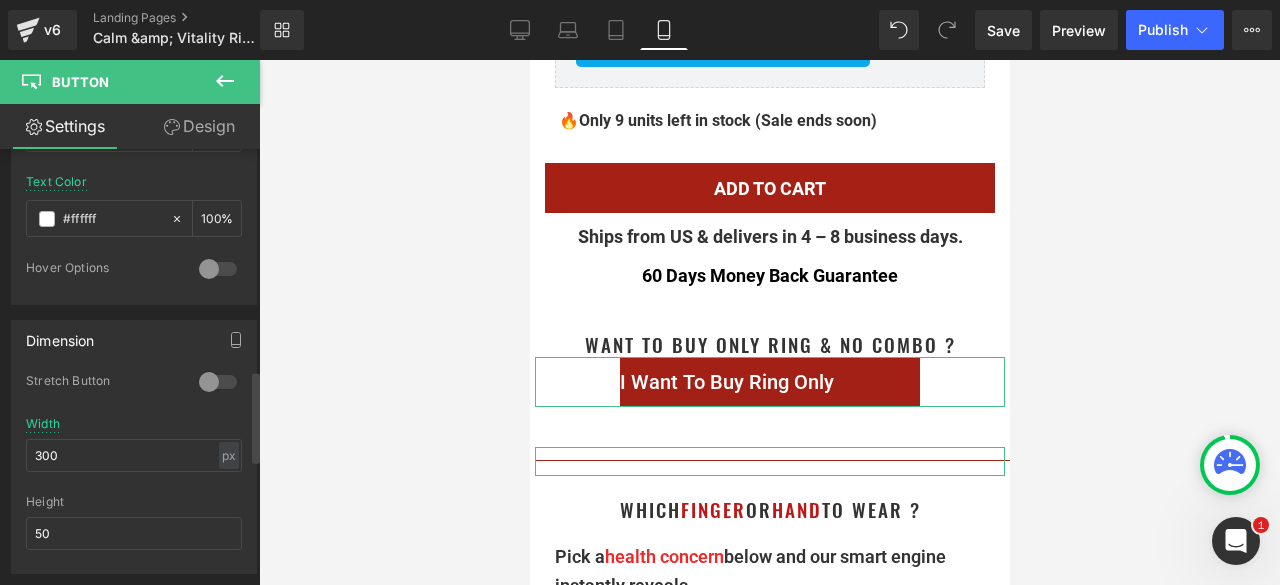 scroll, scrollTop: 1050, scrollLeft: 0, axis: vertical 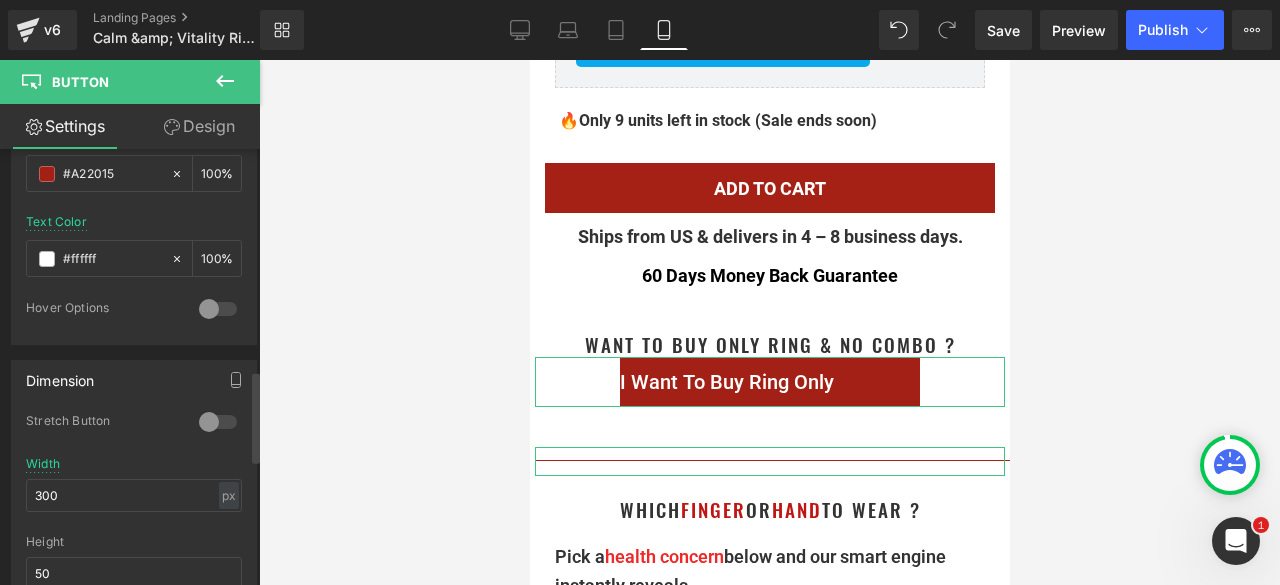 click at bounding box center [218, 422] 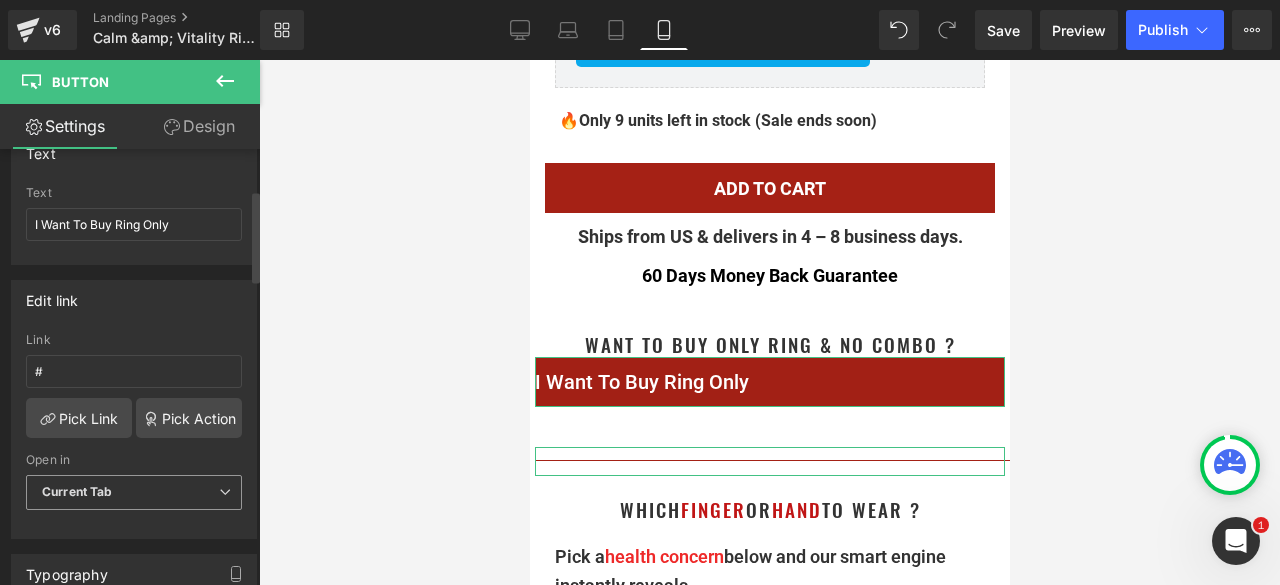 scroll, scrollTop: 150, scrollLeft: 0, axis: vertical 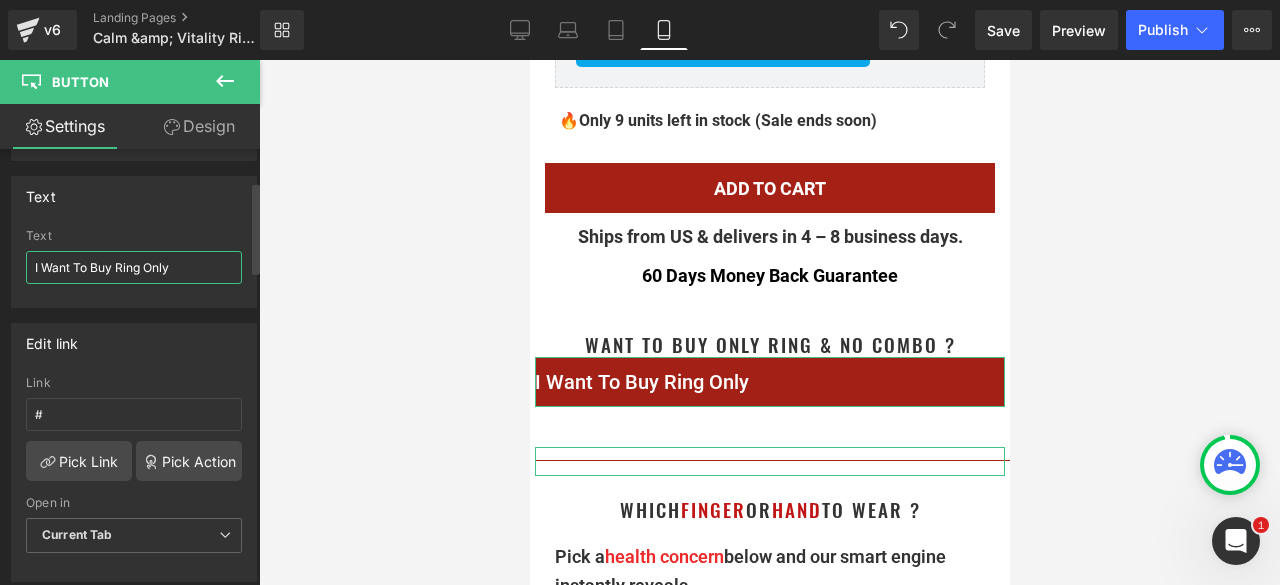 click on "I Want To Buy Ring Only" at bounding box center [134, 267] 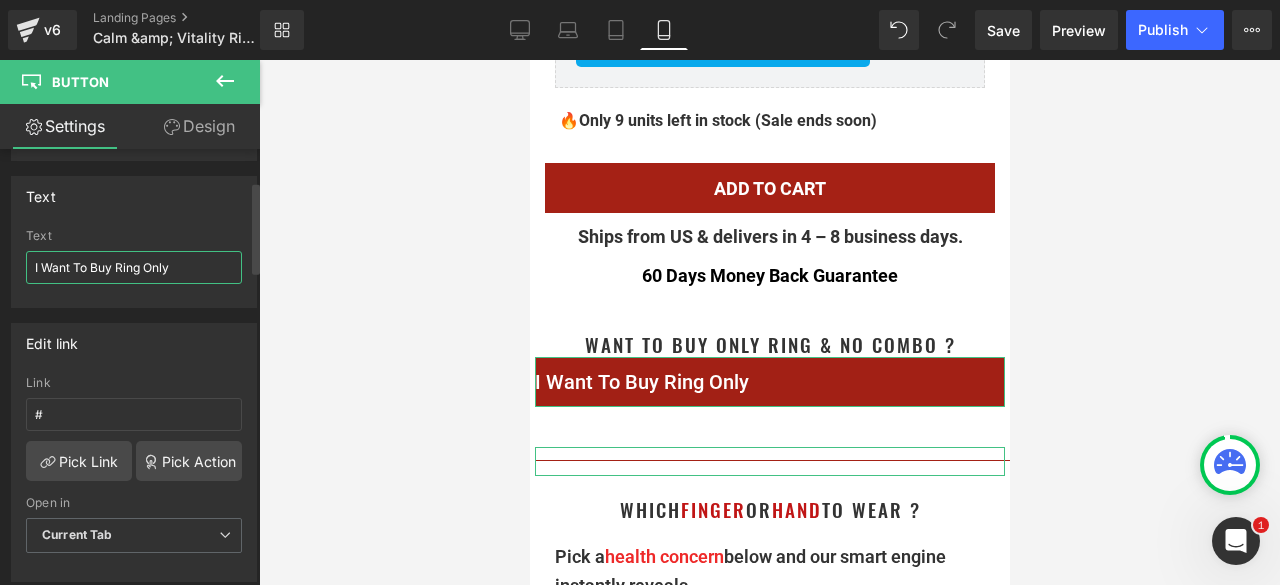 paste on "<center>" 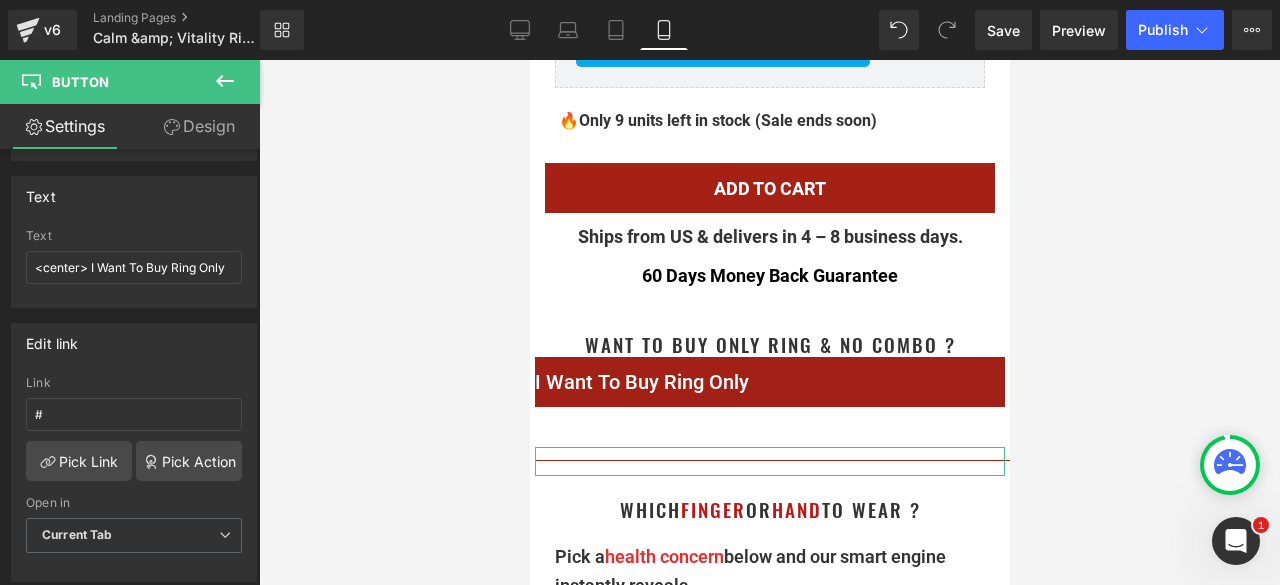 click on "BITRONTIX US
0
Your Cart is Empty
Continue Shopping
$0.00
Subtotal" at bounding box center [769, 6227] 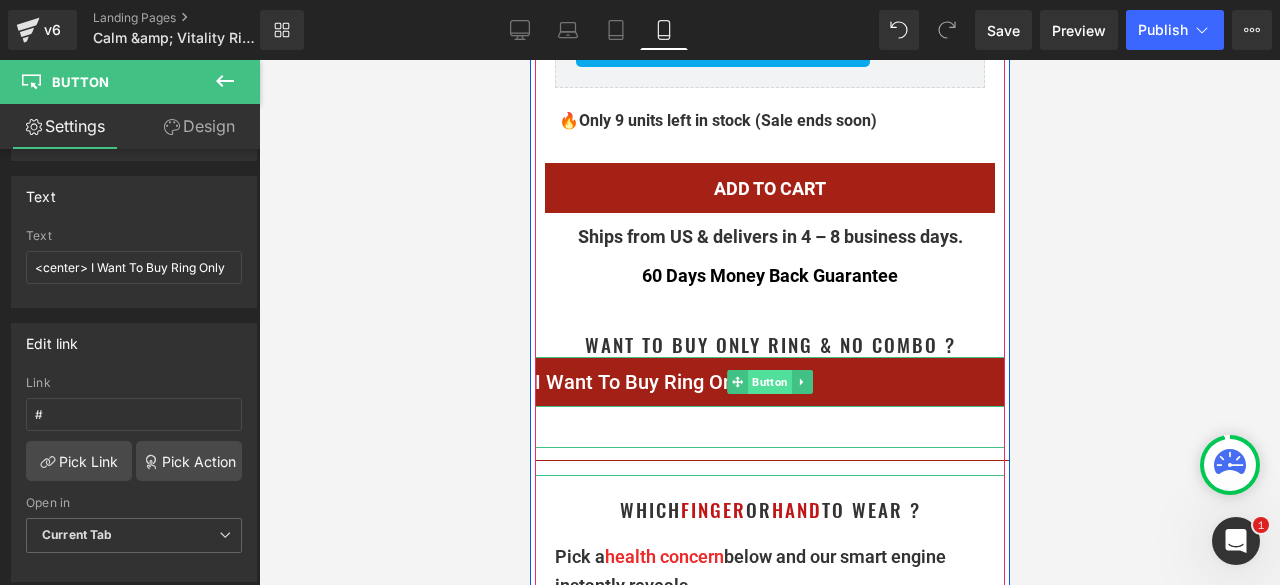 click on "Button" at bounding box center [769, 382] 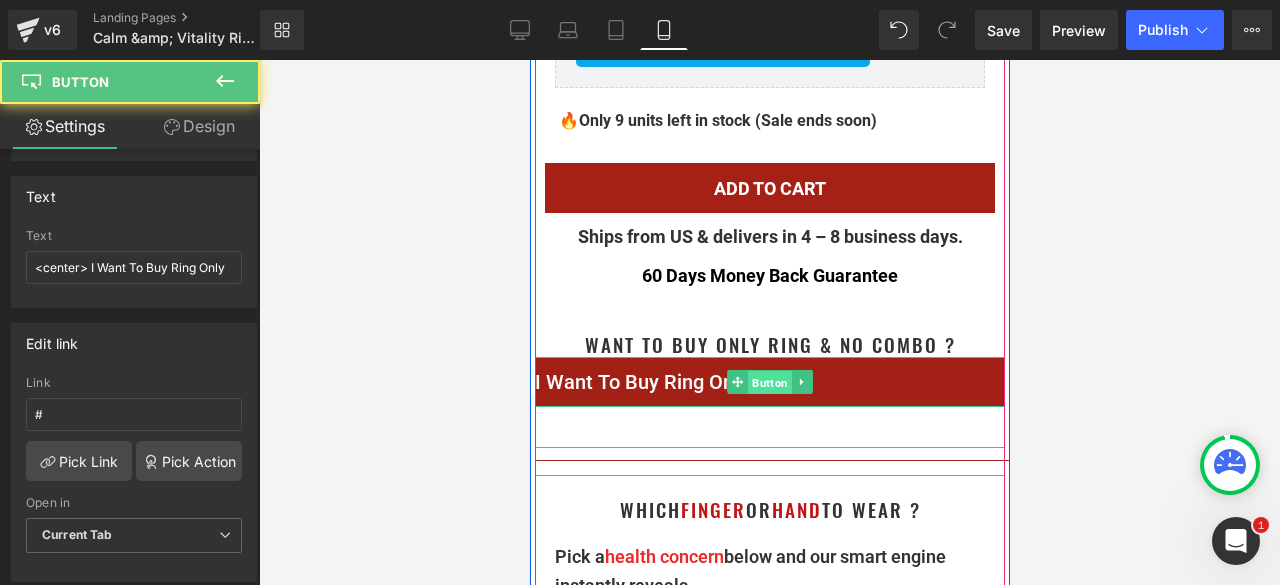 click on "Button" at bounding box center (769, 383) 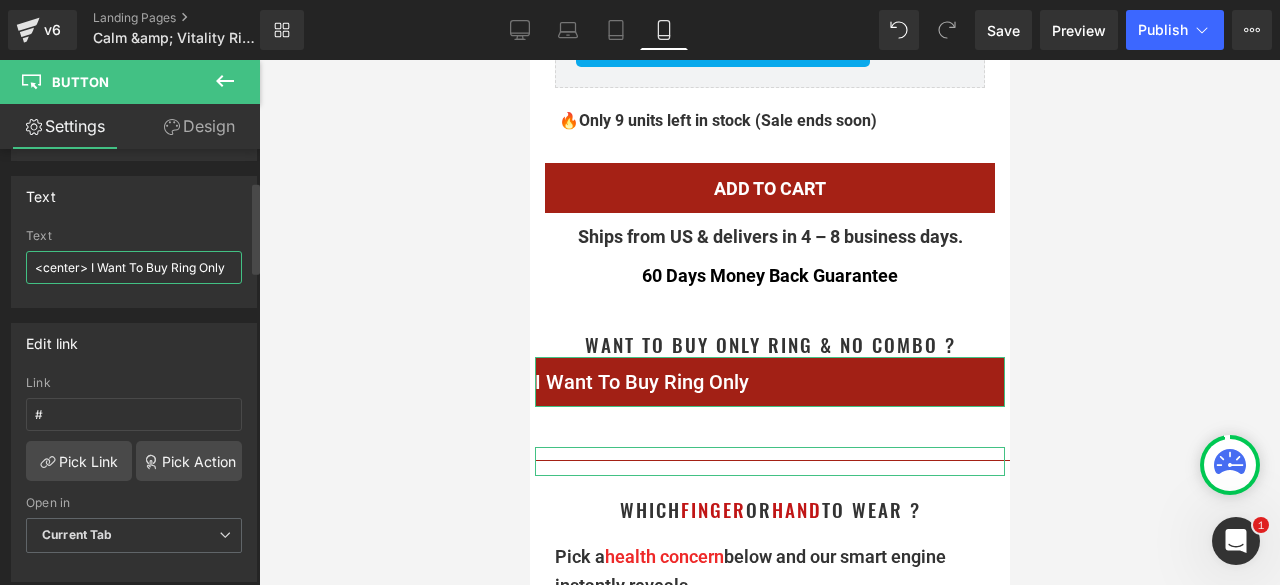 click on "<center> I Want To Buy Ring Only" at bounding box center (134, 267) 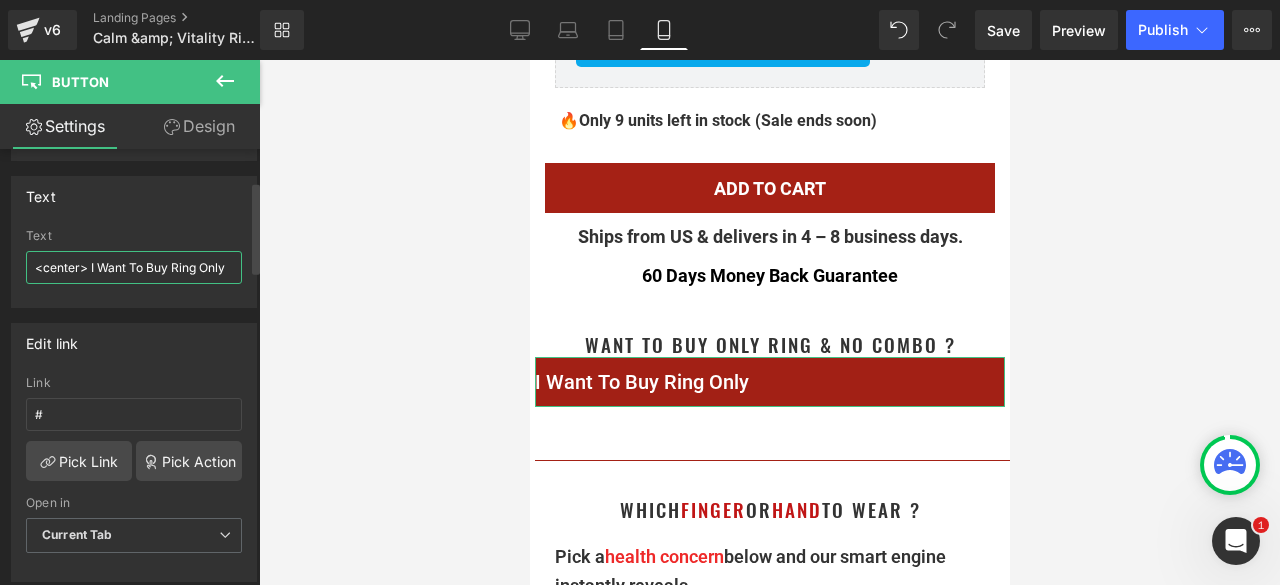 click on "<center> I Want To Buy Ring Only" at bounding box center [134, 267] 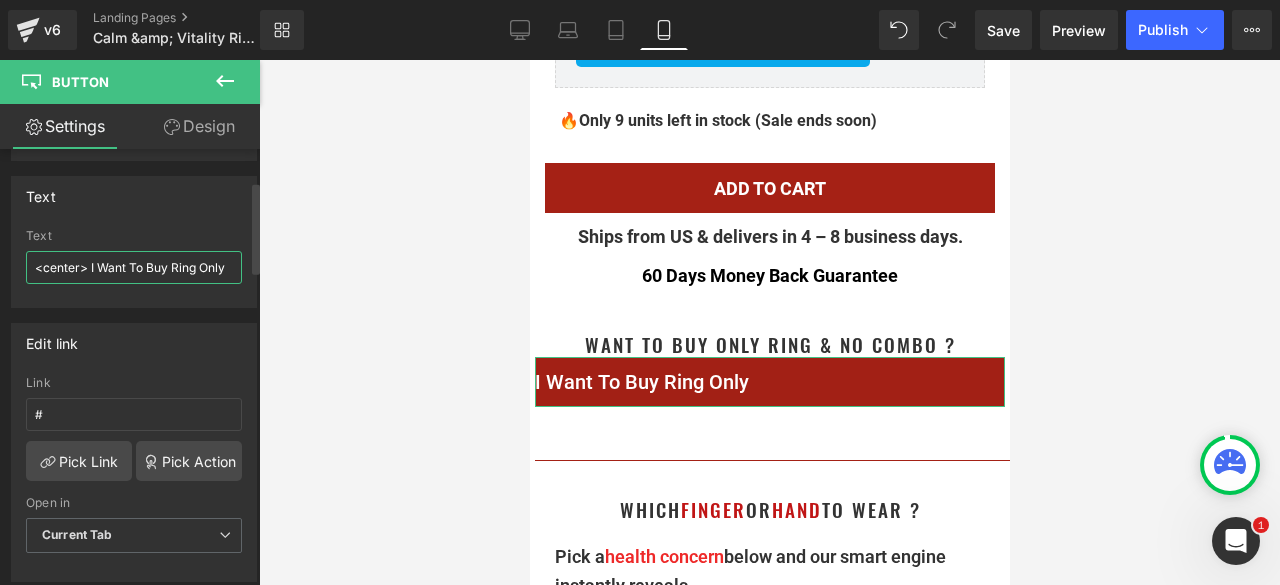 paste on "span style="display: block; text-align: center;">I Want To Buy Ring Only</span>" 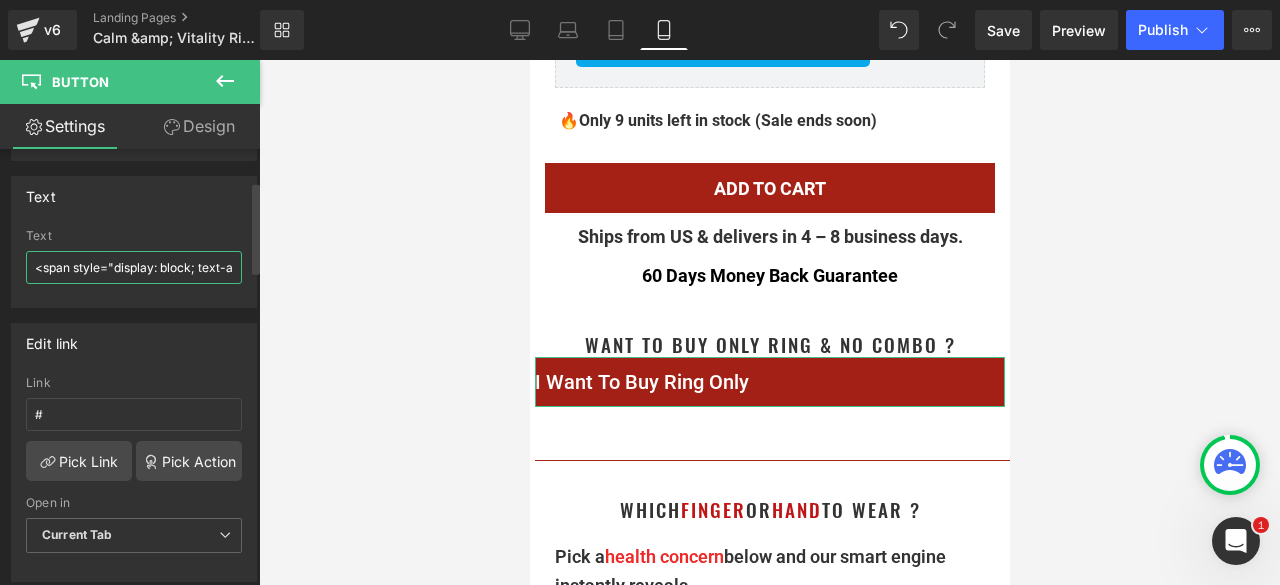 scroll, scrollTop: 0, scrollLeft: 270, axis: horizontal 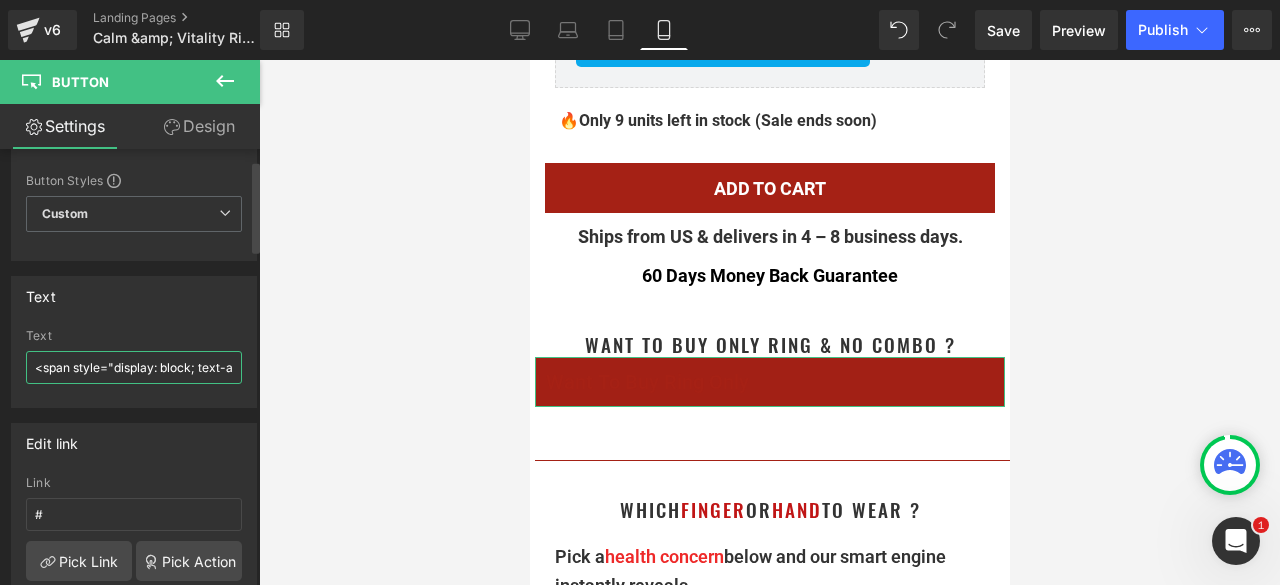 click on "<span style="display: block; text-align: center;">I Want To Buy Ring Only</span>" at bounding box center (134, 367) 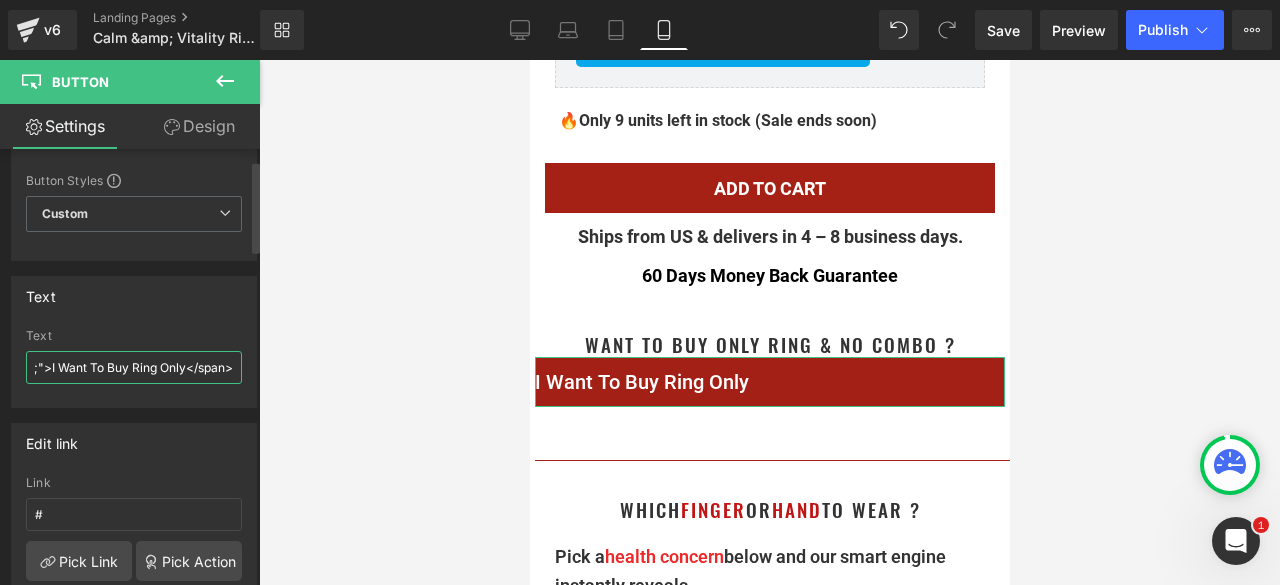 scroll, scrollTop: 0, scrollLeft: 270, axis: horizontal 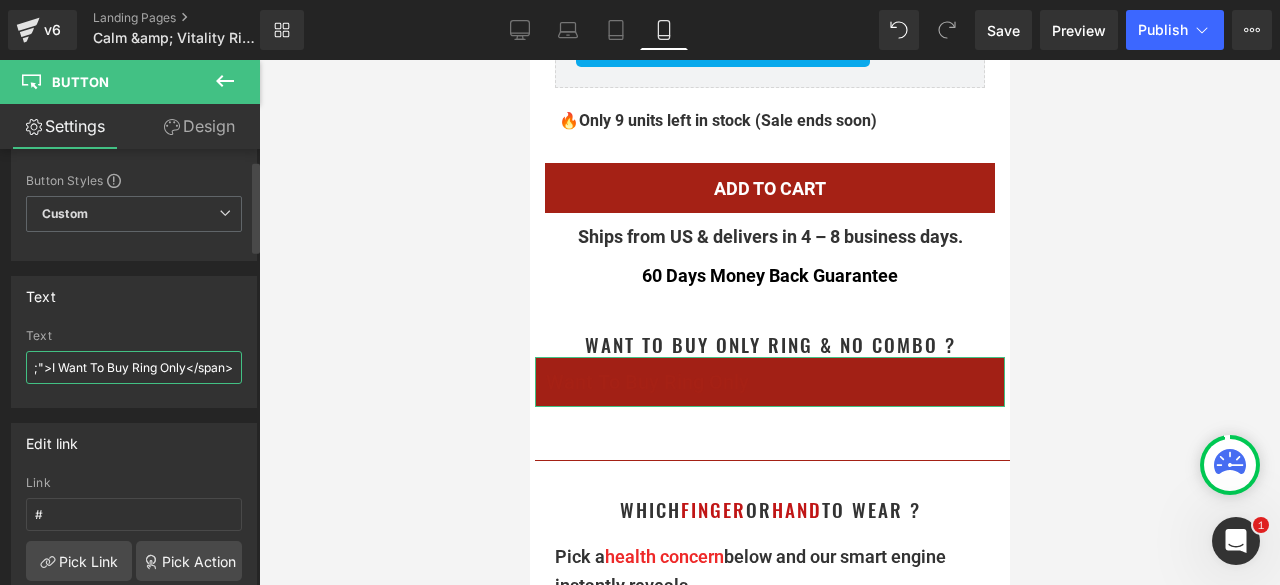 click on "<span style="display: block; text-align: center;">I Want To Buy Ring Only</span>" at bounding box center [134, 367] 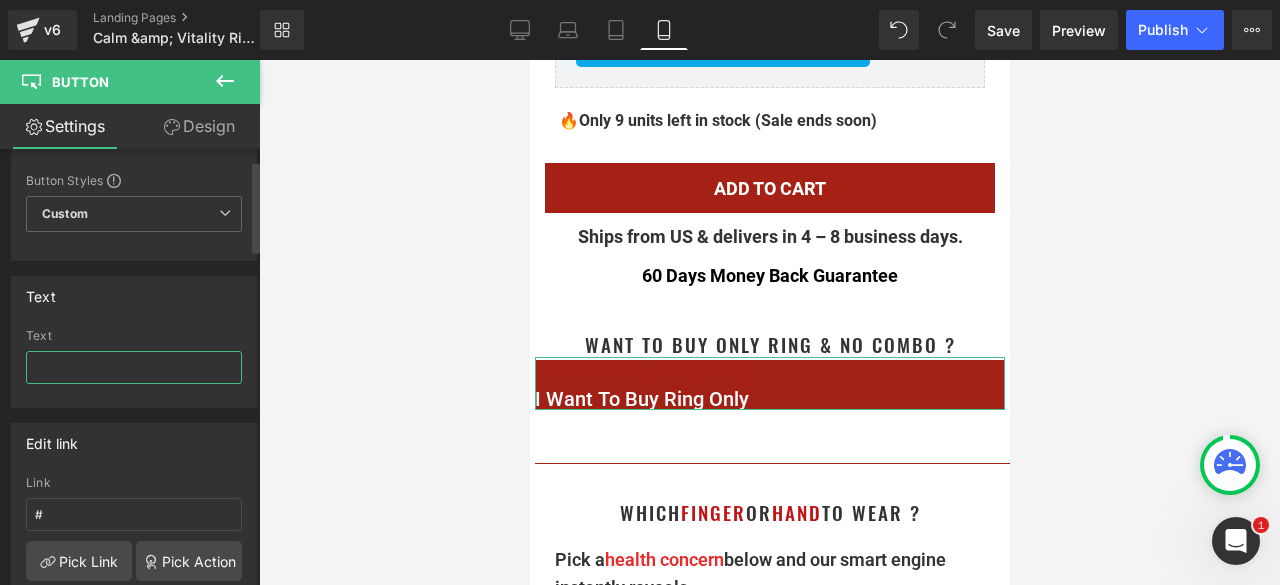 scroll, scrollTop: 0, scrollLeft: 0, axis: both 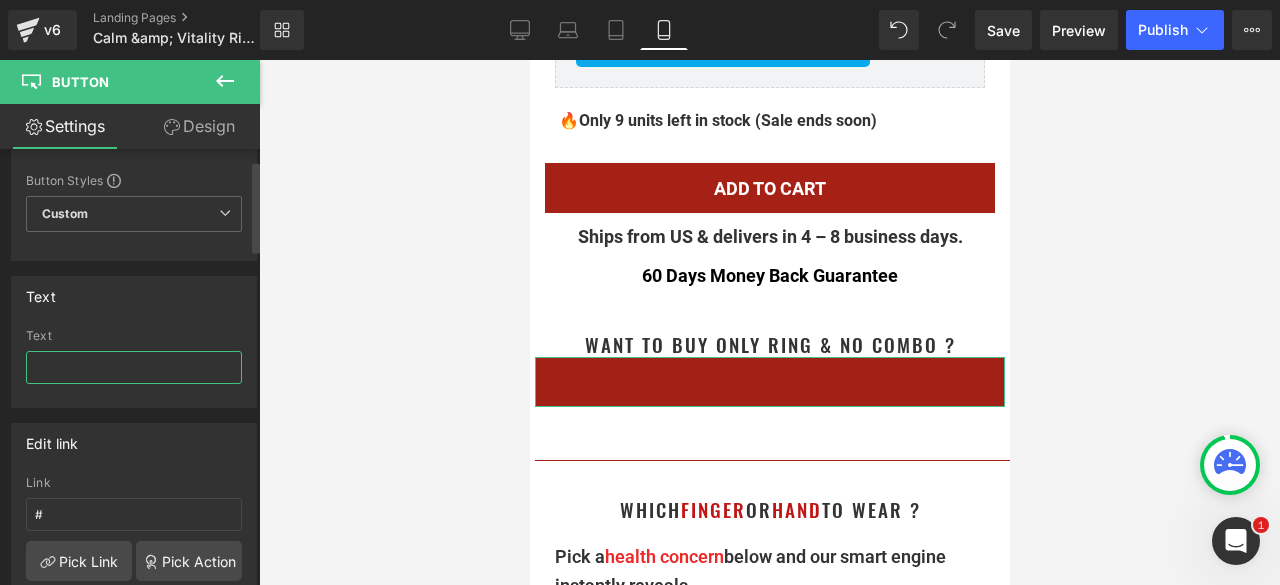 click at bounding box center (134, 367) 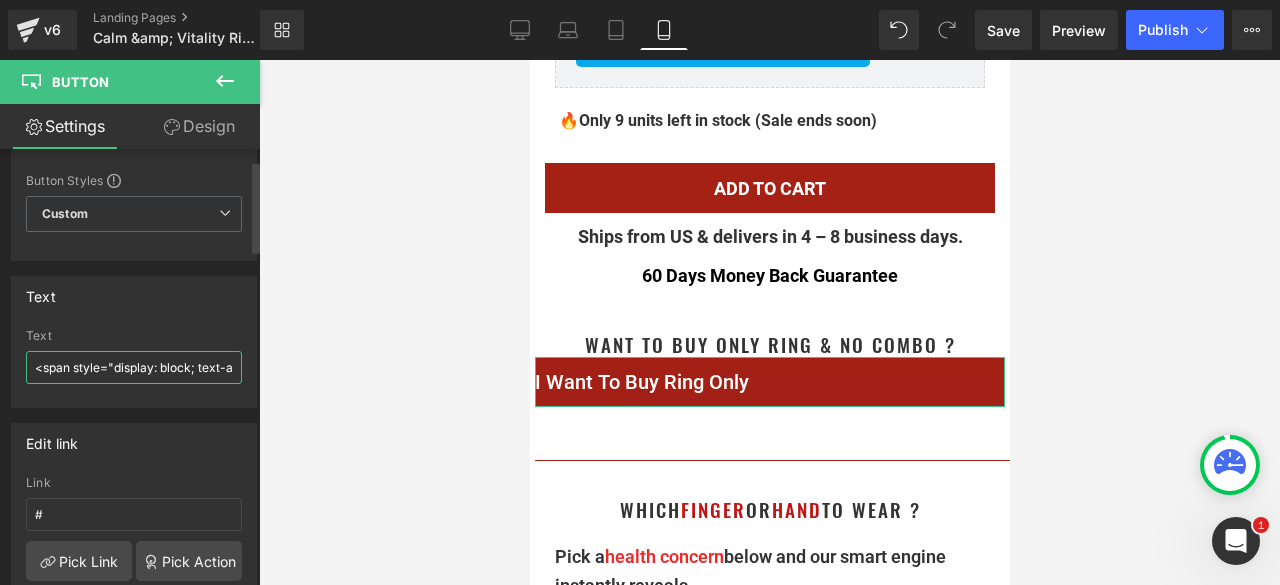 scroll, scrollTop: 0, scrollLeft: 344, axis: horizontal 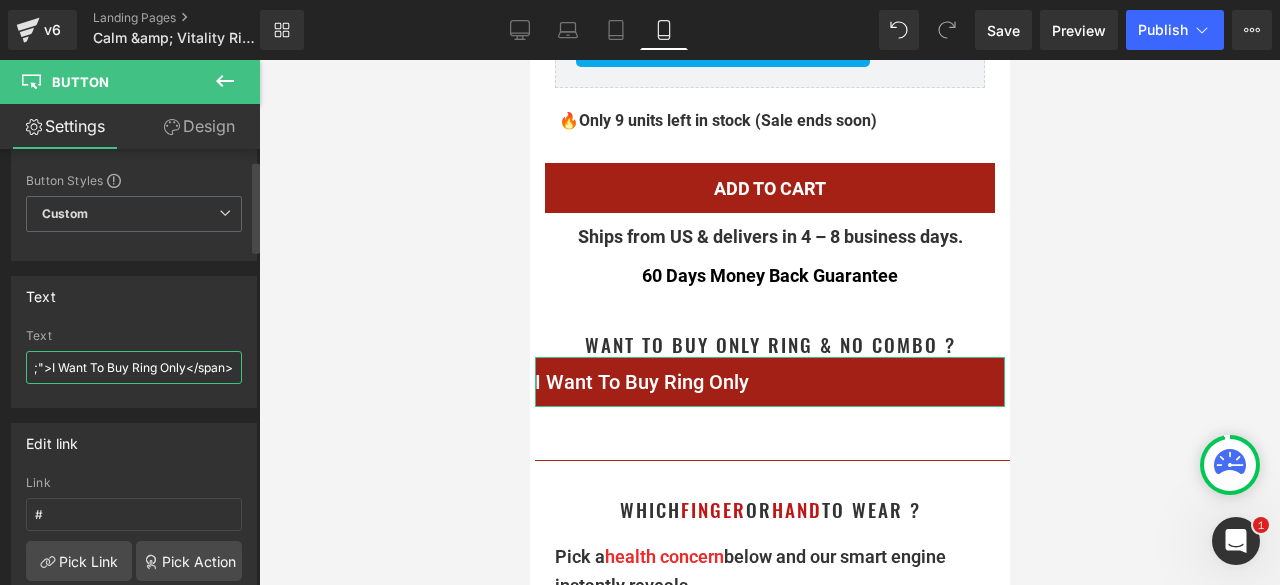click on "<span style="display: block; text-align: center; color: white;">I Want To Buy Ring Only</span>" at bounding box center (134, 367) 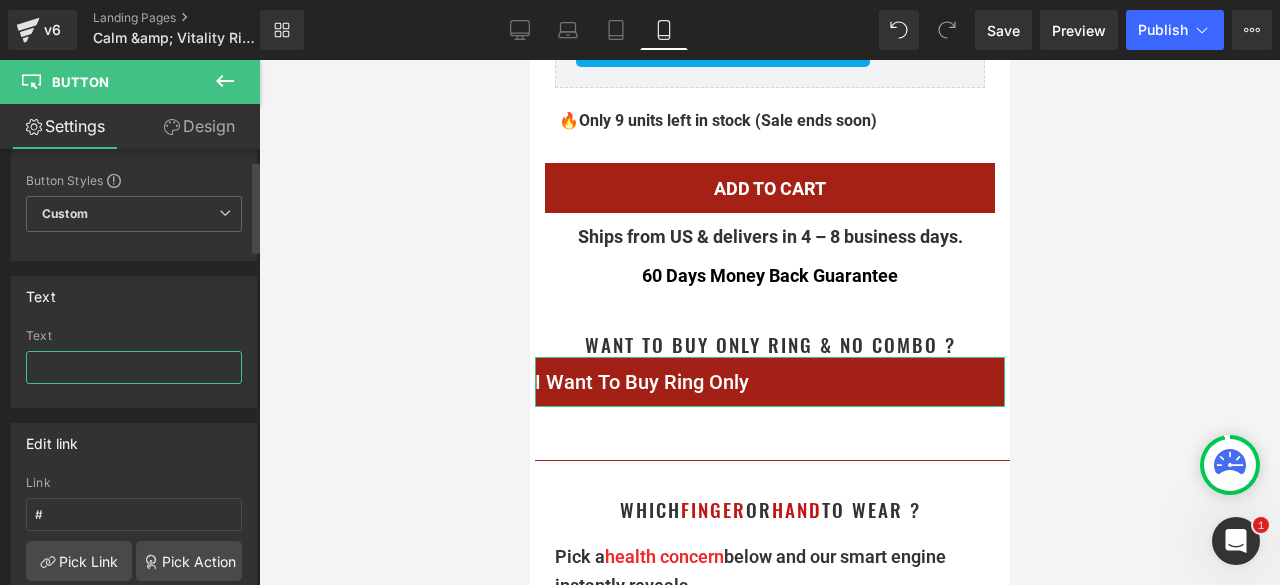 scroll, scrollTop: 0, scrollLeft: 0, axis: both 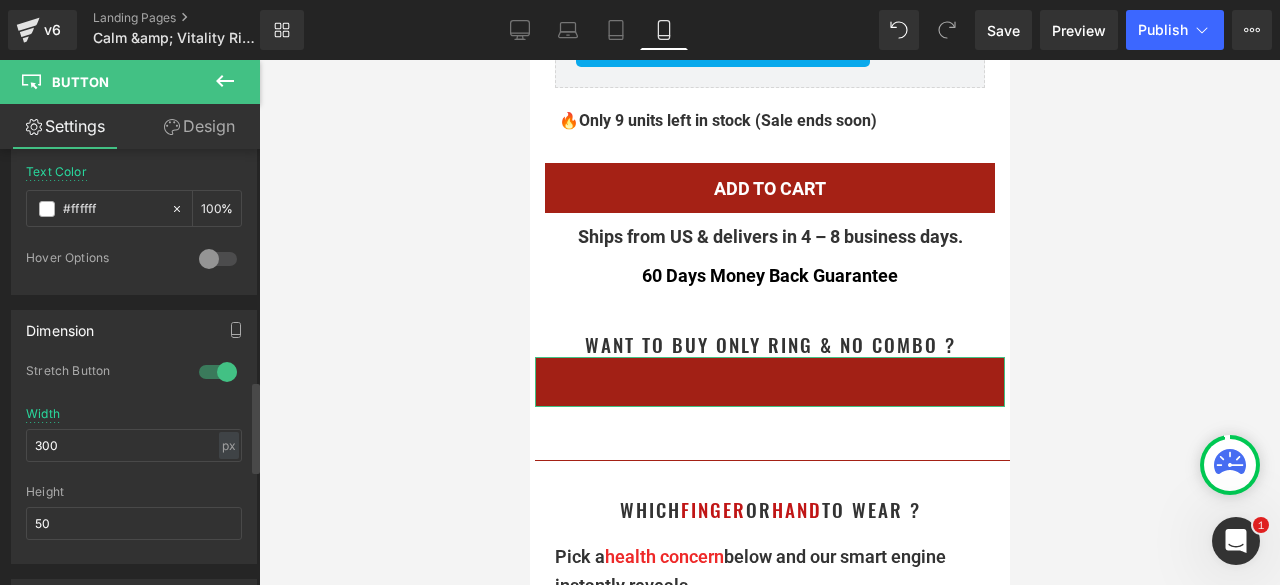 click at bounding box center [218, 372] 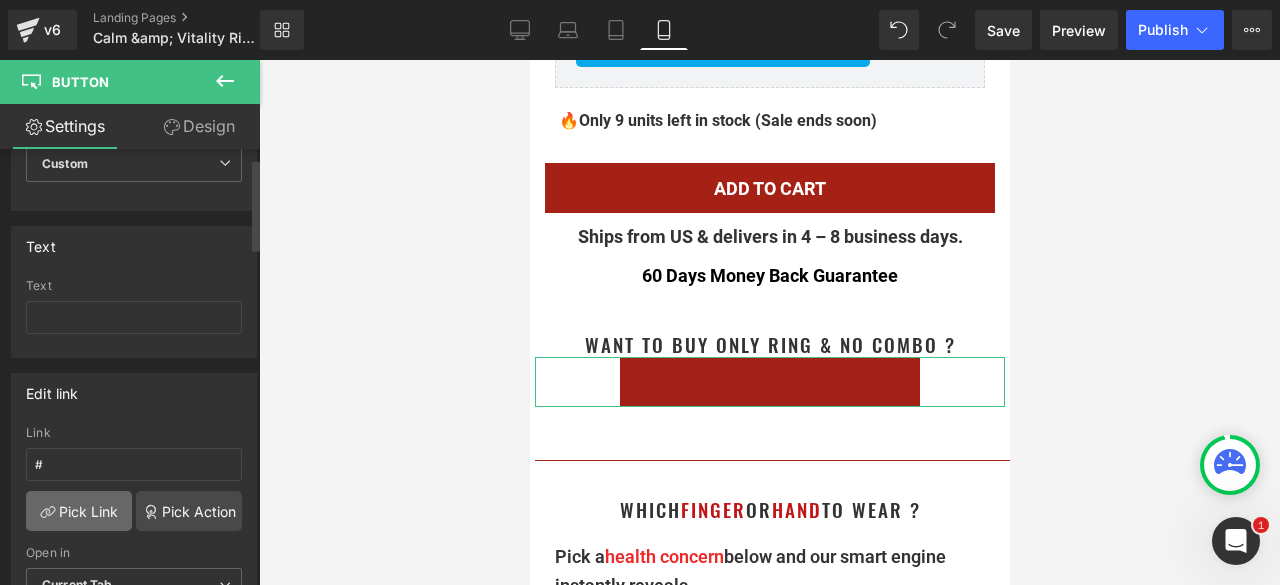 scroll, scrollTop: 0, scrollLeft: 0, axis: both 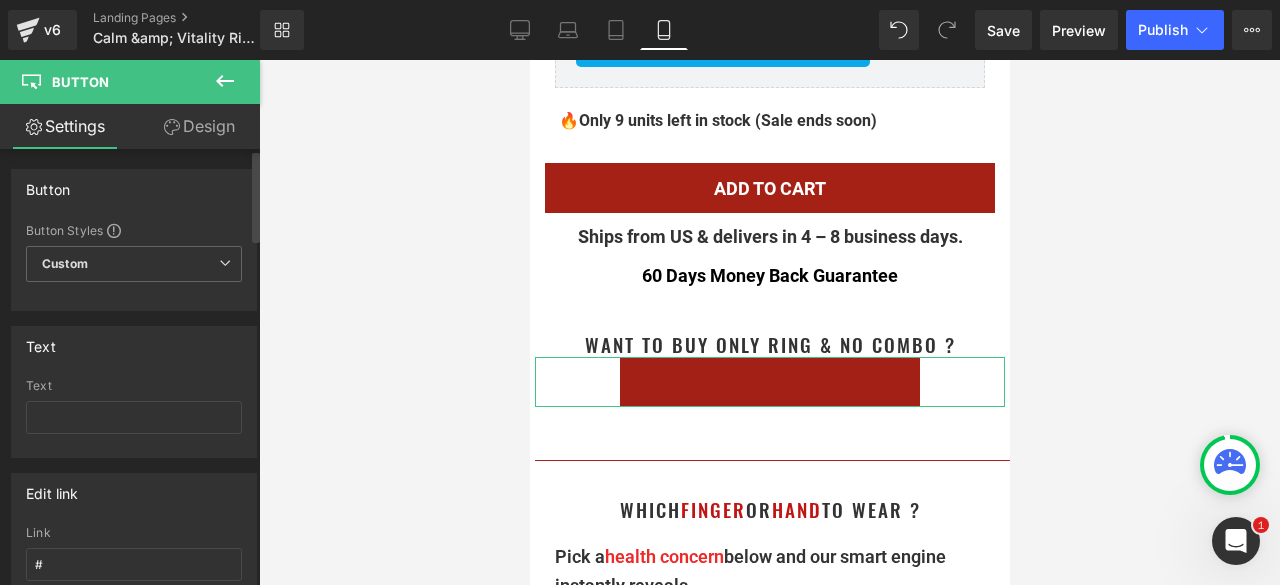 click on "Text" at bounding box center (134, 386) 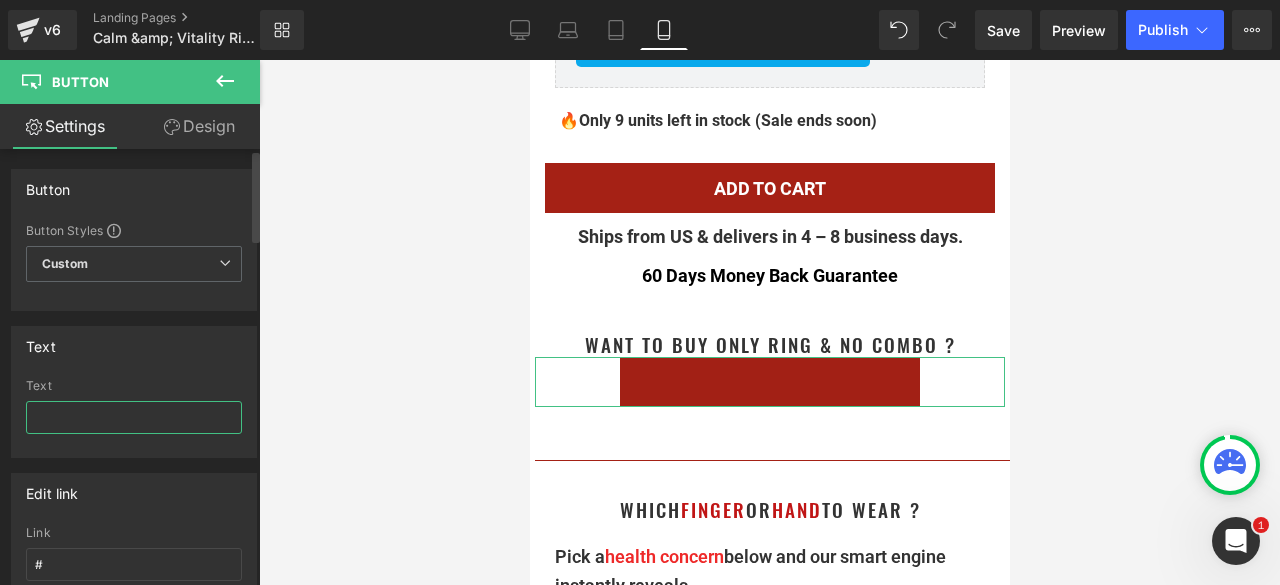 click at bounding box center [134, 417] 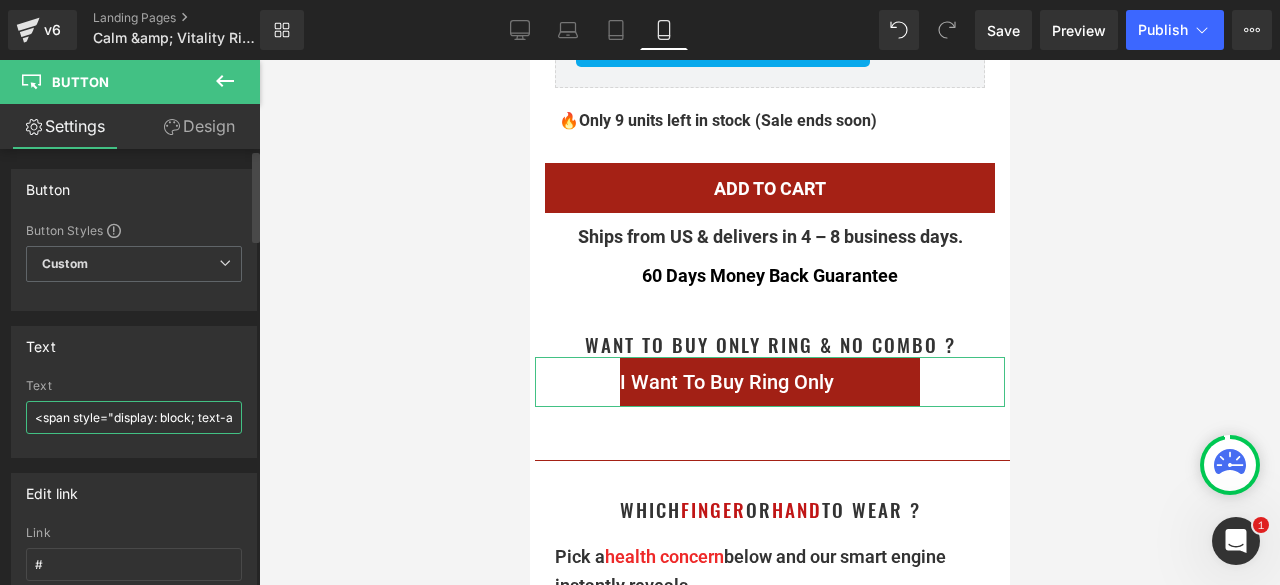 scroll, scrollTop: 0, scrollLeft: 344, axis: horizontal 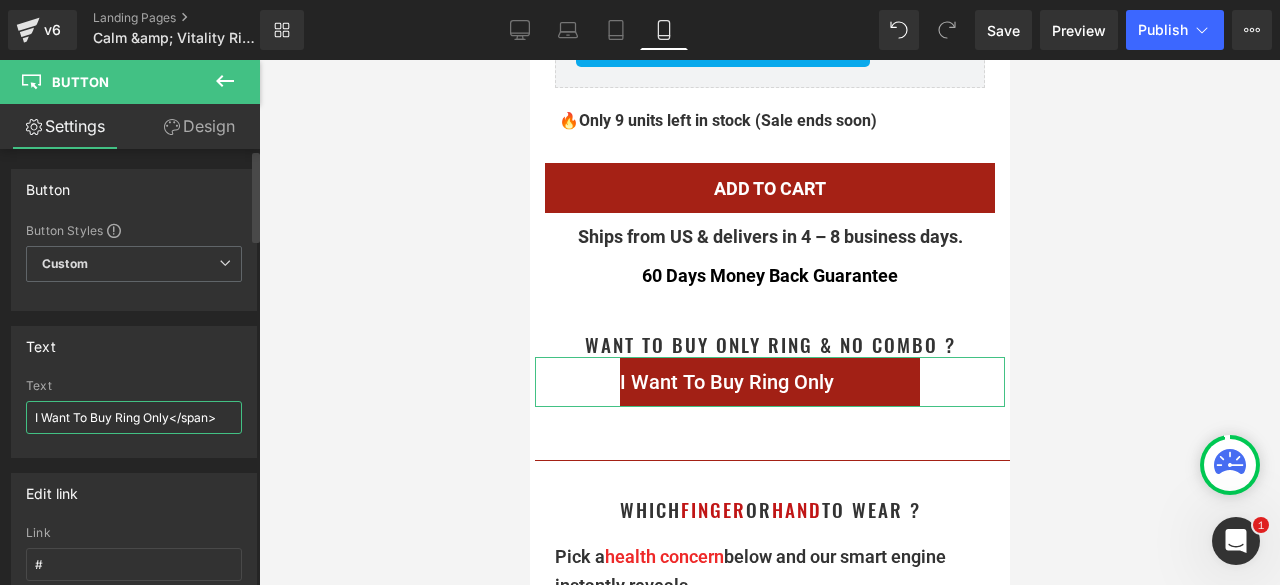 drag, startPoint x: 221, startPoint y: 416, endPoint x: 168, endPoint y: 417, distance: 53.009434 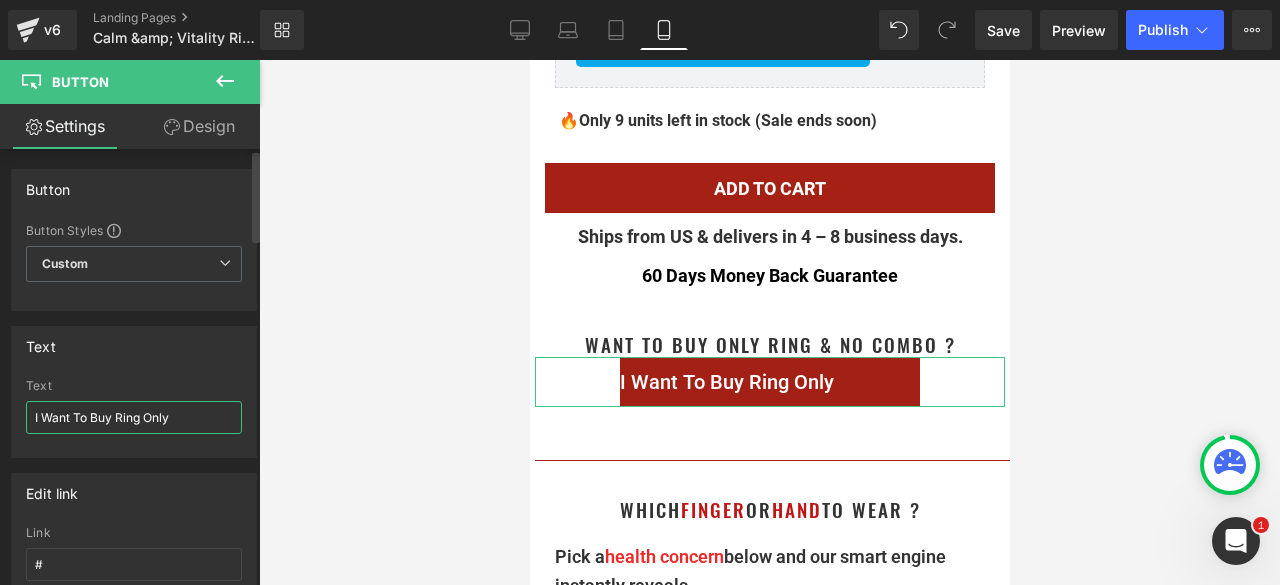 type on "I Want To Buy Ring Only" 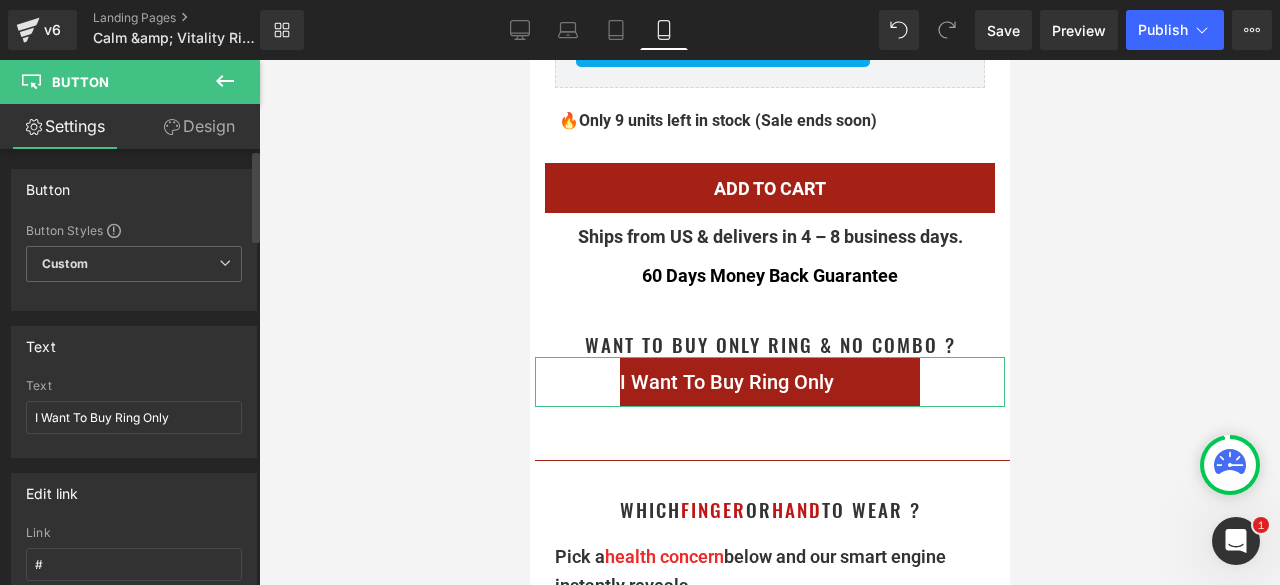 click at bounding box center [134, 450] 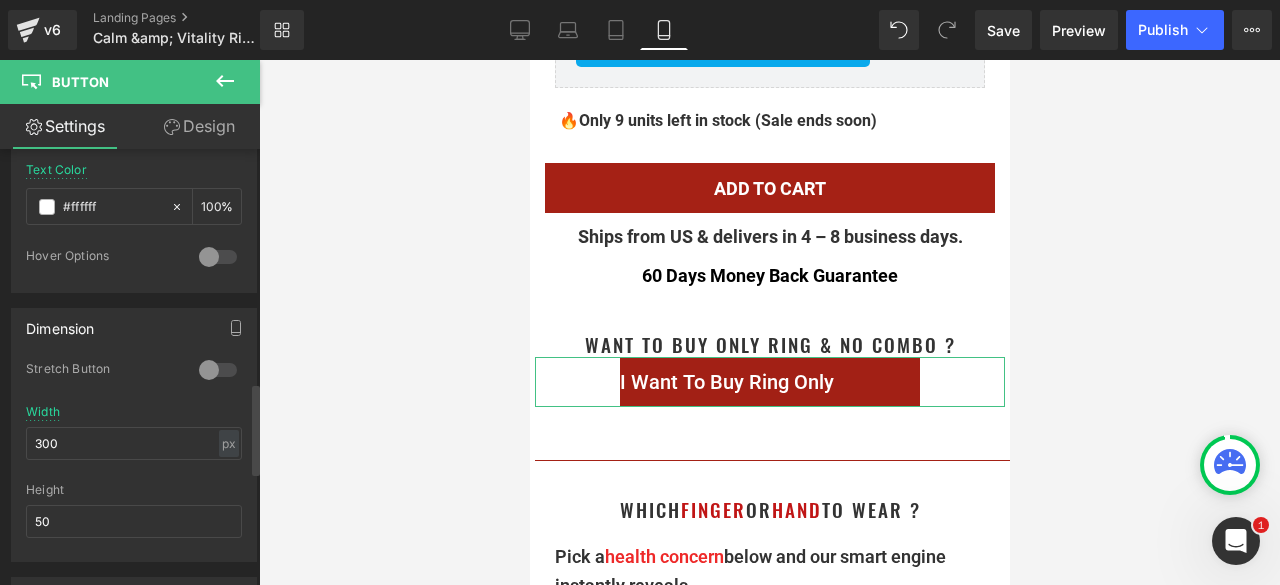 scroll, scrollTop: 1100, scrollLeft: 0, axis: vertical 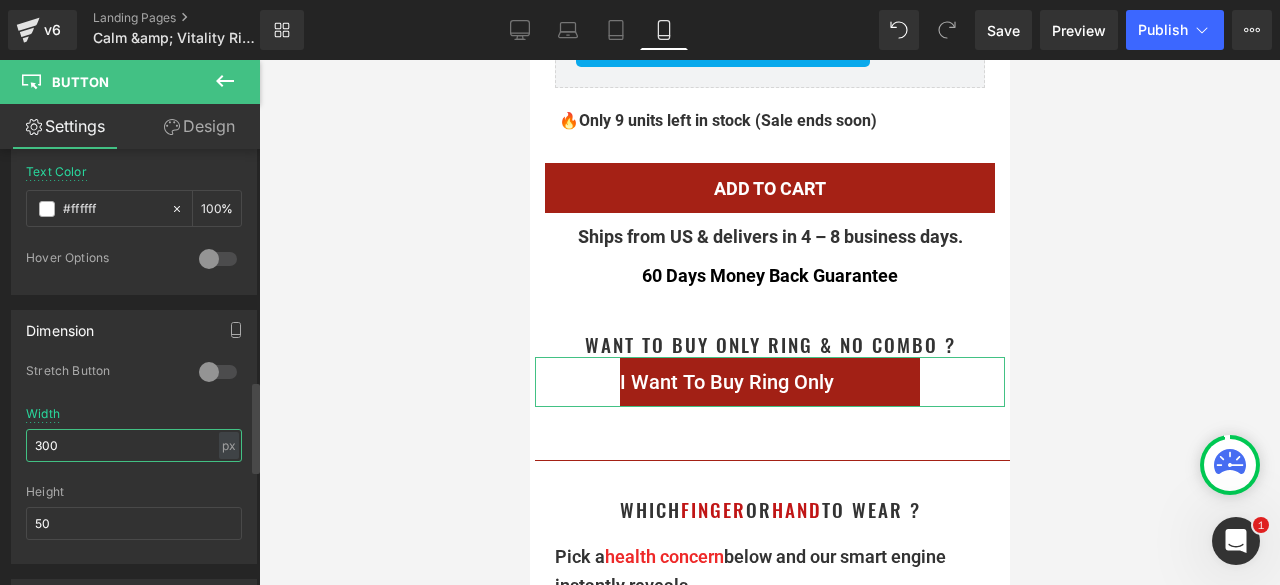drag, startPoint x: 62, startPoint y: 439, endPoint x: 8, endPoint y: 439, distance: 54 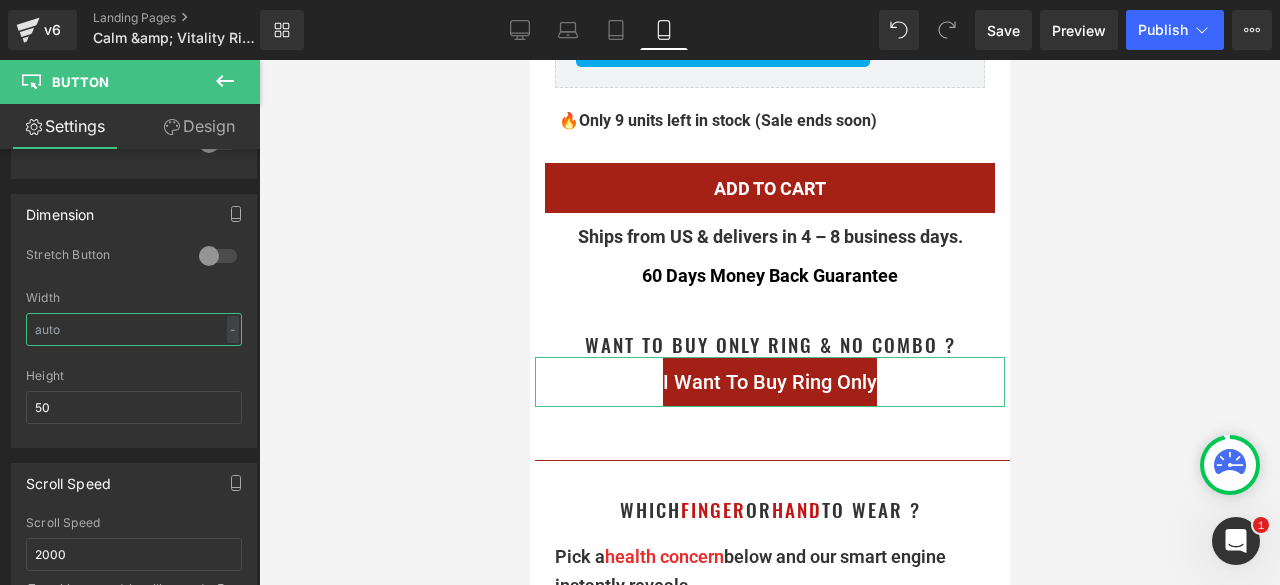 scroll, scrollTop: 1250, scrollLeft: 0, axis: vertical 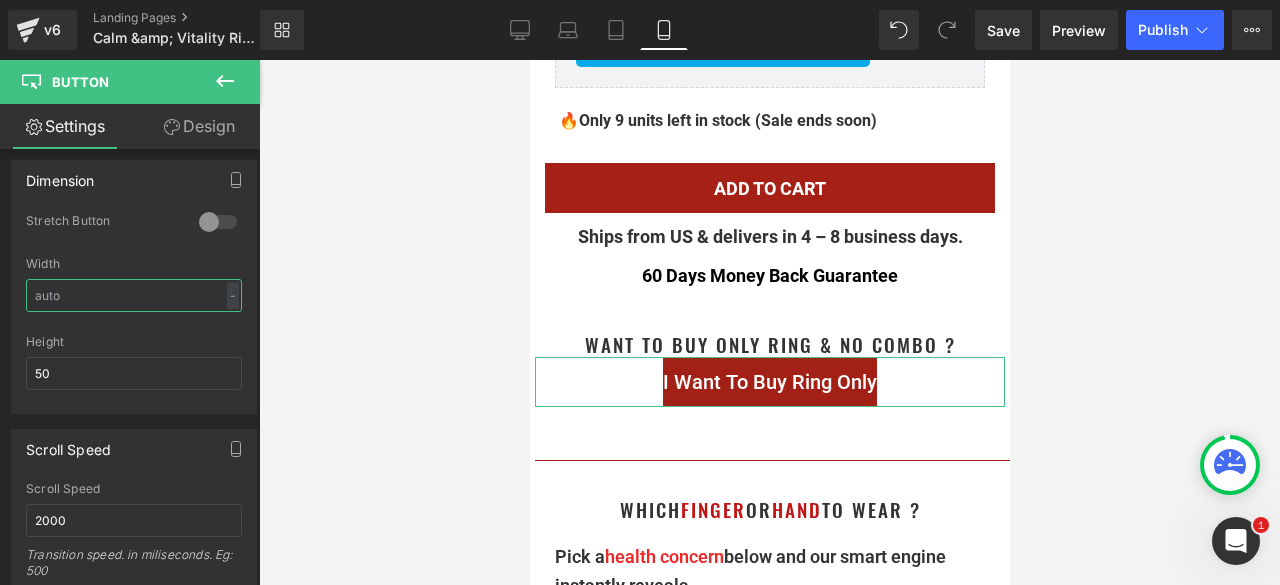 click at bounding box center (134, 295) 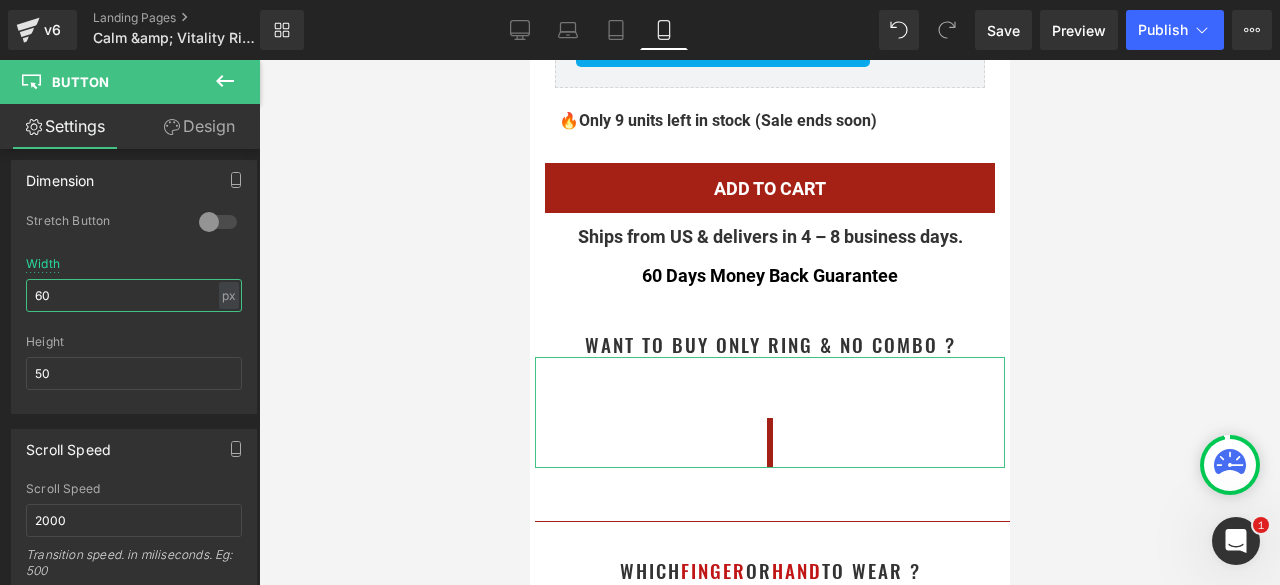 type on "600" 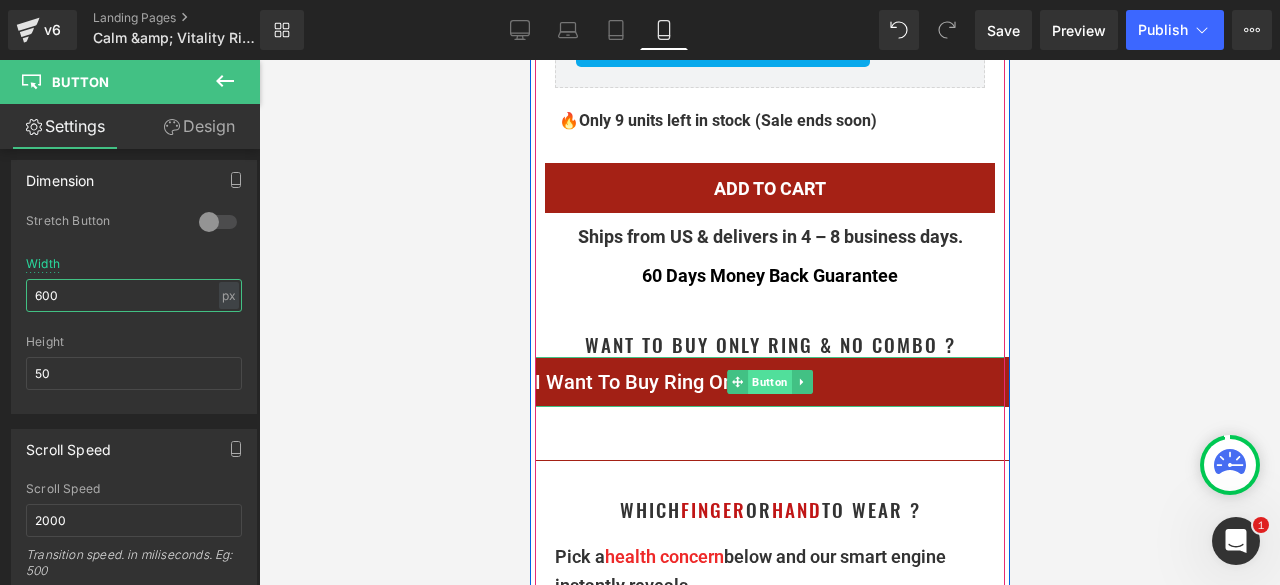 click on "Button" at bounding box center (769, 382) 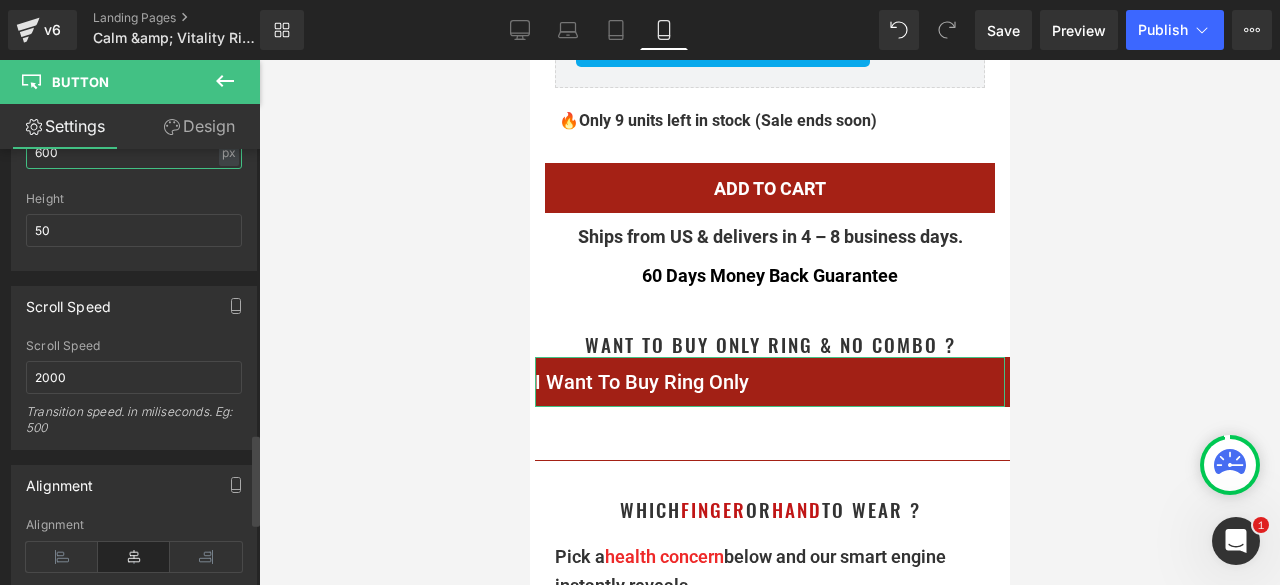 scroll, scrollTop: 1350, scrollLeft: 0, axis: vertical 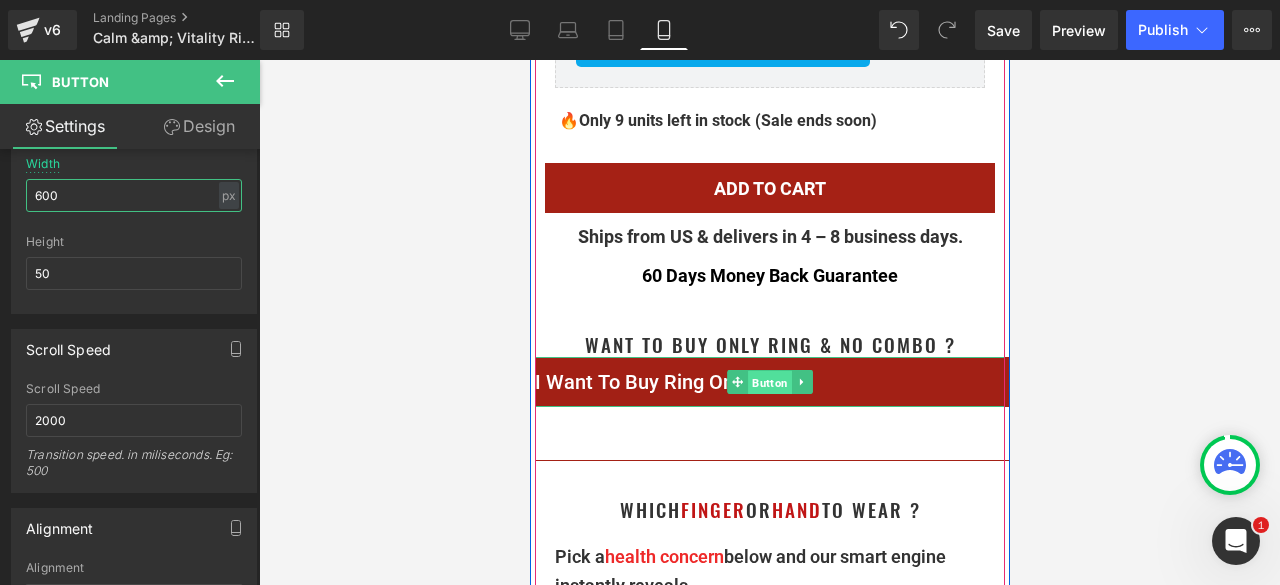 click on "Button" at bounding box center (769, 383) 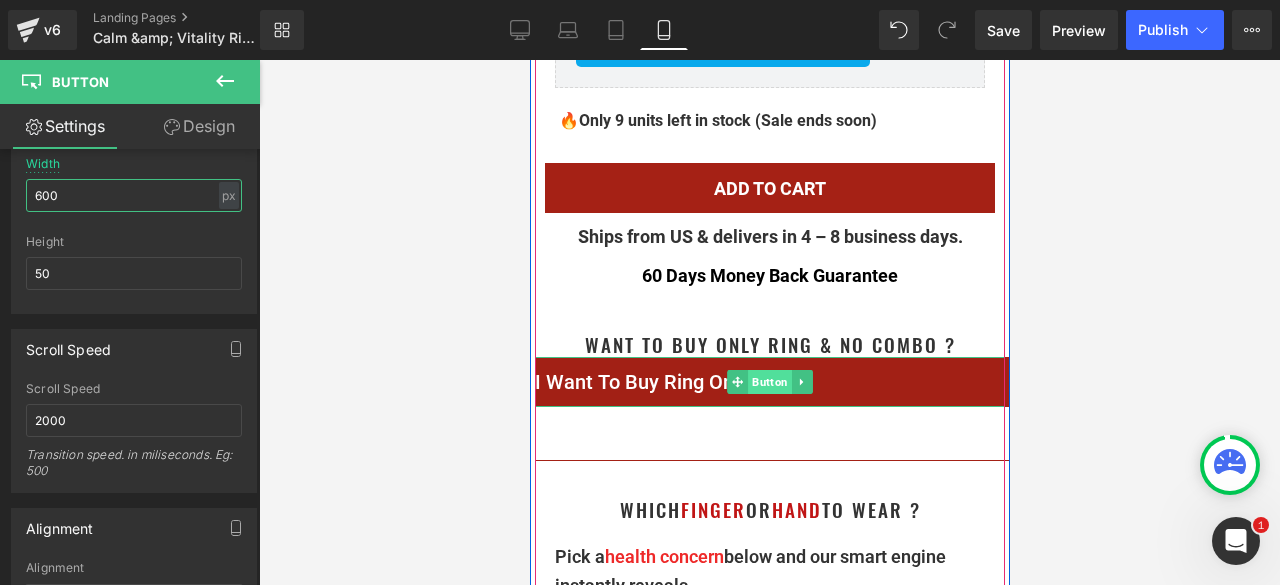 click on "Button" at bounding box center [769, 382] 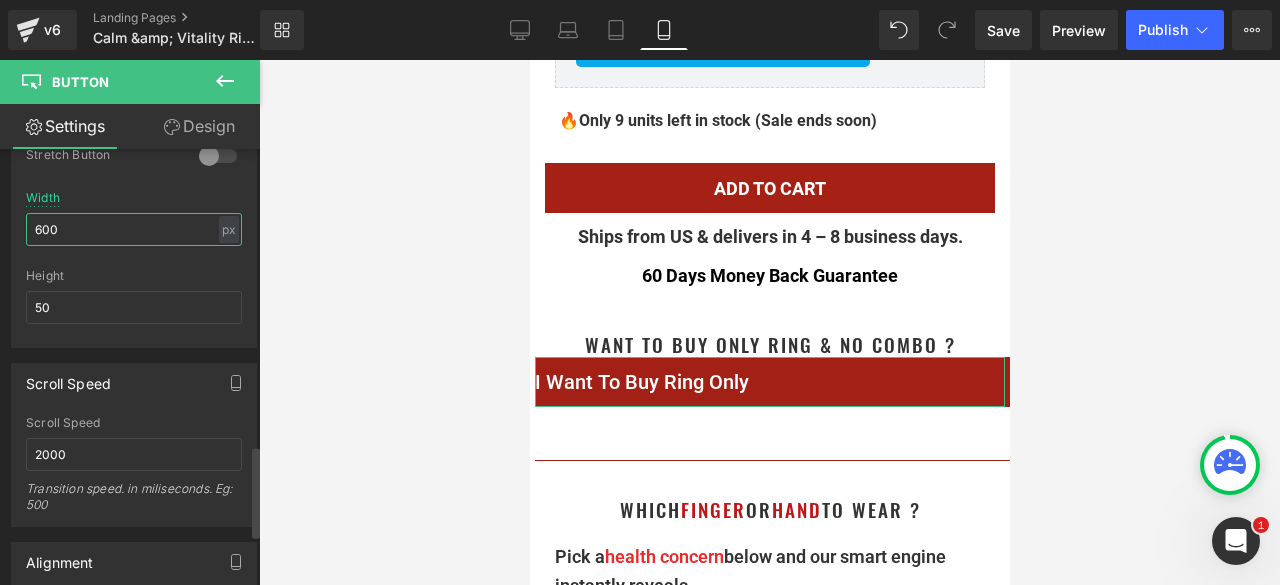 scroll, scrollTop: 1250, scrollLeft: 0, axis: vertical 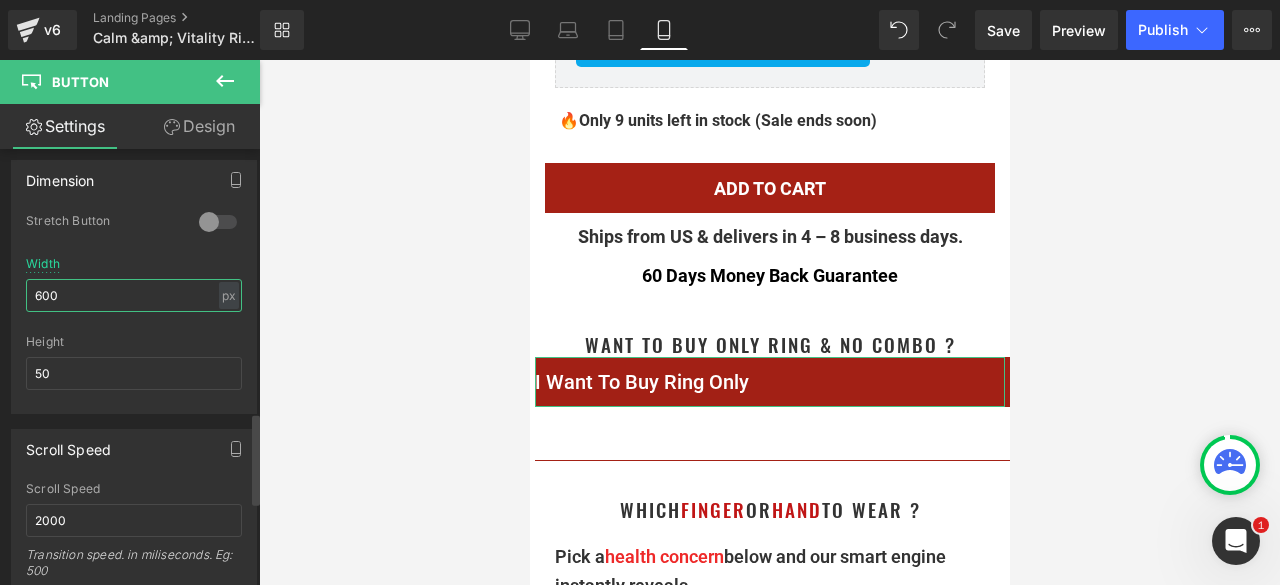 drag, startPoint x: 68, startPoint y: 277, endPoint x: 0, endPoint y: 275, distance: 68.0294 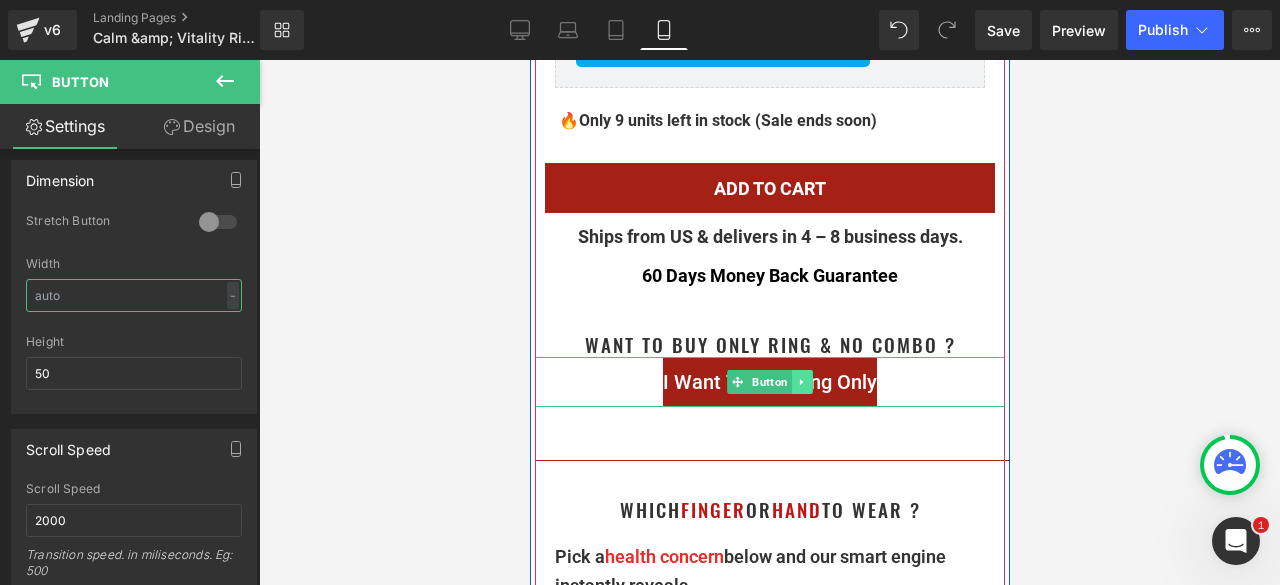 type 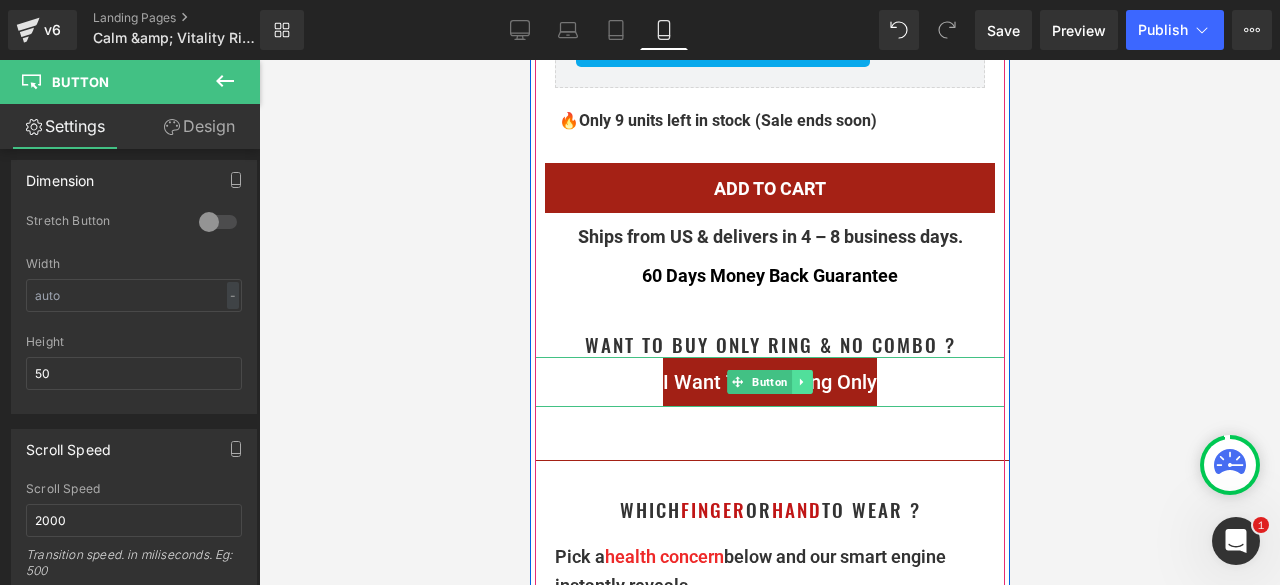 click at bounding box center [801, 382] 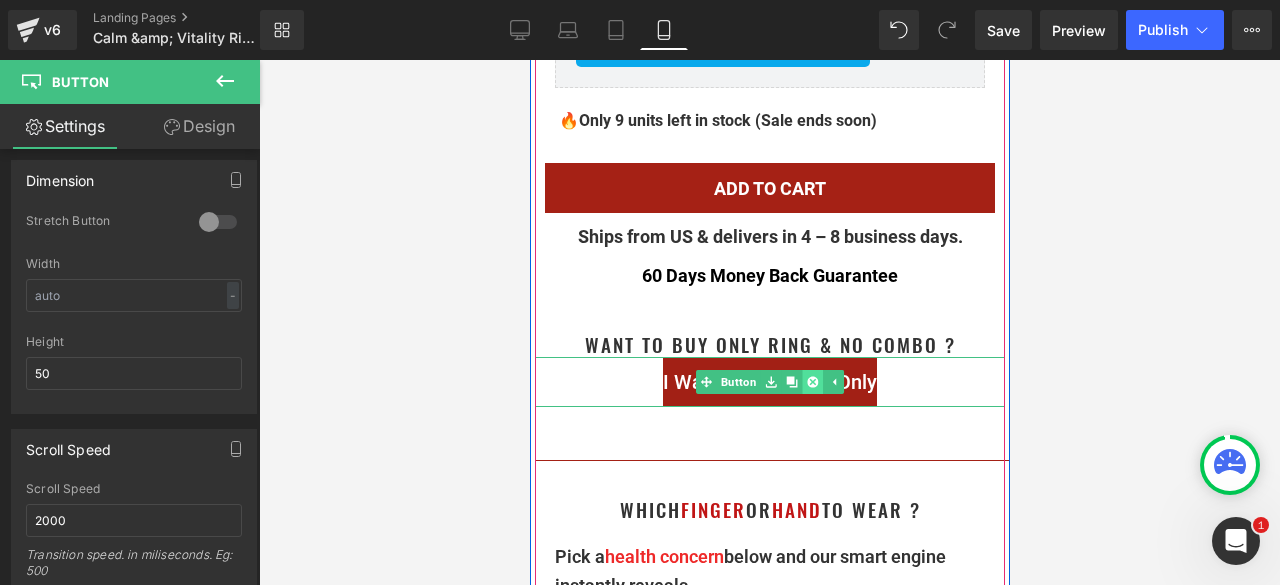 click 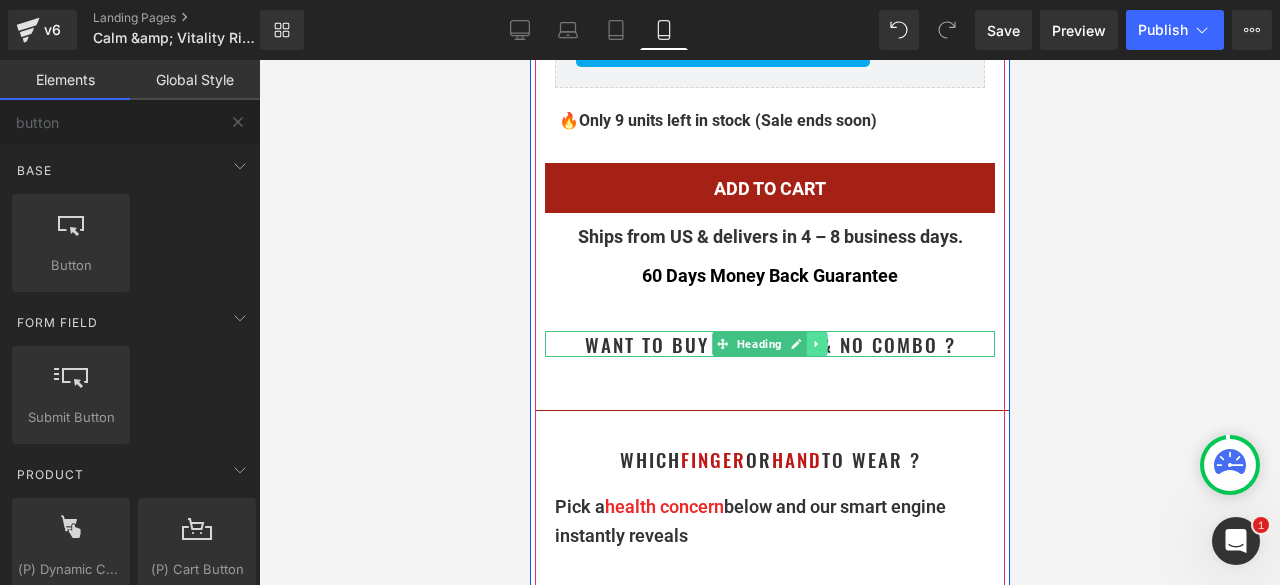 click 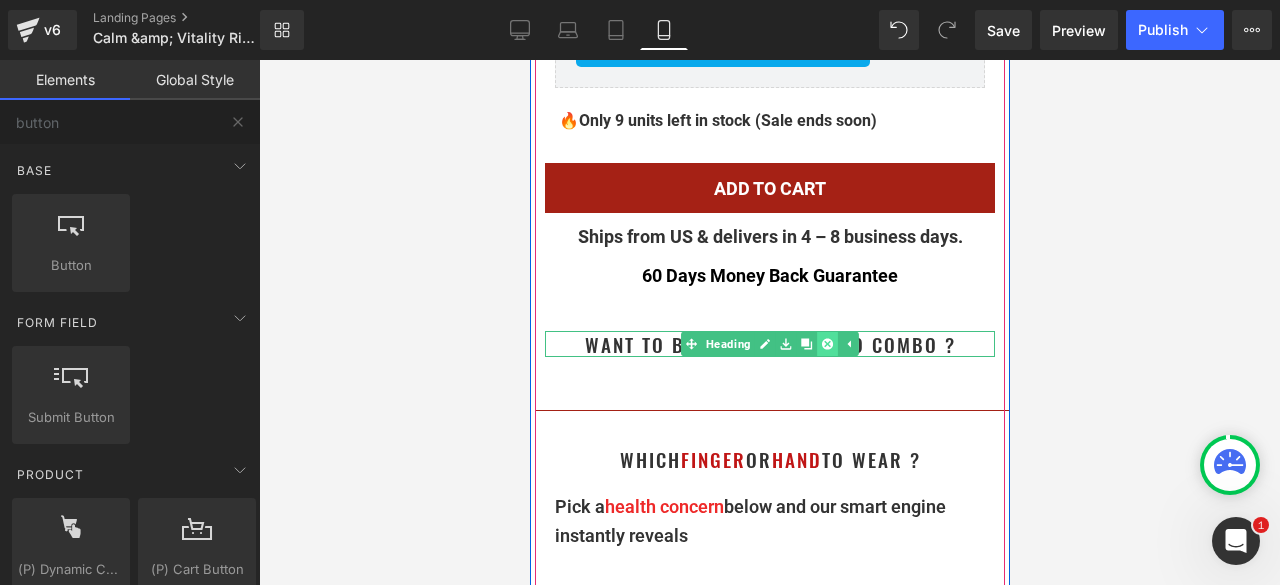 click 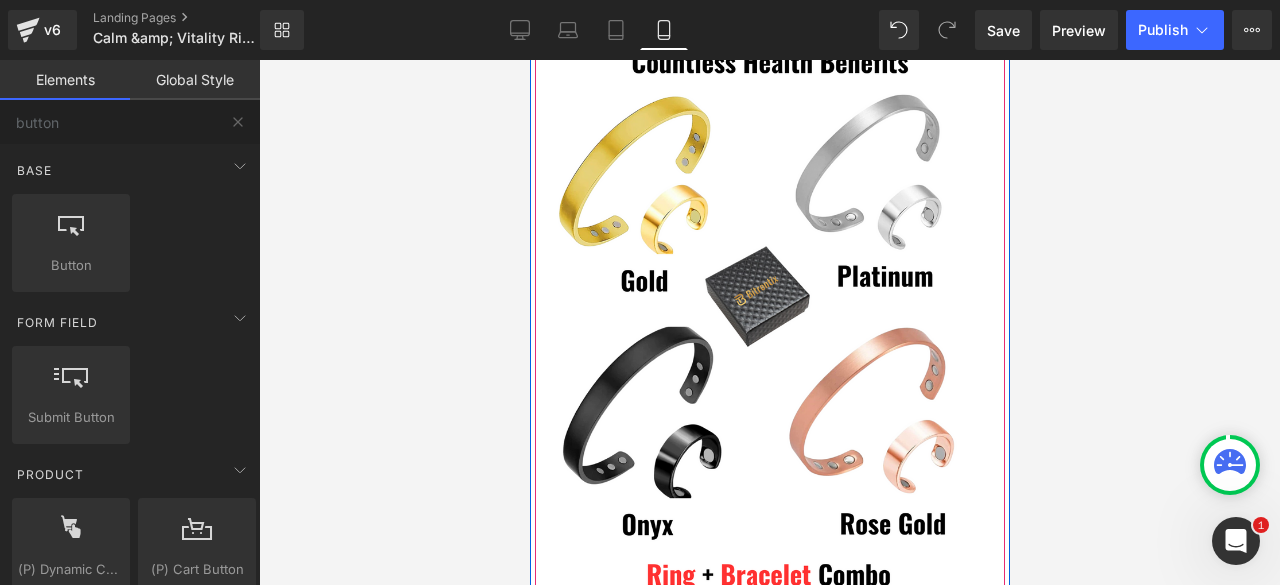 scroll, scrollTop: 0, scrollLeft: 0, axis: both 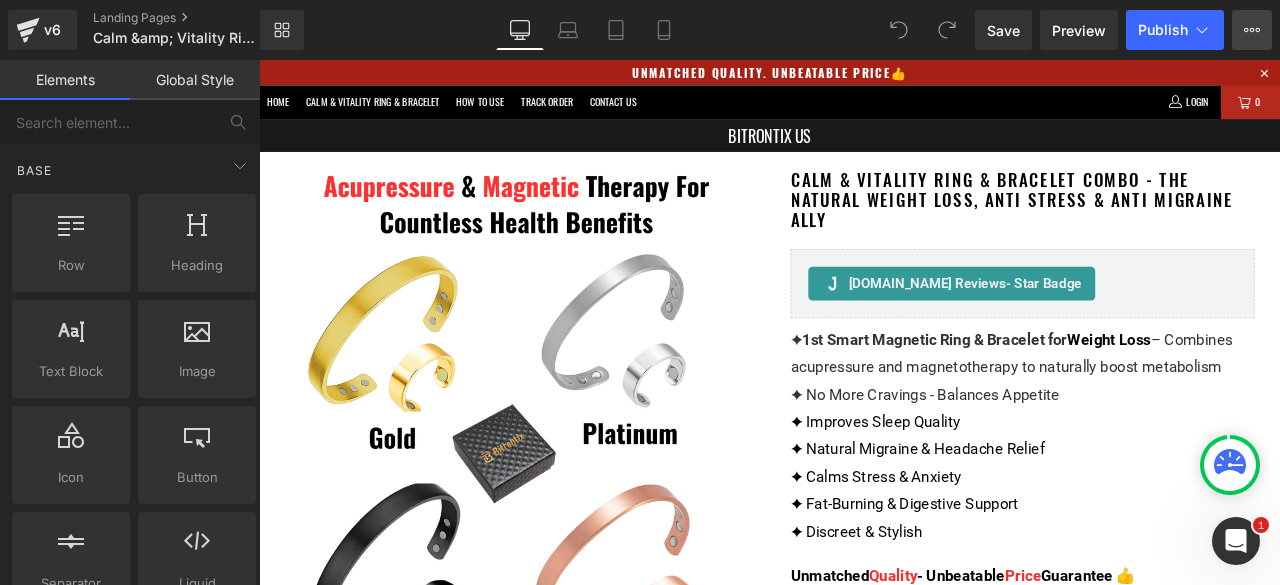 click 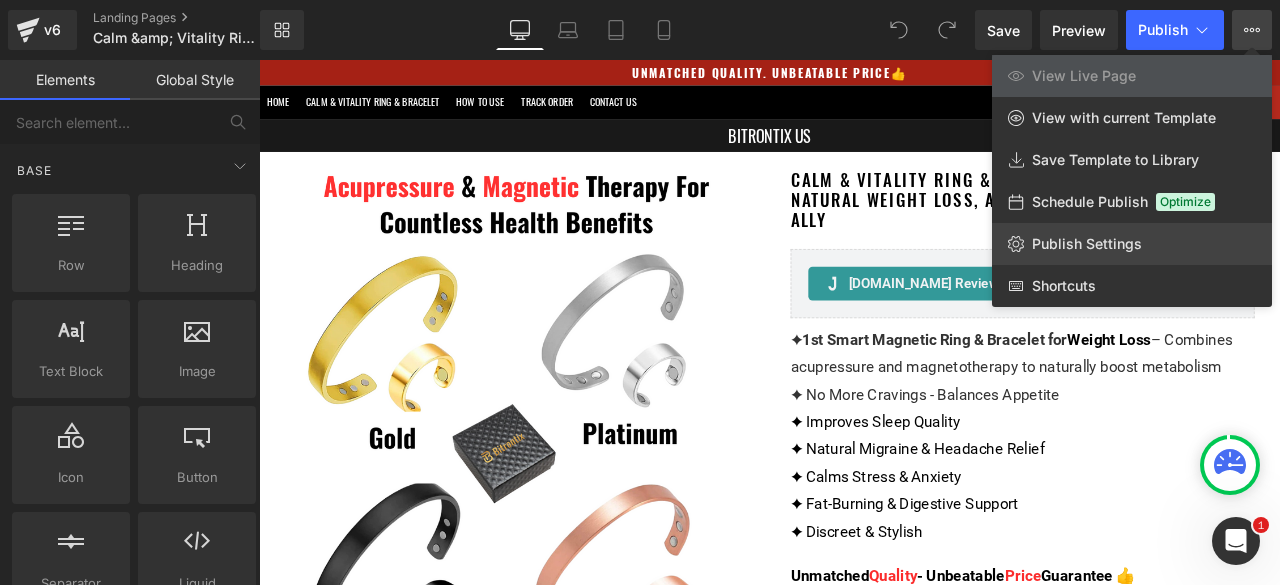 click on "Publish Settings" at bounding box center (1087, 244) 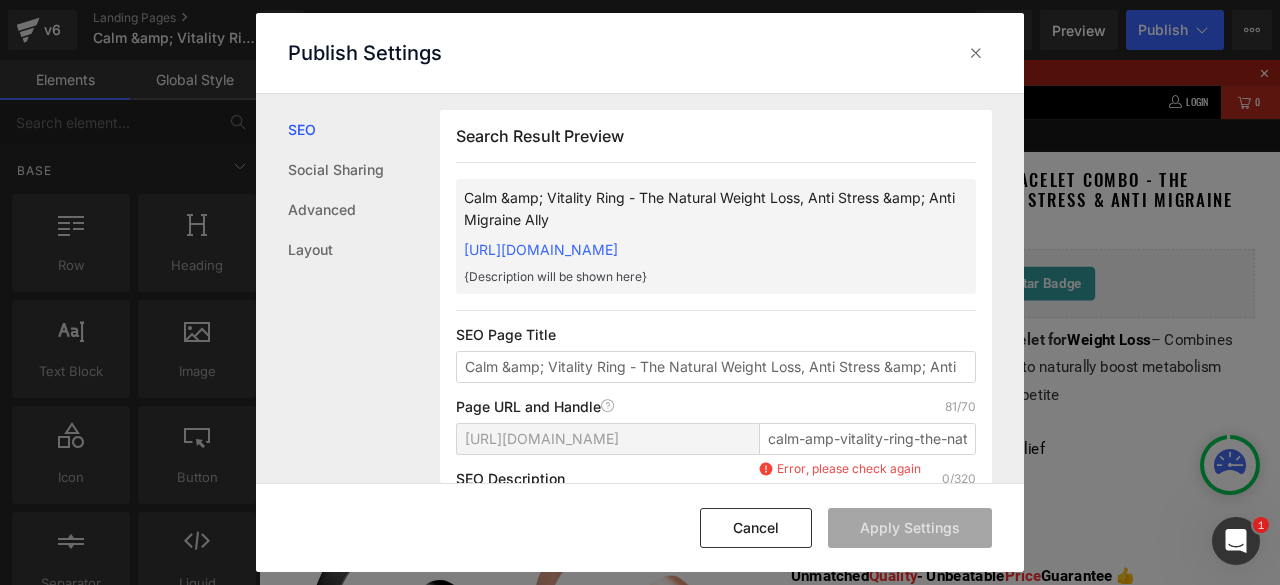 scroll, scrollTop: 1, scrollLeft: 0, axis: vertical 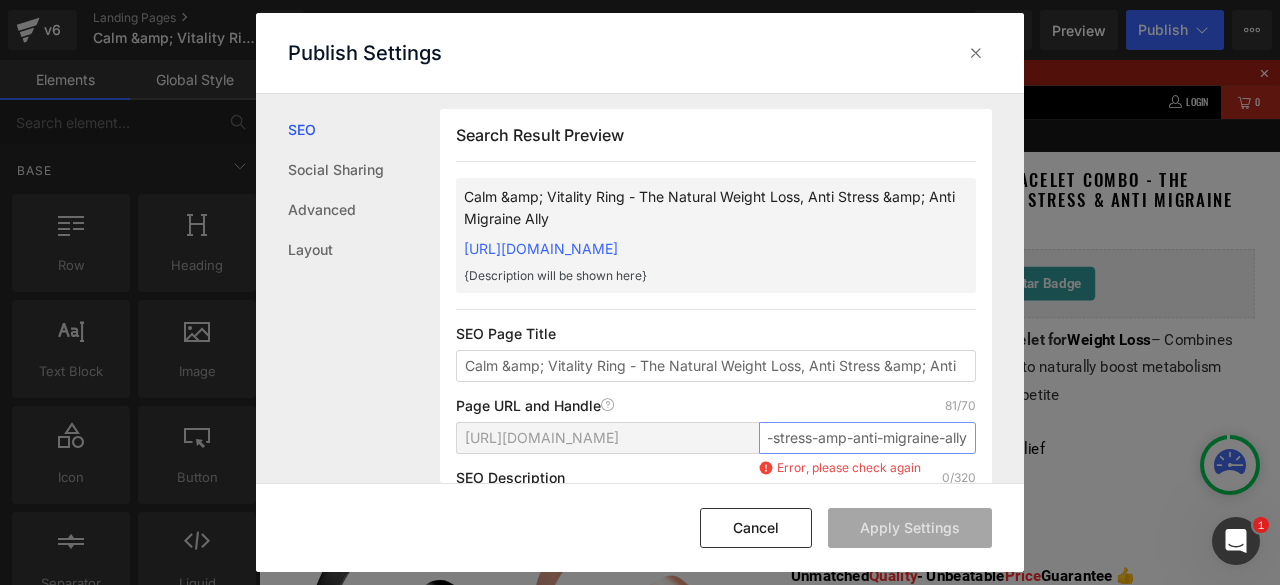 drag, startPoint x: 768, startPoint y: 462, endPoint x: 1024, endPoint y: 464, distance: 256.0078 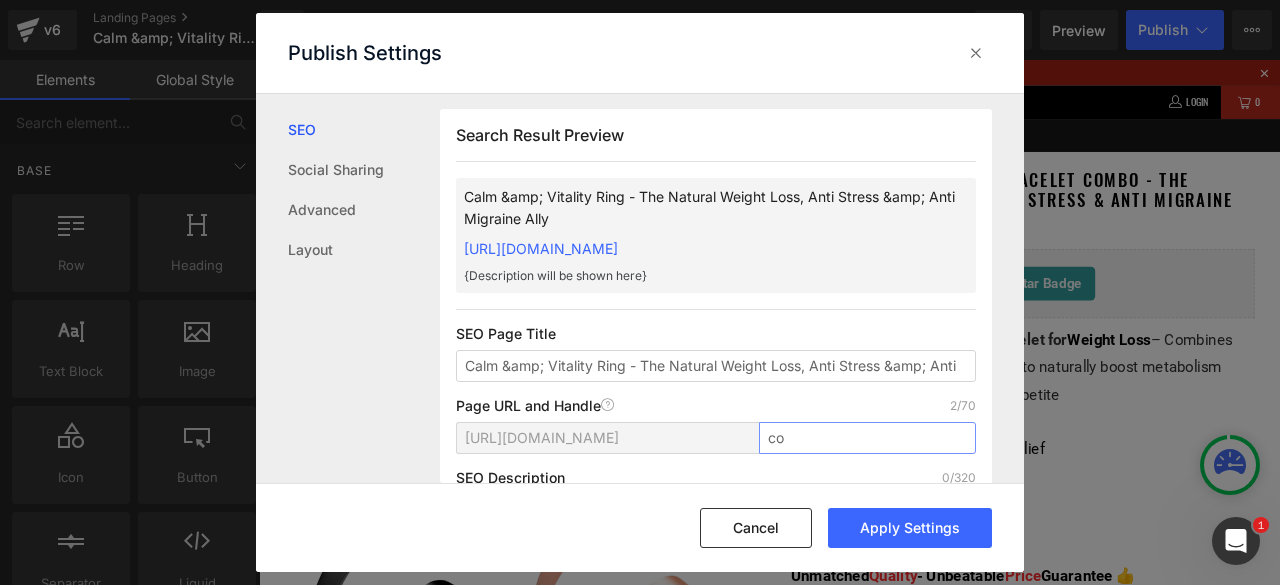scroll, scrollTop: 0, scrollLeft: 0, axis: both 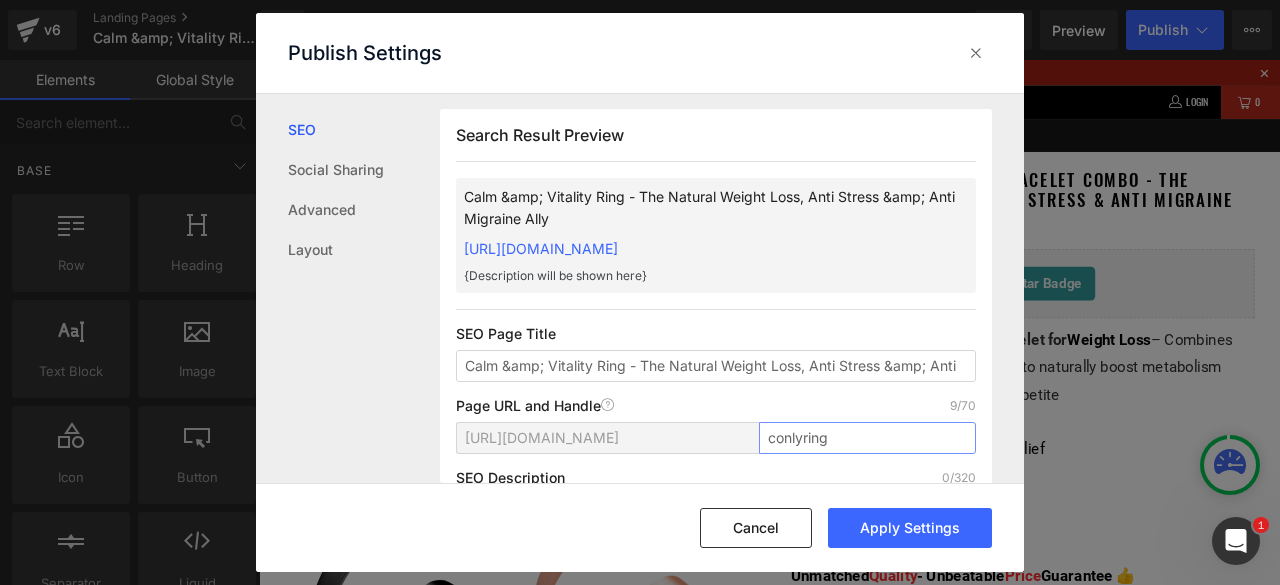 click on "conlyring" at bounding box center (867, 438) 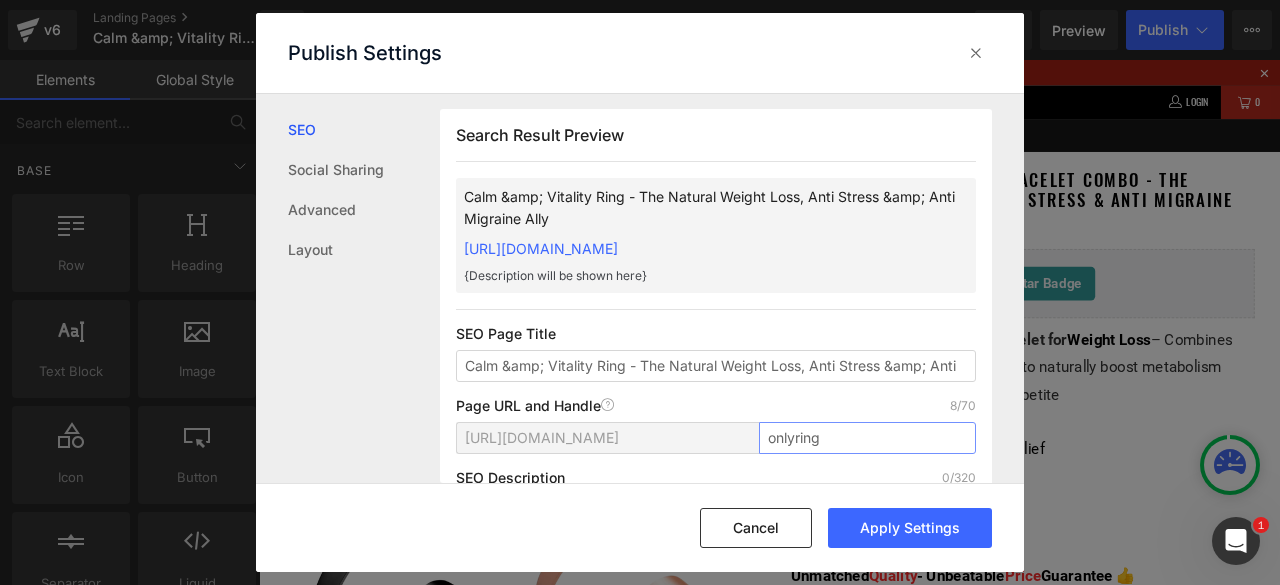 type on "onlyring" 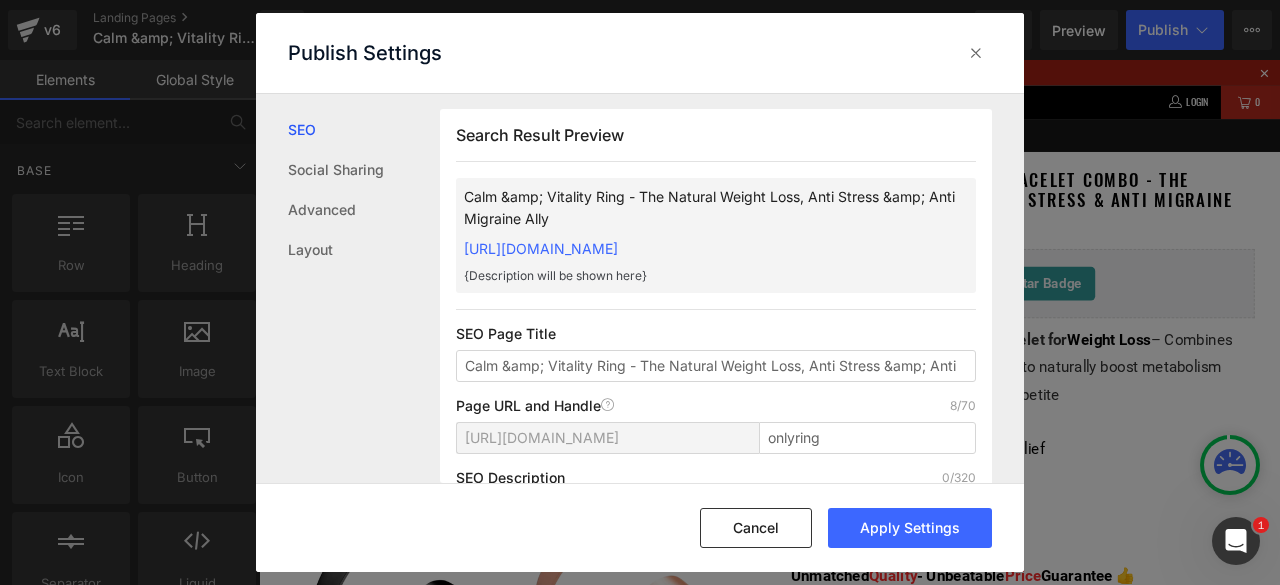 click on "SEO Description 0/320" at bounding box center [716, 478] 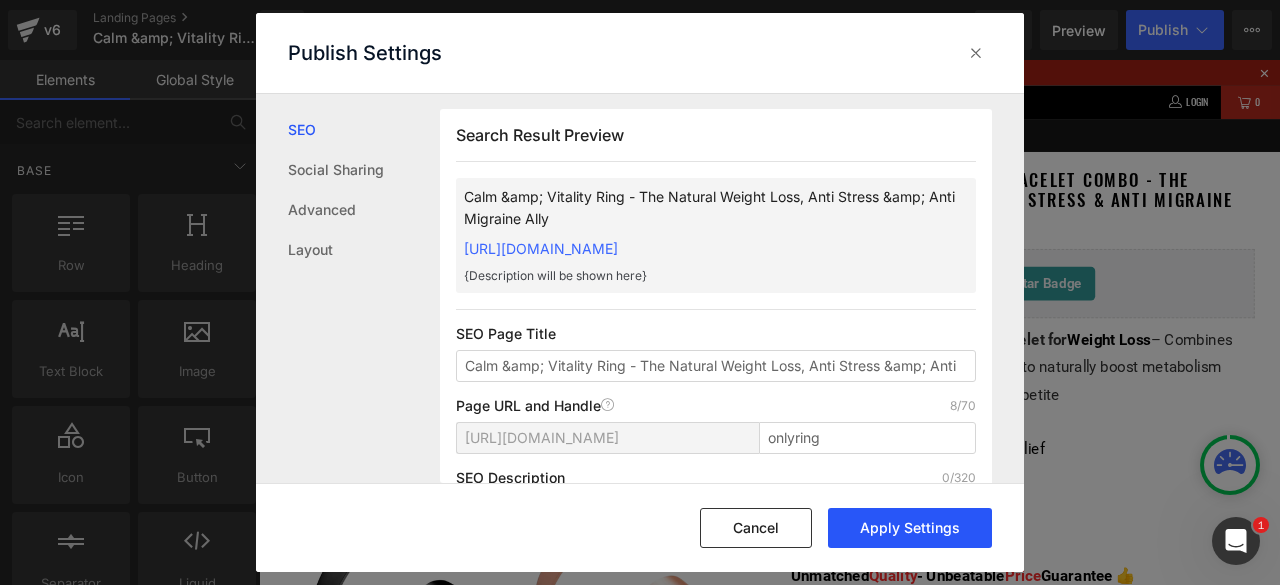 click on "Apply Settings" at bounding box center [910, 528] 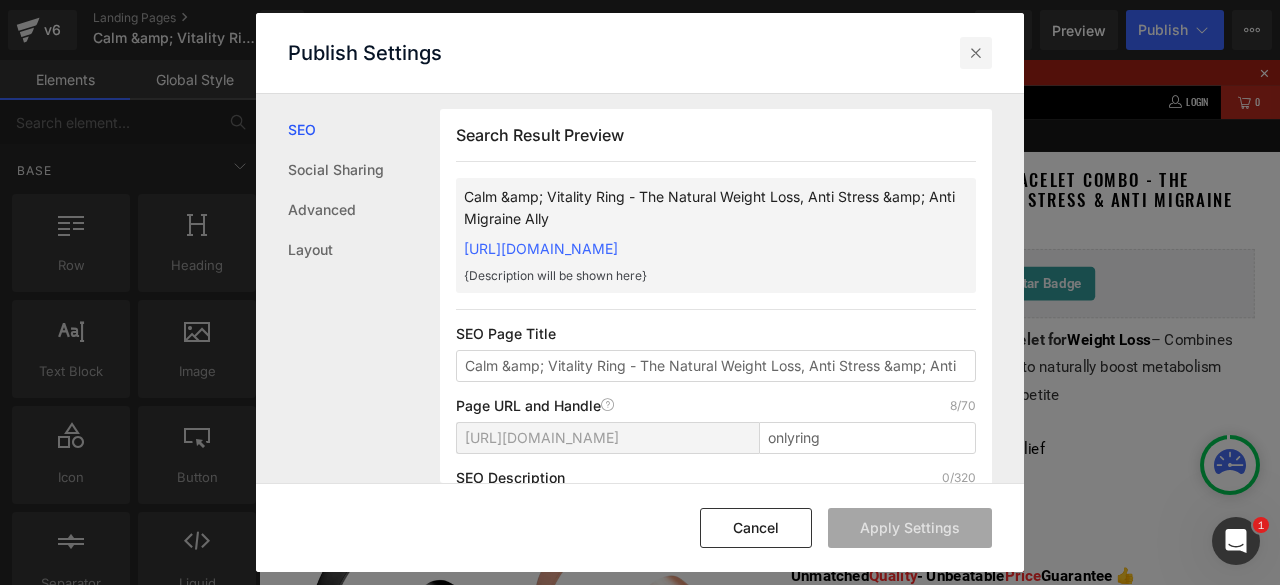 click at bounding box center (976, 53) 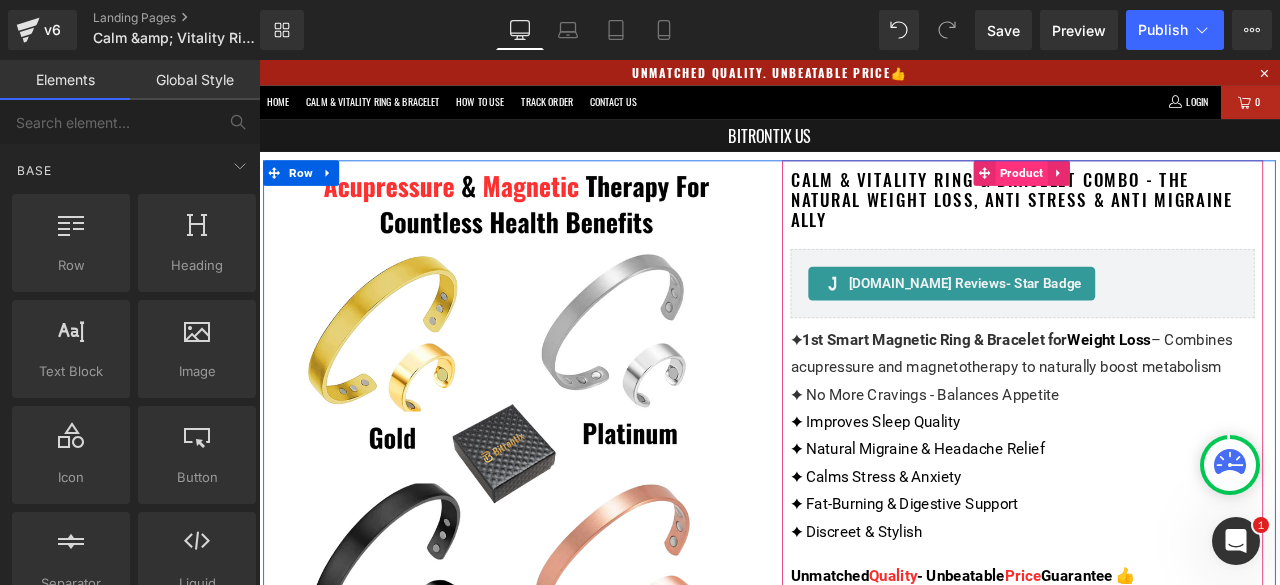 click on "Product" at bounding box center [1163, 194] 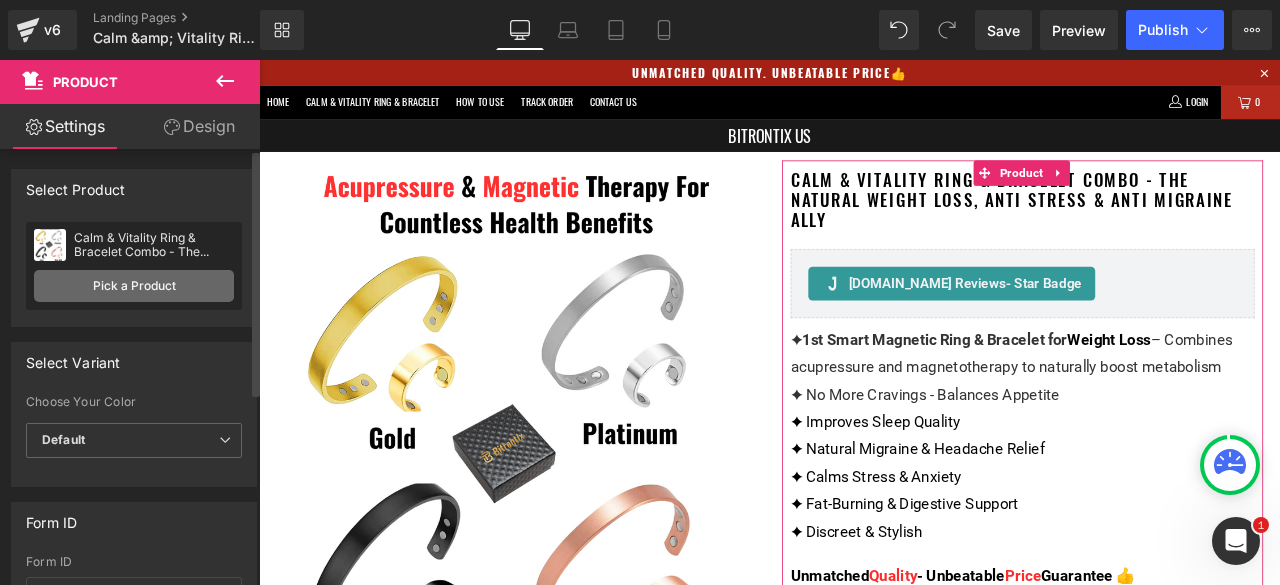 click on "Pick a Product" at bounding box center [134, 286] 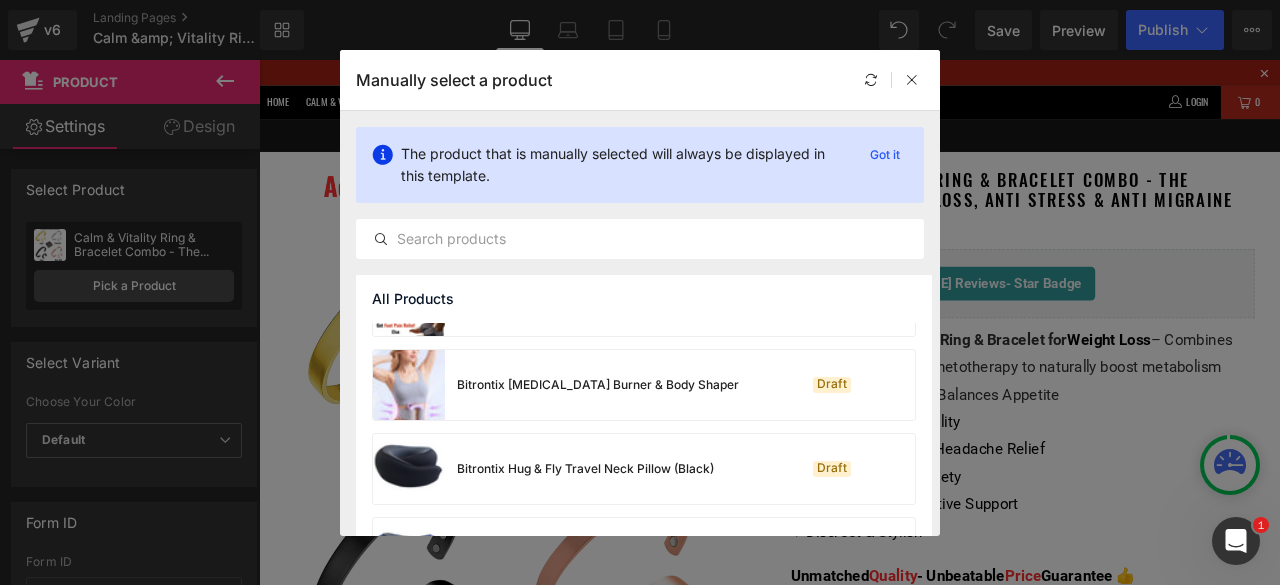 scroll, scrollTop: 0, scrollLeft: 0, axis: both 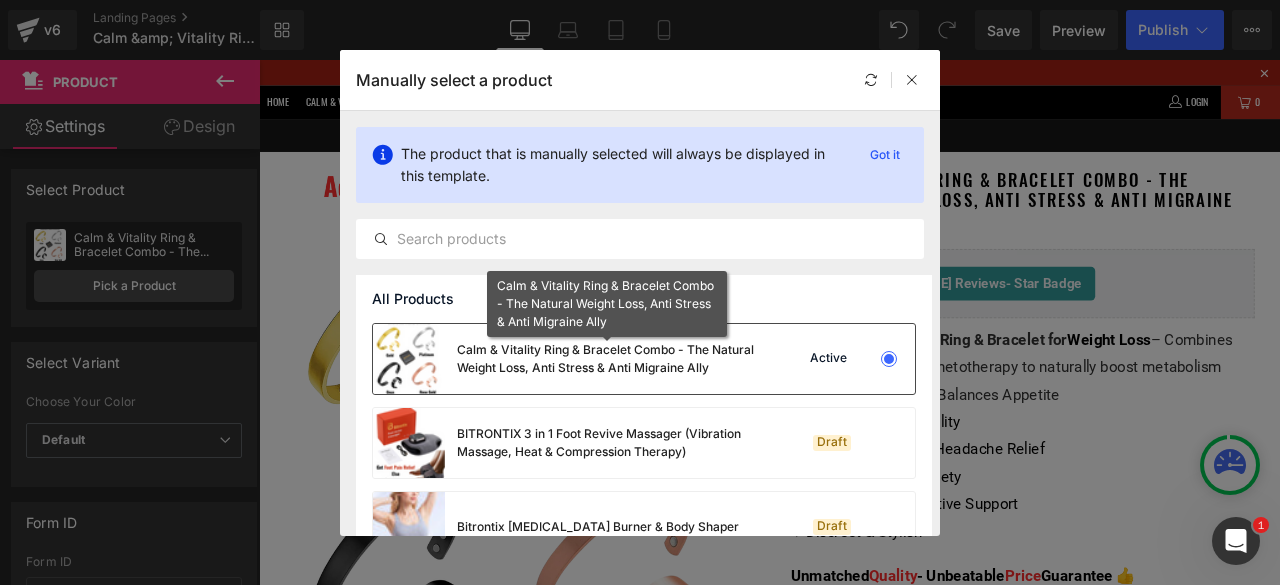 click on "Calm & Vitality Ring & Bracelet Combo - The Natural Weight Loss, Anti Stress & Anti Migraine Ally" at bounding box center [607, 359] 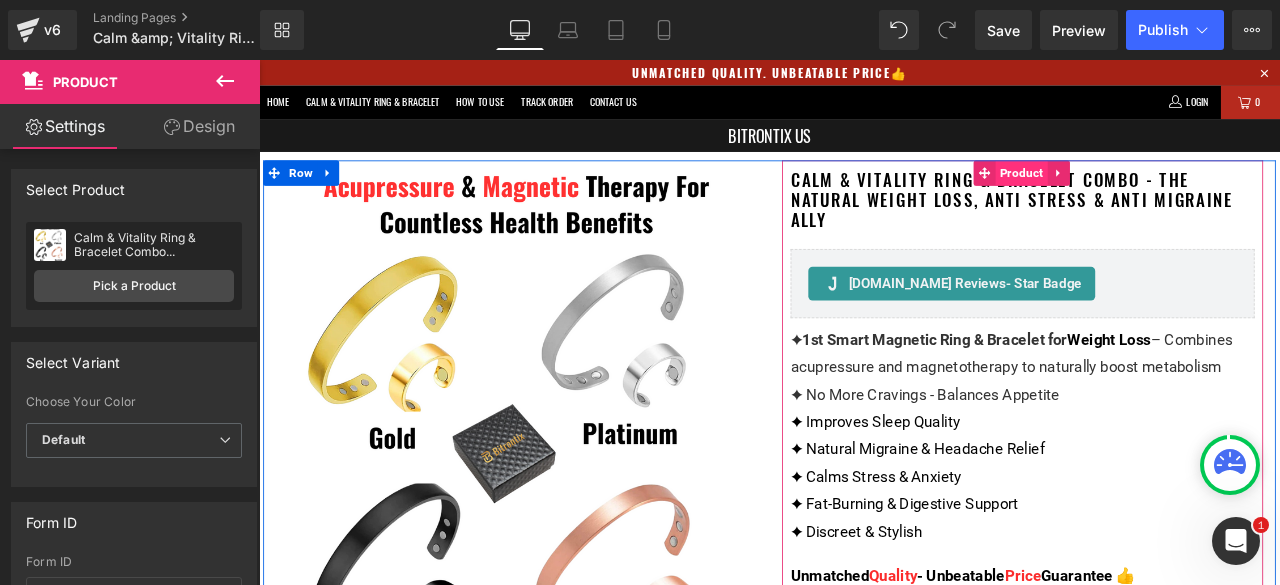 click on "Product" at bounding box center (1163, 194) 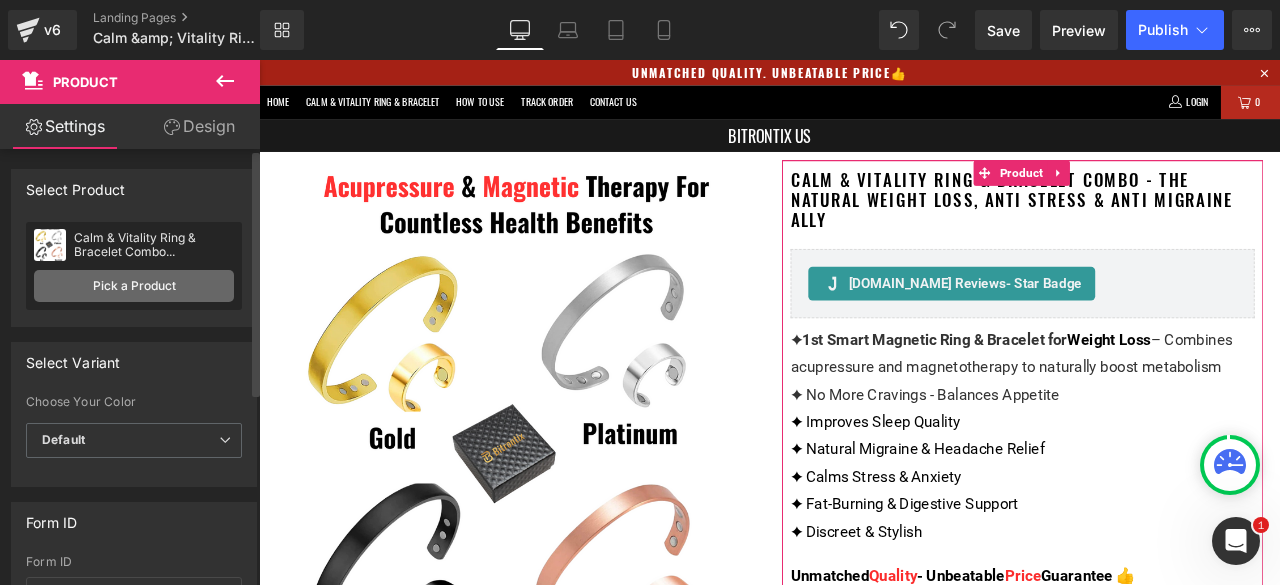 click on "Pick a Product" at bounding box center (134, 286) 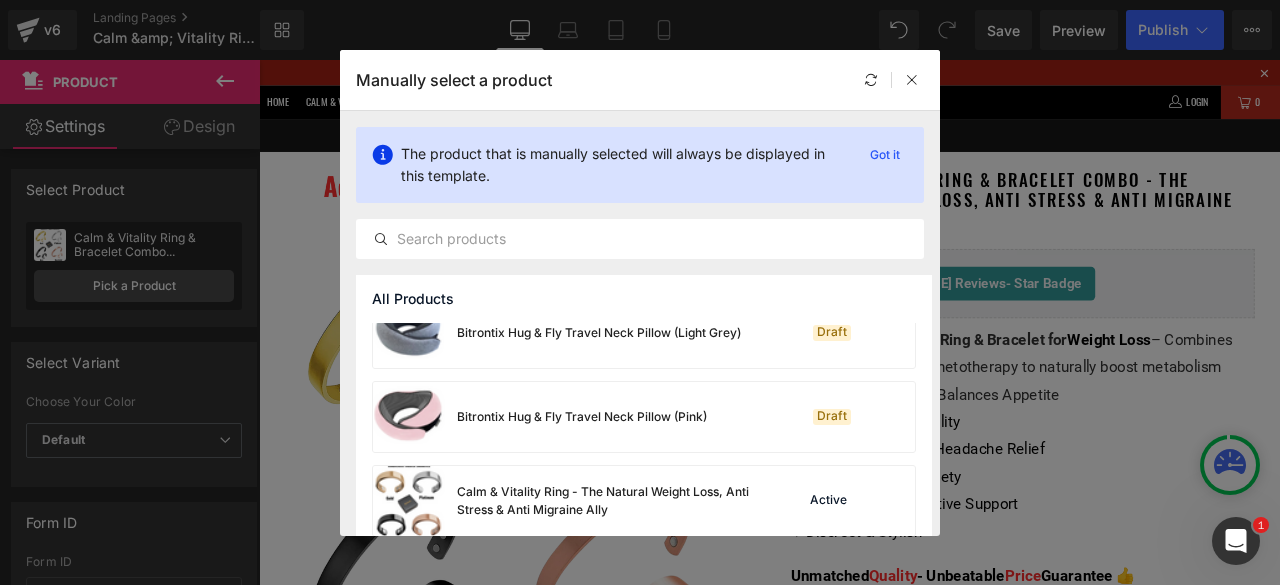scroll, scrollTop: 546, scrollLeft: 0, axis: vertical 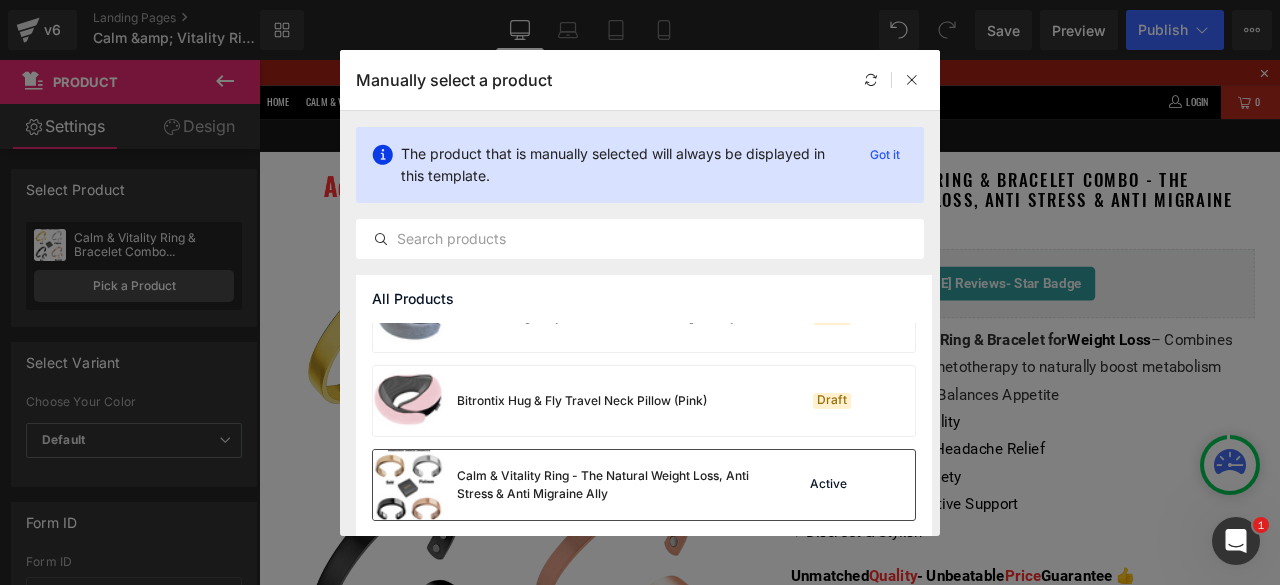 click on "Calm & Vitality Ring - The Natural Weight Loss, Anti Stress & Anti Migraine Ally" at bounding box center (607, 485) 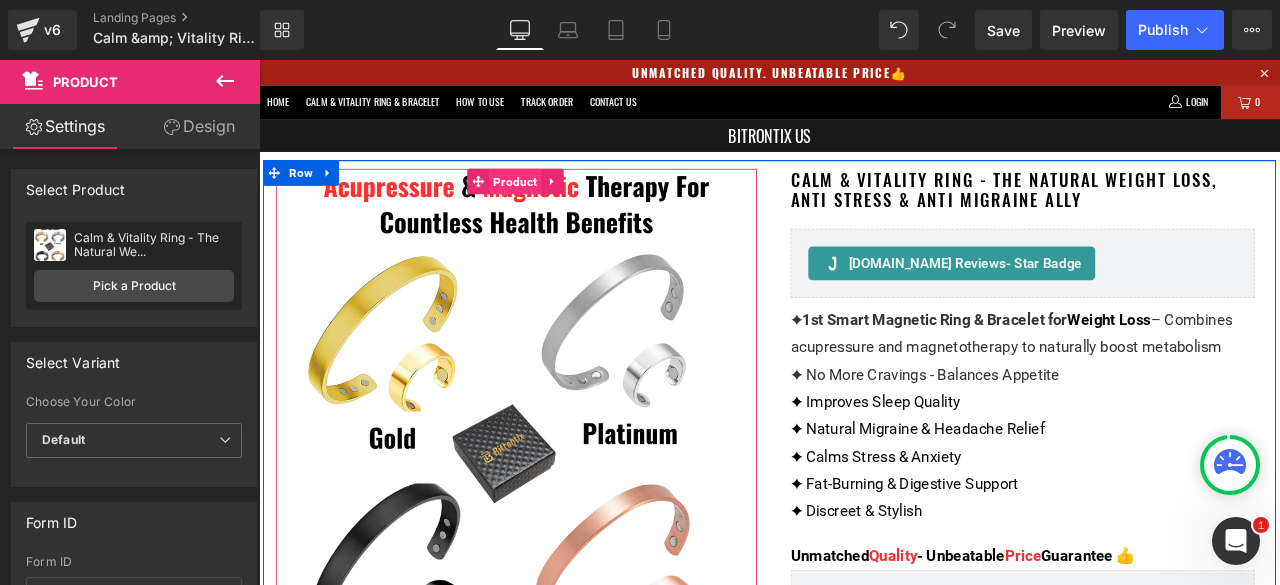 click on "Product" at bounding box center [563, 204] 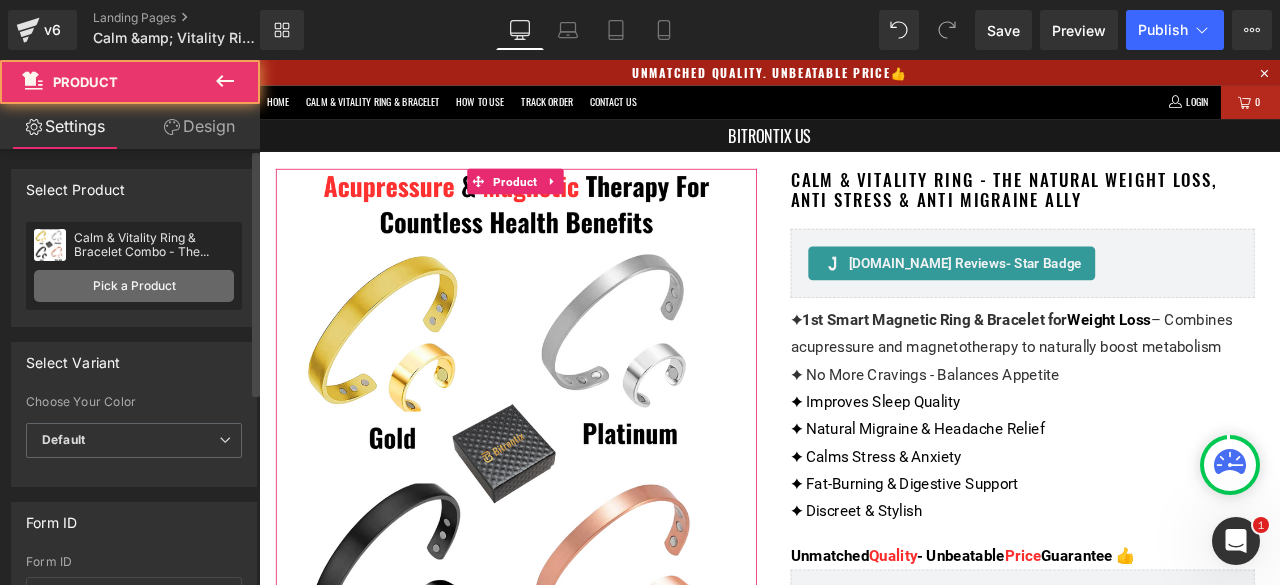 click on "Pick a Product" at bounding box center (134, 286) 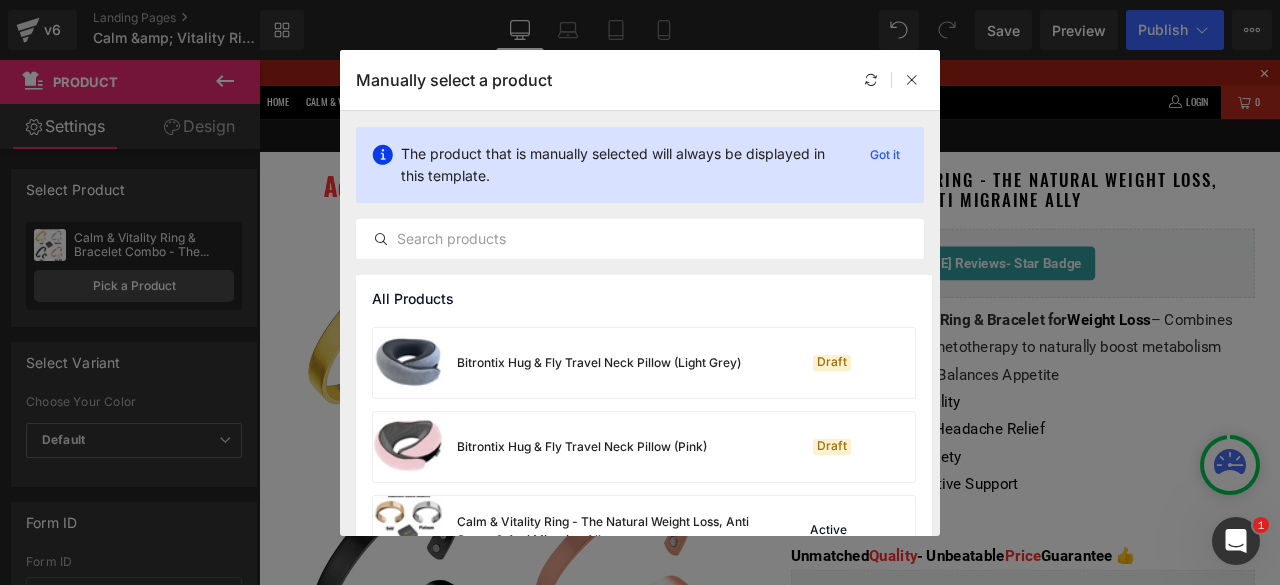 scroll, scrollTop: 546, scrollLeft: 0, axis: vertical 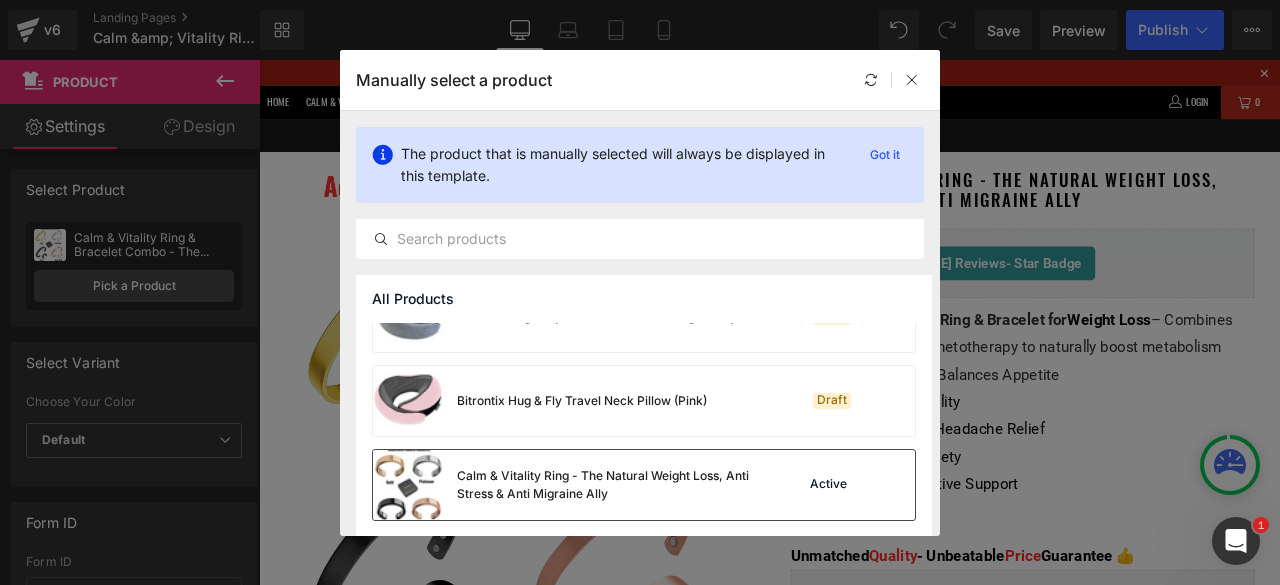 click on "Calm & Vitality Ring - The Natural Weight Loss, Anti Stress & Anti Migraine Ally" at bounding box center (565, 485) 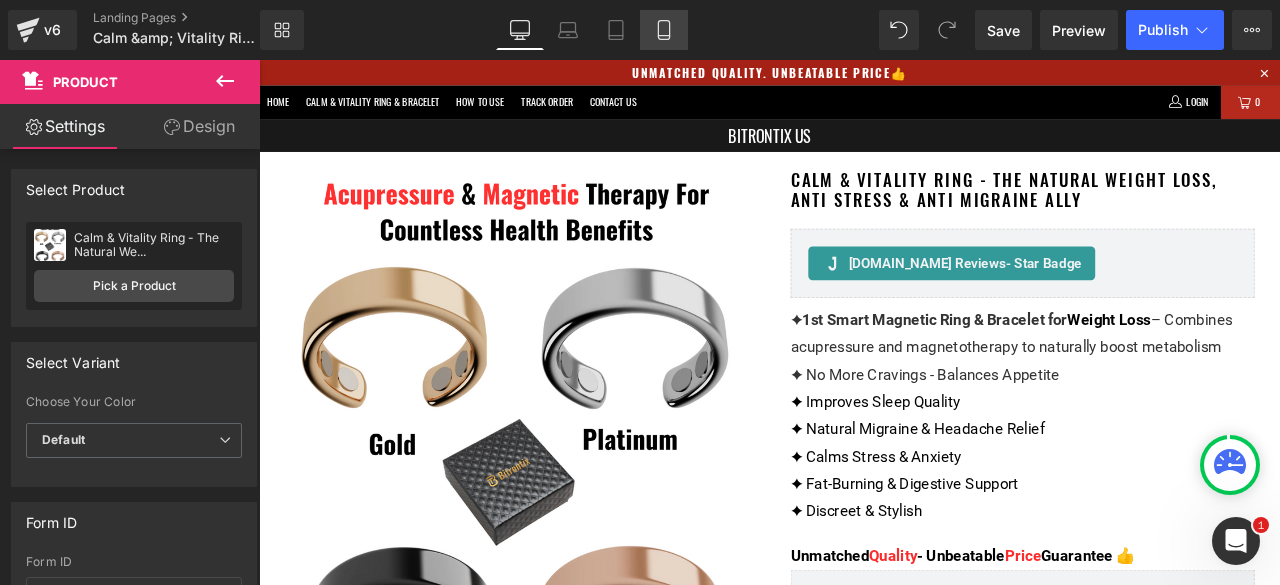 click 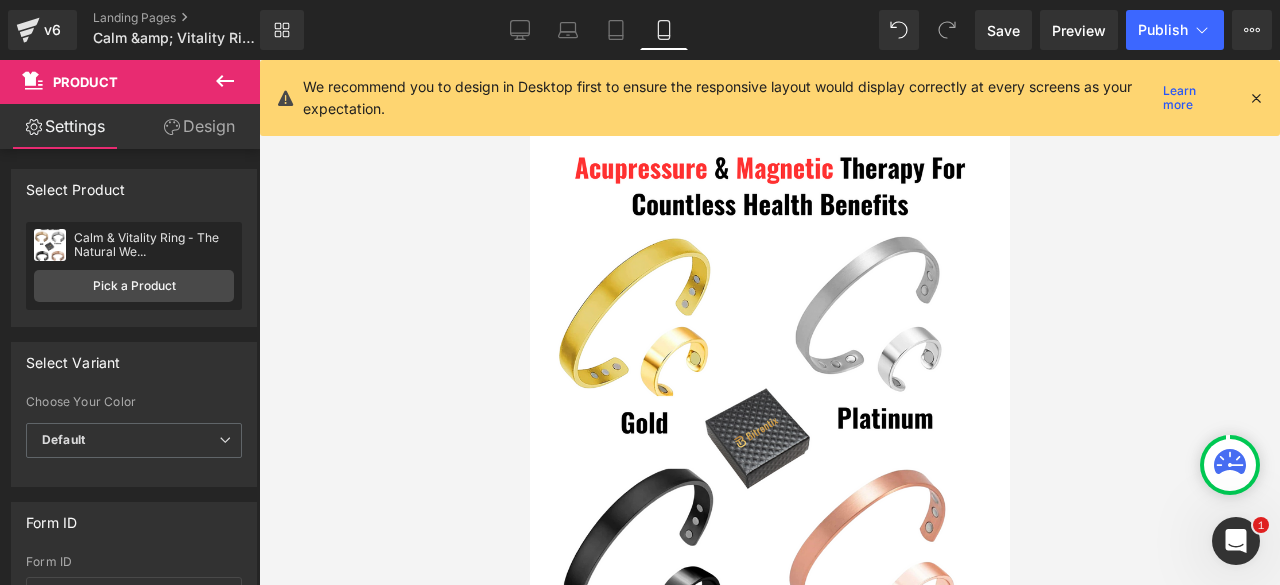 click at bounding box center (1256, 98) 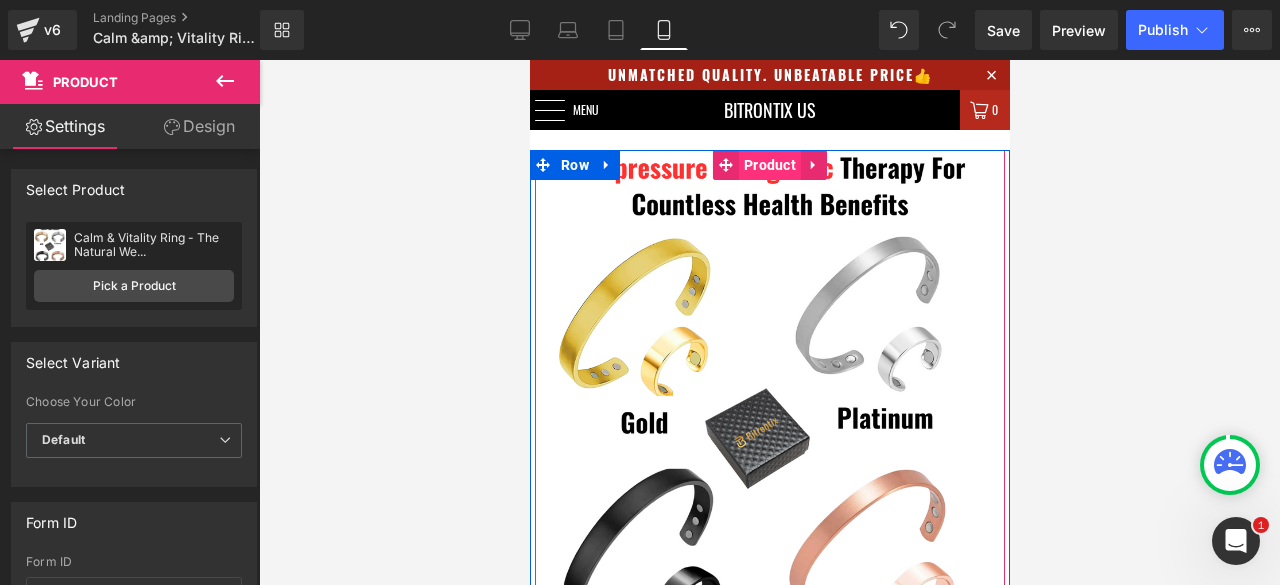 click on "Product" at bounding box center (769, 165) 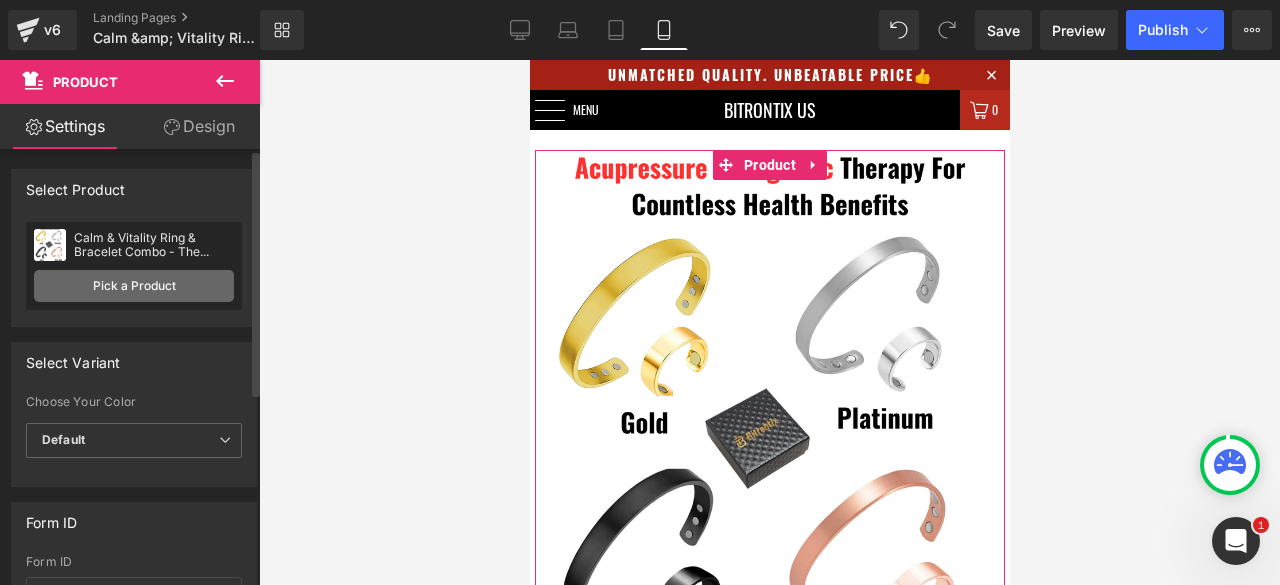 click on "Pick a Product" at bounding box center [134, 286] 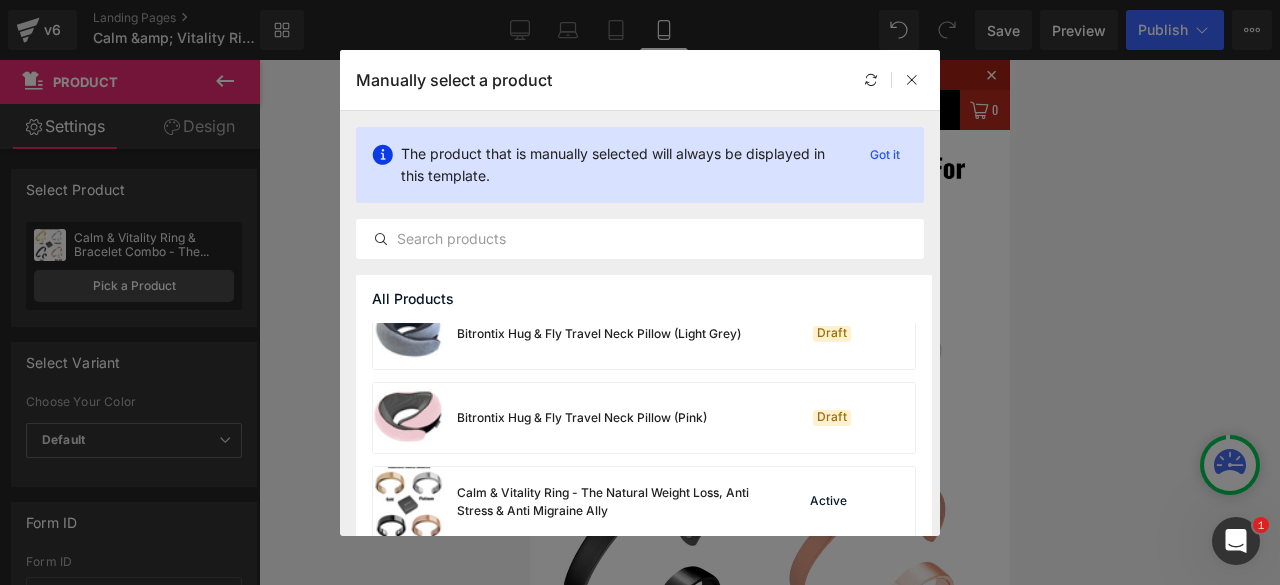 scroll, scrollTop: 546, scrollLeft: 0, axis: vertical 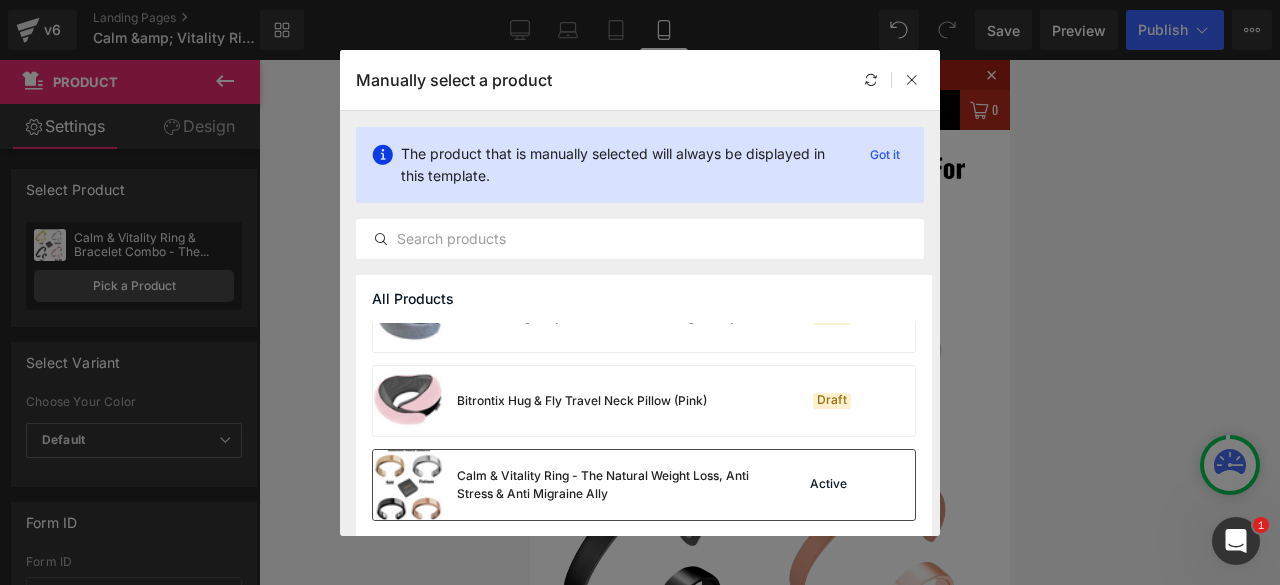 click on "Calm & Vitality Ring - The Natural Weight Loss, Anti Stress & Anti Migraine Ally" at bounding box center (607, 485) 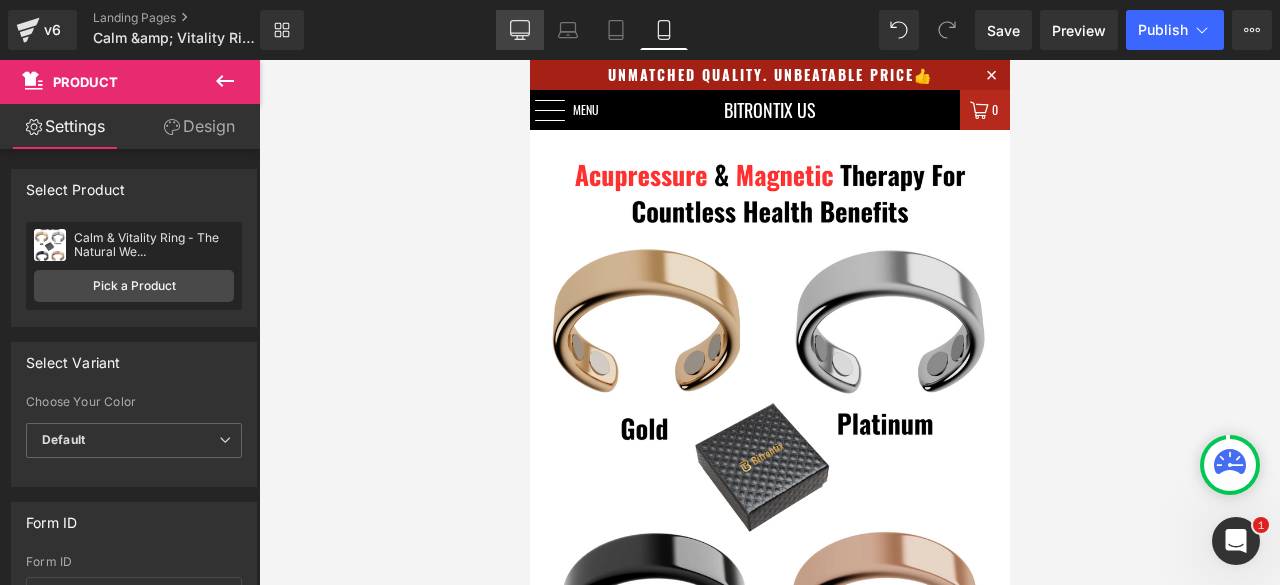 click 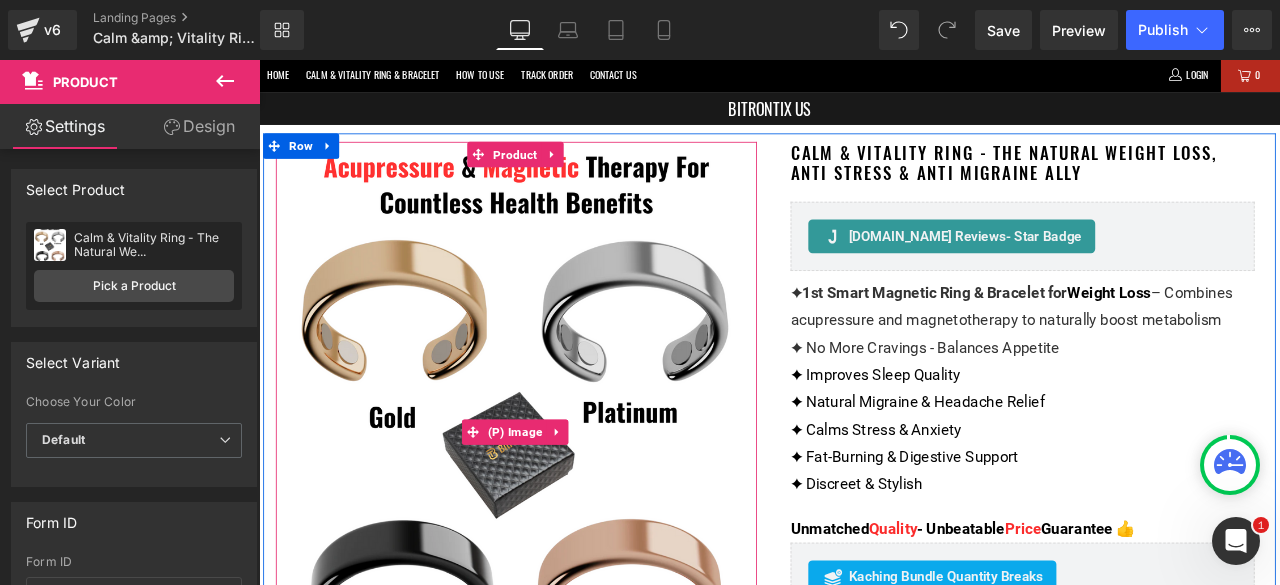 scroll, scrollTop: 0, scrollLeft: 0, axis: both 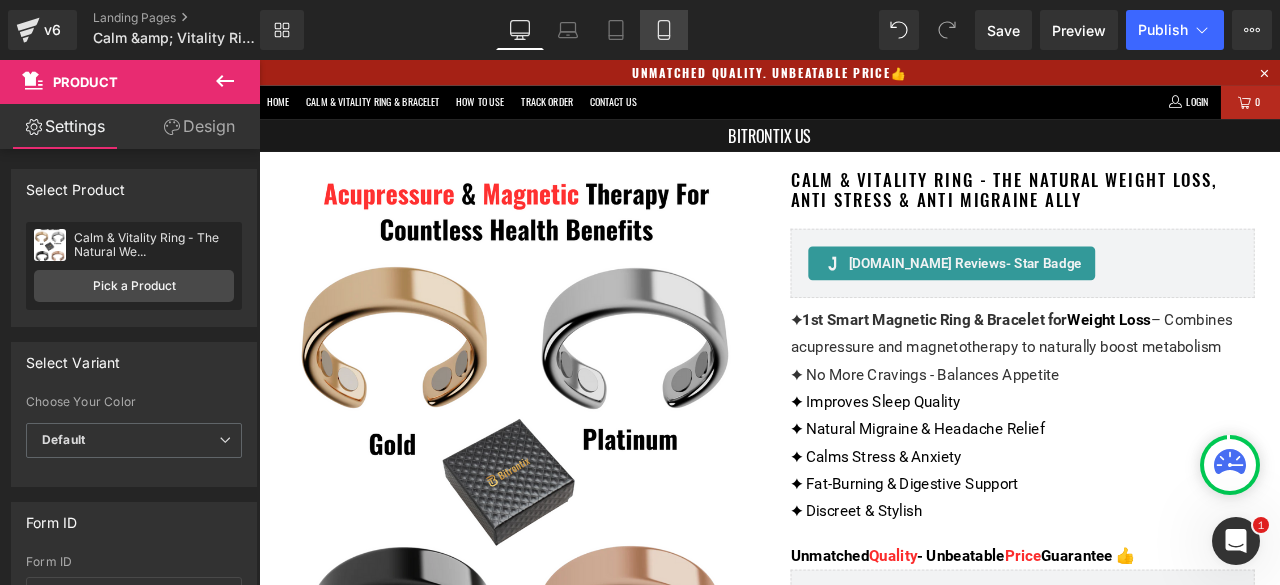 click 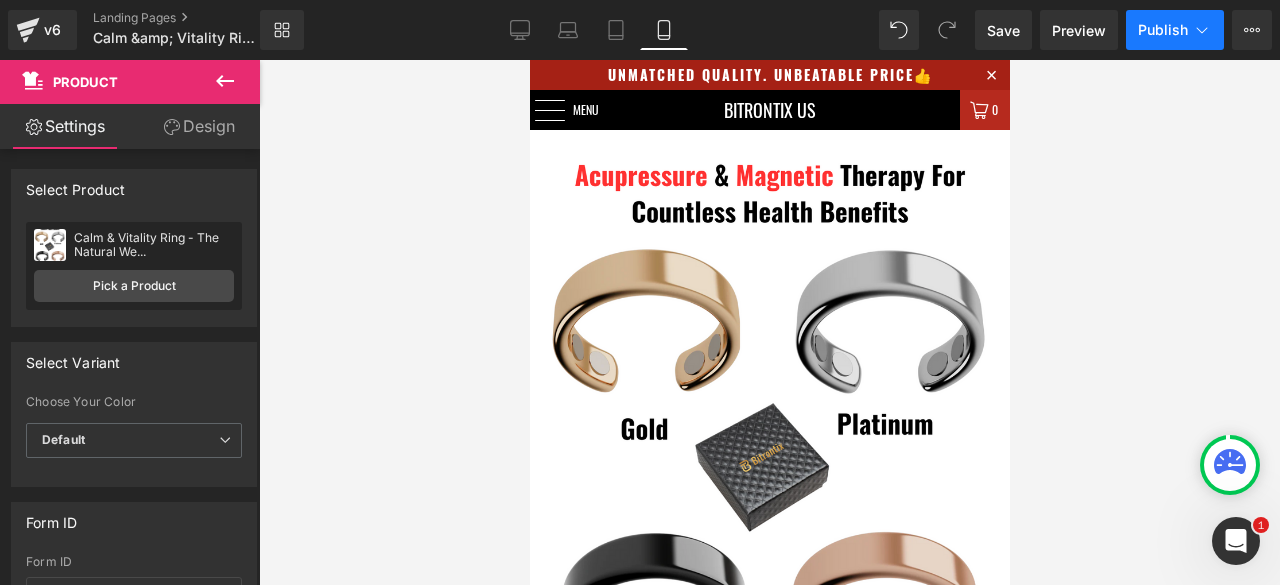 click on "Publish" at bounding box center (1163, 30) 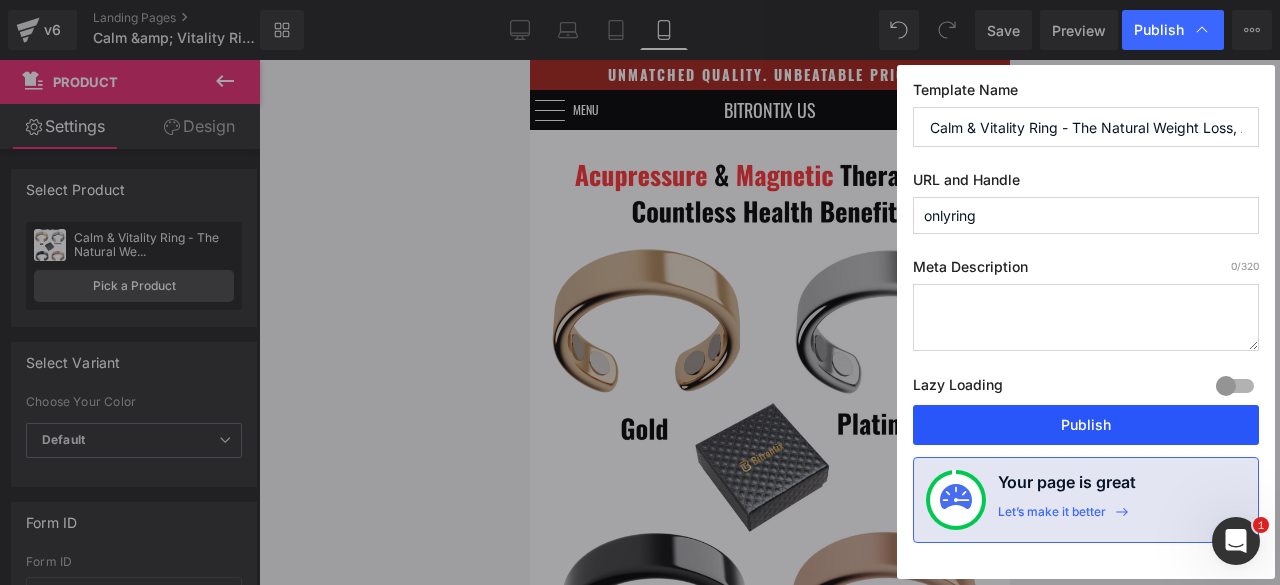 click on "Publish" at bounding box center (1086, 425) 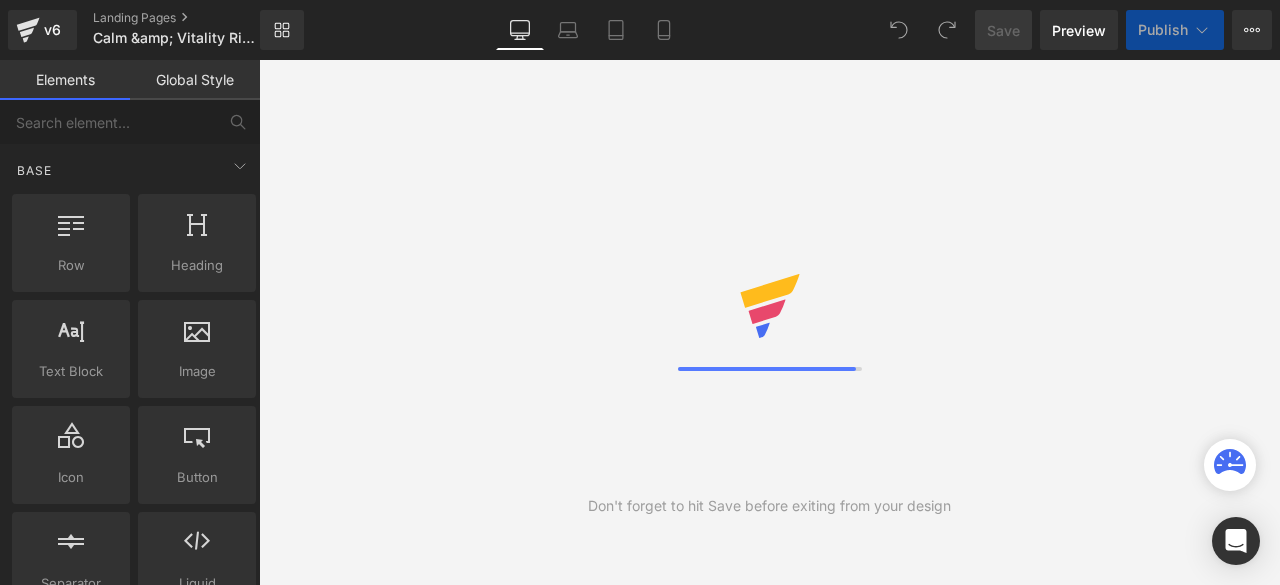 scroll, scrollTop: 0, scrollLeft: 0, axis: both 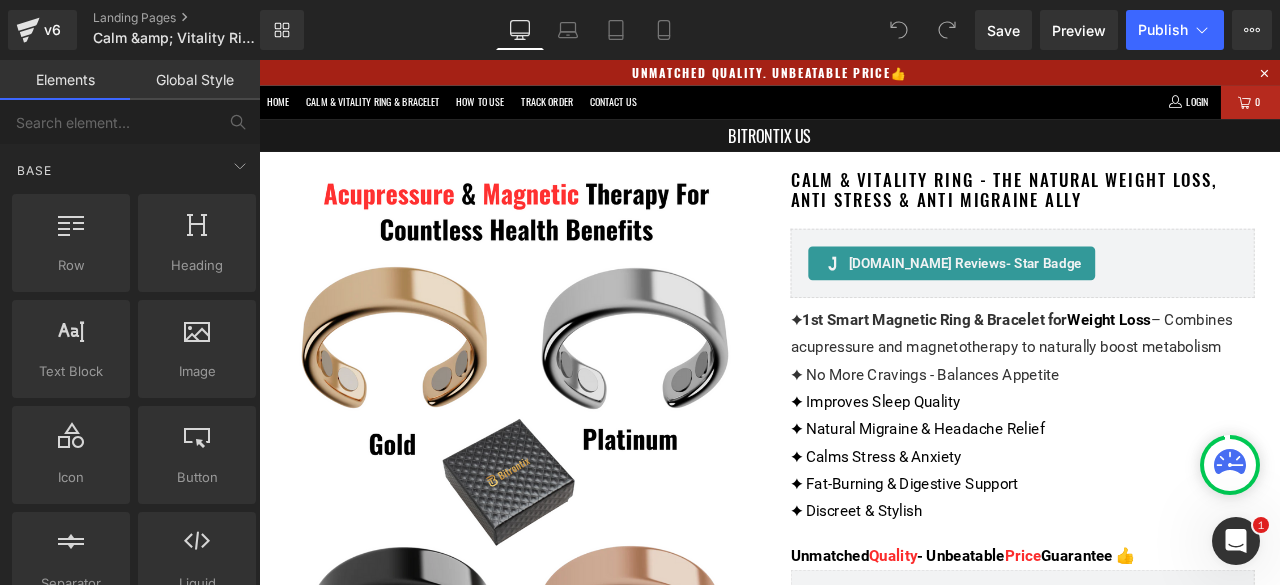 click on "Library Desktop Desktop Laptop Tablet Mobile Save Preview Publish Scheduled View Live Page View with current Template Save Template to Library Schedule Publish  Optimize  Publish Settings Shortcuts  Your page can’t be published   You've reached the maximum number of published pages on your plan  (0/0).  You need to upgrade your plan or unpublish all your pages to get 1 publish slot.   Unpublish pages   Upgrade plan" at bounding box center (770, 30) 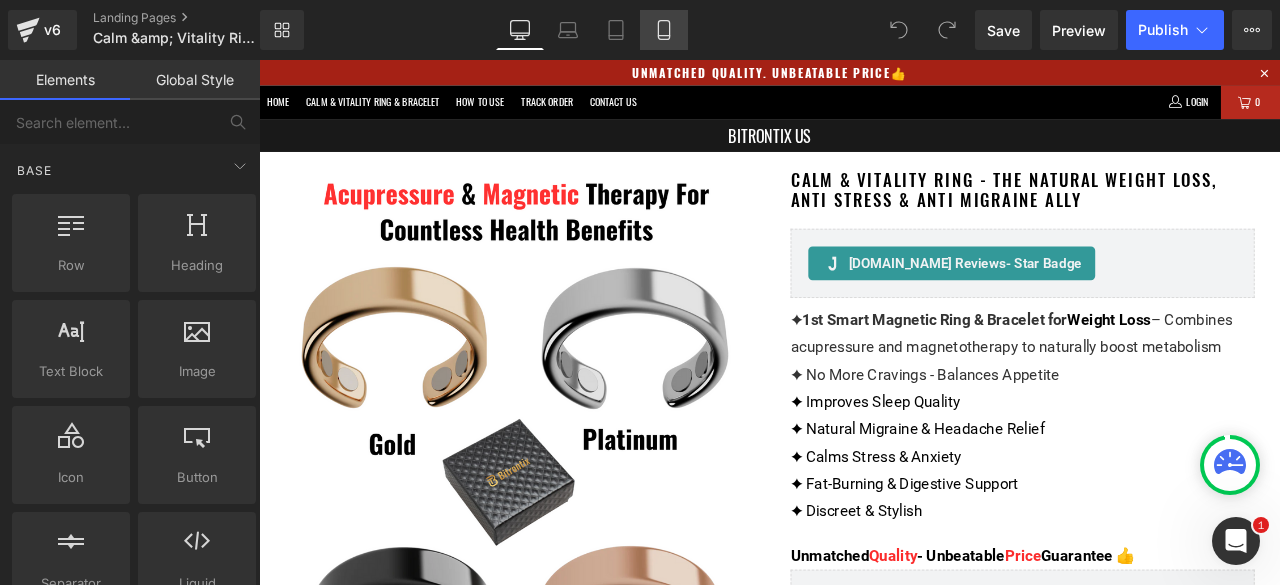 click 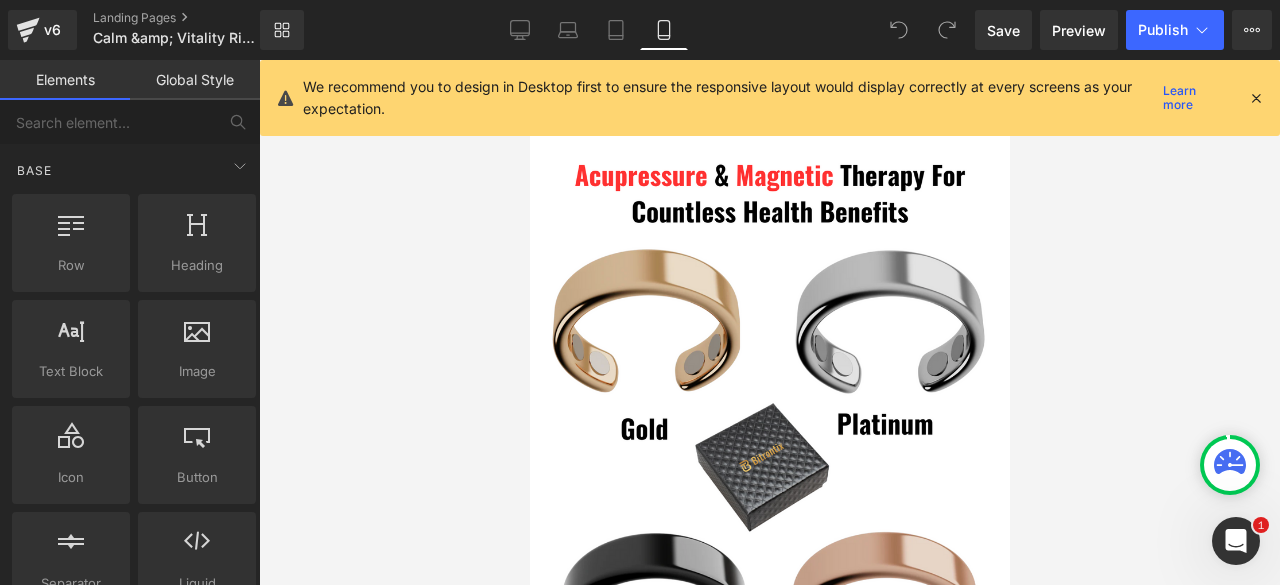 scroll, scrollTop: 70, scrollLeft: 0, axis: vertical 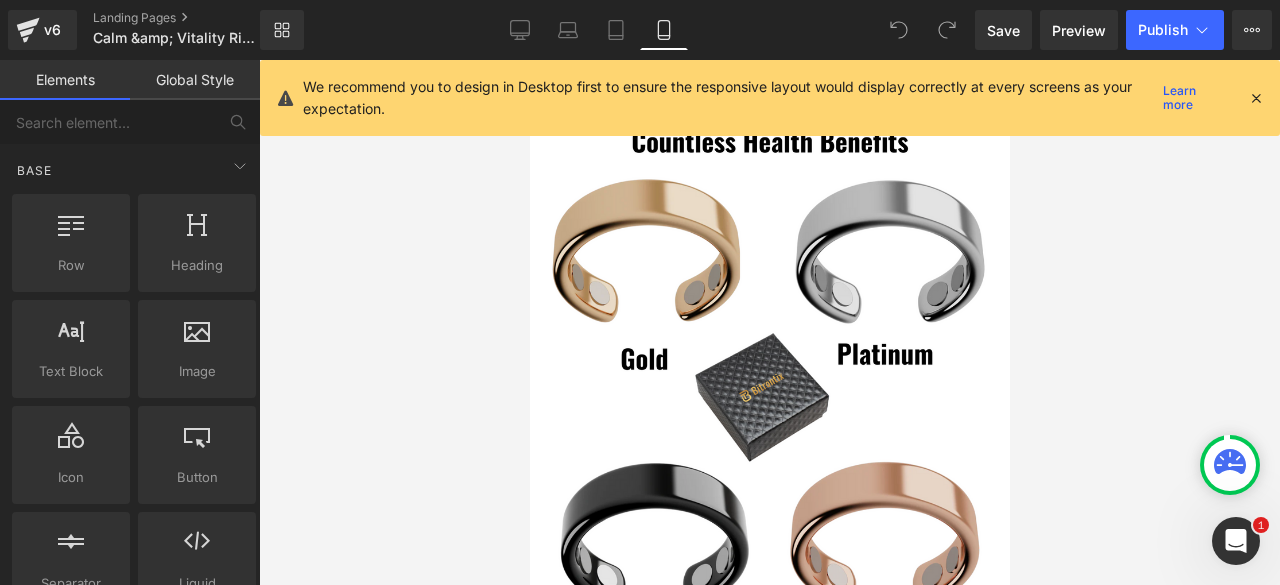 click at bounding box center [1256, 98] 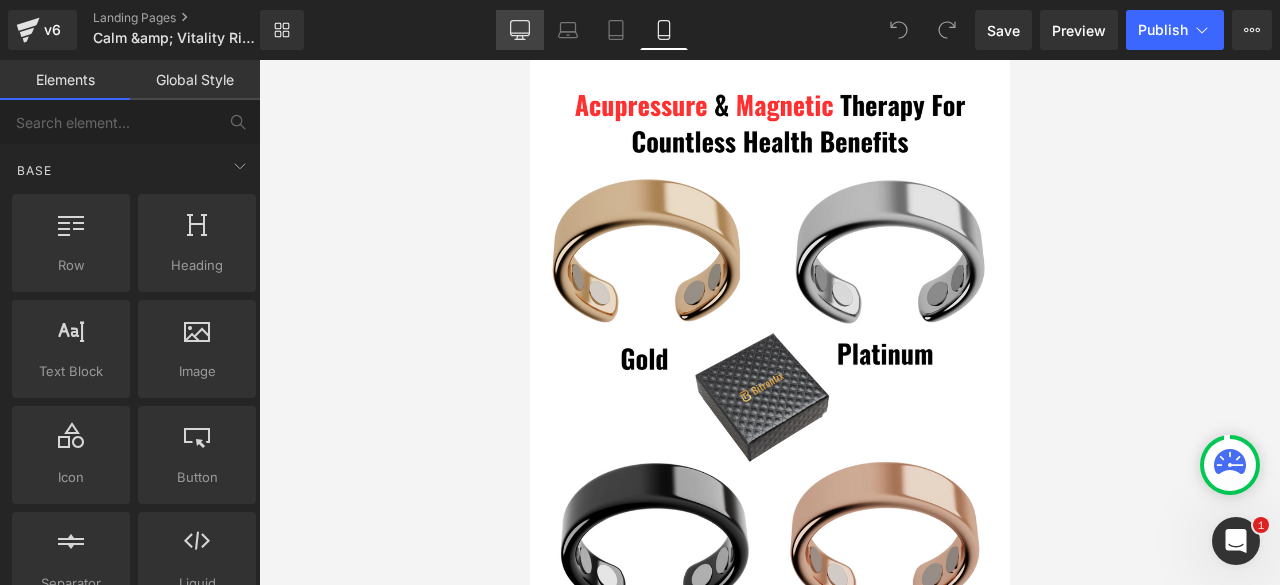click on "Desktop" at bounding box center (520, 30) 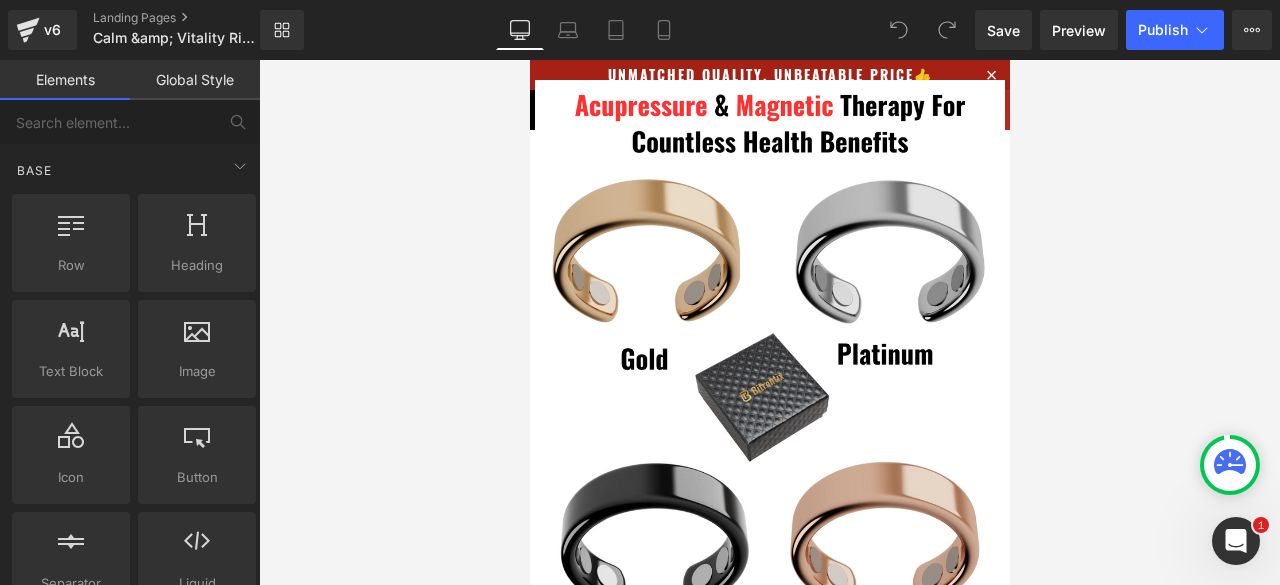 scroll, scrollTop: 109, scrollLeft: 0, axis: vertical 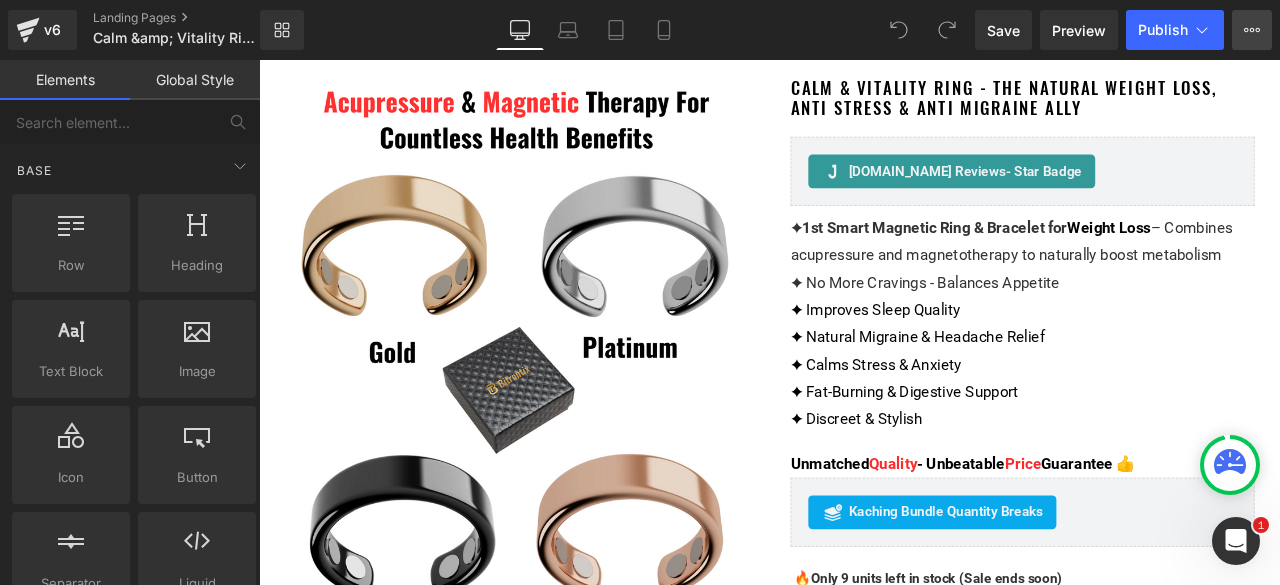 click 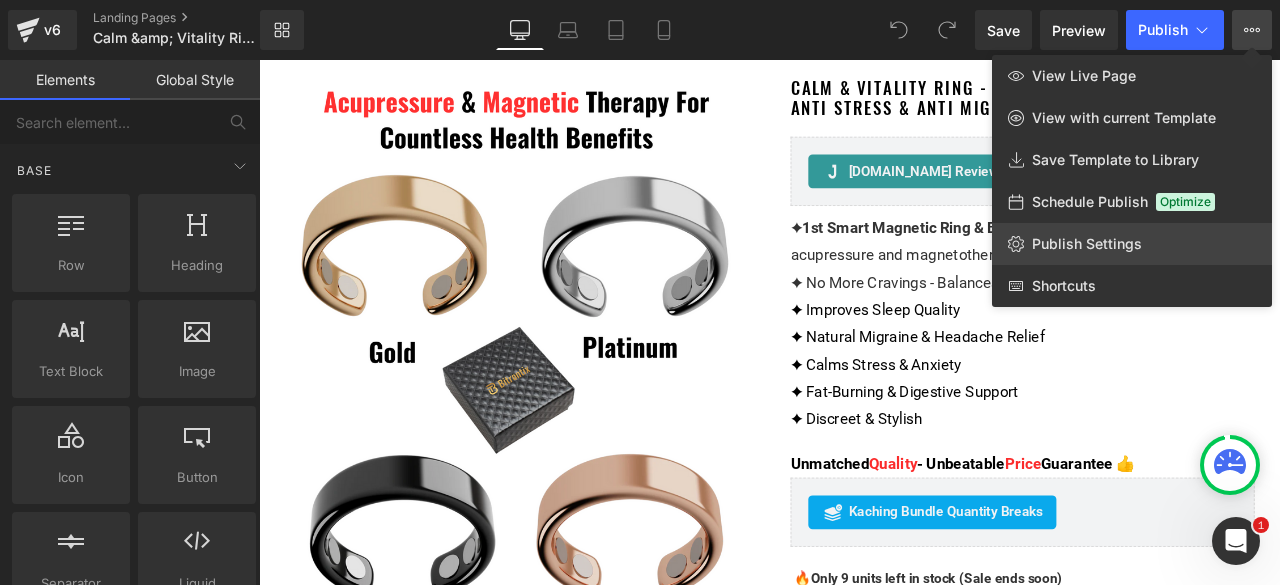 click on "Publish Settings" at bounding box center [1087, 244] 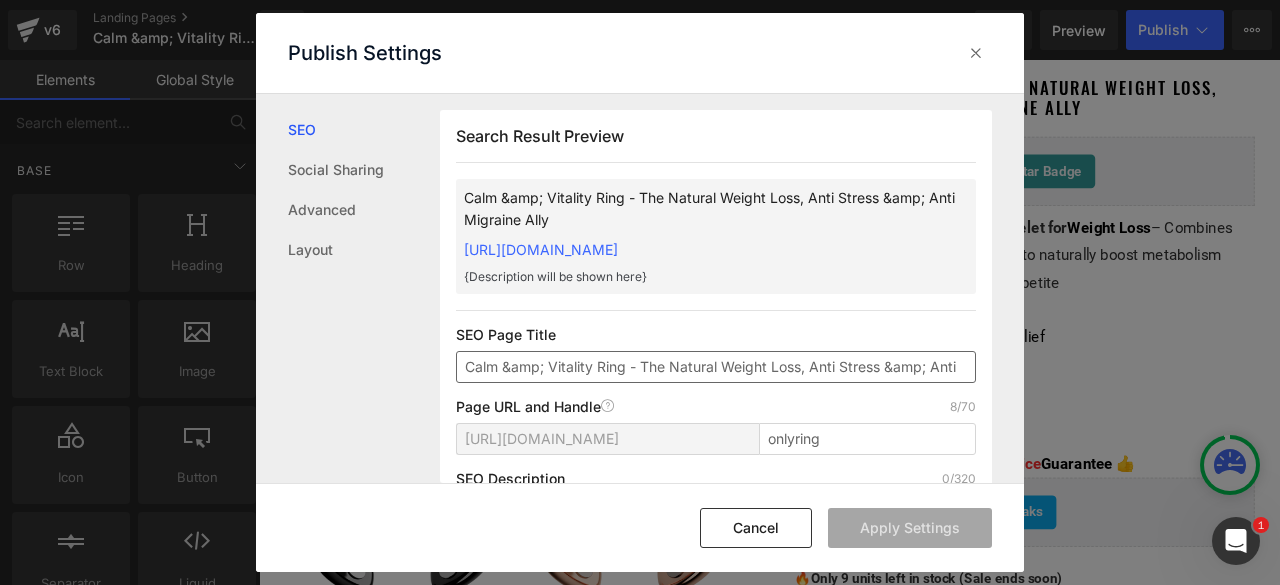 scroll, scrollTop: 1, scrollLeft: 0, axis: vertical 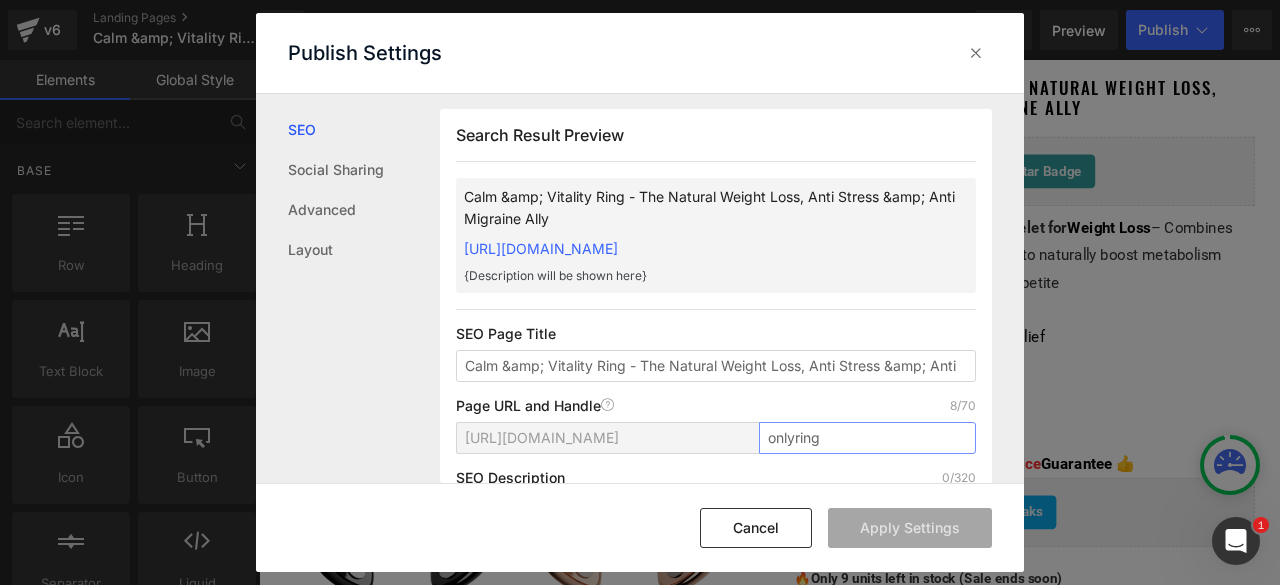 drag, startPoint x: 796, startPoint y: 434, endPoint x: 864, endPoint y: 439, distance: 68.18358 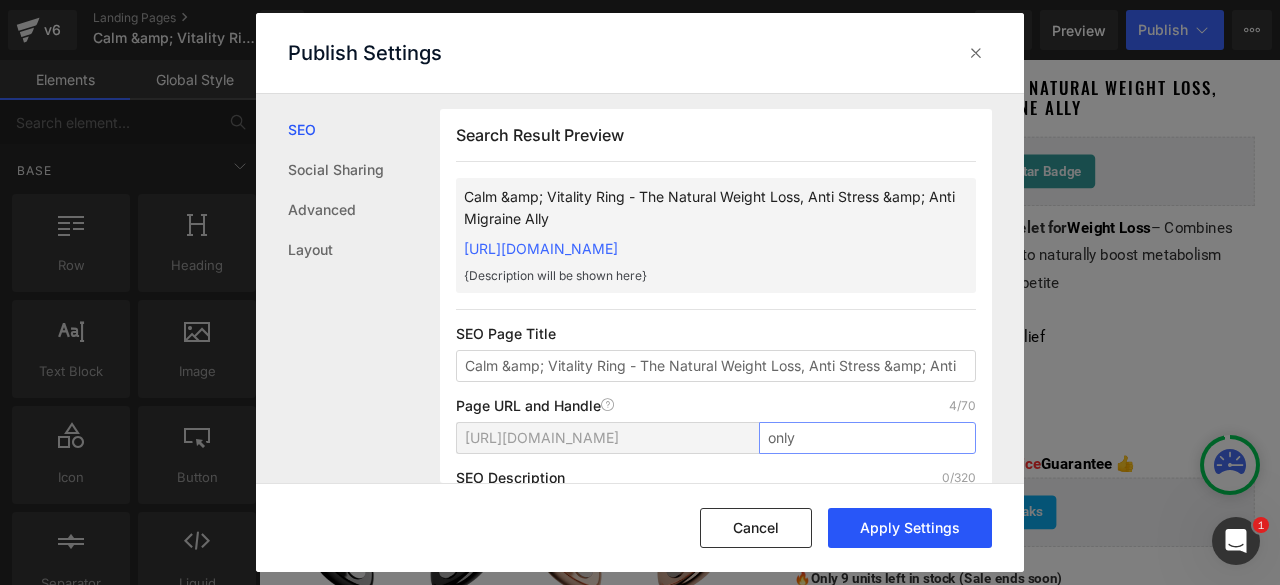 type on "only" 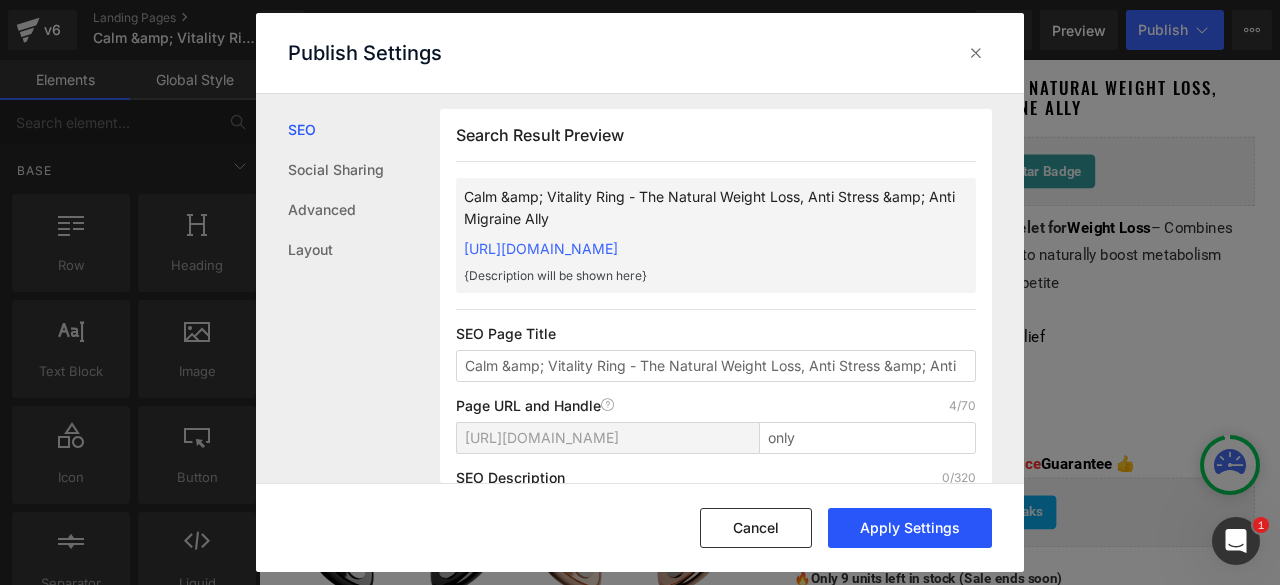 click on "Apply Settings" at bounding box center (910, 528) 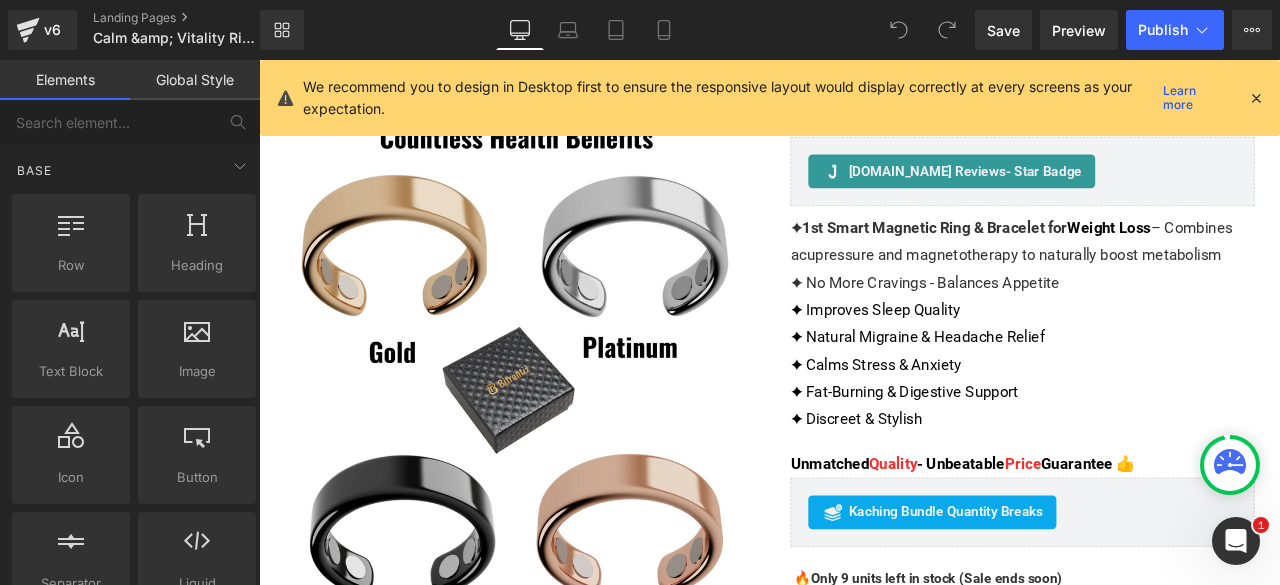 click on "Publish" at bounding box center (1163, 30) 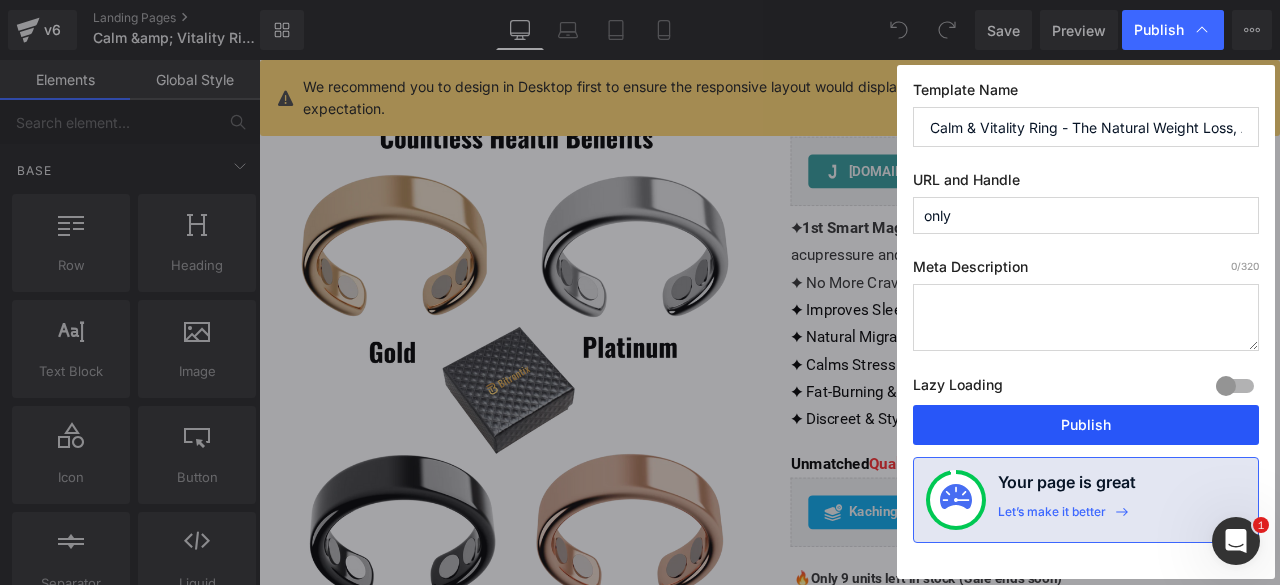 drag, startPoint x: 1087, startPoint y: 427, endPoint x: 981, endPoint y: 434, distance: 106.23088 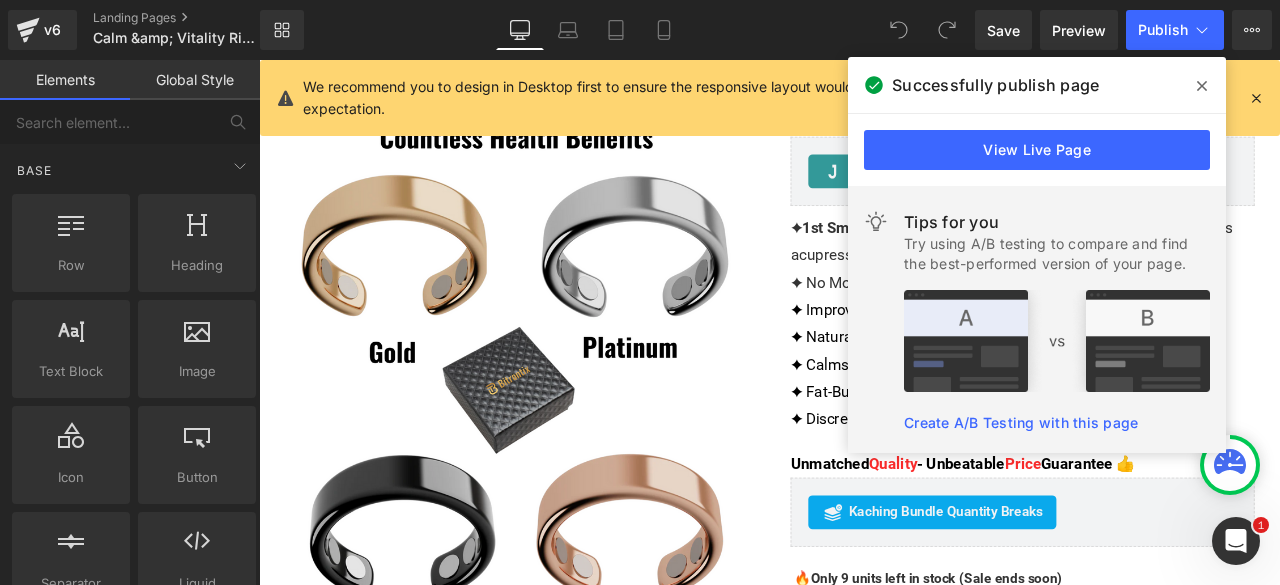 click 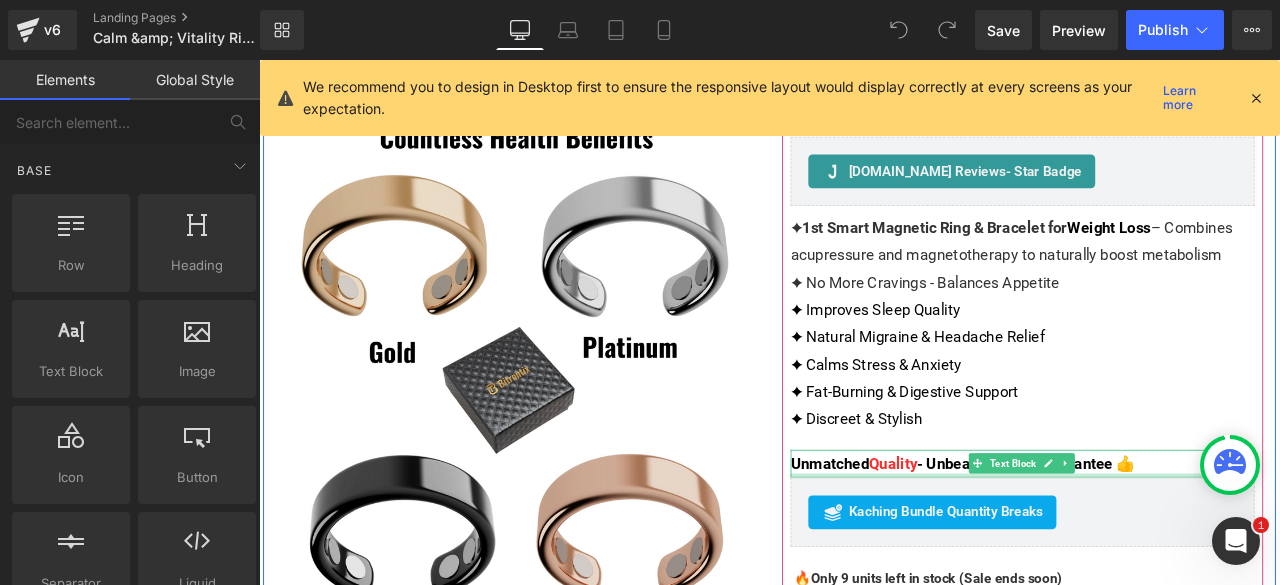 scroll, scrollTop: 9, scrollLeft: 0, axis: vertical 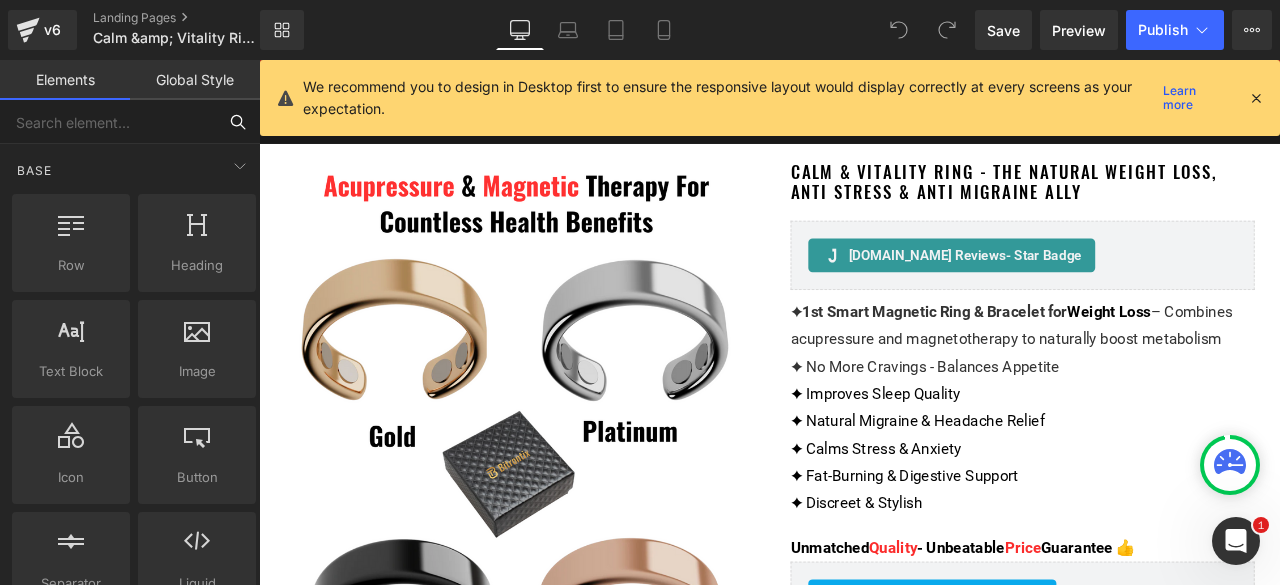 click at bounding box center (108, 122) 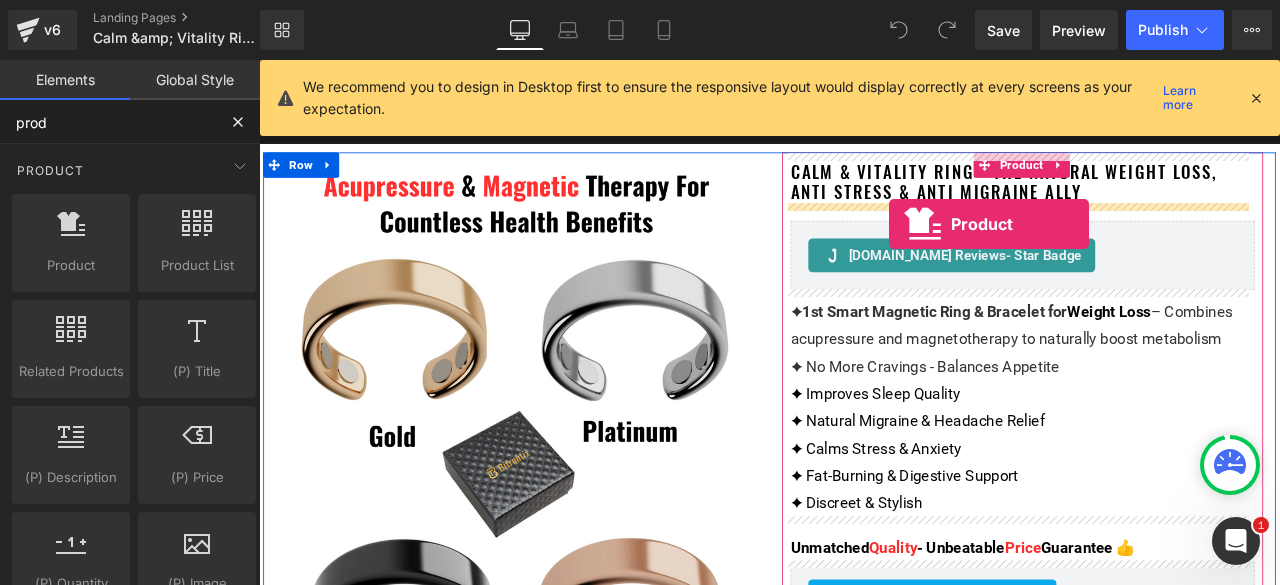 drag, startPoint x: 327, startPoint y: 305, endPoint x: 1006, endPoint y: 255, distance: 680.83844 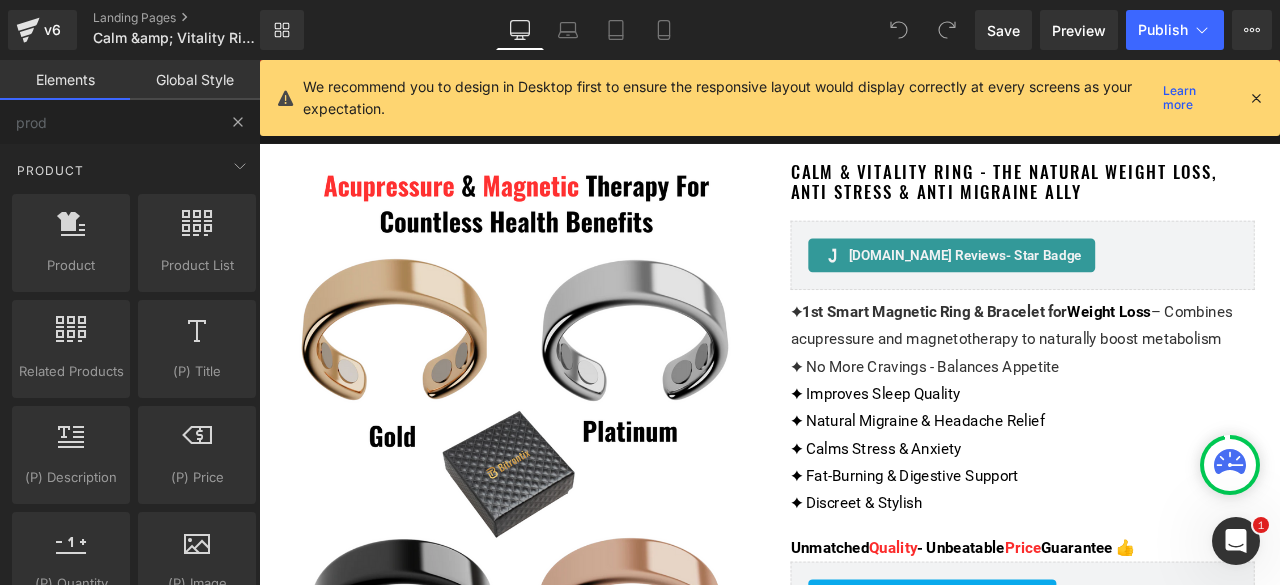 click at bounding box center (238, 122) 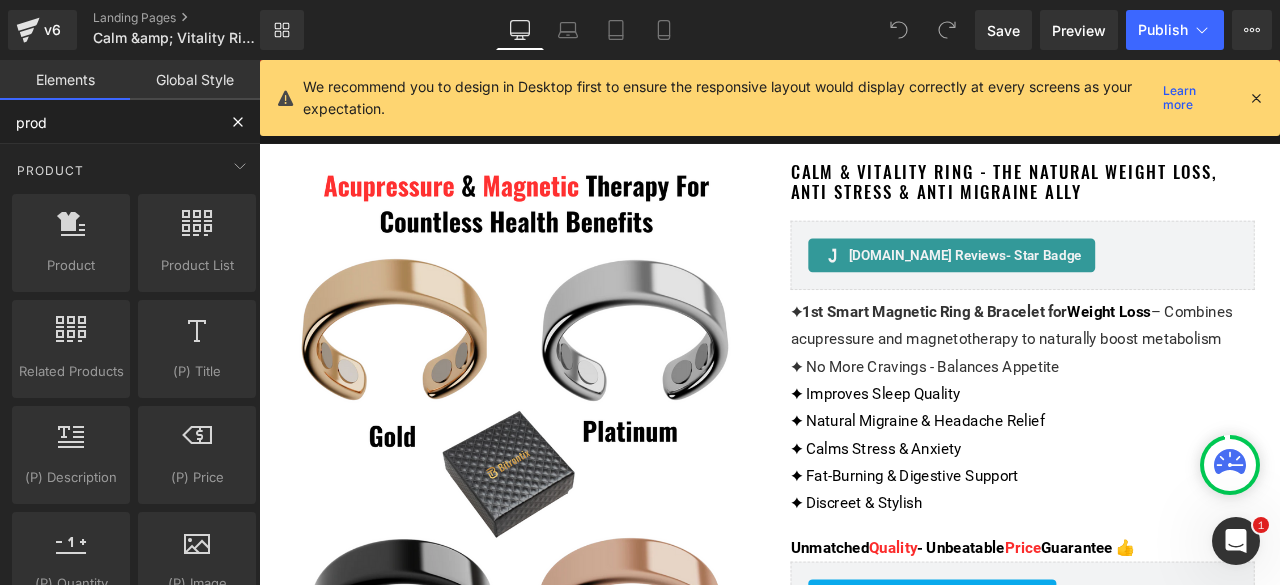 click on "prod" at bounding box center (108, 122) 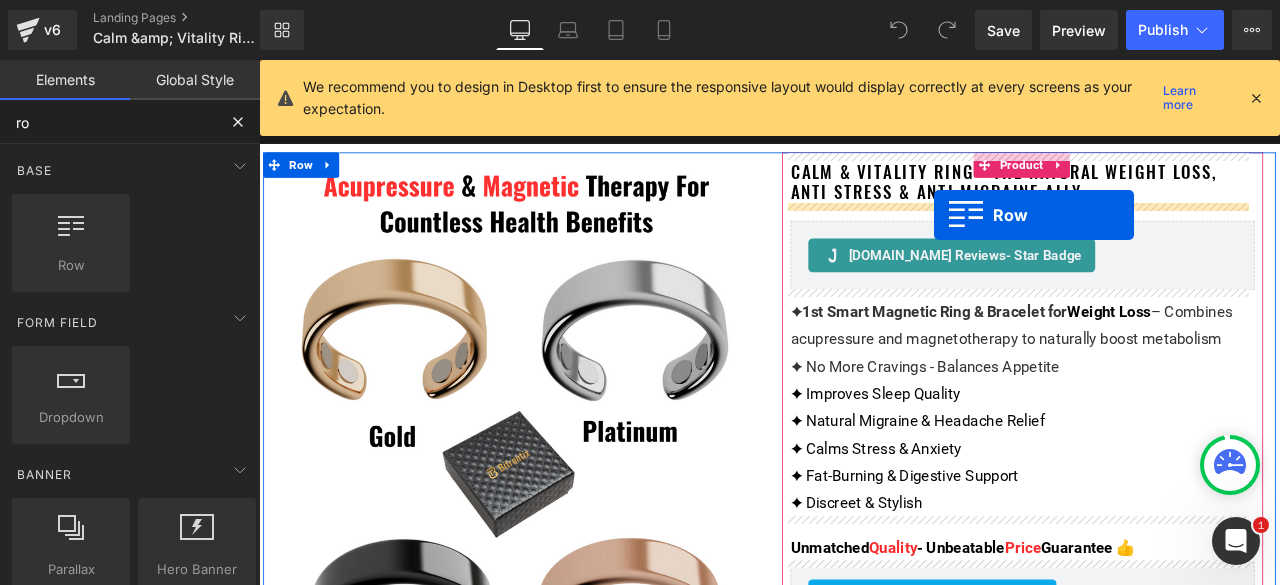 drag, startPoint x: 364, startPoint y: 303, endPoint x: 1059, endPoint y: 243, distance: 697.58514 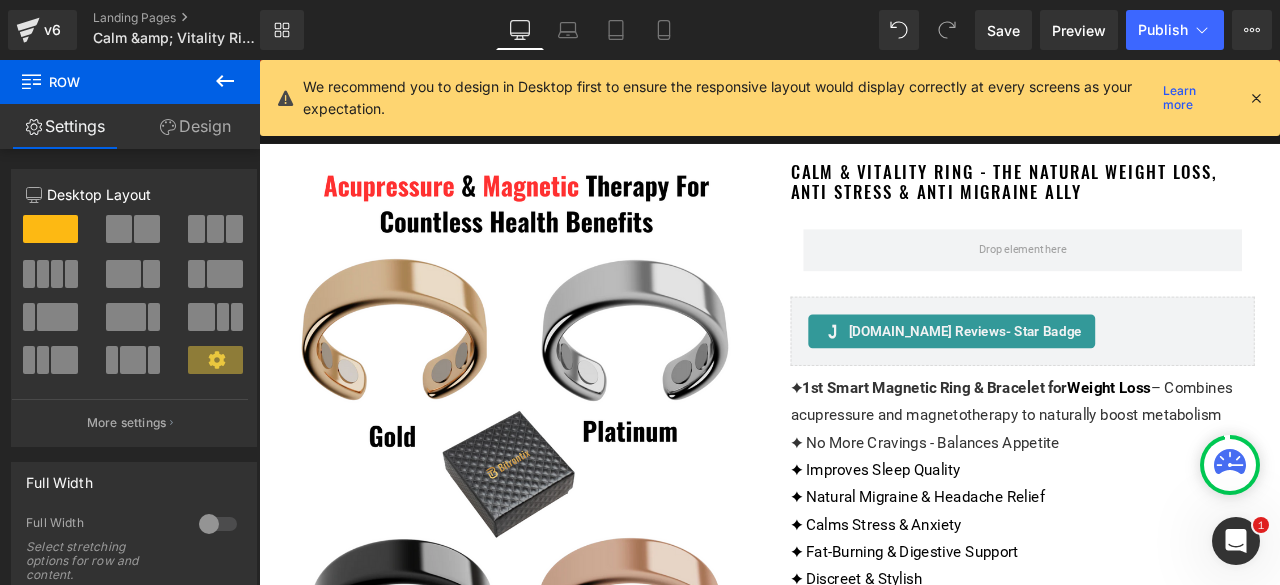 click 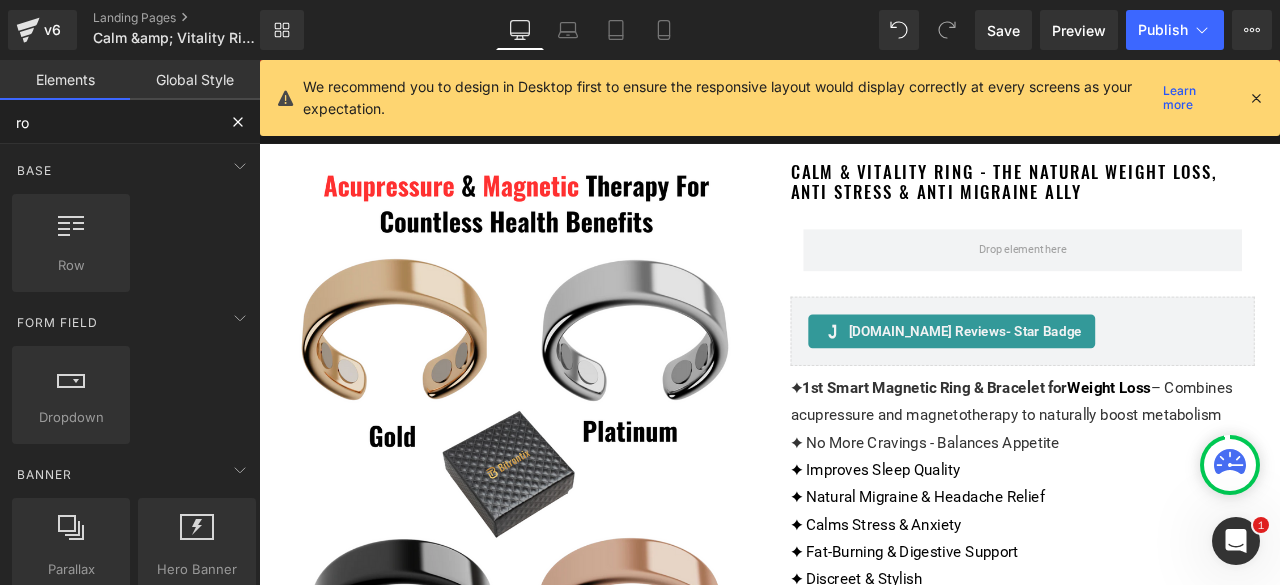 click on "ro" at bounding box center [108, 122] 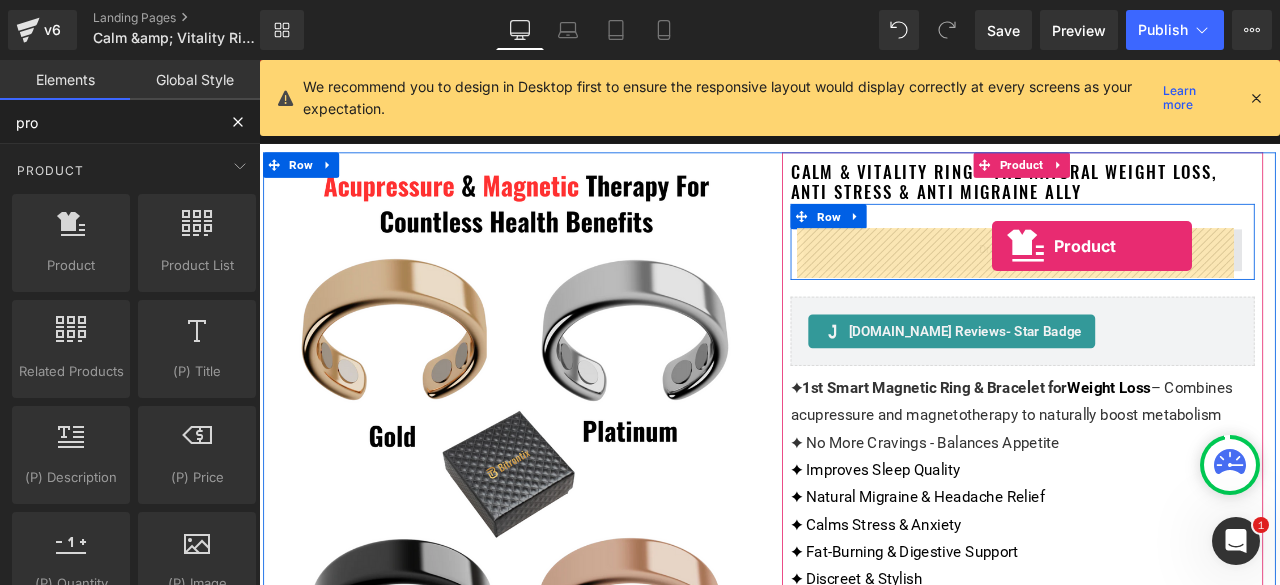 drag, startPoint x: 347, startPoint y: 303, endPoint x: 1127, endPoint y: 280, distance: 780.33905 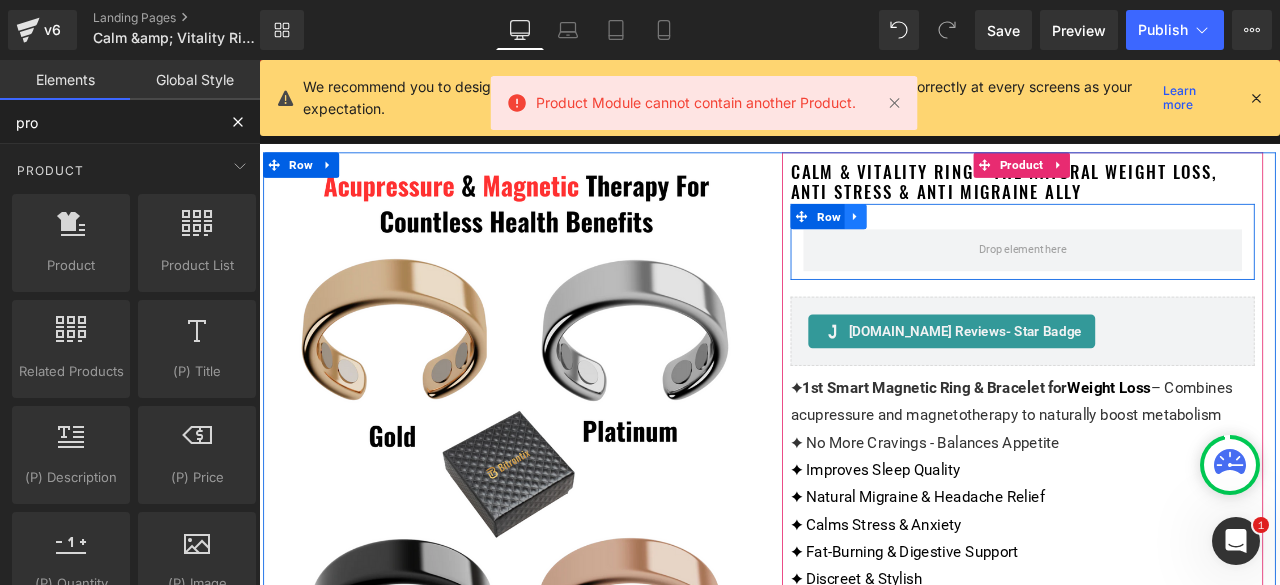 type on "pro" 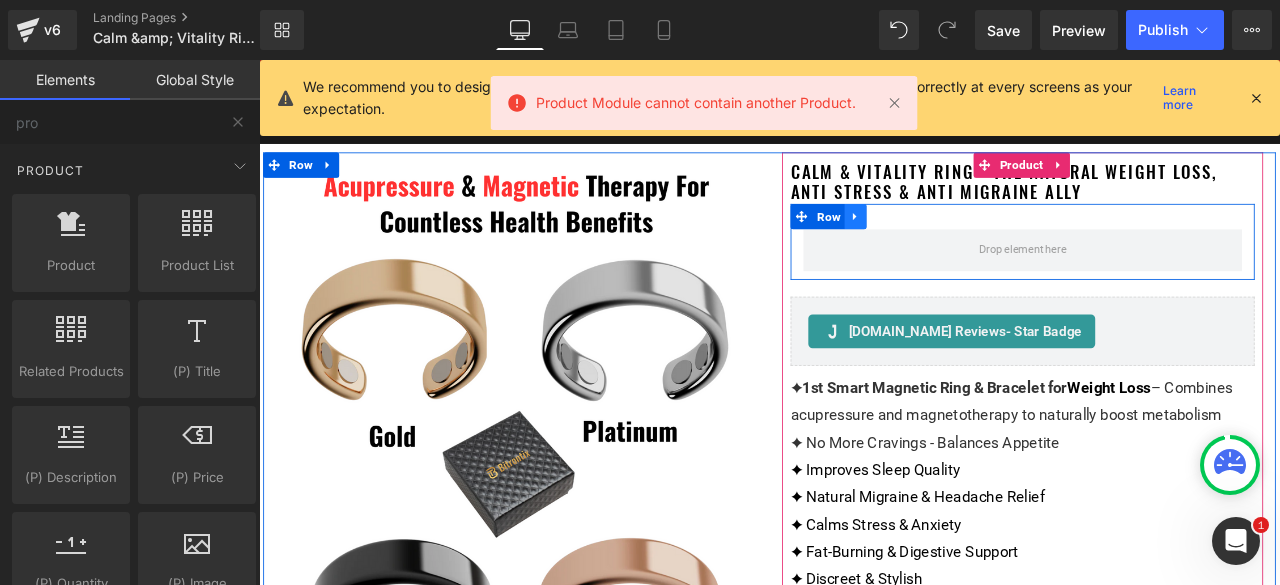 click 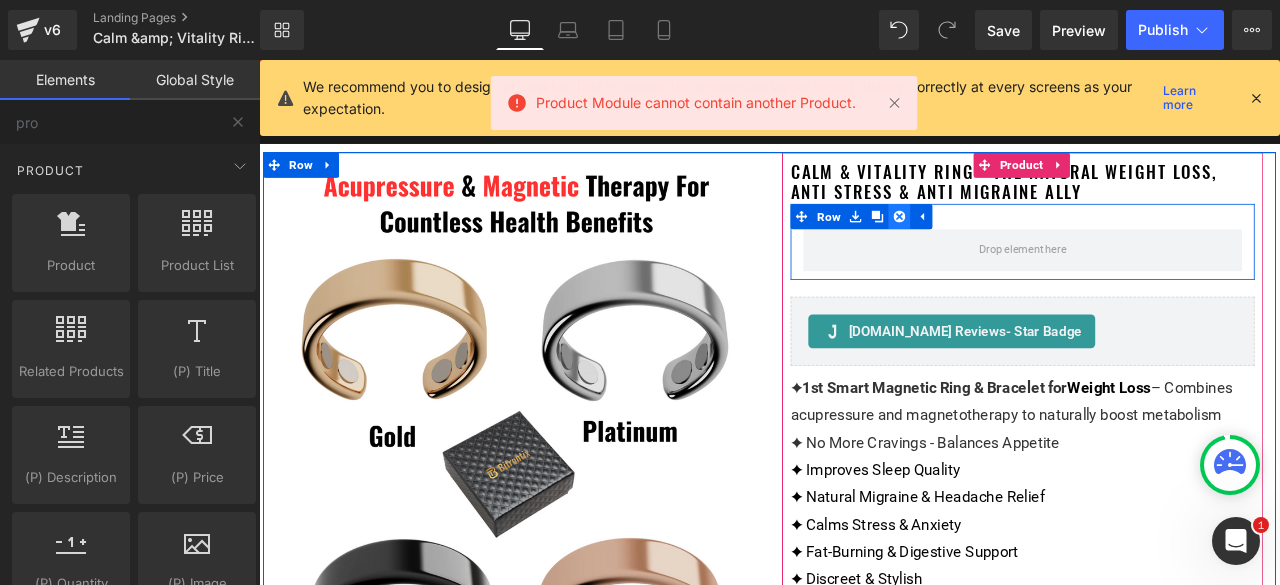 click 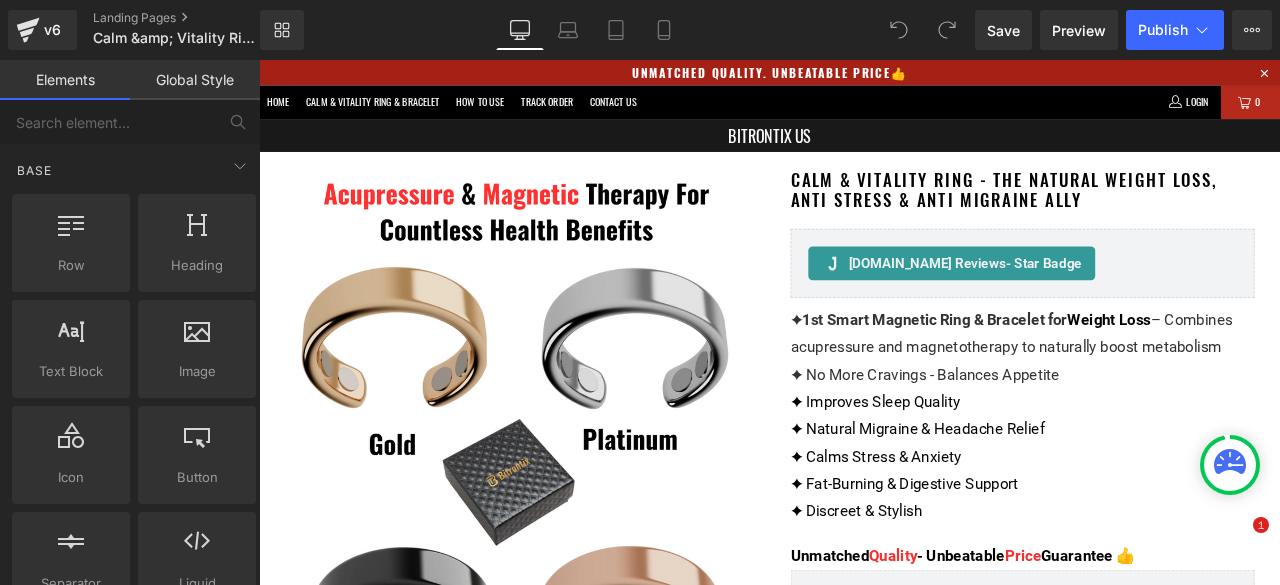 scroll, scrollTop: 0, scrollLeft: 0, axis: both 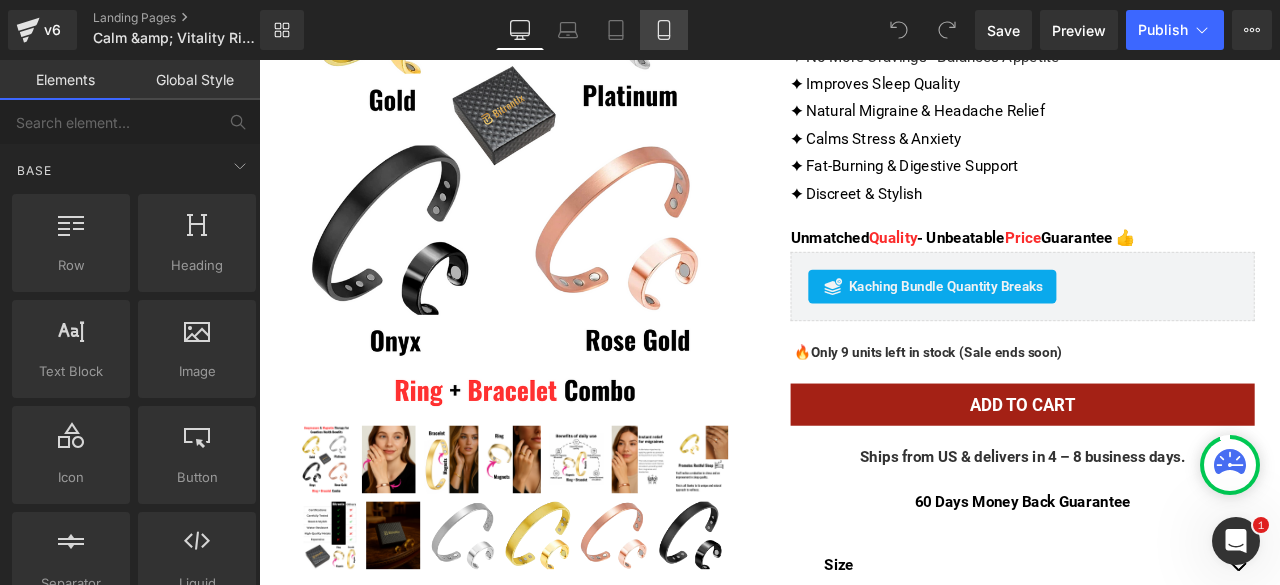 click 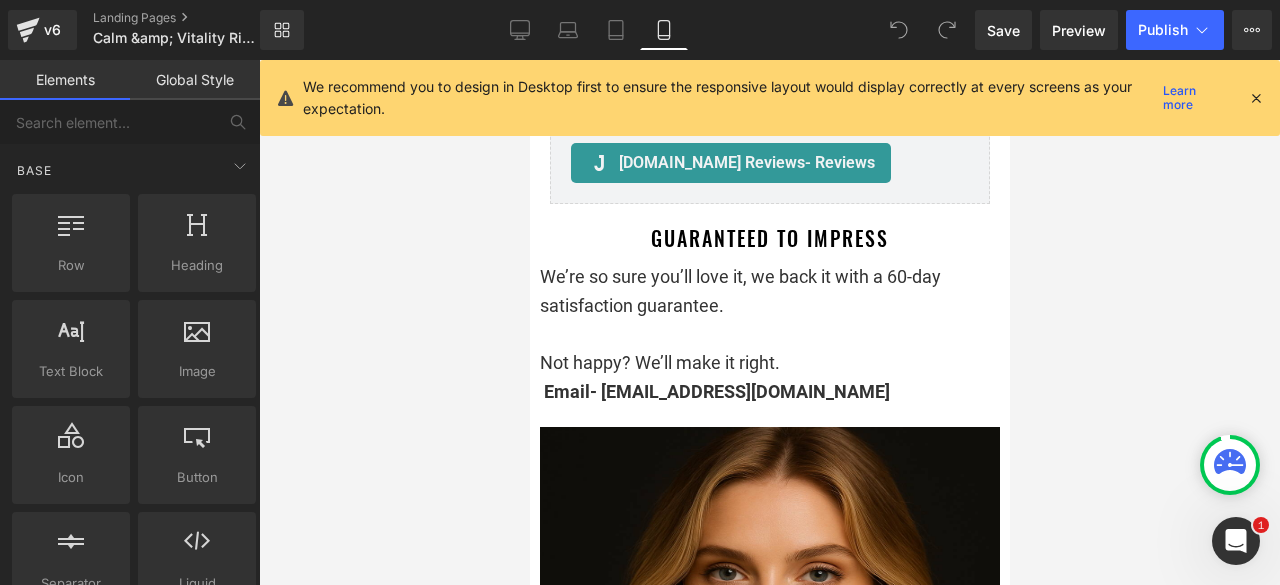 click 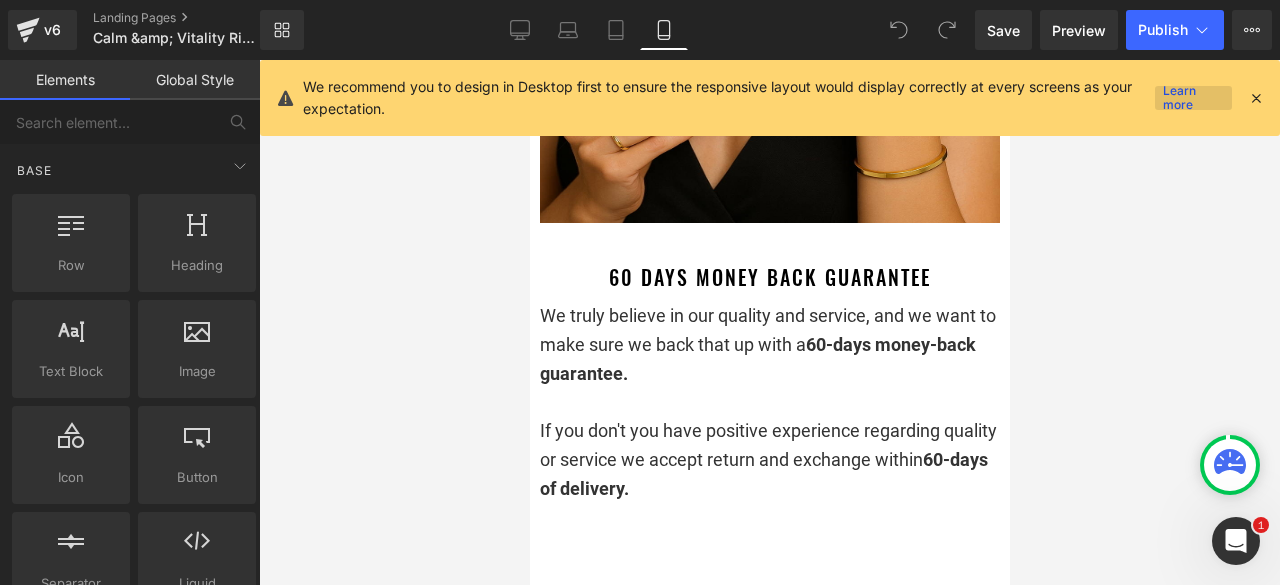 scroll, scrollTop: 14060, scrollLeft: 0, axis: vertical 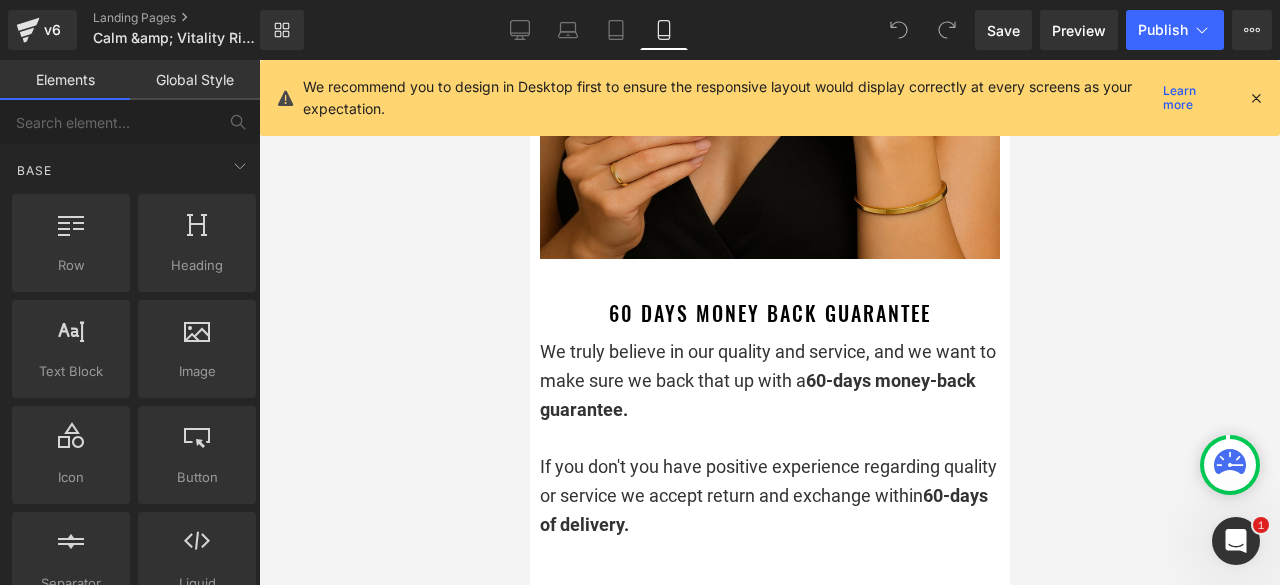 click at bounding box center [1256, 98] 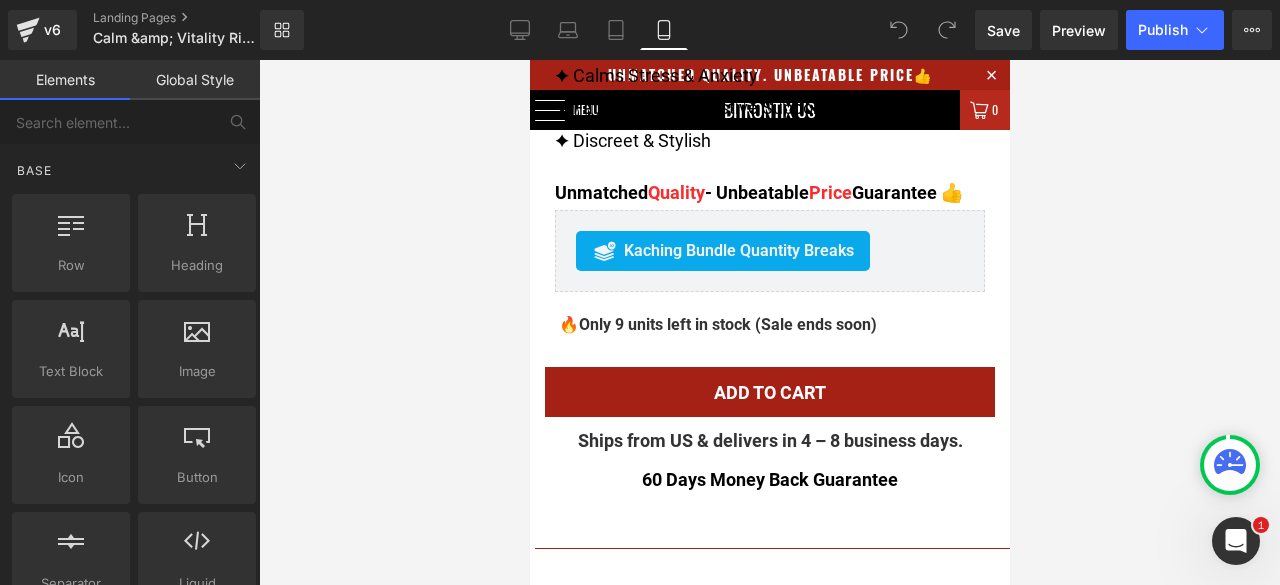 scroll, scrollTop: 0, scrollLeft: 0, axis: both 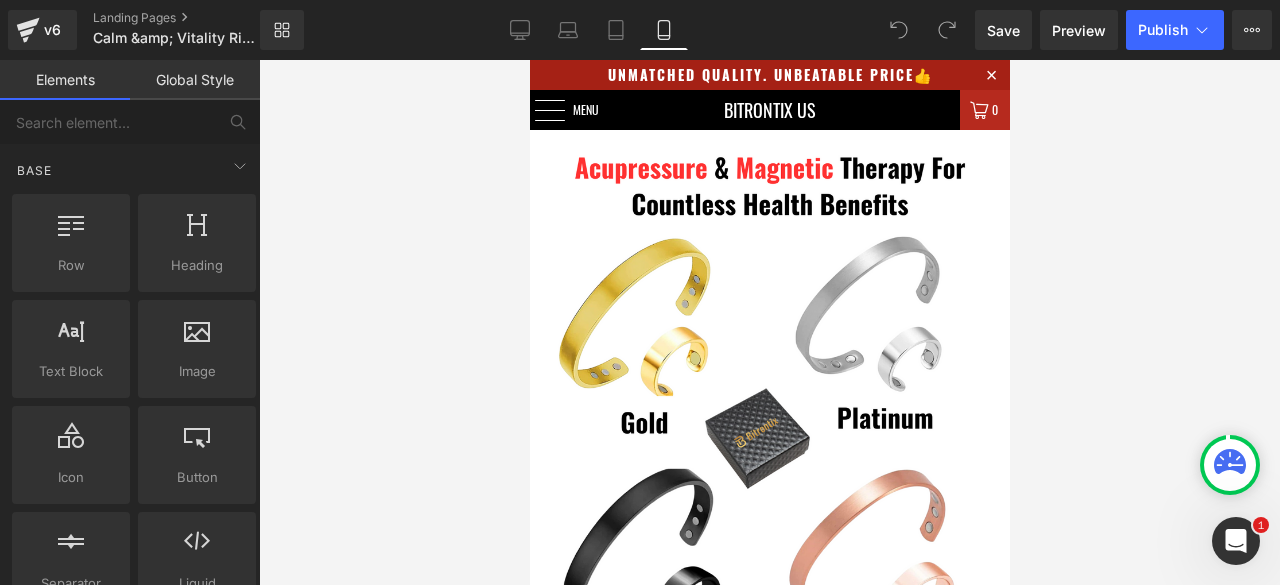 drag, startPoint x: 996, startPoint y: 537, endPoint x: 1472, endPoint y: 115, distance: 636.1289 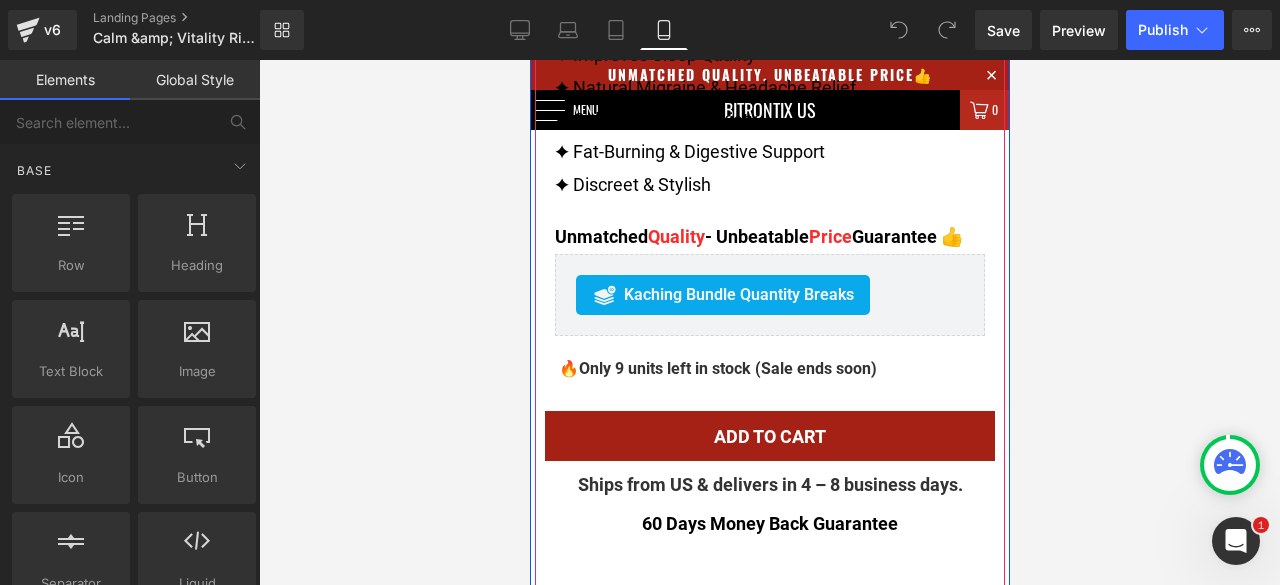 scroll, scrollTop: 1300, scrollLeft: 0, axis: vertical 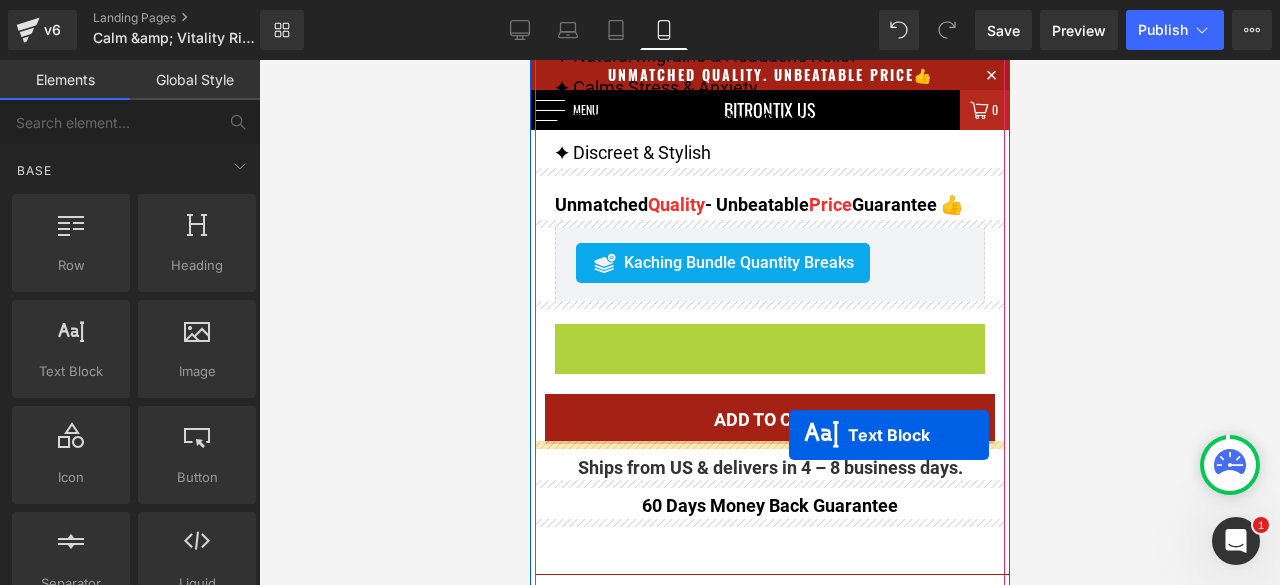 drag, startPoint x: 752, startPoint y: 327, endPoint x: 788, endPoint y: 435, distance: 113.841995 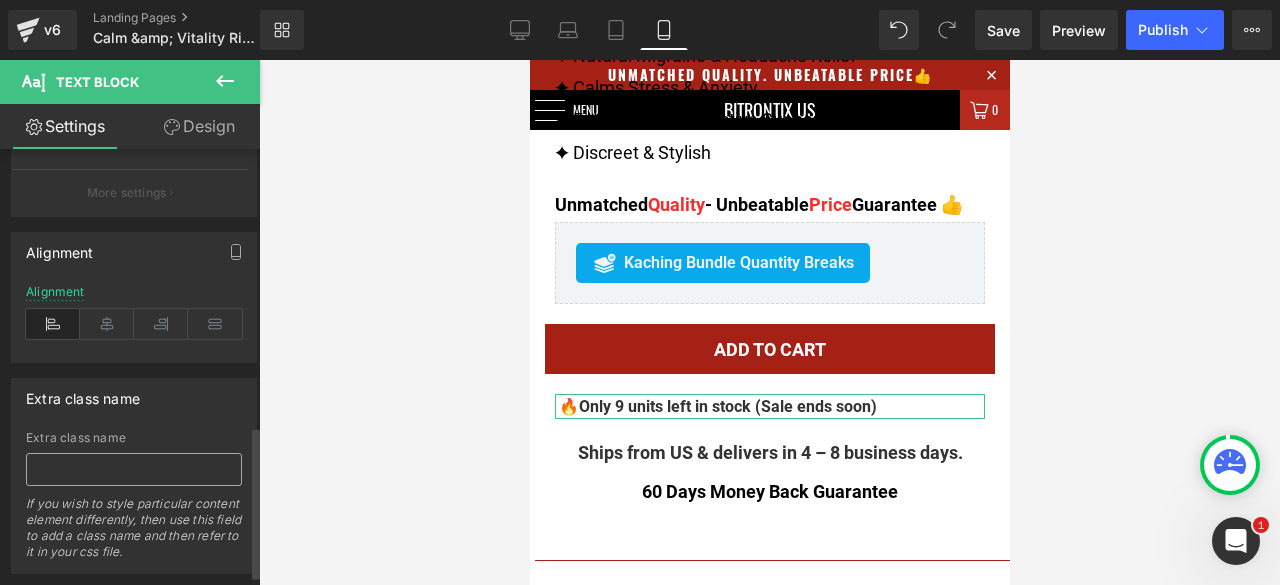 scroll, scrollTop: 800, scrollLeft: 0, axis: vertical 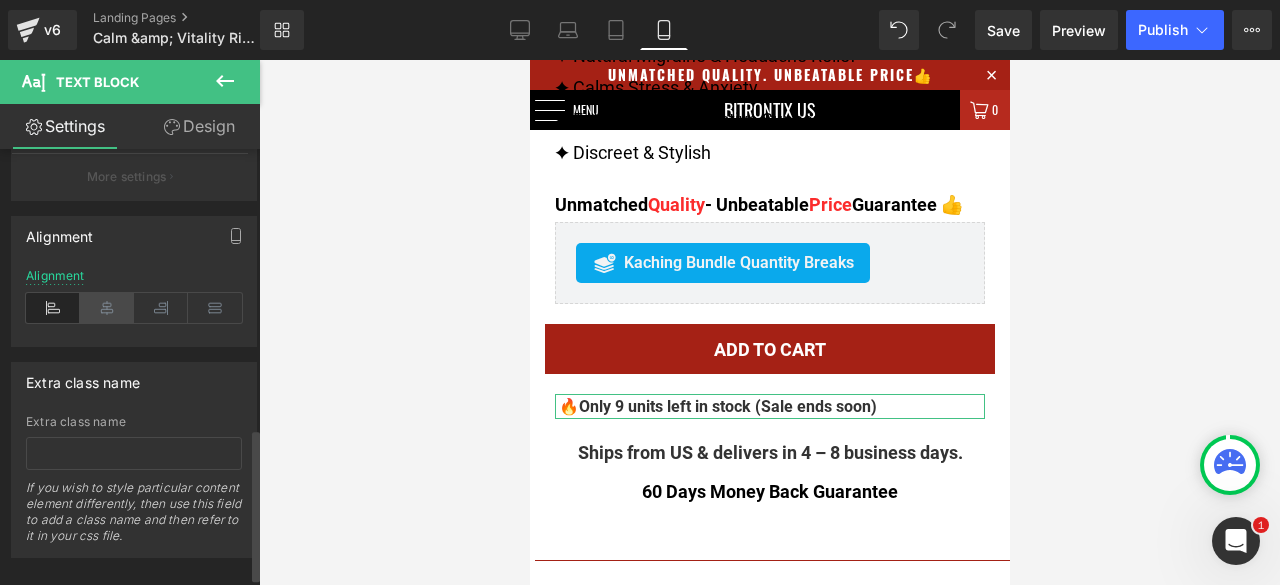 click at bounding box center [107, 308] 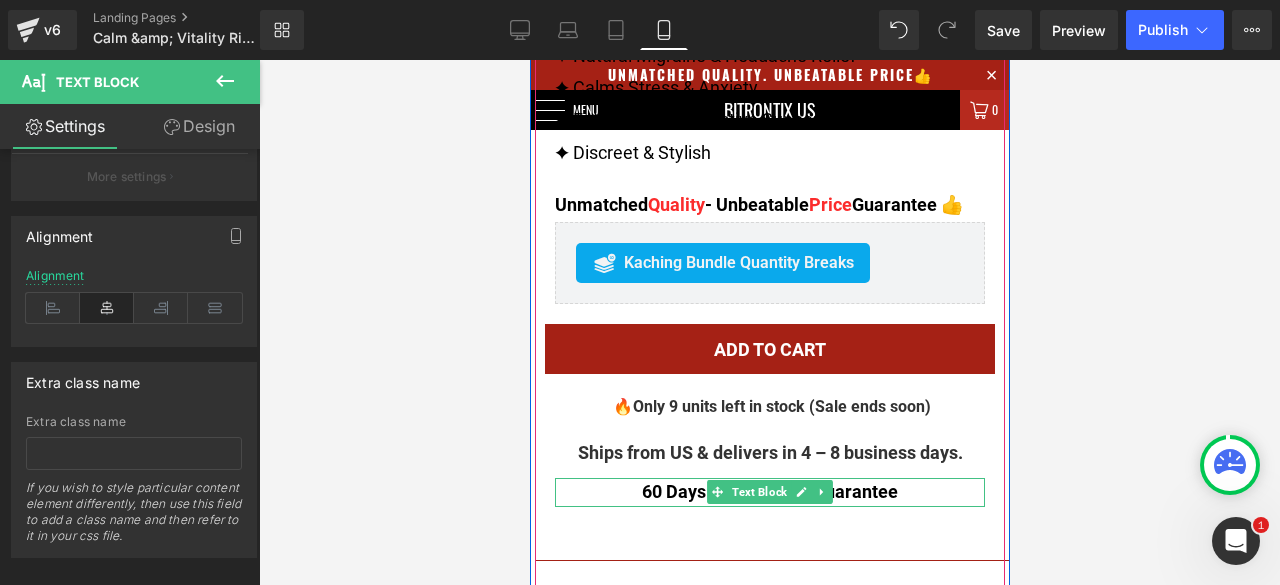 click on "60 Days Money Back Guarantee" at bounding box center (769, 492) 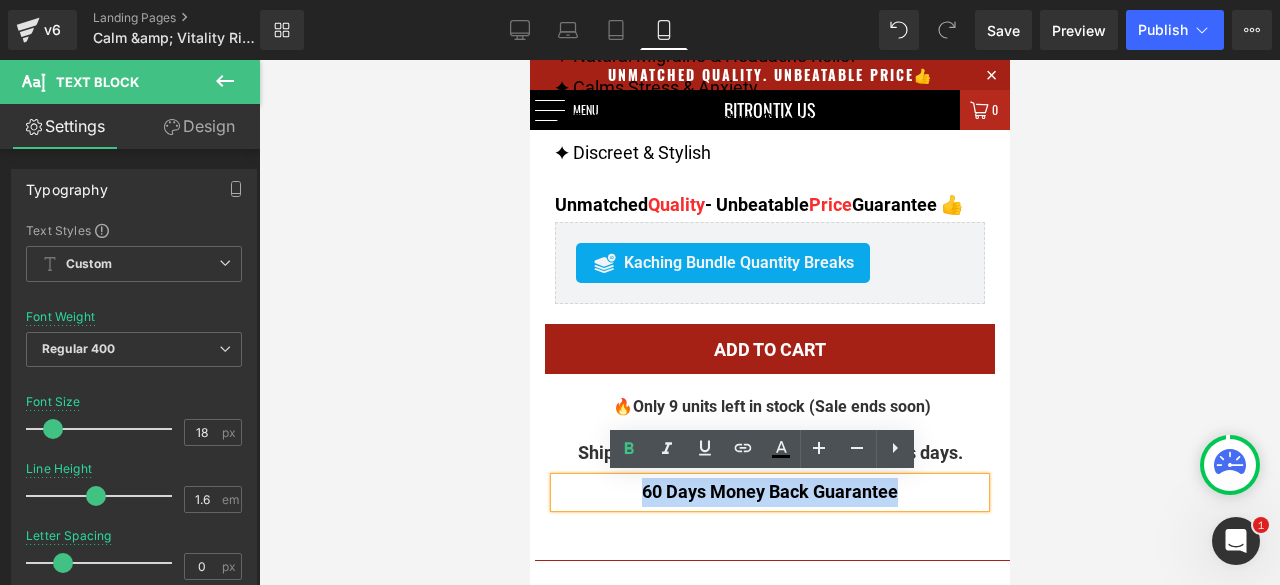 drag, startPoint x: 913, startPoint y: 484, endPoint x: 1139, endPoint y: 556, distance: 237.19191 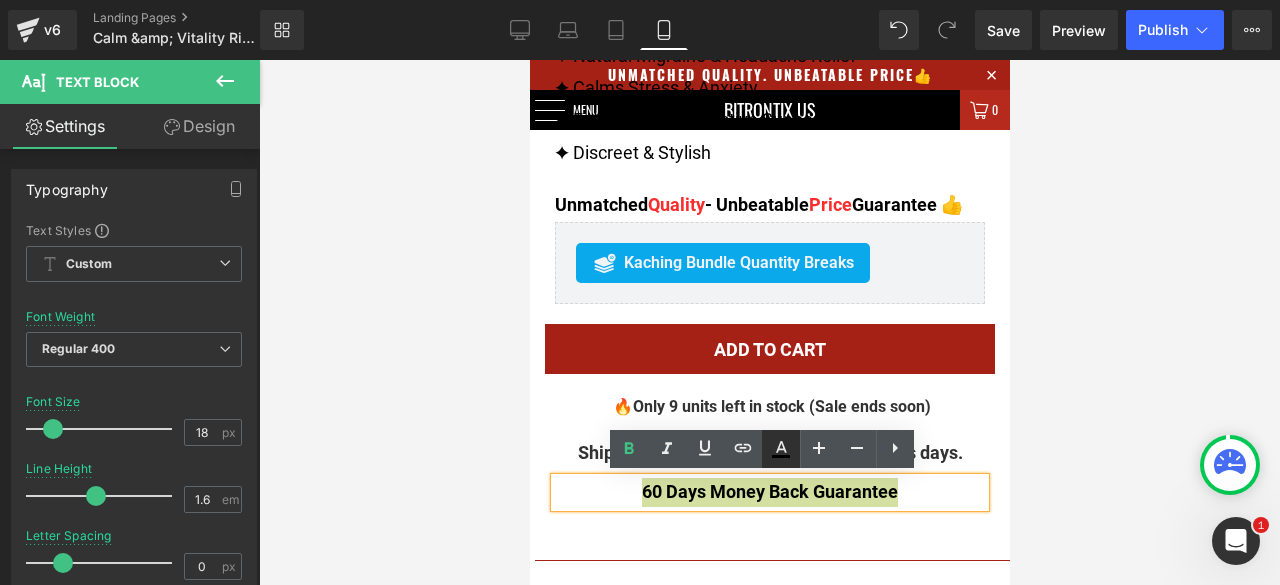 click 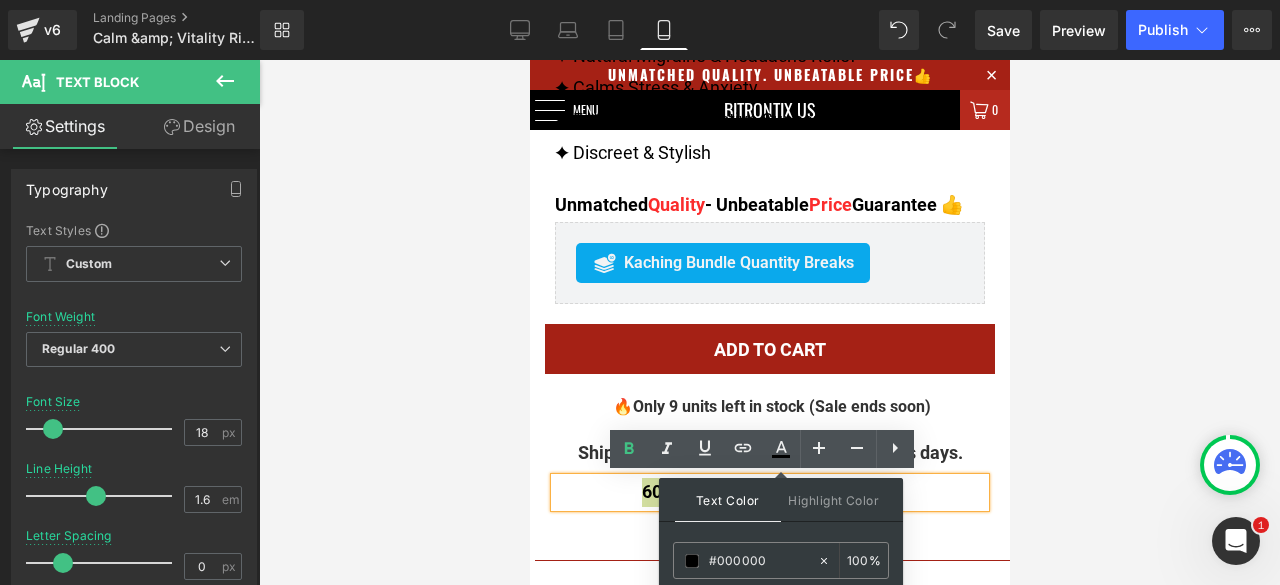 click at bounding box center [769, 322] 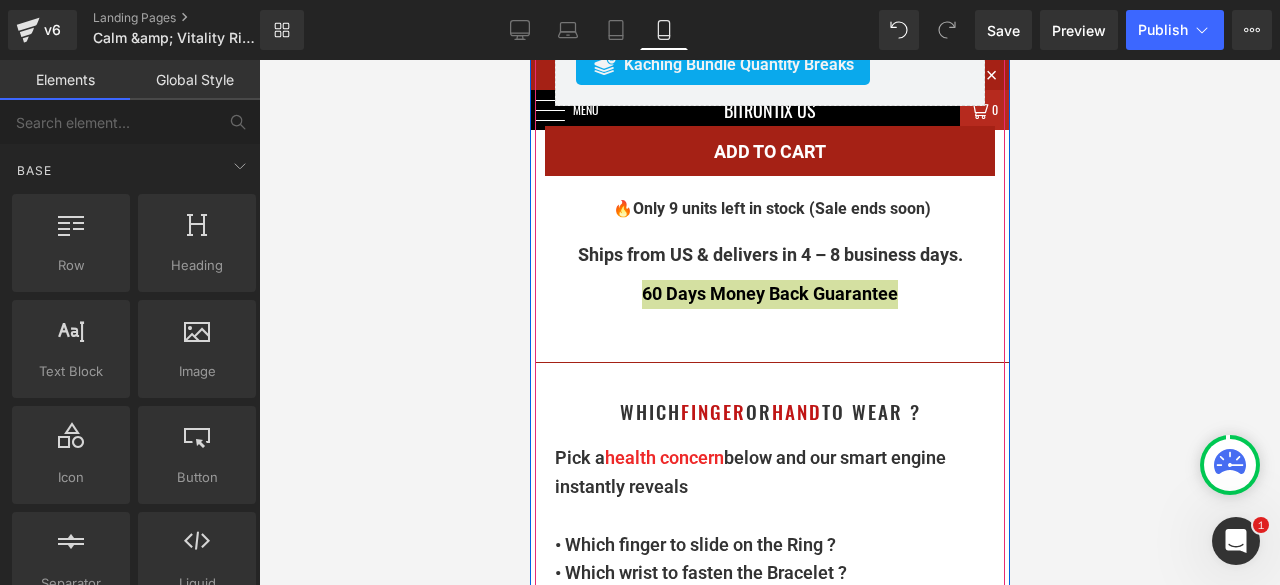 scroll, scrollTop: 1500, scrollLeft: 0, axis: vertical 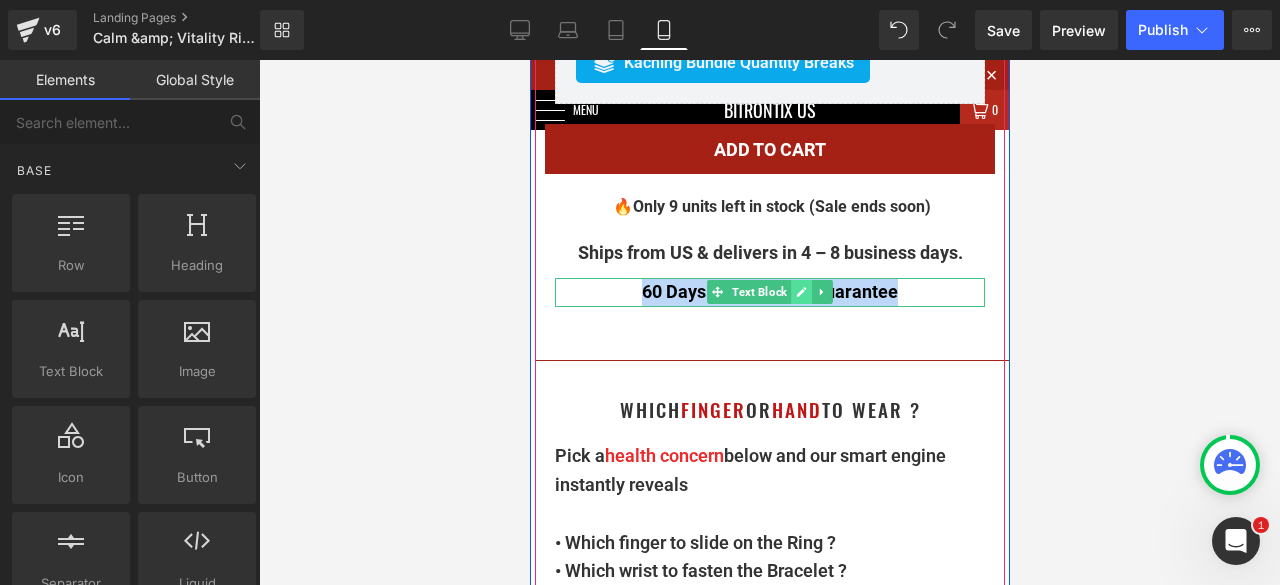 click 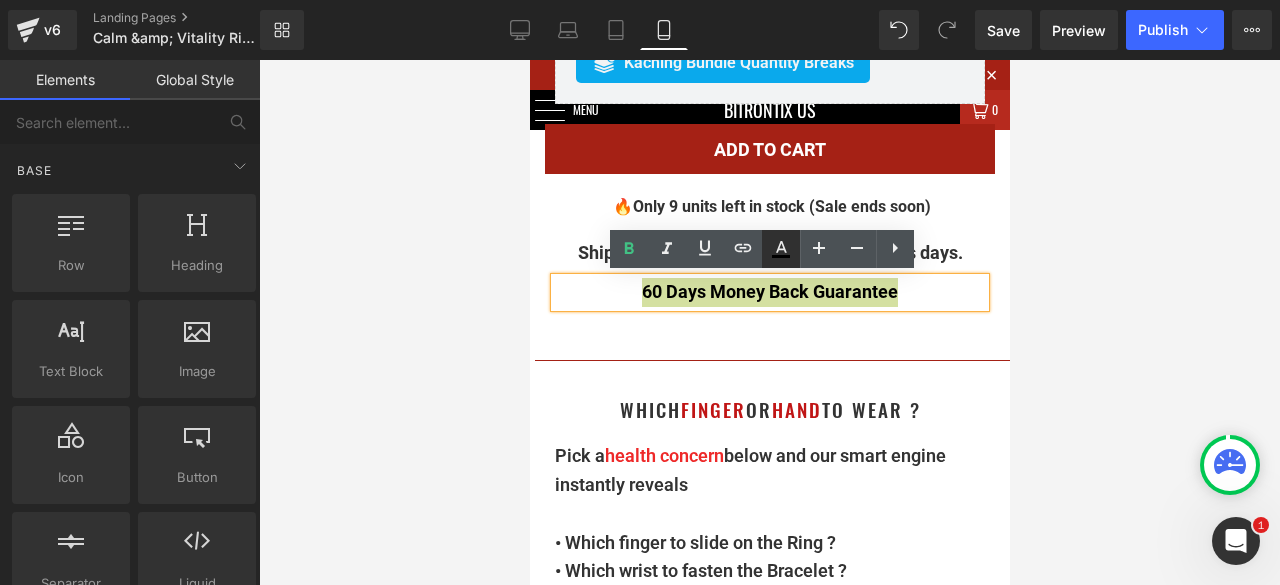 click 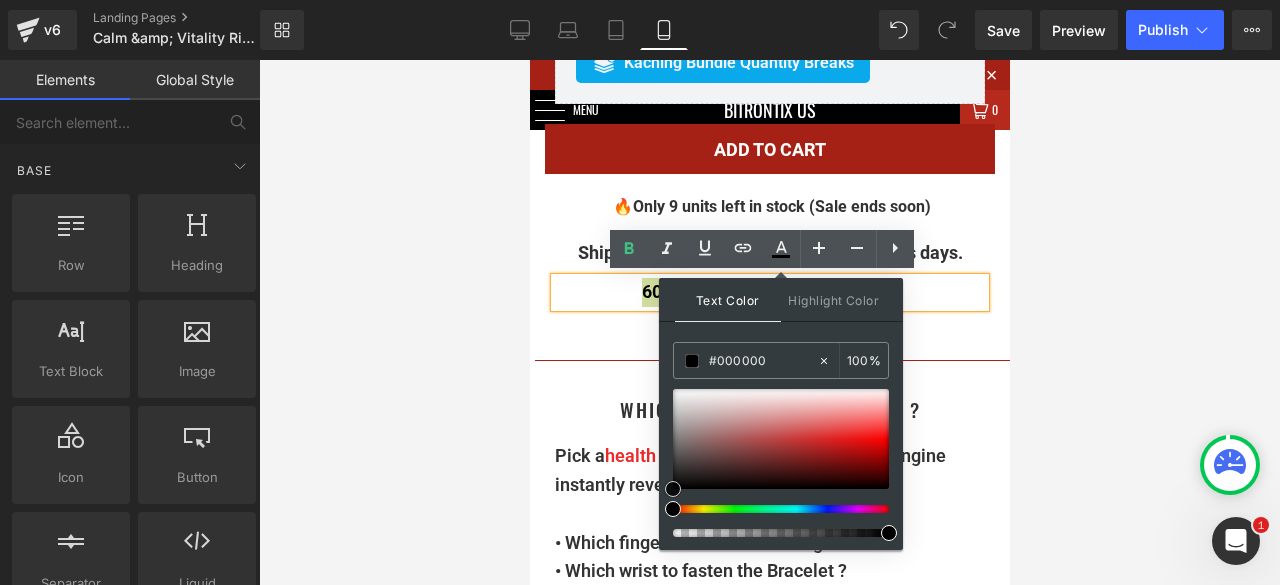 type 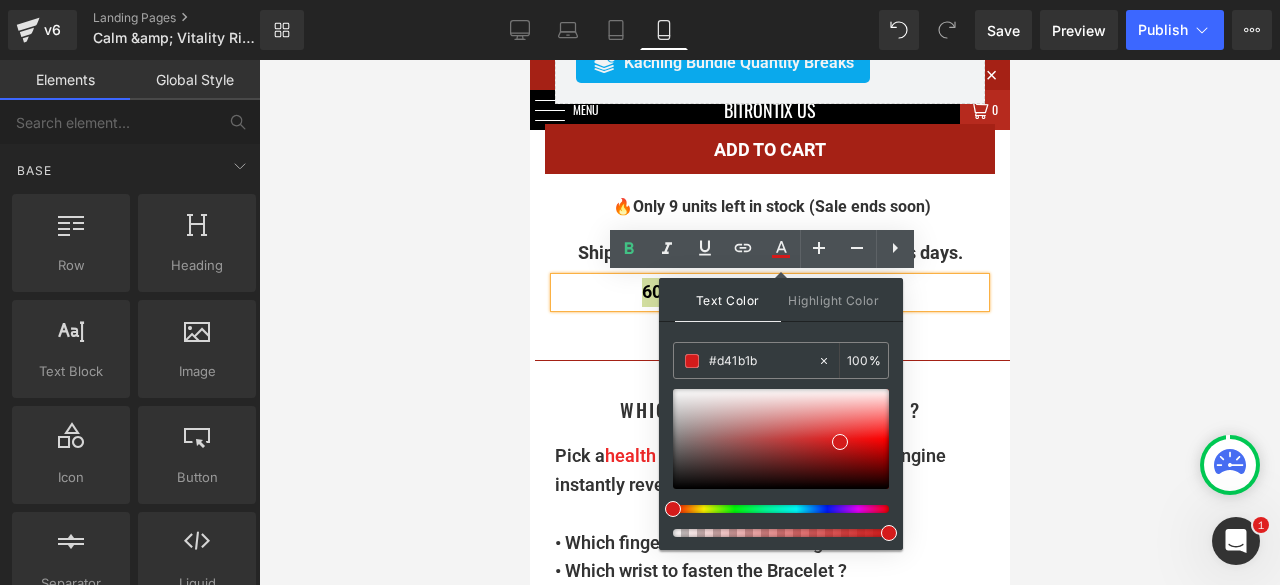 click at bounding box center [769, 322] 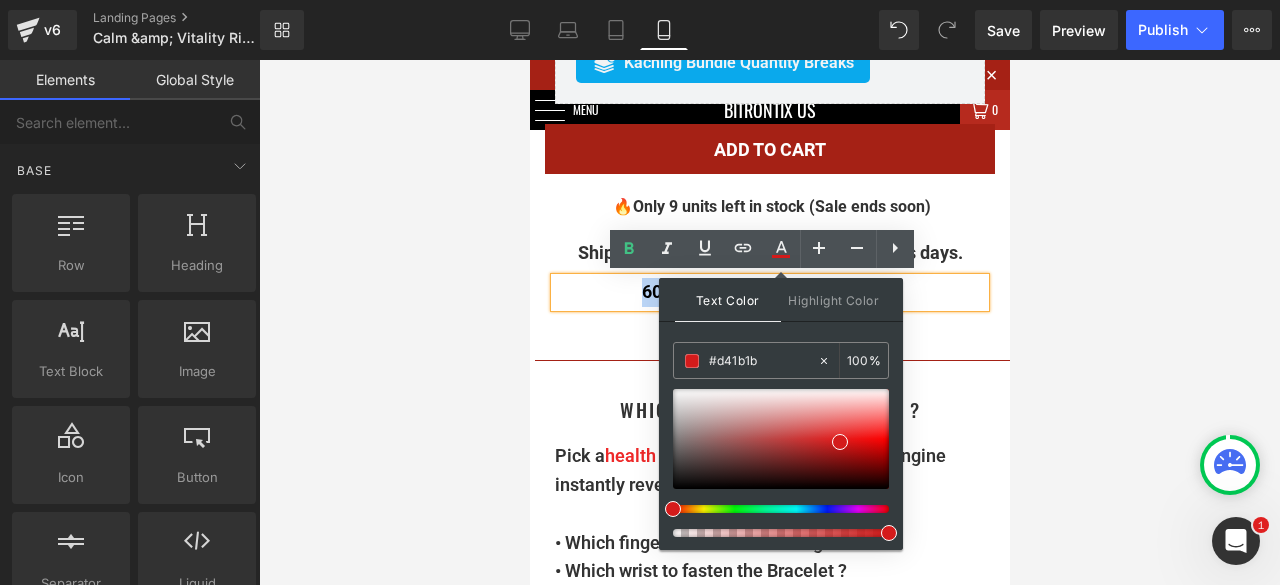 click on "60 Days Money Back Guarantee" at bounding box center [769, 292] 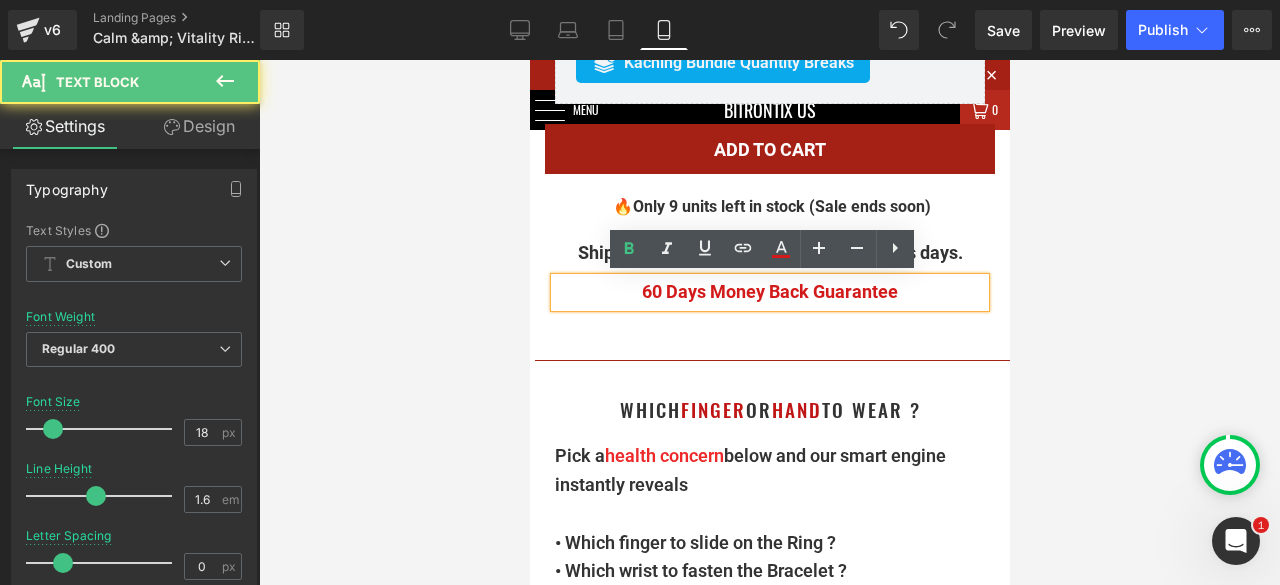 click on "Sale Off
(P) Image
Row" at bounding box center [769, 5232] 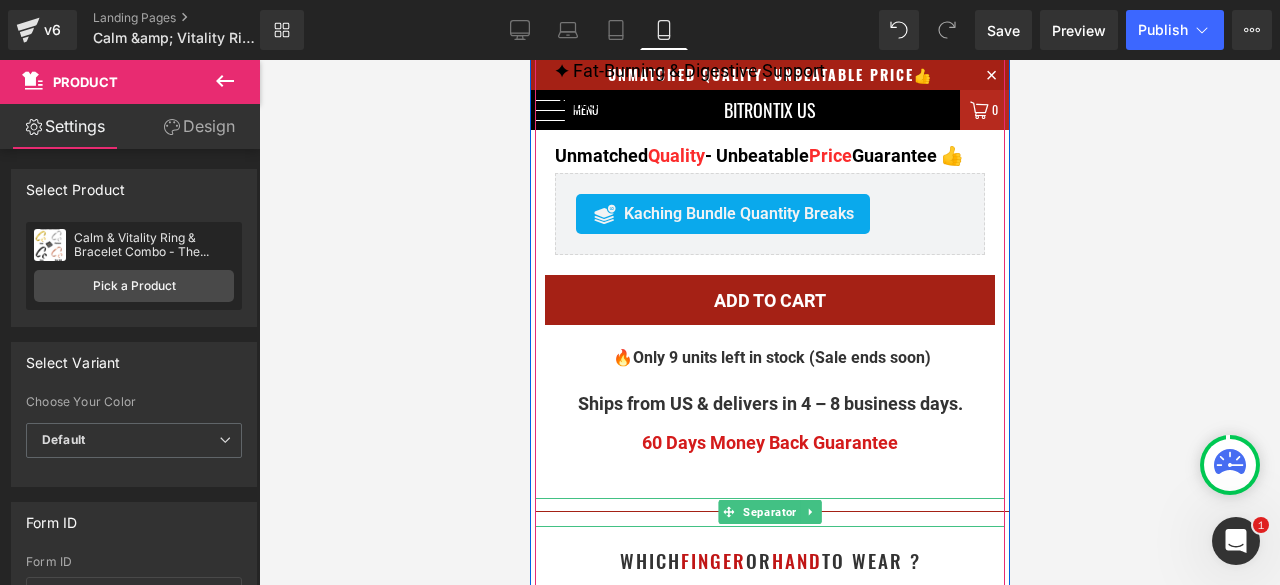 scroll, scrollTop: 1300, scrollLeft: 0, axis: vertical 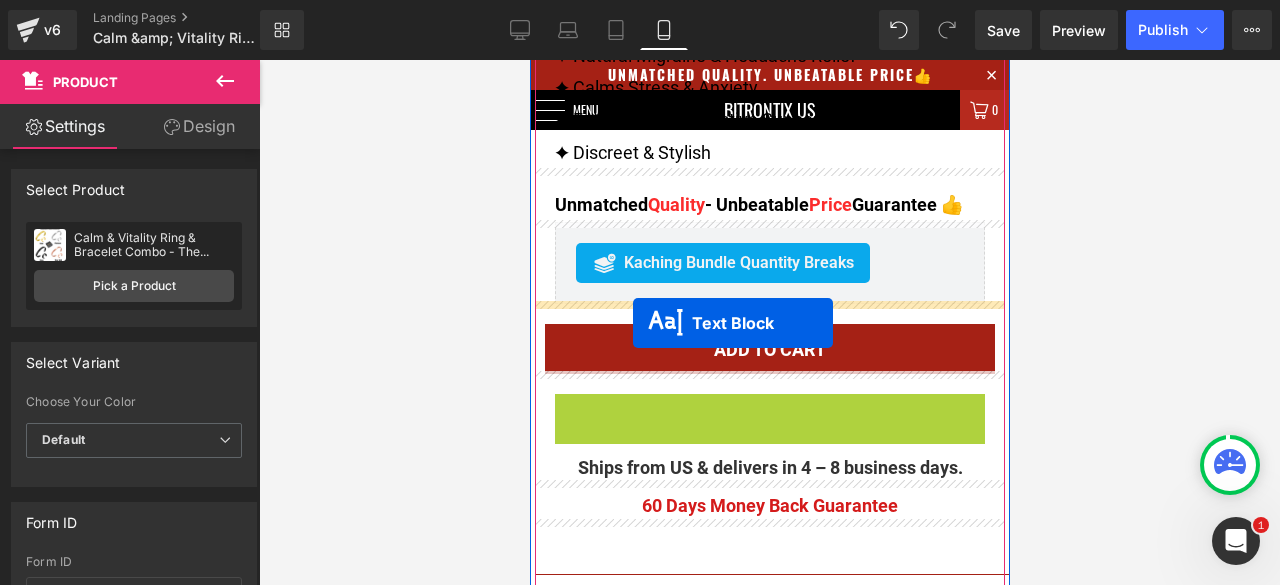 drag, startPoint x: 726, startPoint y: 403, endPoint x: 632, endPoint y: 323, distance: 123.4342 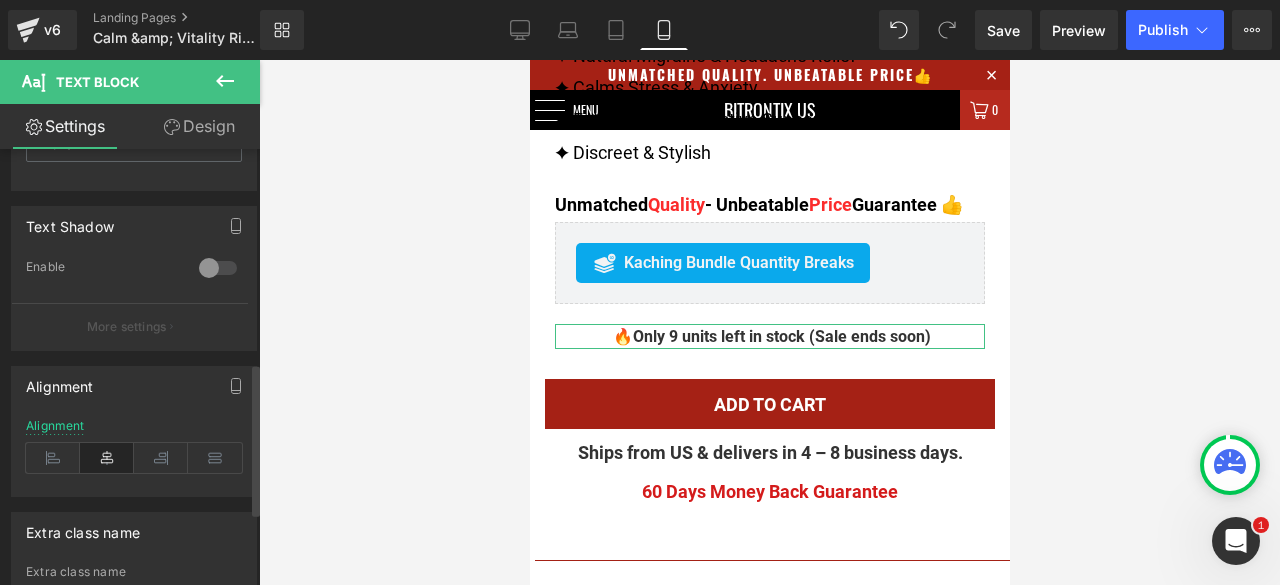 scroll, scrollTop: 700, scrollLeft: 0, axis: vertical 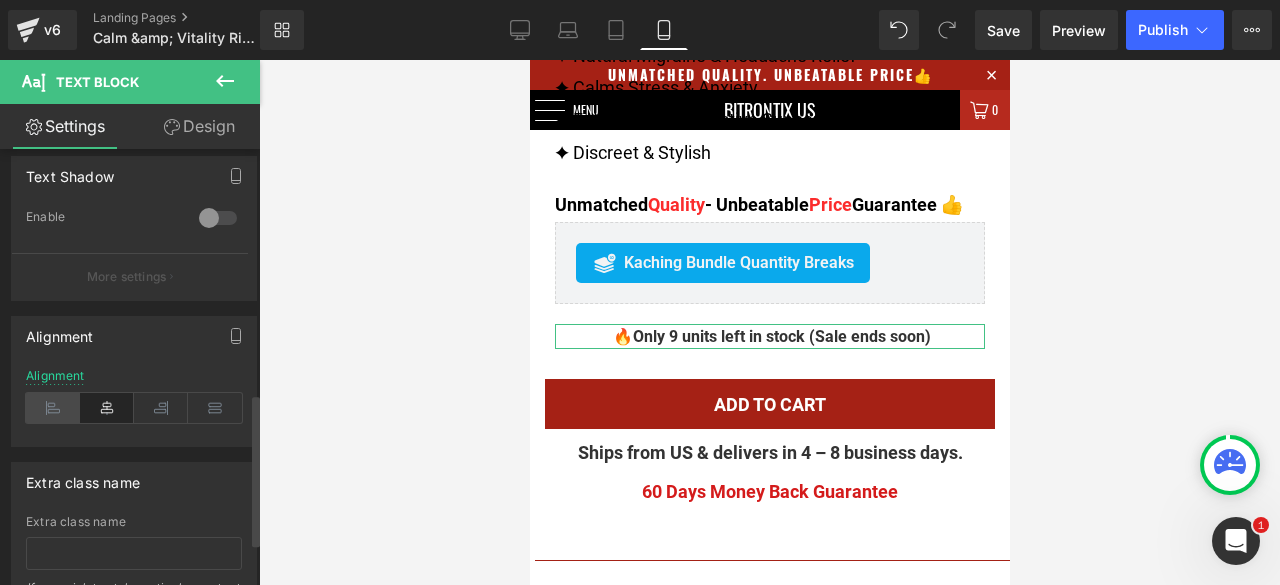 click at bounding box center [53, 408] 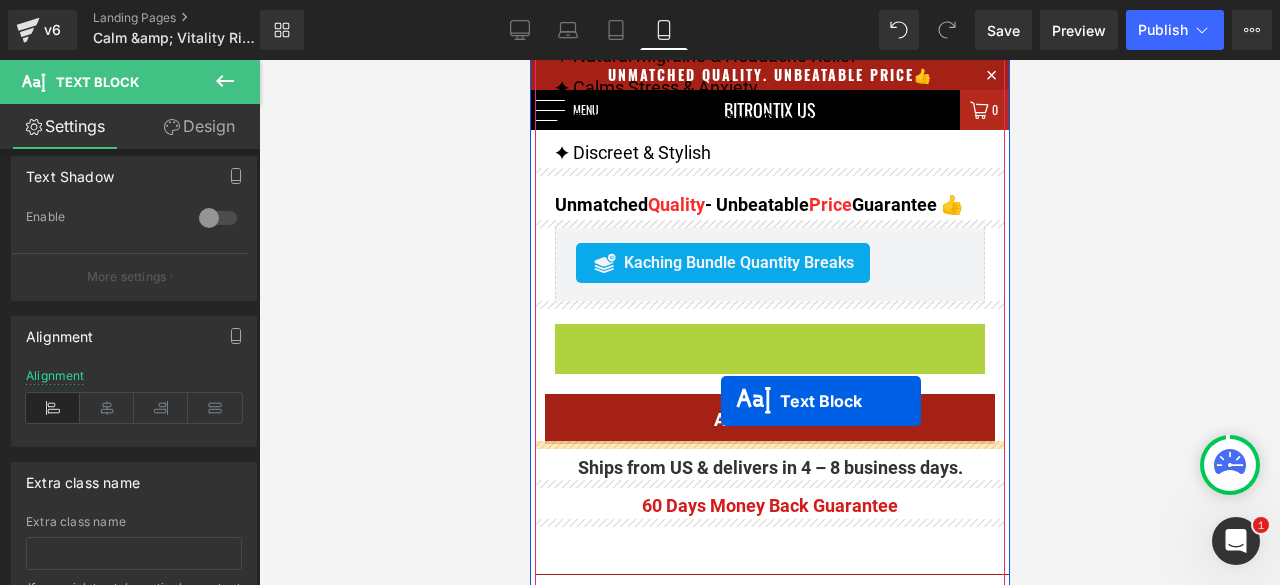 drag, startPoint x: 721, startPoint y: 333, endPoint x: 720, endPoint y: 401, distance: 68.007355 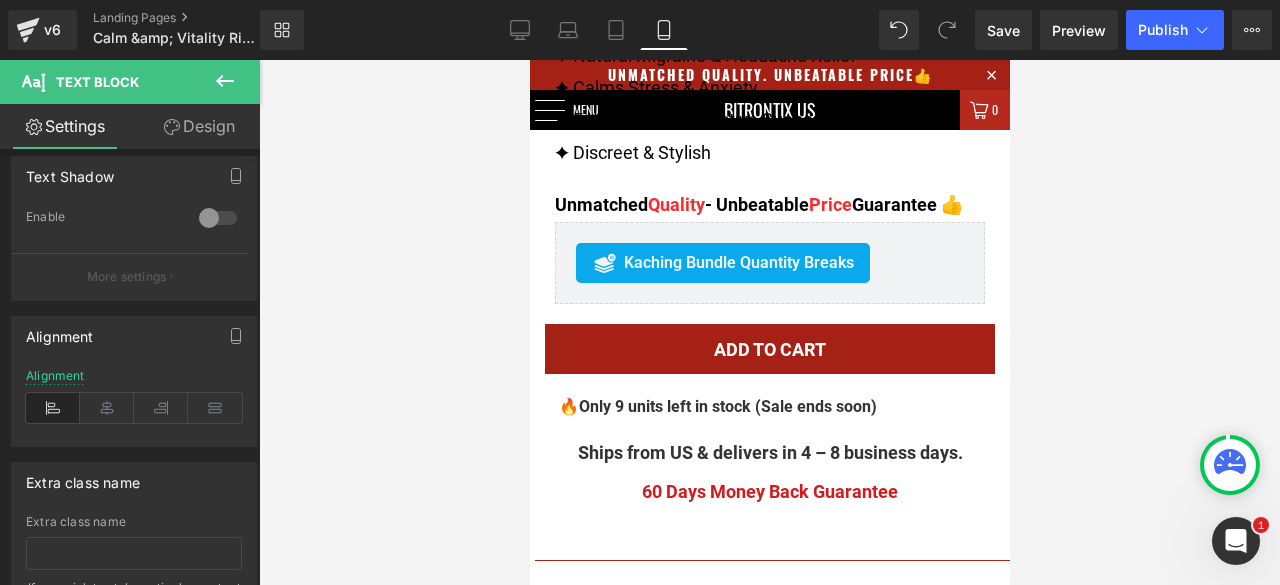 drag, startPoint x: 735, startPoint y: 397, endPoint x: 700, endPoint y: 329, distance: 76.47875 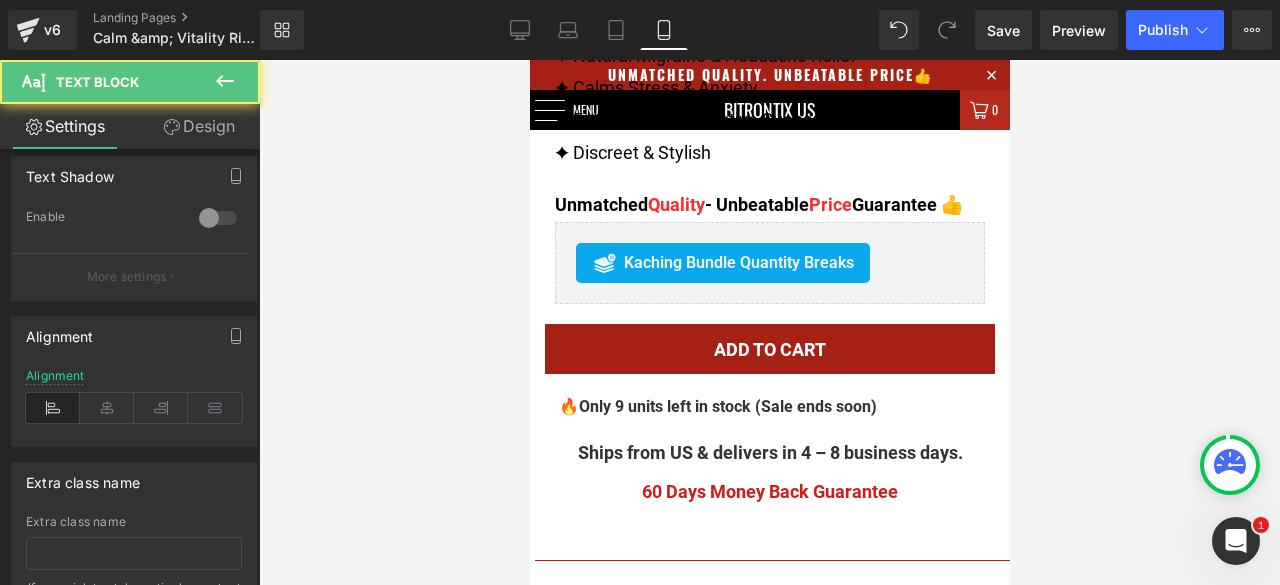 scroll, scrollTop: 1355, scrollLeft: 0, axis: vertical 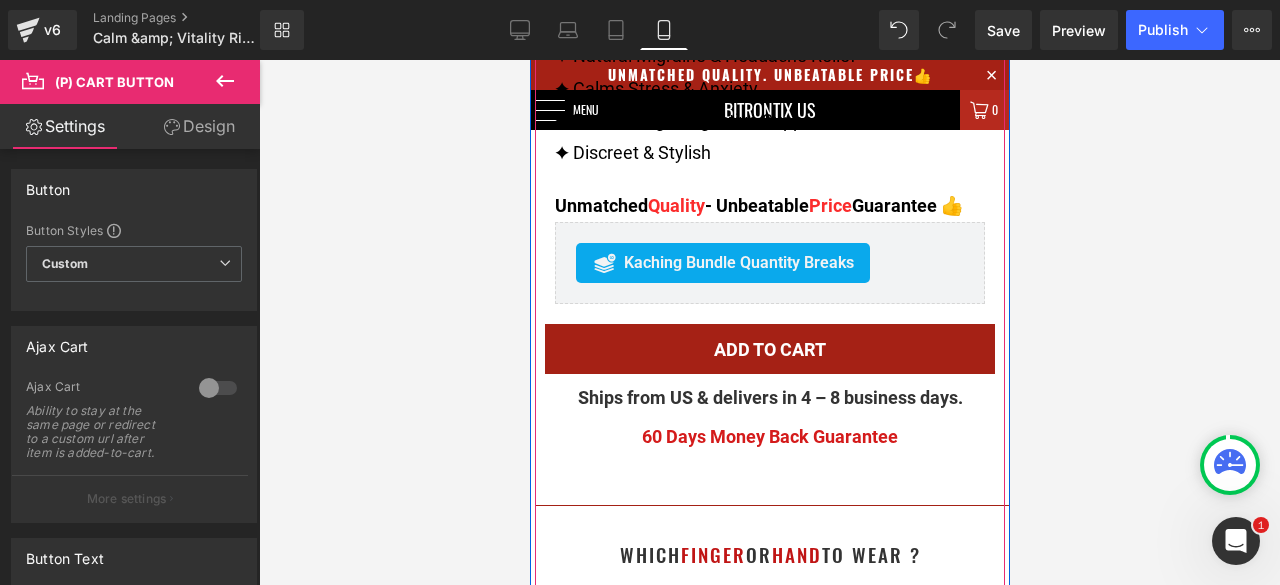 drag, startPoint x: 700, startPoint y: 329, endPoint x: 684, endPoint y: 318, distance: 19.416489 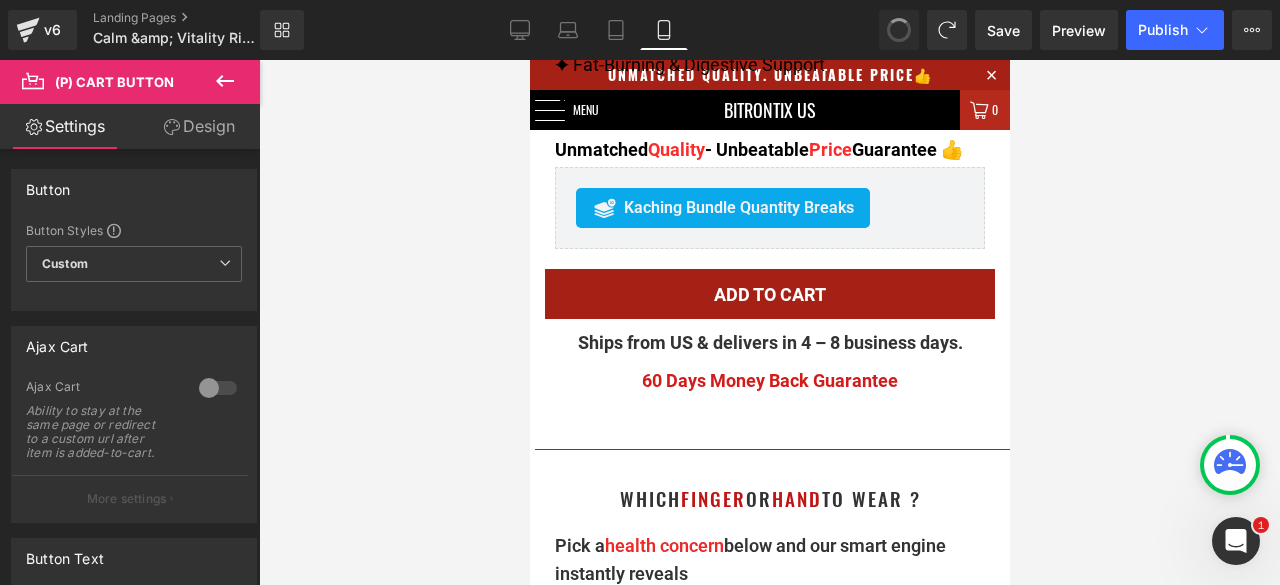 scroll, scrollTop: 1300, scrollLeft: 0, axis: vertical 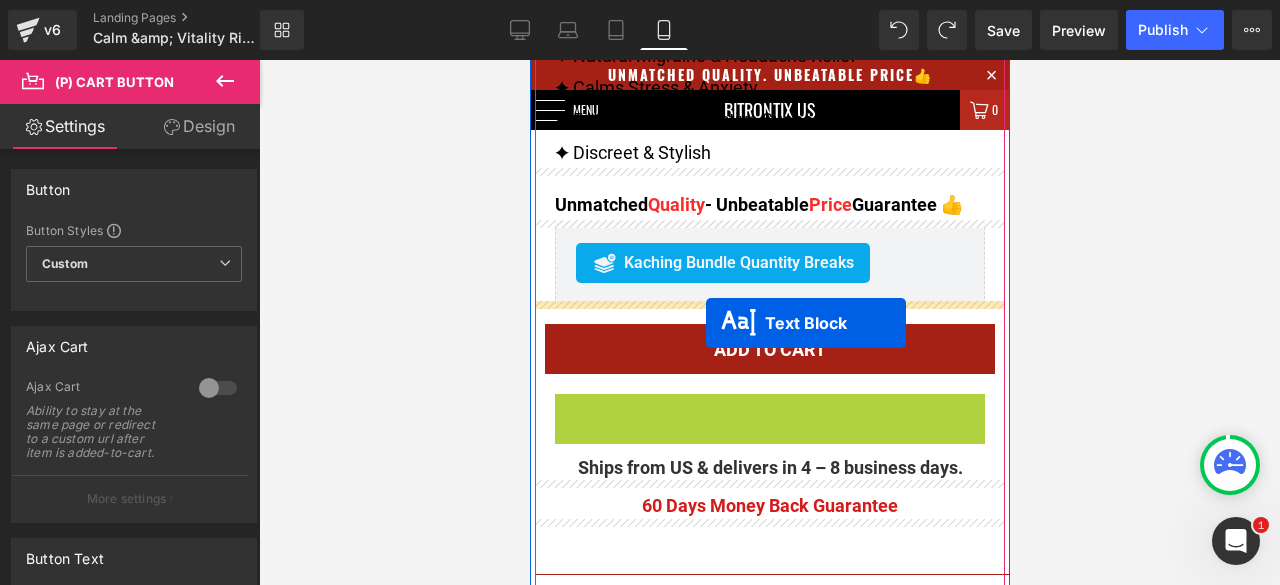 drag, startPoint x: 733, startPoint y: 407, endPoint x: 705, endPoint y: 323, distance: 88.54378 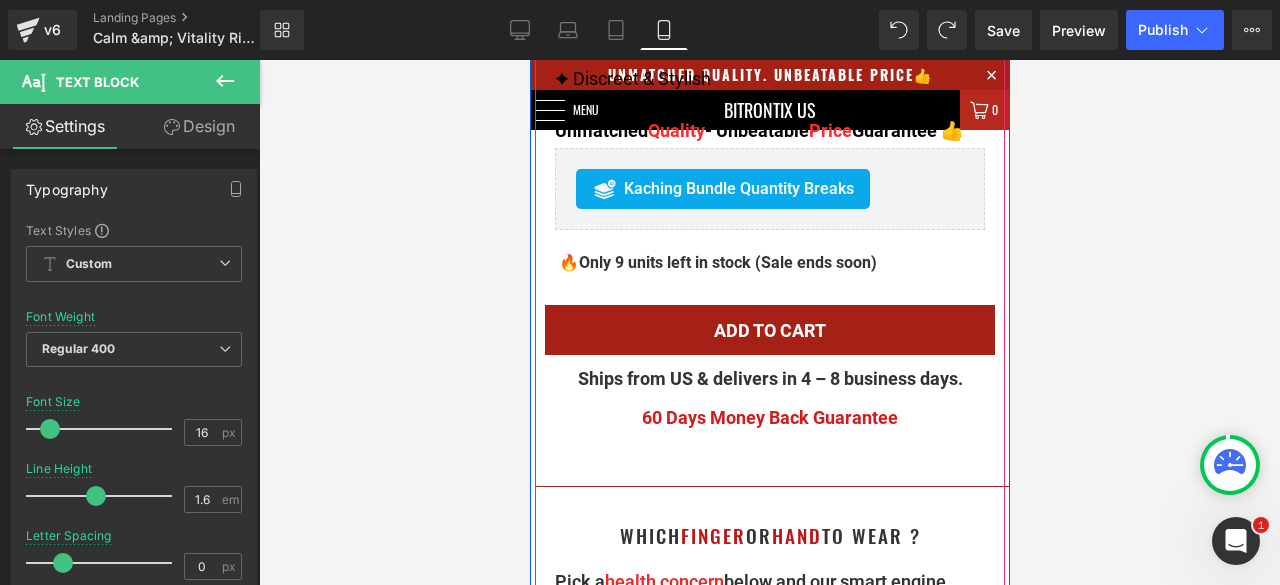 scroll, scrollTop: 1400, scrollLeft: 0, axis: vertical 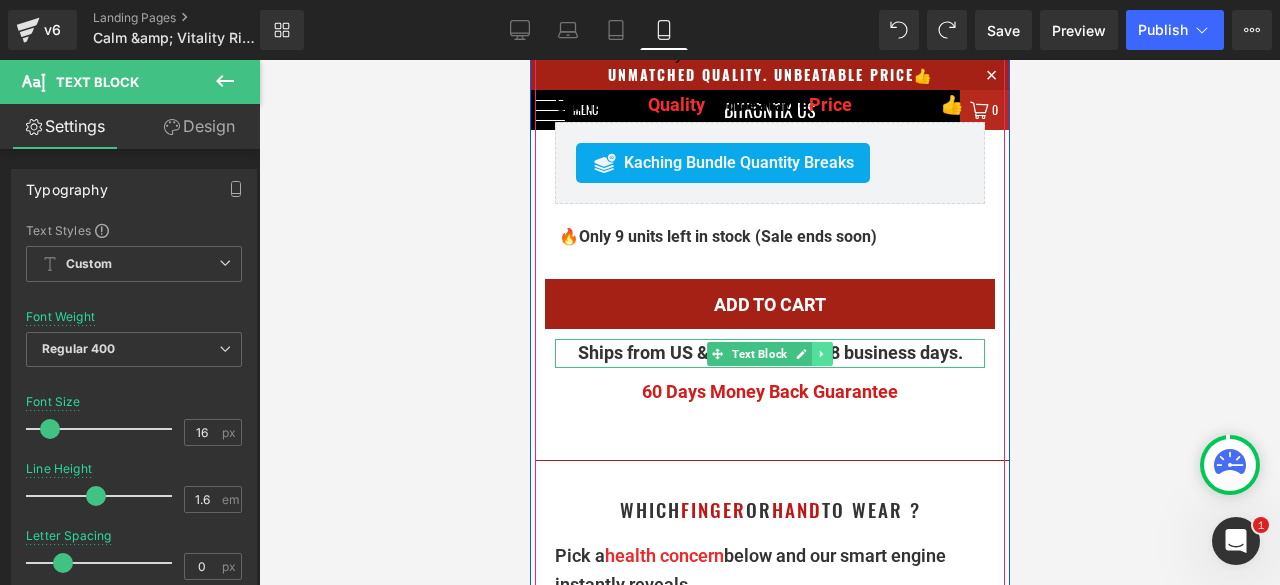 click 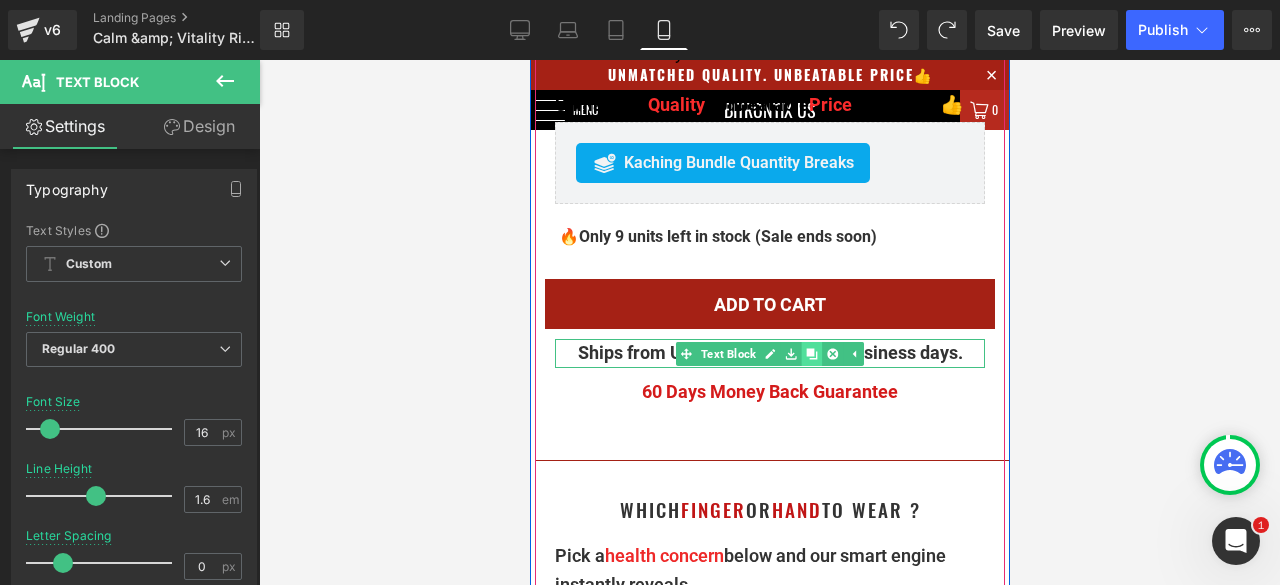 click 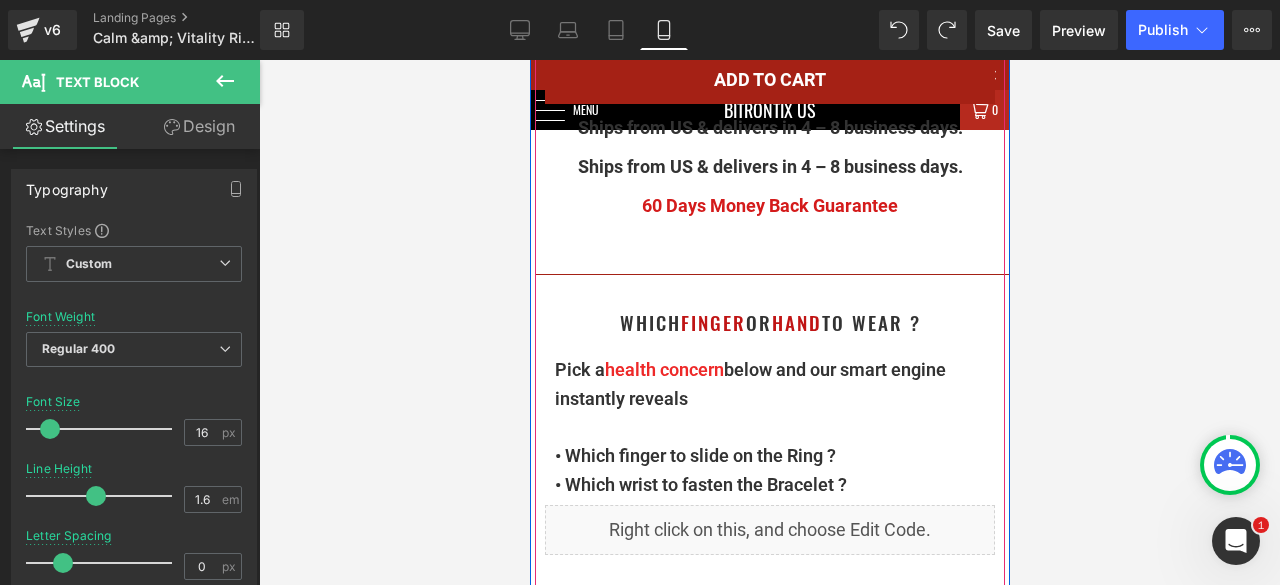 scroll, scrollTop: 1636, scrollLeft: 0, axis: vertical 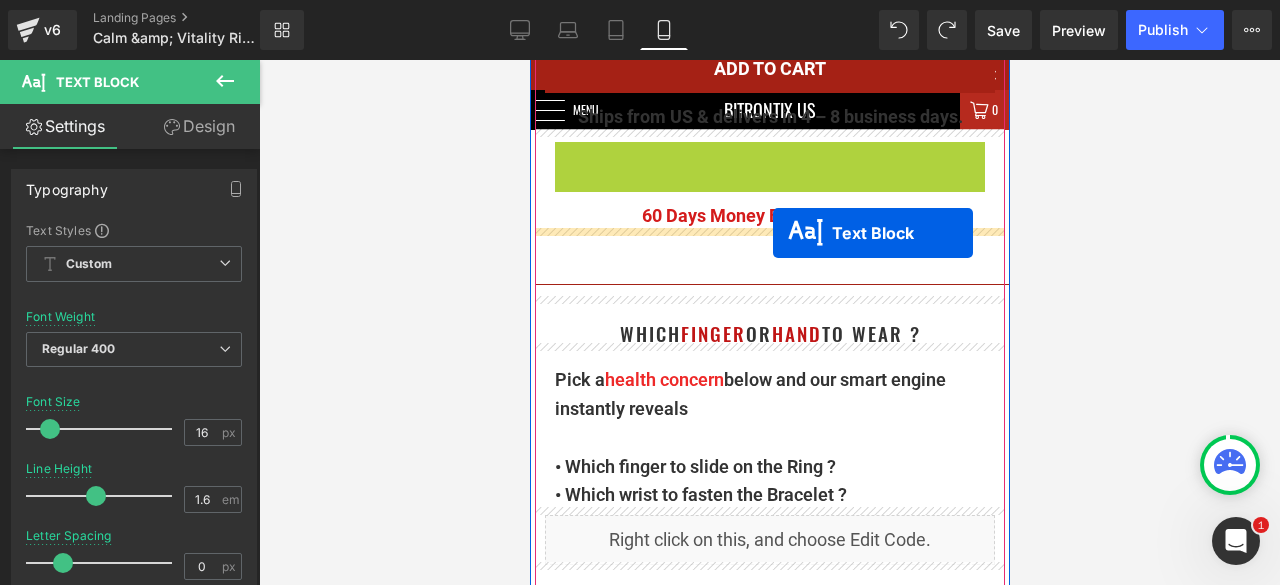 drag, startPoint x: 742, startPoint y: 155, endPoint x: 771, endPoint y: 233, distance: 83.21658 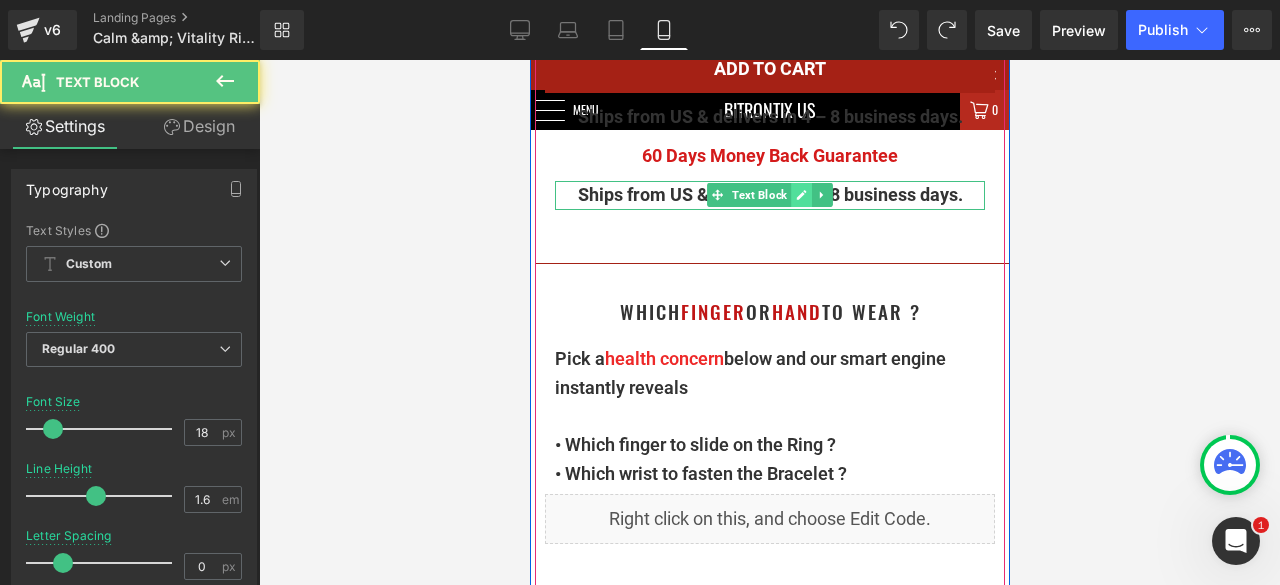 click 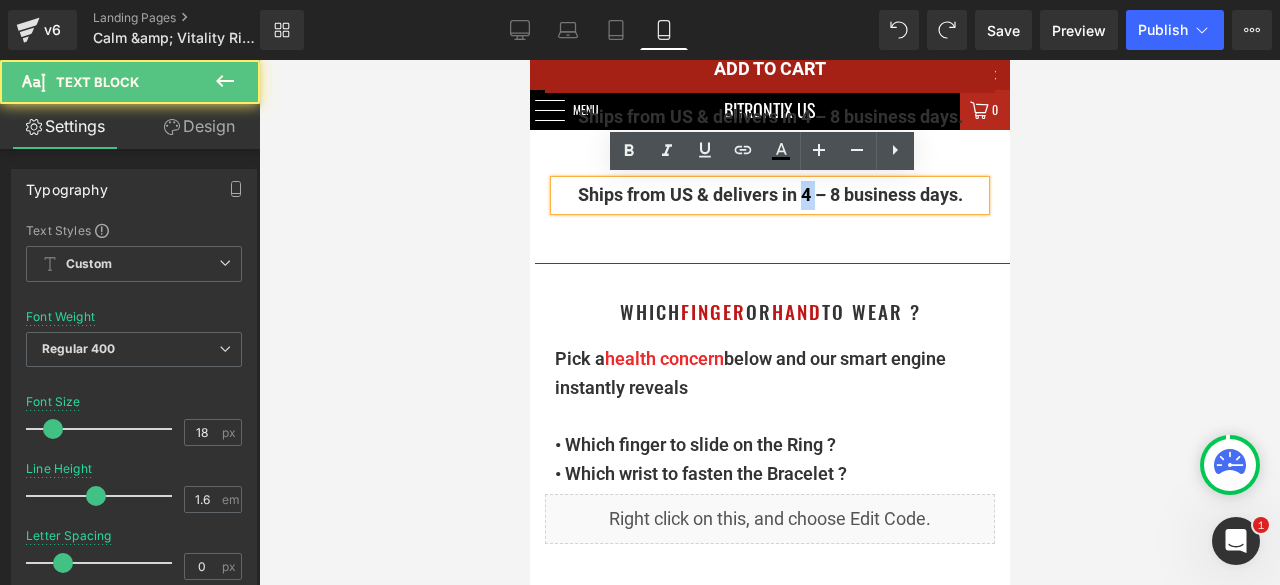 click on "Ships from US & delivers in 4 – 8 business days." at bounding box center [769, 194] 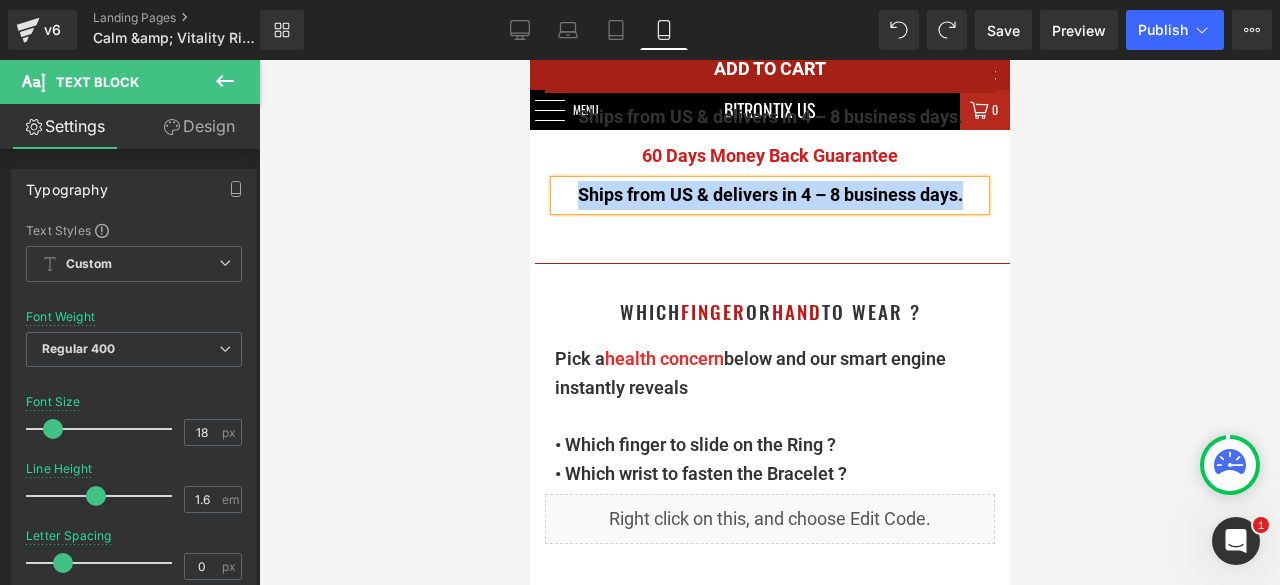type 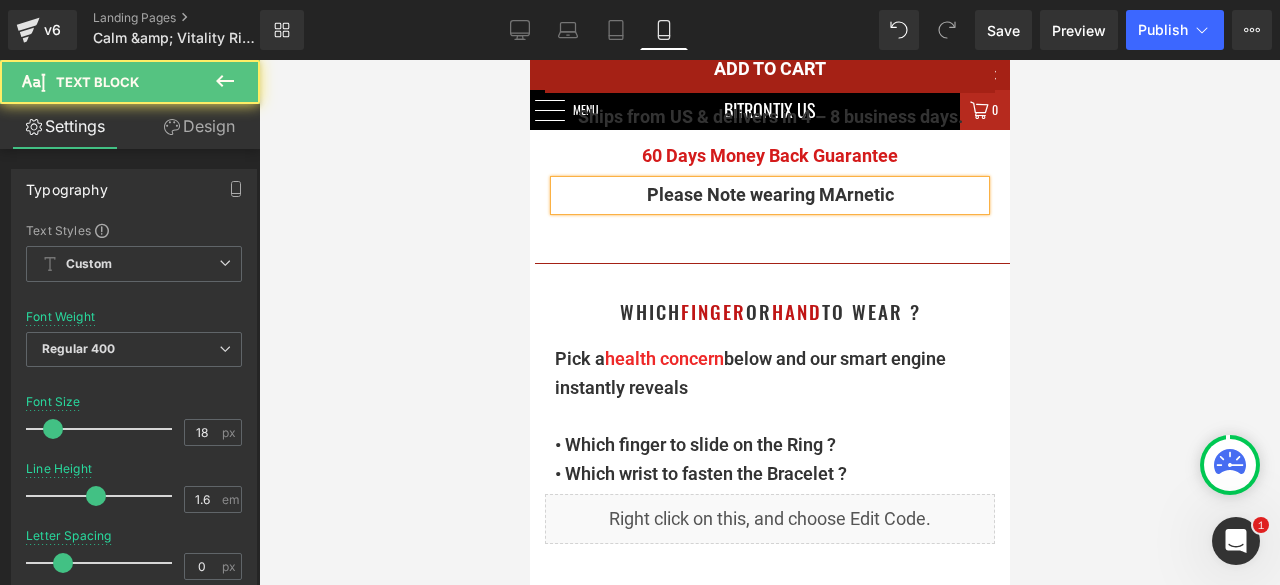 click on "Please Note wearing MArnetic" at bounding box center (769, 194) 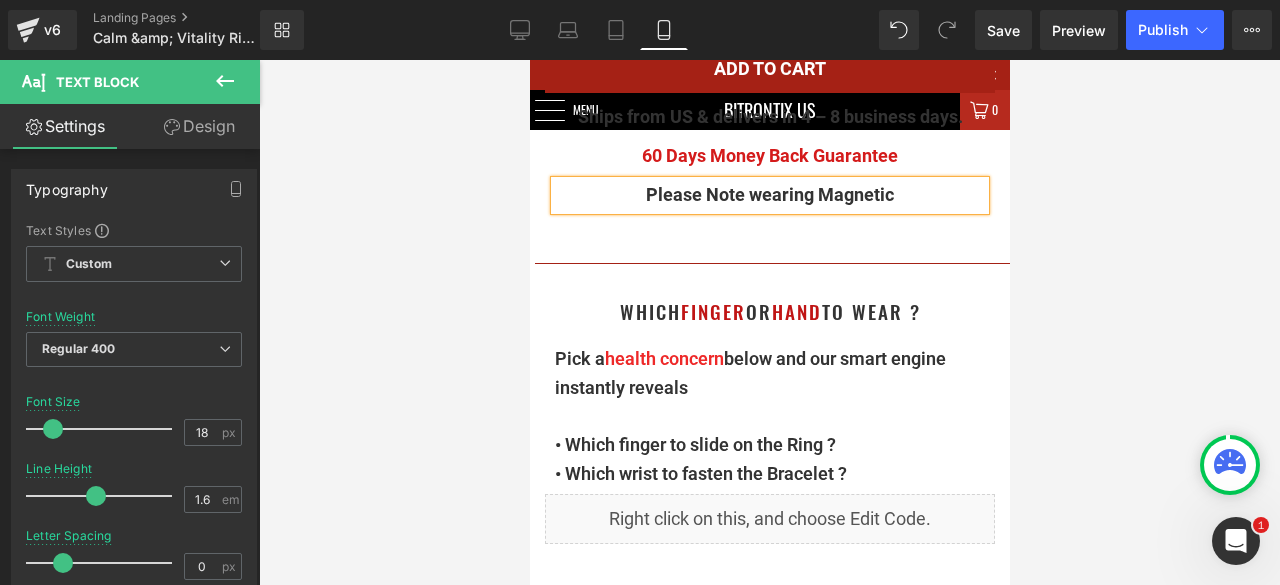 click on "Please Note wearing Magnetic" at bounding box center (769, 195) 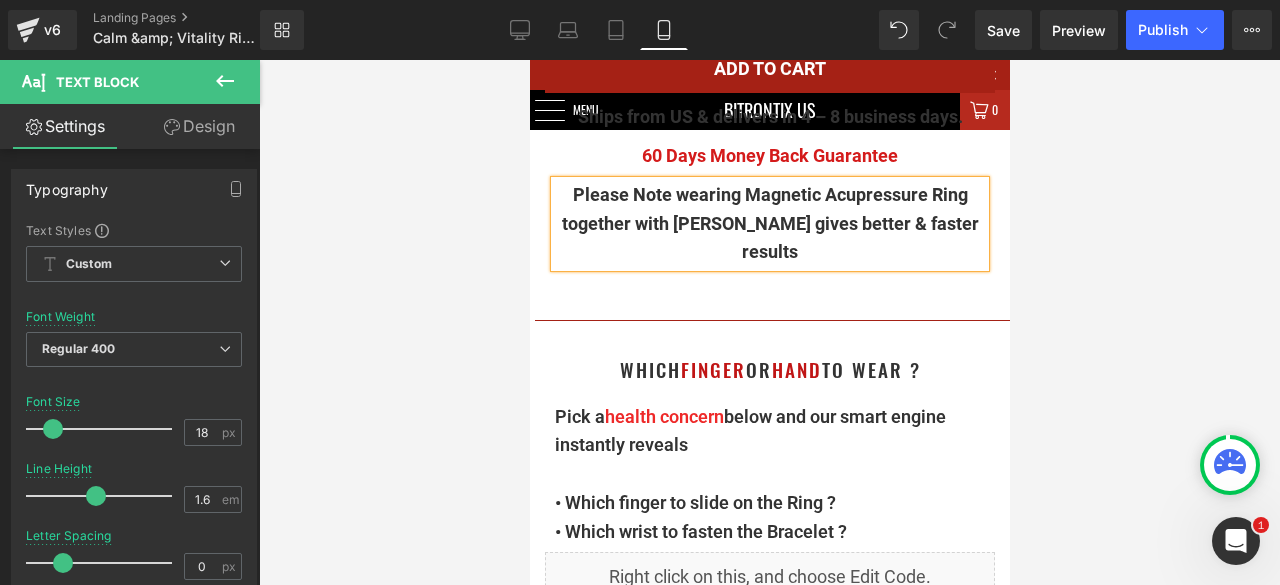 click at bounding box center [769, 322] 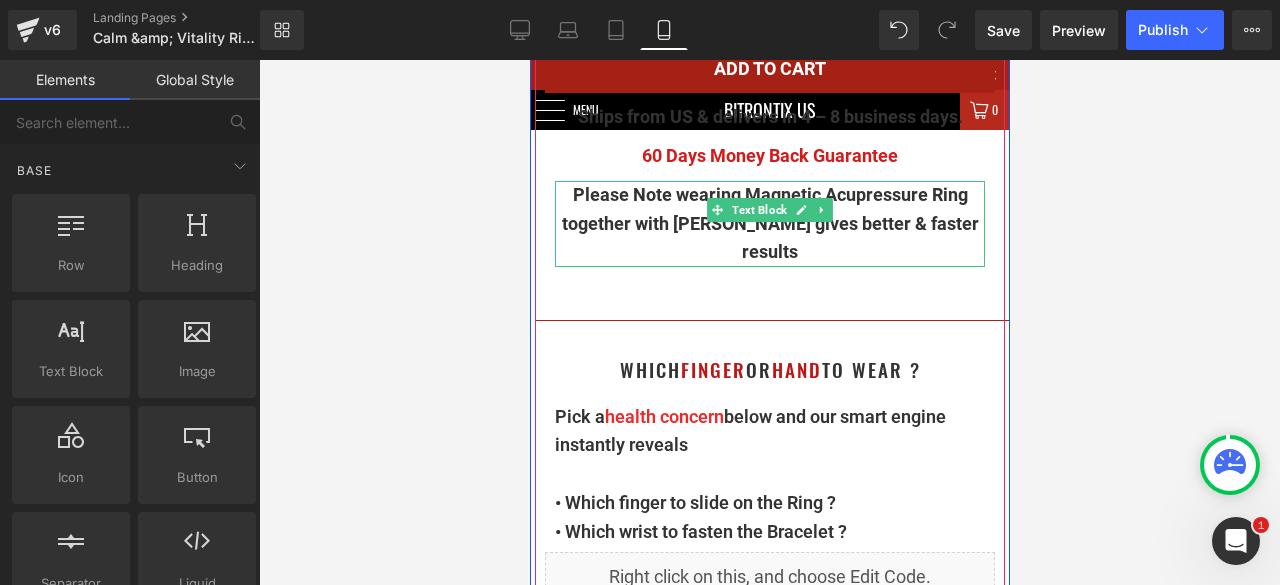 click on "Please Note wearing Magnetic Acupressure Ring together with Bracelet gives better & faster results" at bounding box center [769, 223] 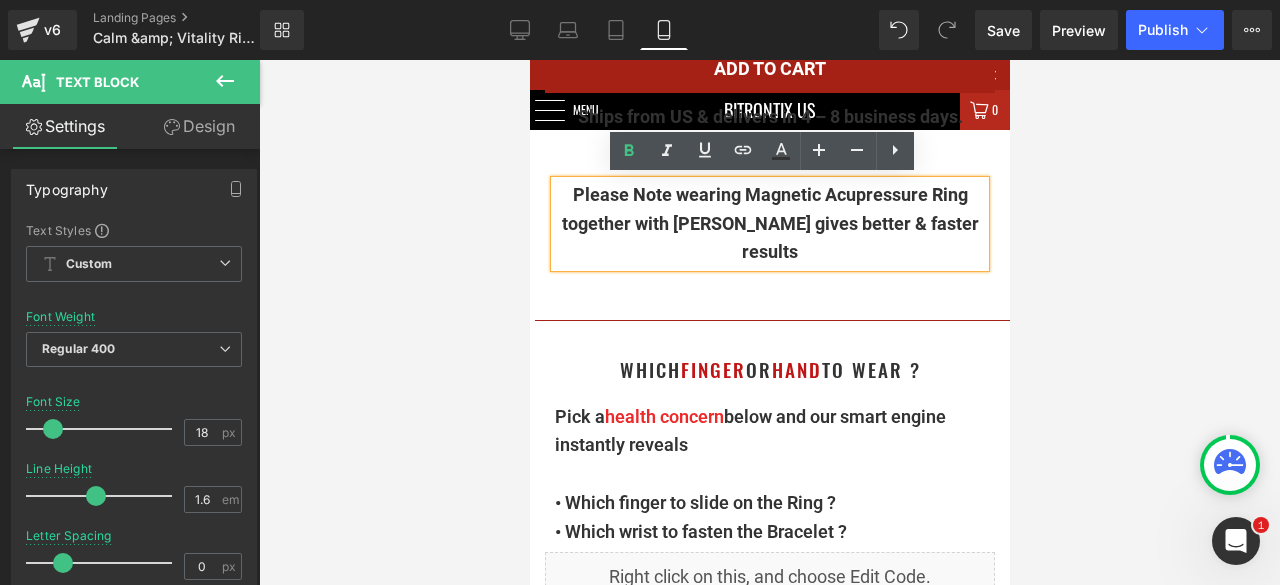 drag, startPoint x: 969, startPoint y: 219, endPoint x: 540, endPoint y: 187, distance: 430.1918 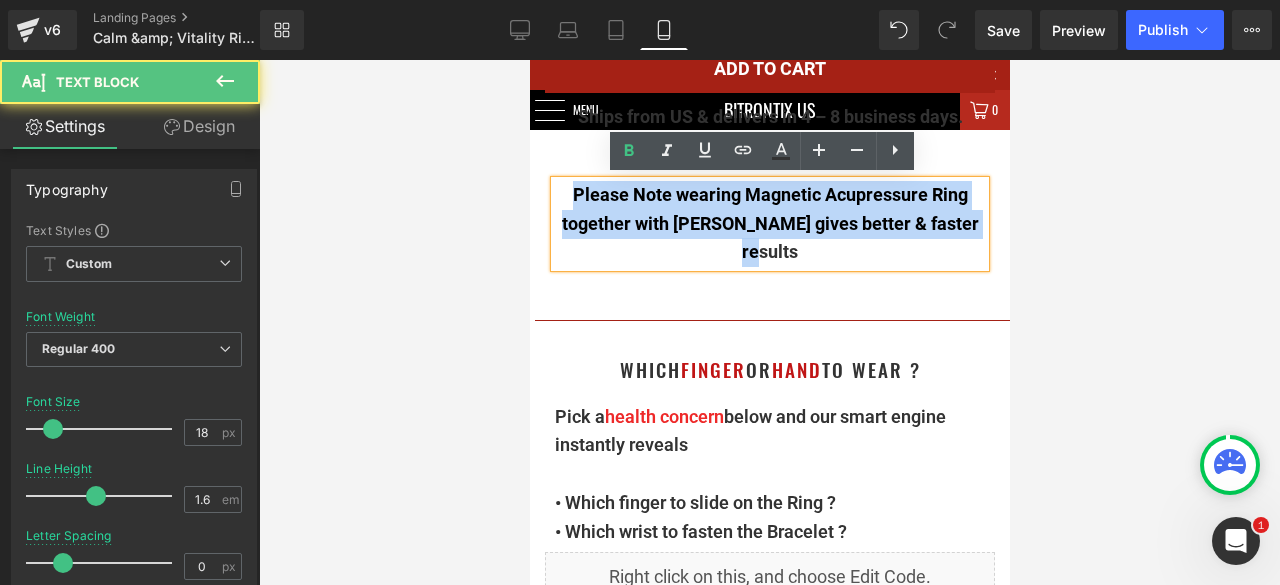 drag, startPoint x: 568, startPoint y: 195, endPoint x: 1007, endPoint y: 218, distance: 439.60208 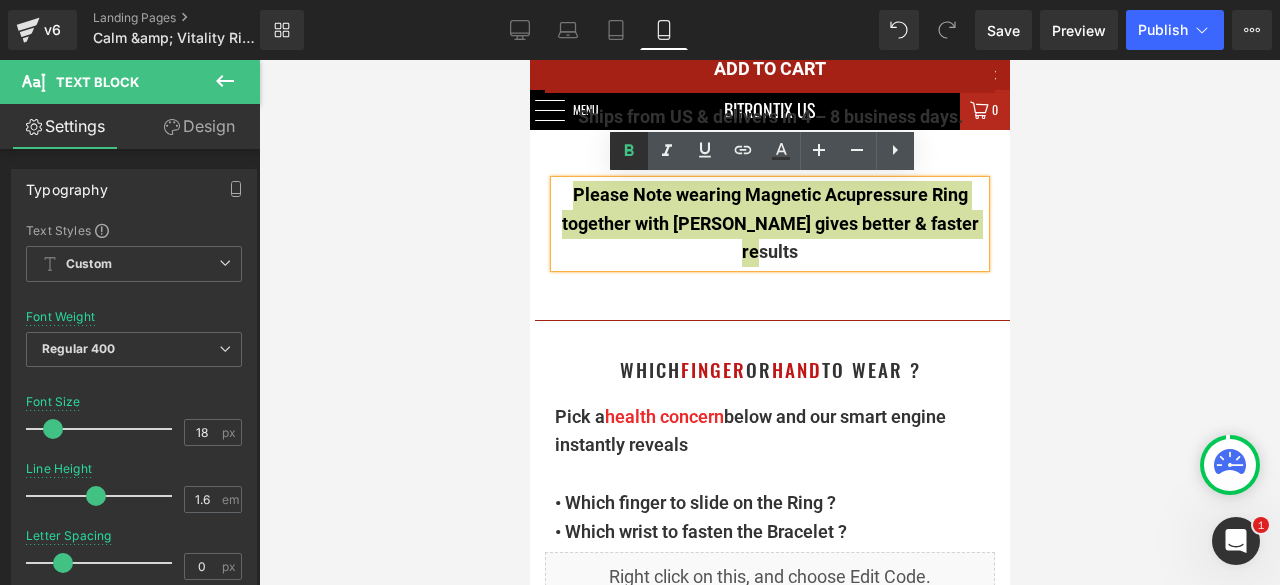 click 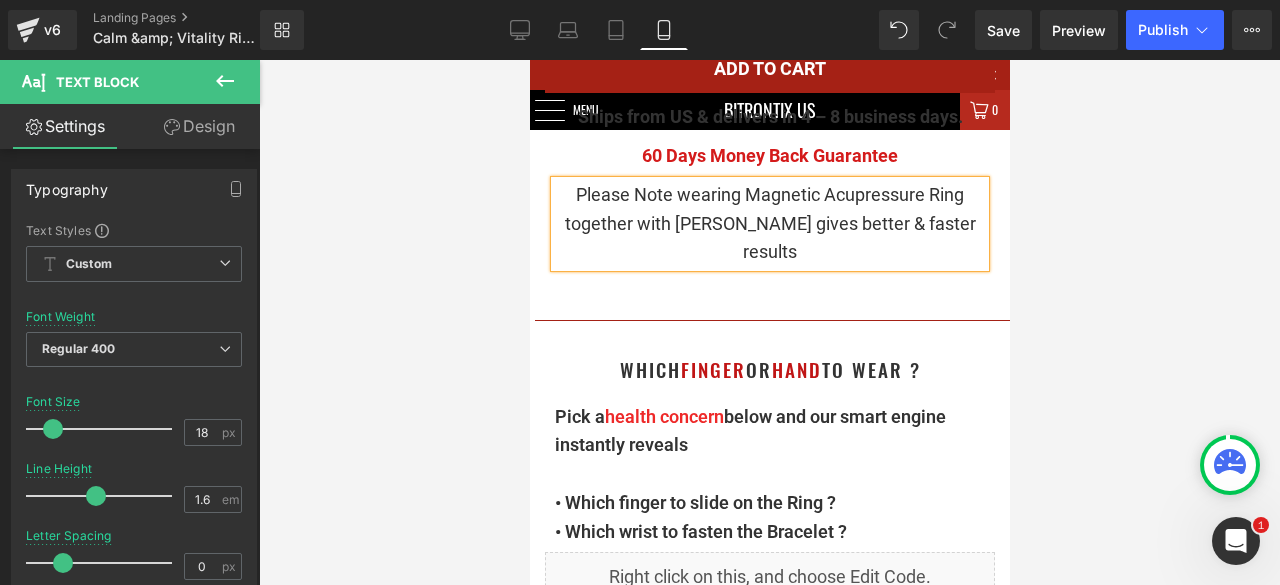 click at bounding box center (769, 322) 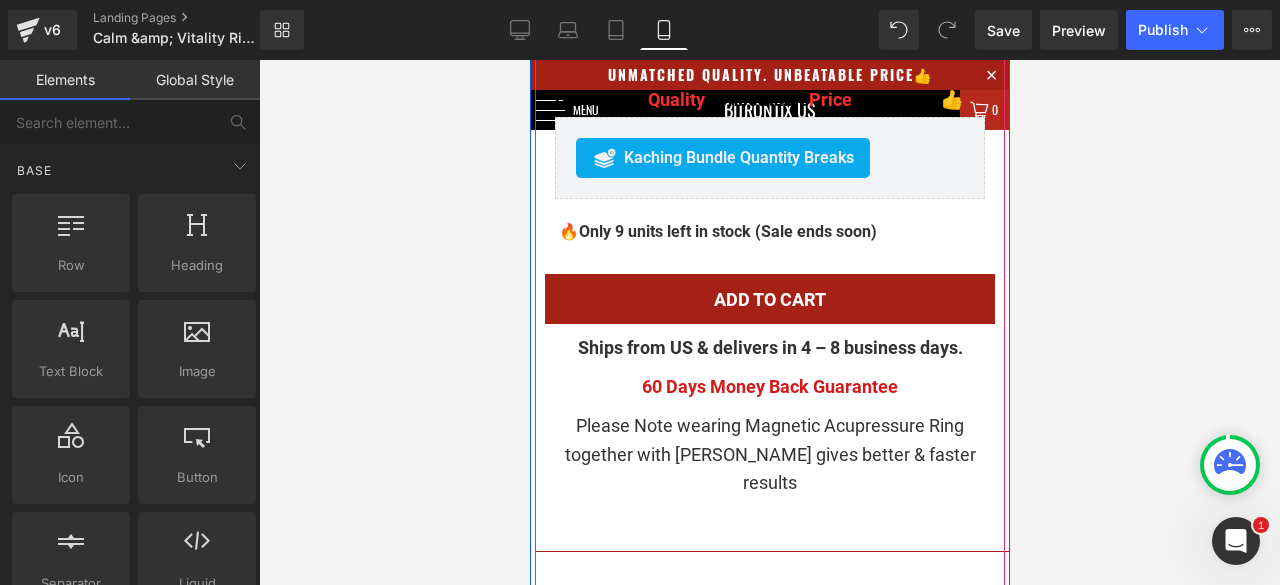 scroll, scrollTop: 1436, scrollLeft: 0, axis: vertical 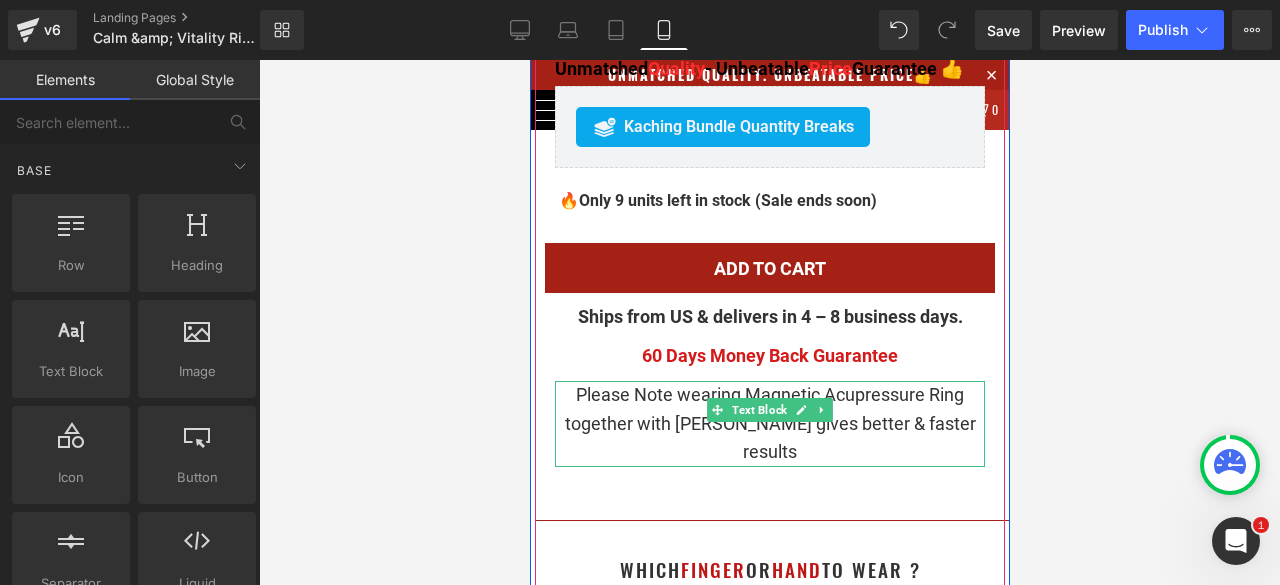 click on "Please Note wearing Magnetic Acupressure Ring together with Bracelet gives better & faster results" at bounding box center (769, 424) 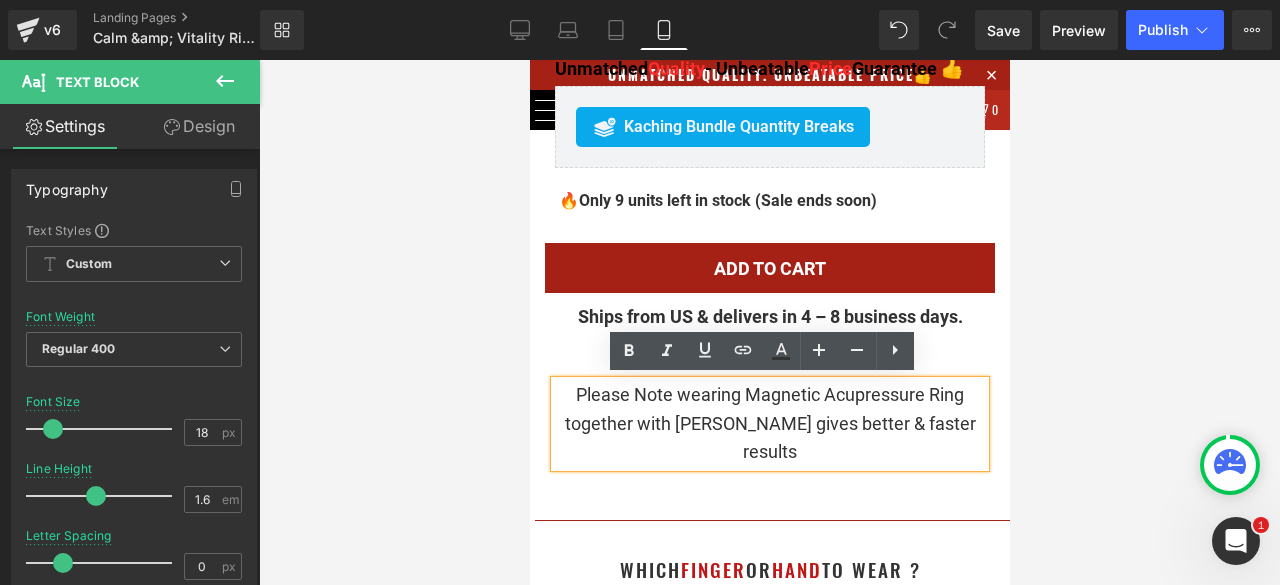 type 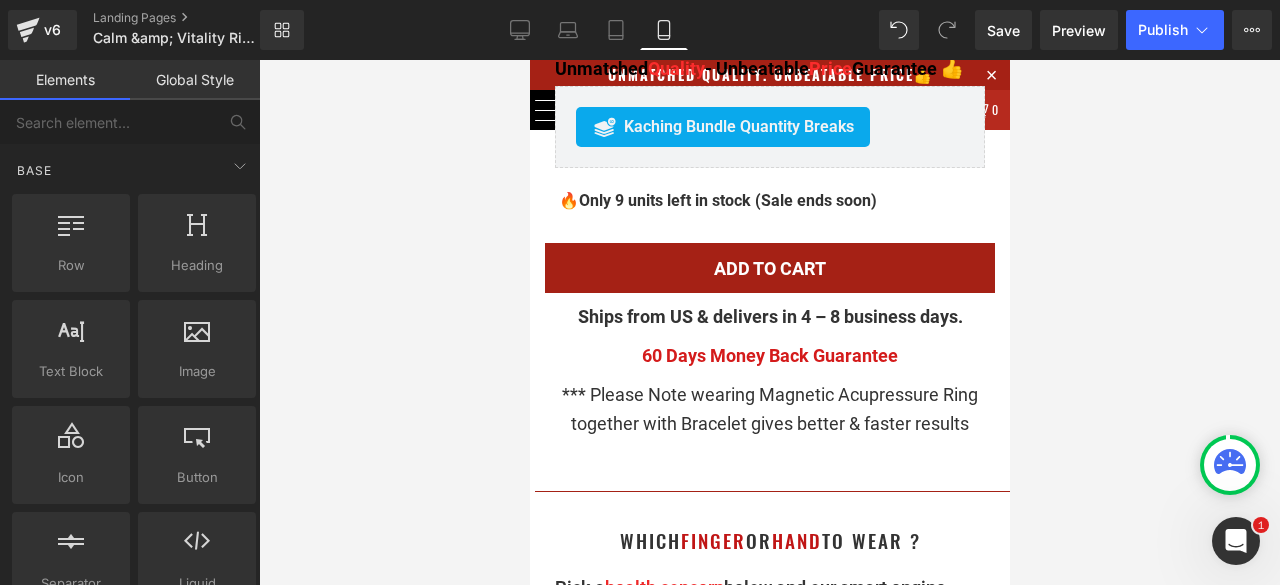 click at bounding box center (769, 322) 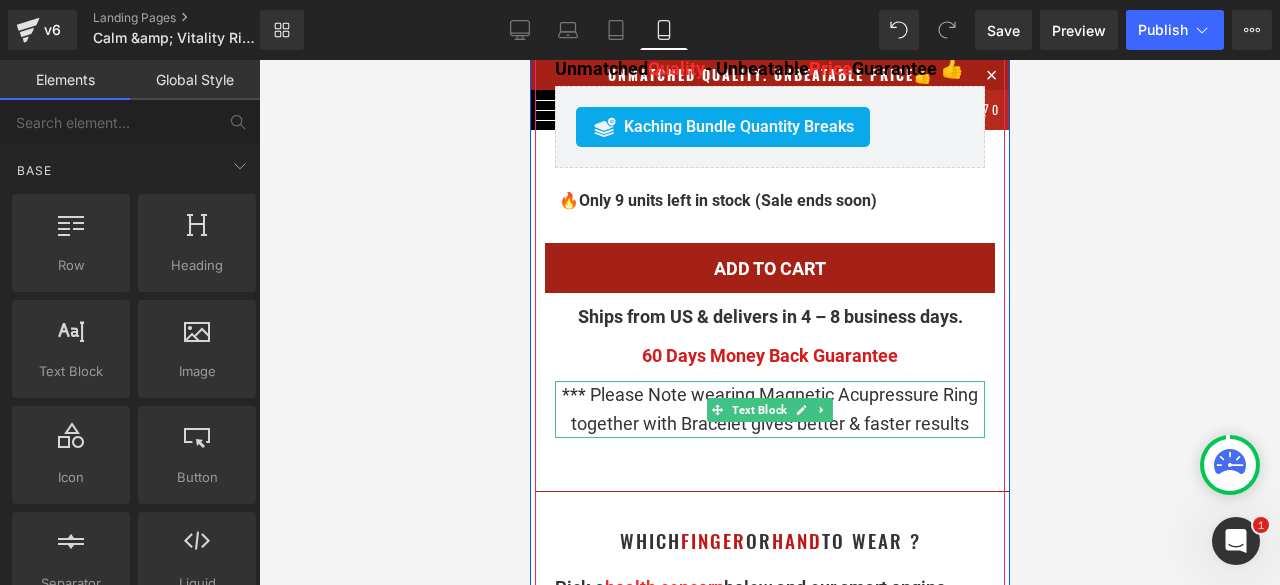 click on "*** Please Note wearing Magnetic Acupressure Ring together with Bracelet gives better & faster results" at bounding box center [769, 410] 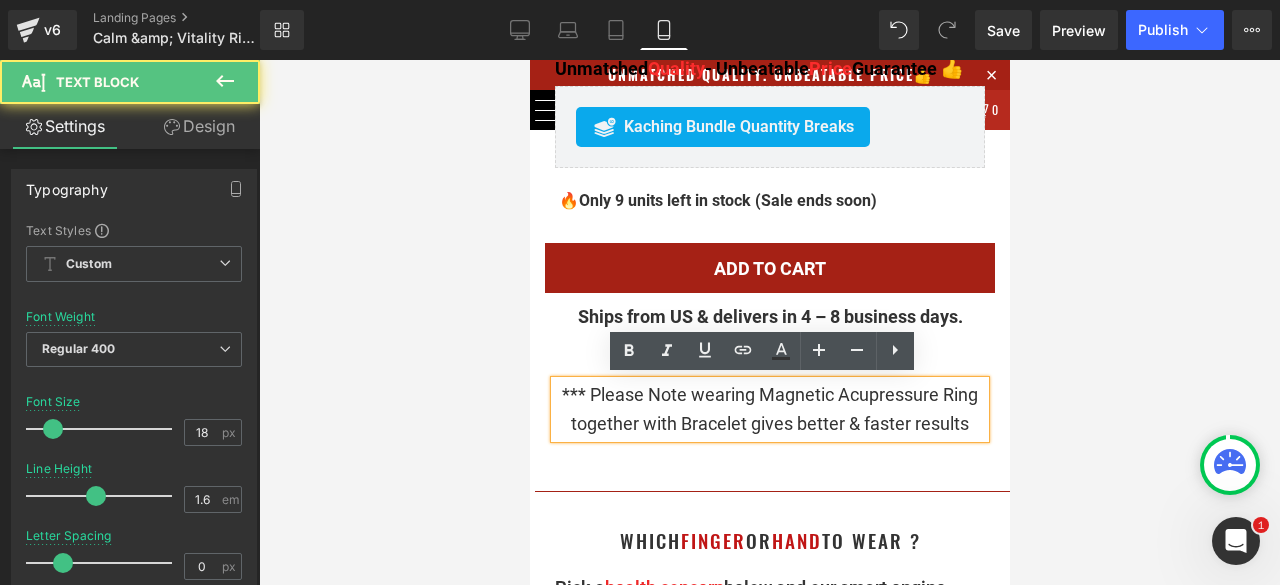 click on "*** Please Note wearing Magnetic Acupressure Ring together with Bracelet gives better & faster results" at bounding box center (769, 410) 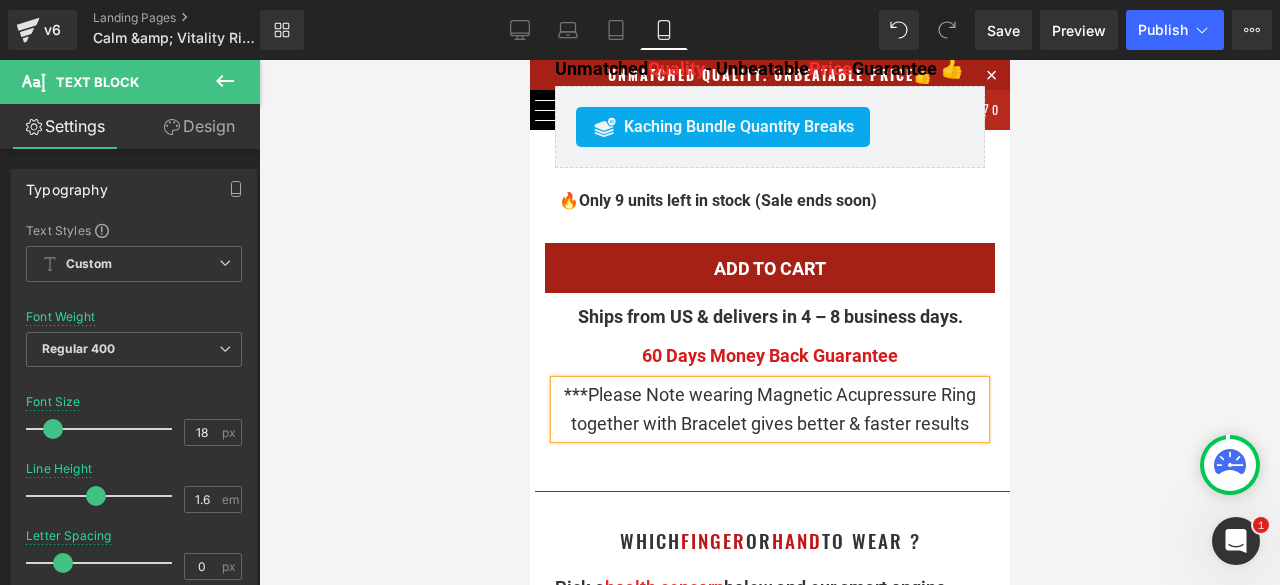 click at bounding box center [769, 322] 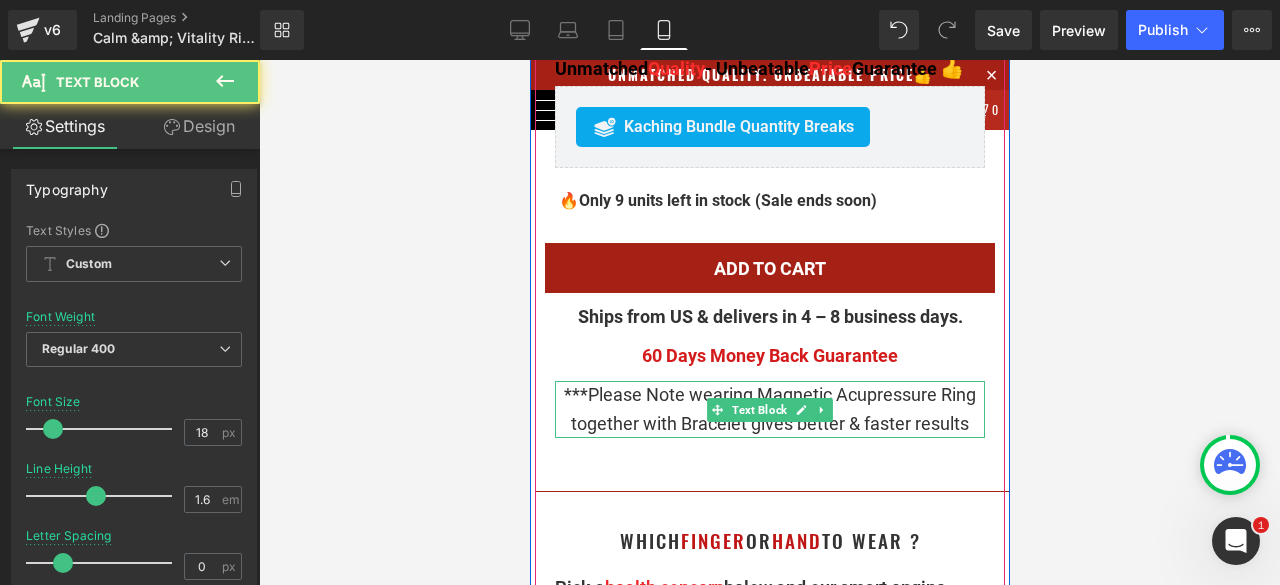 click on "***Please Note wearing Magnetic Acupressure Ring together with Bracelet gives better & faster results" at bounding box center (769, 410) 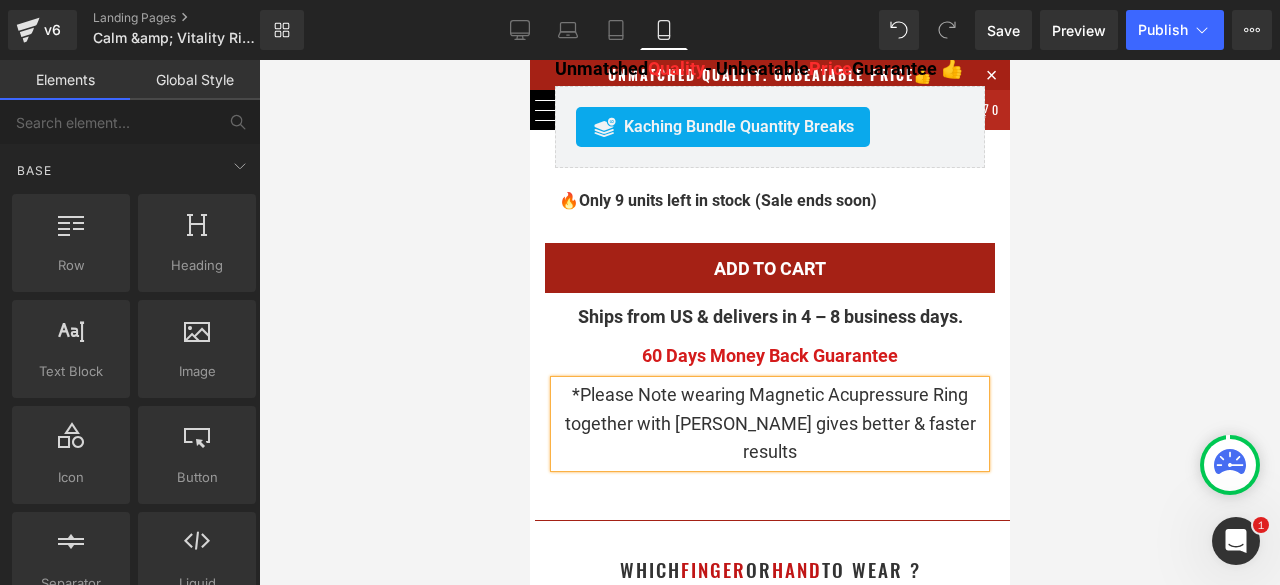 click at bounding box center [769, 322] 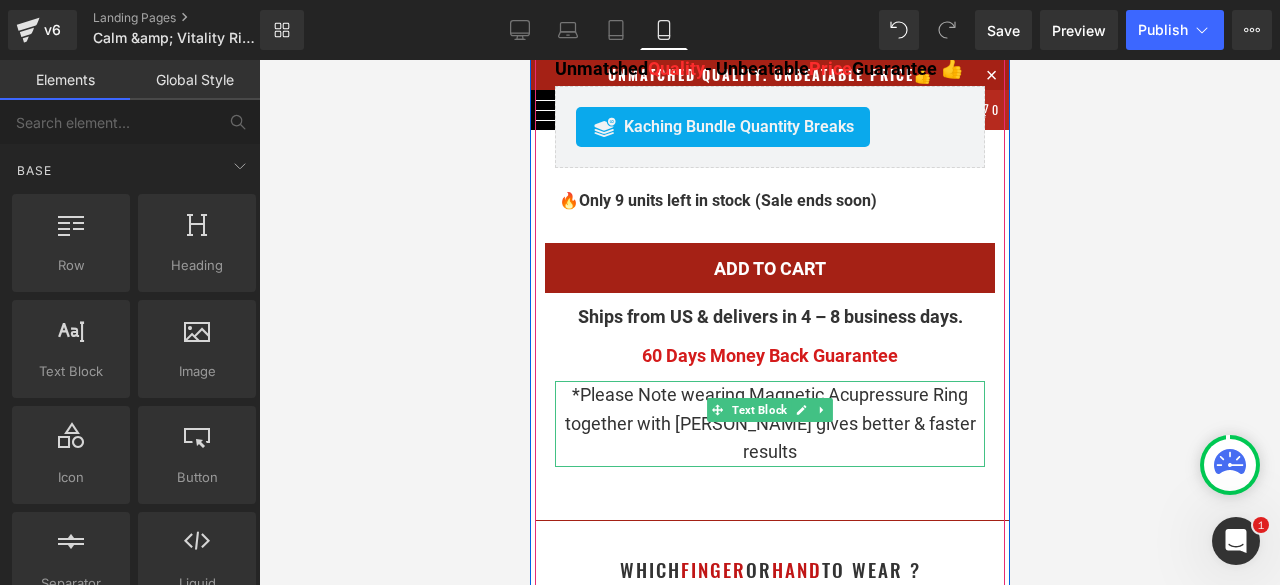 click on "*Please Note wearing Magnetic Acupressure Ring together with Bracelet gives better & faster results" at bounding box center [769, 424] 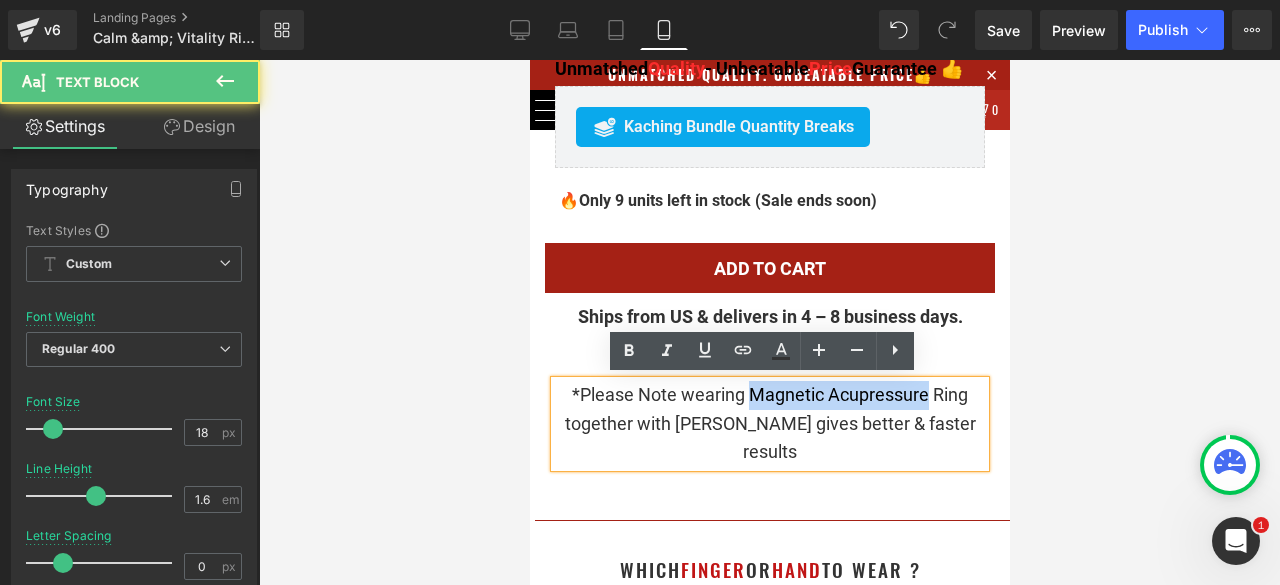 drag, startPoint x: 744, startPoint y: 393, endPoint x: 920, endPoint y: 390, distance: 176.02557 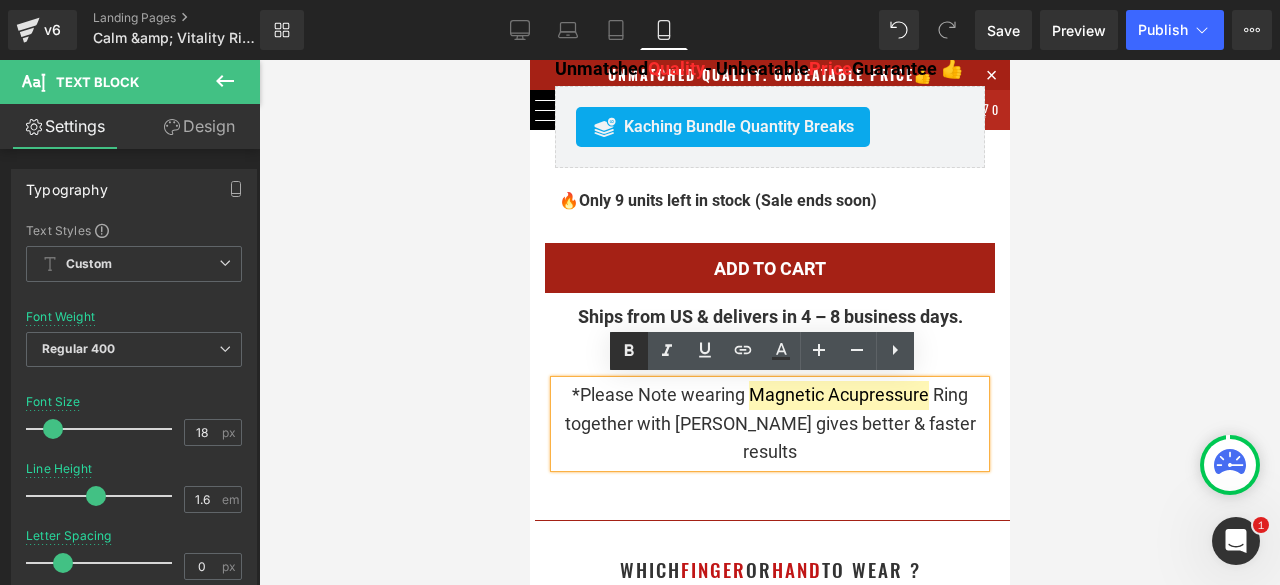 click 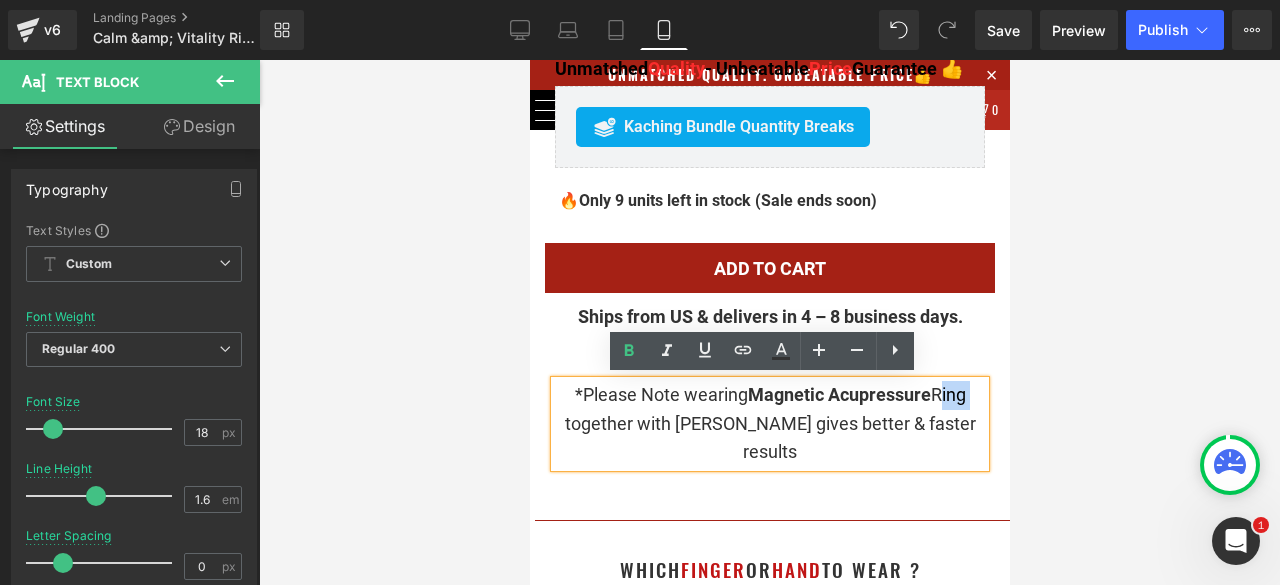 drag, startPoint x: 926, startPoint y: 392, endPoint x: 983, endPoint y: 383, distance: 57.706154 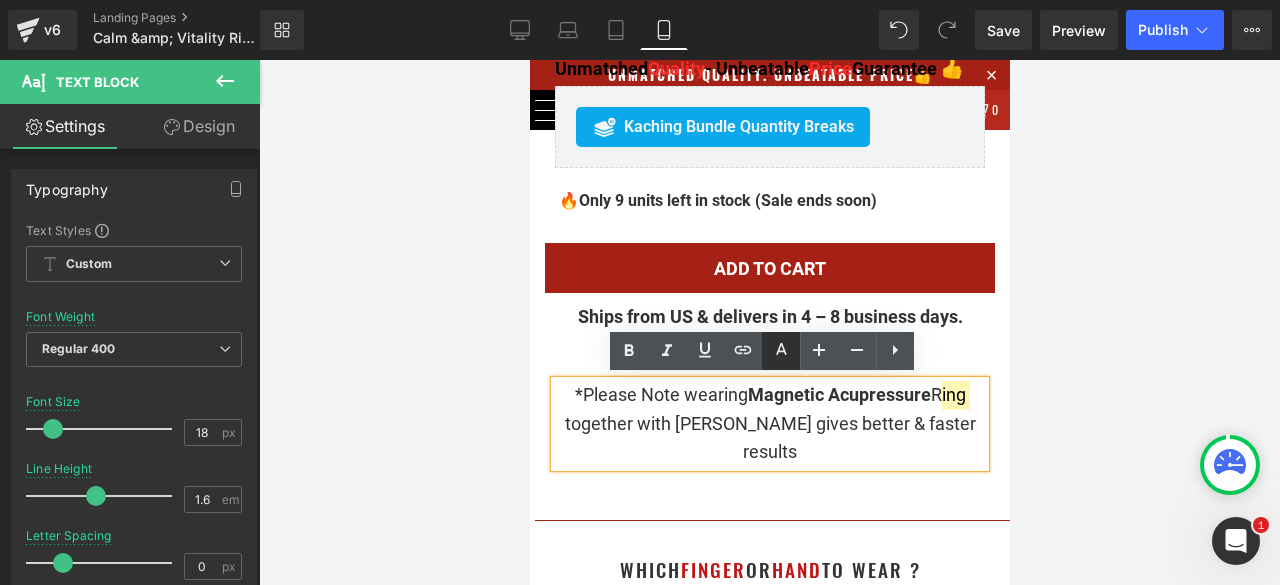 drag, startPoint x: 779, startPoint y: 351, endPoint x: 297, endPoint y: 319, distance: 483.06107 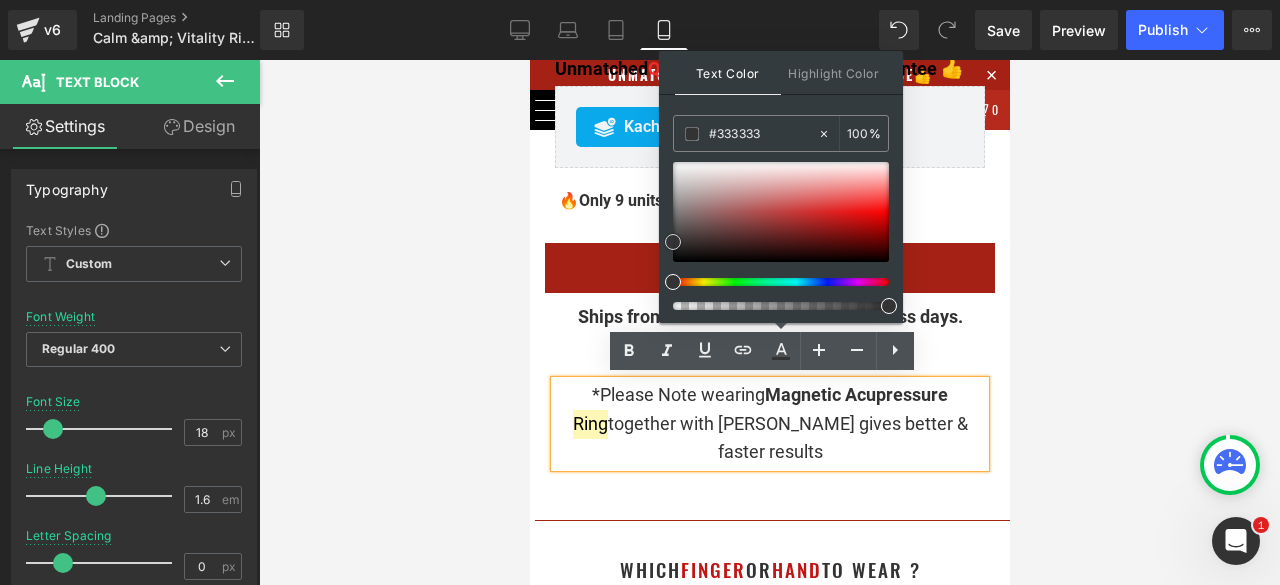 click at bounding box center (781, 212) 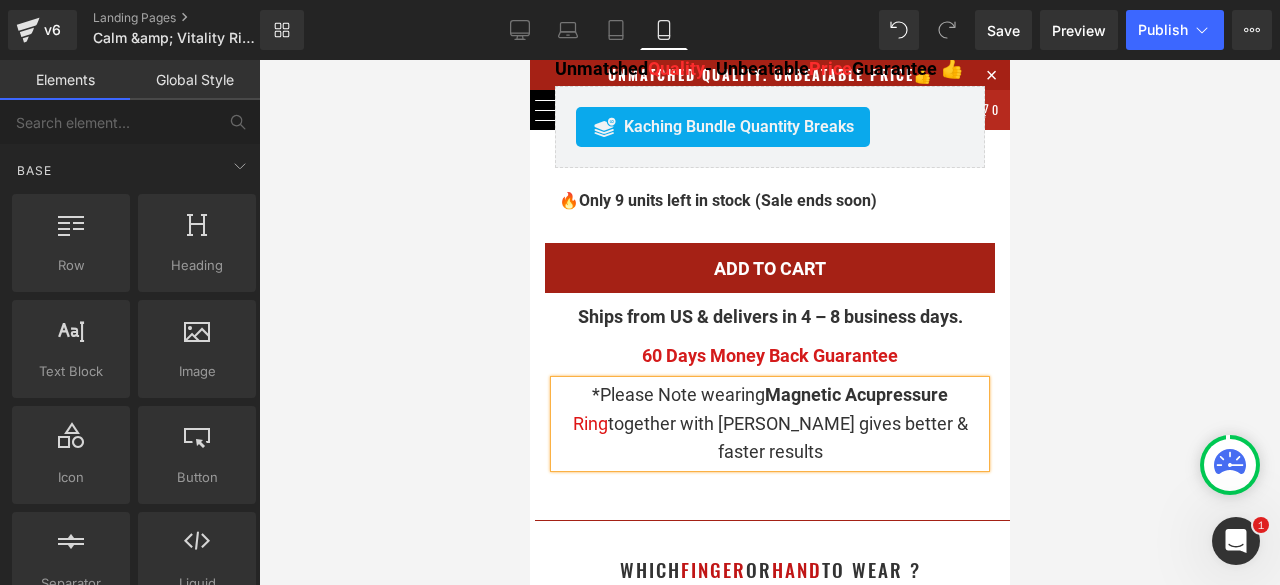 drag, startPoint x: 1092, startPoint y: 395, endPoint x: 451, endPoint y: 371, distance: 641.44916 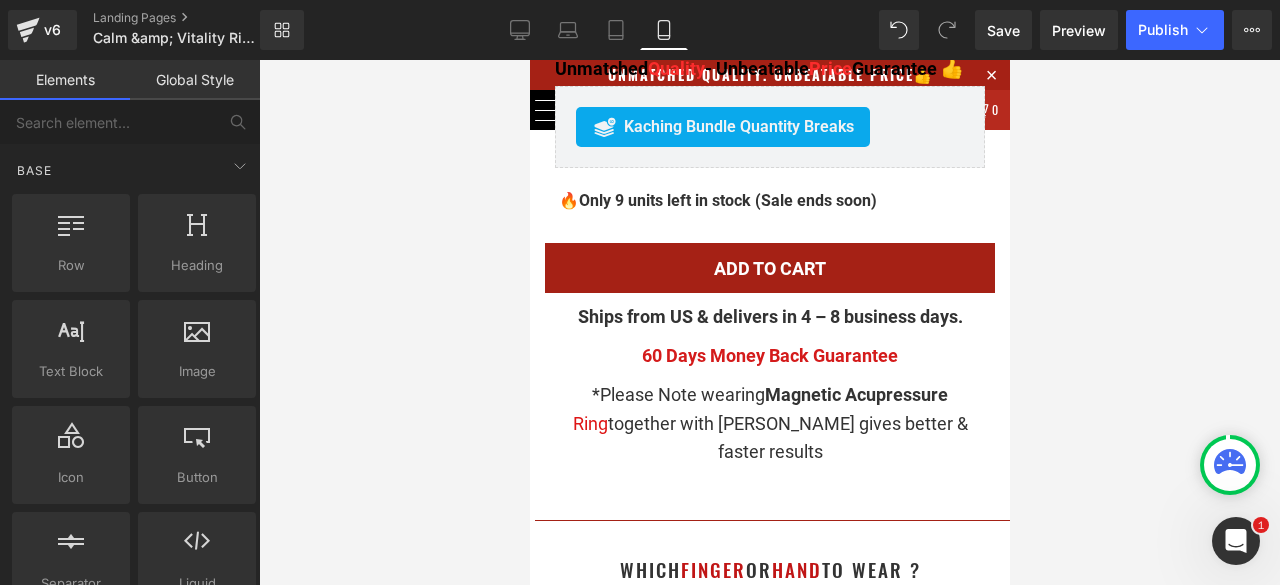 click at bounding box center [529, 60] 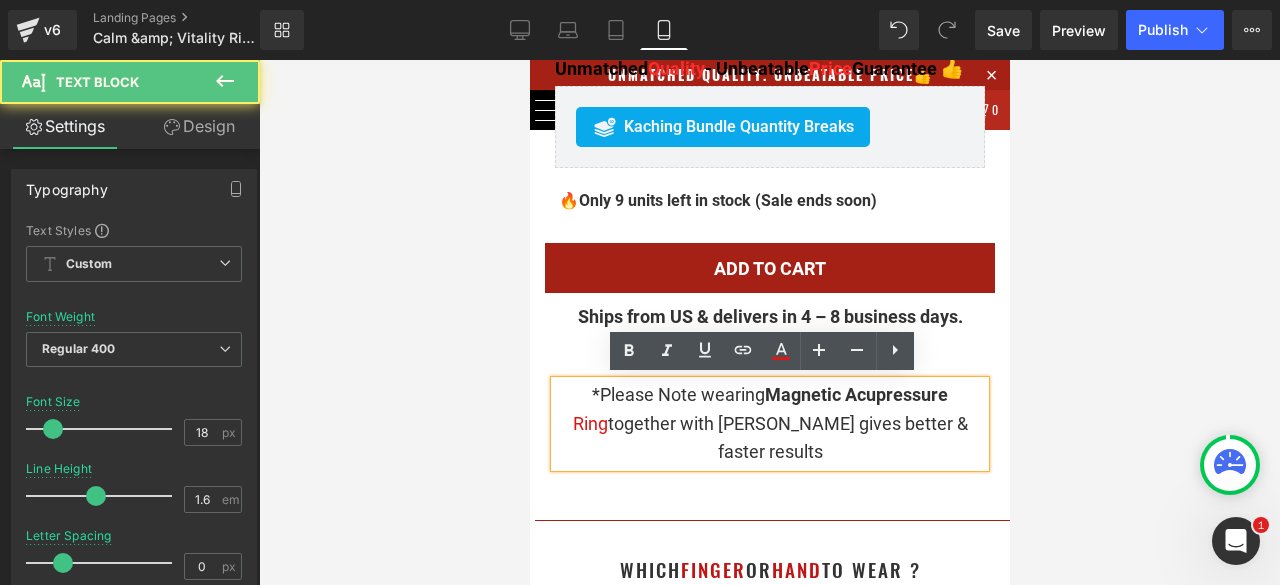 click on "*Please Note wearing  Magnetic Acupressure   Ring  together with Bracelet gives better & faster results" at bounding box center [769, 424] 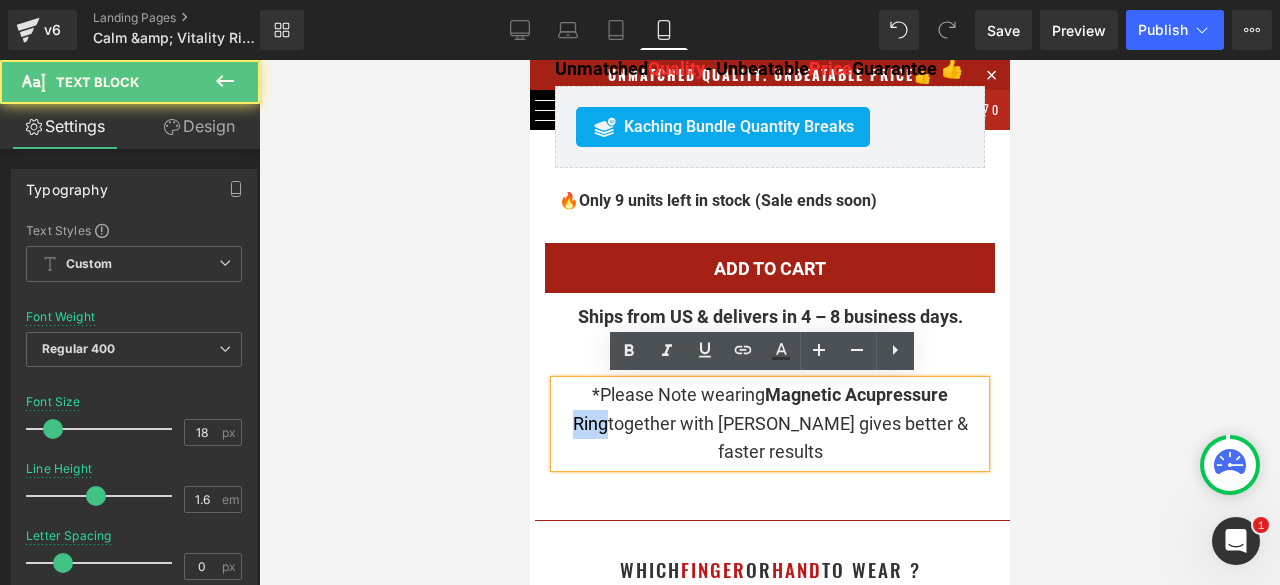 drag, startPoint x: 922, startPoint y: 393, endPoint x: 959, endPoint y: 392, distance: 37.01351 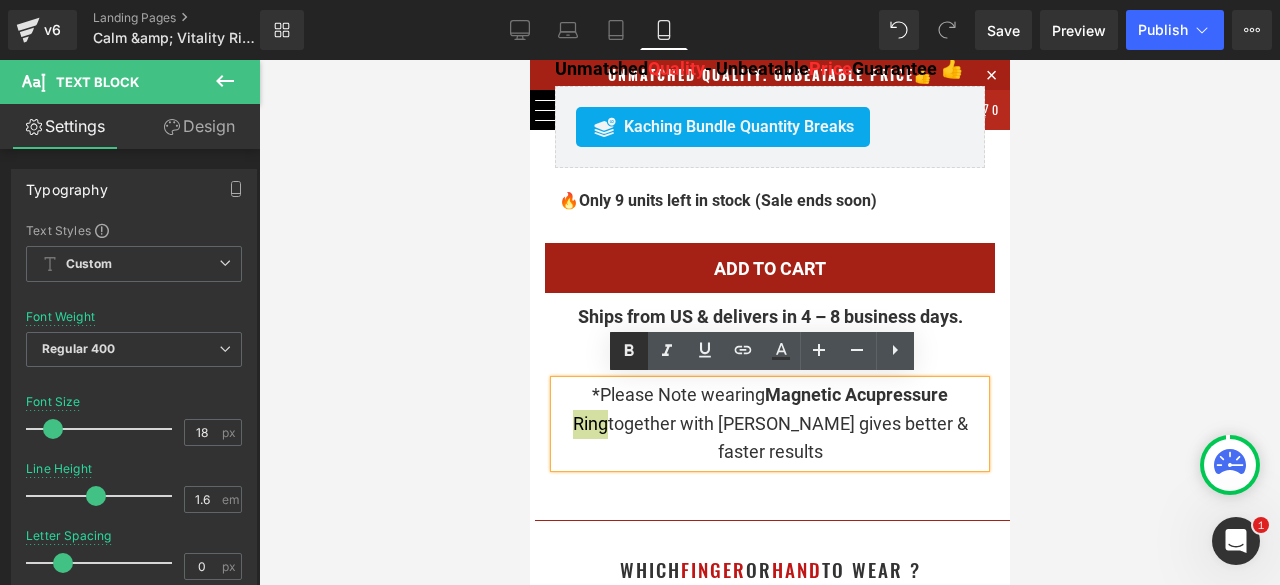 click 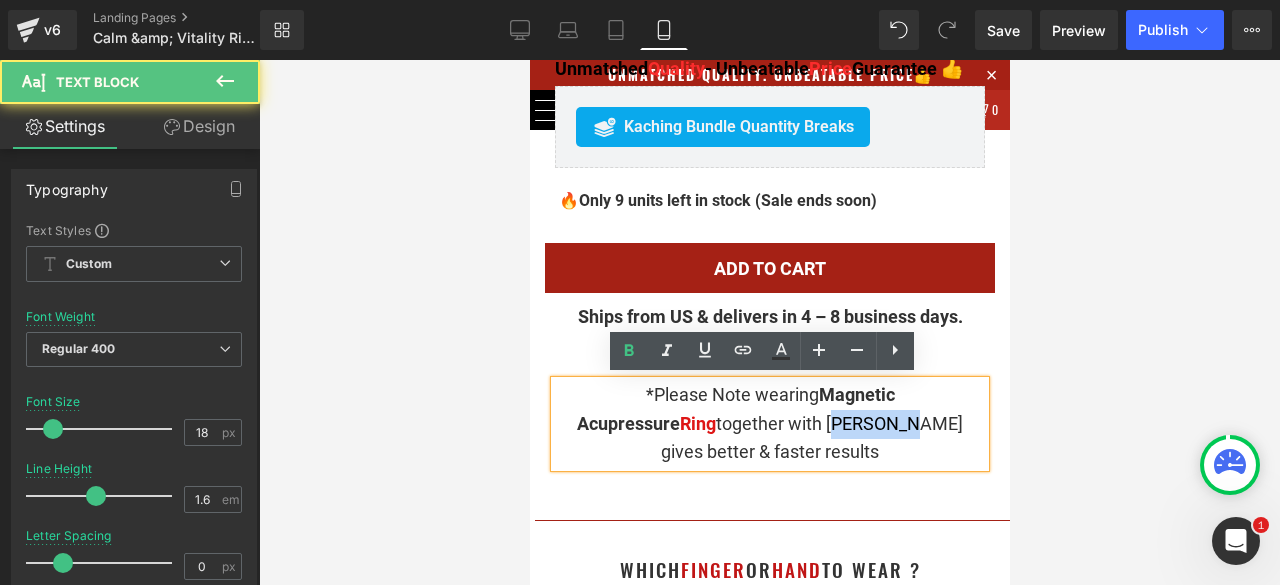 drag, startPoint x: 737, startPoint y: 423, endPoint x: 674, endPoint y: 424, distance: 63.007935 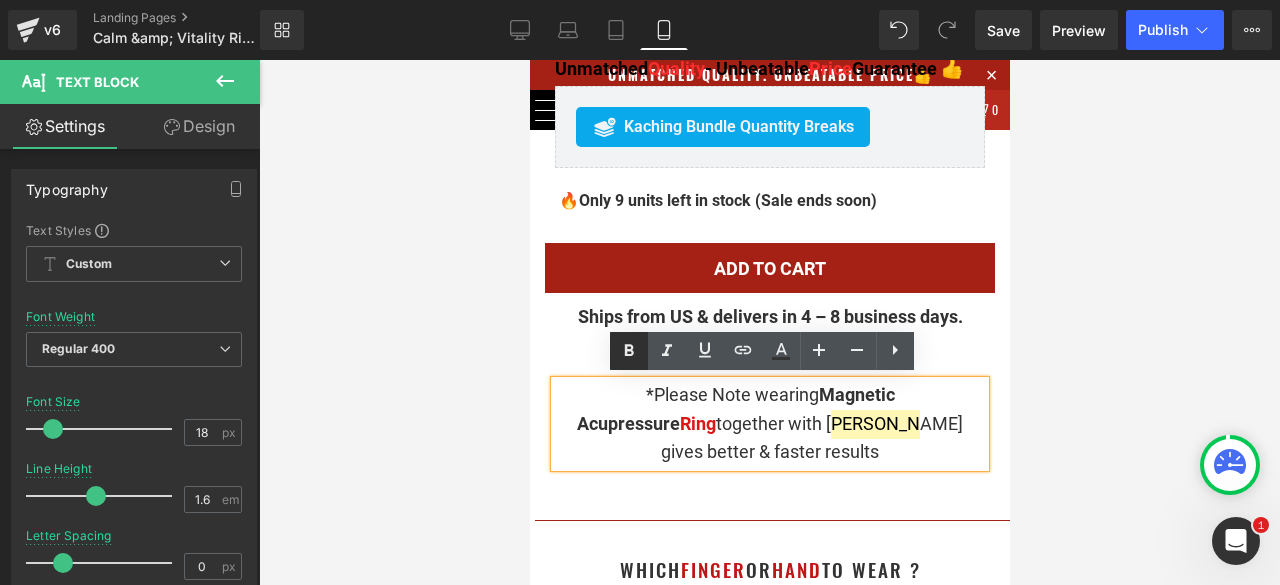 click 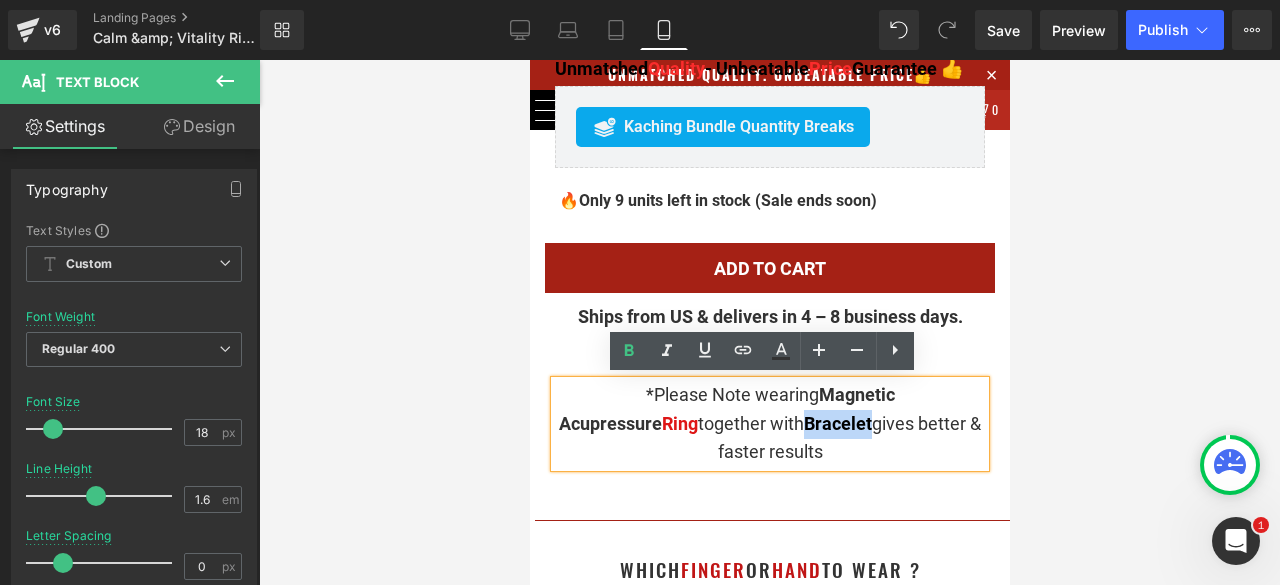 drag, startPoint x: 738, startPoint y: 422, endPoint x: 674, endPoint y: 421, distance: 64.00781 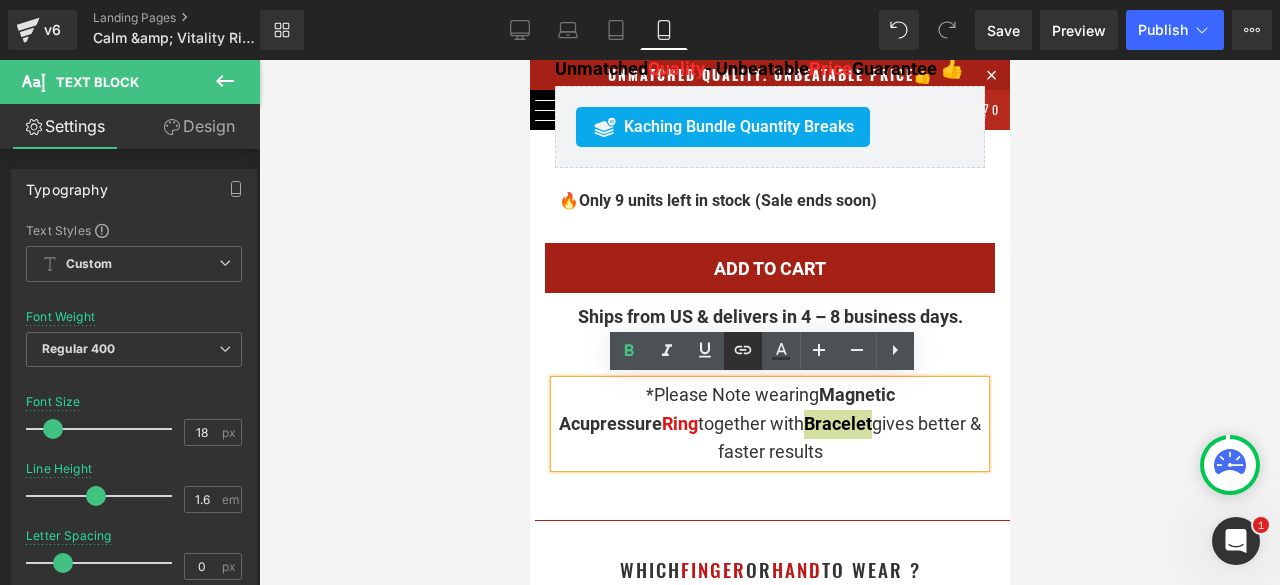 click 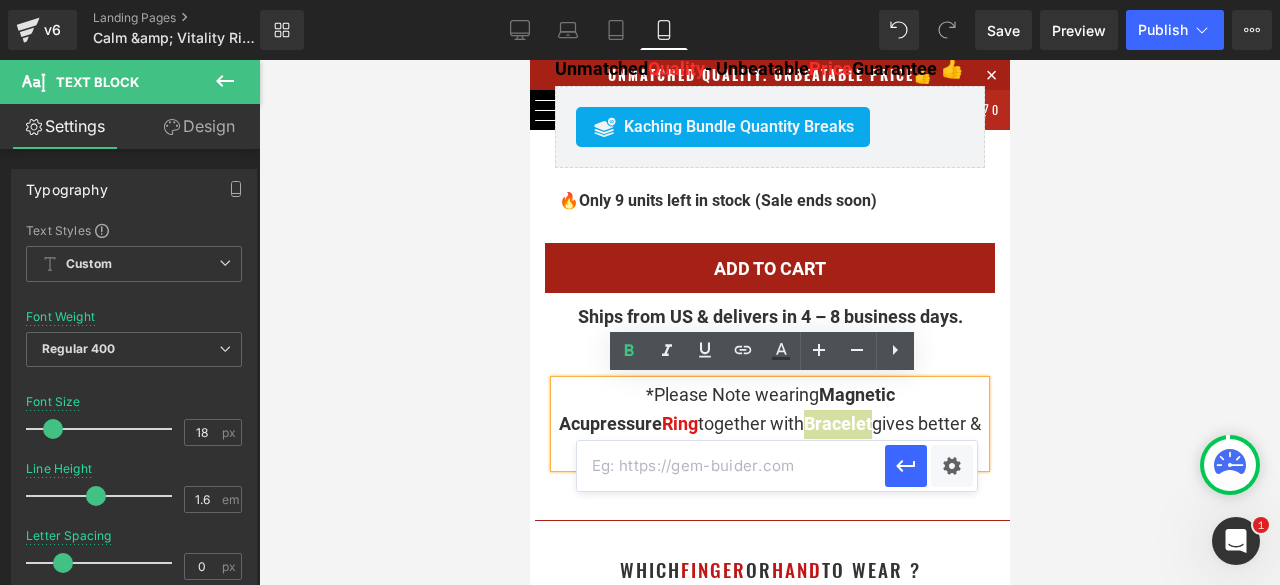 click at bounding box center (769, 322) 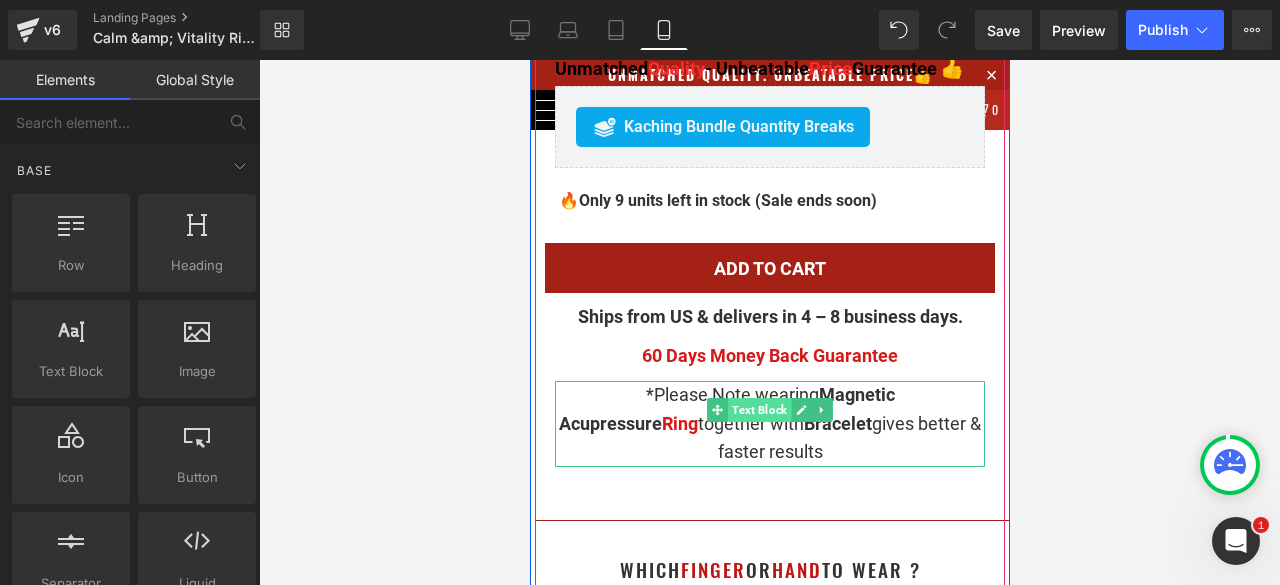 click on "Text Block" at bounding box center (758, 410) 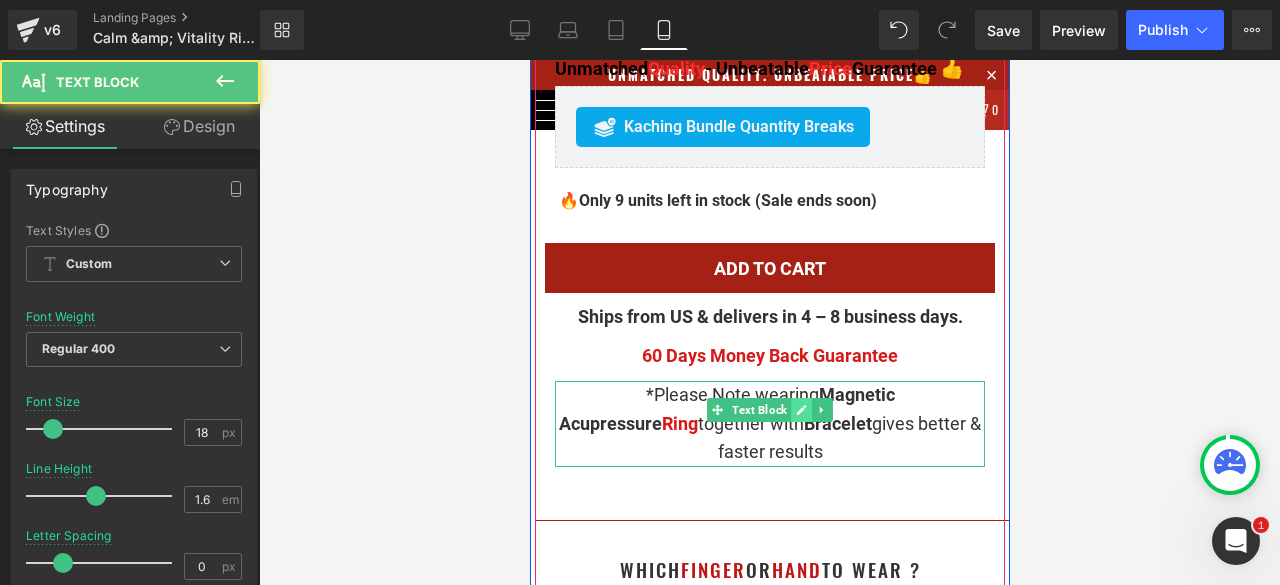 click 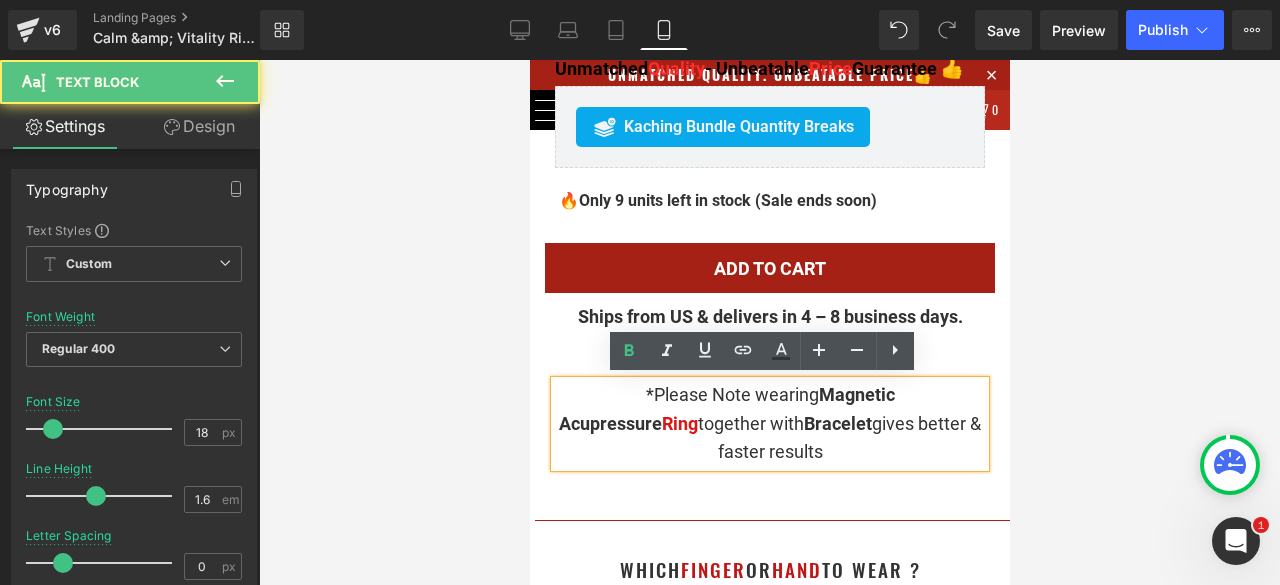 click on "*Please Note wearing  Magnetic Acupressure  Ring  together with  Bracelet  gives better & faster results" at bounding box center (769, 424) 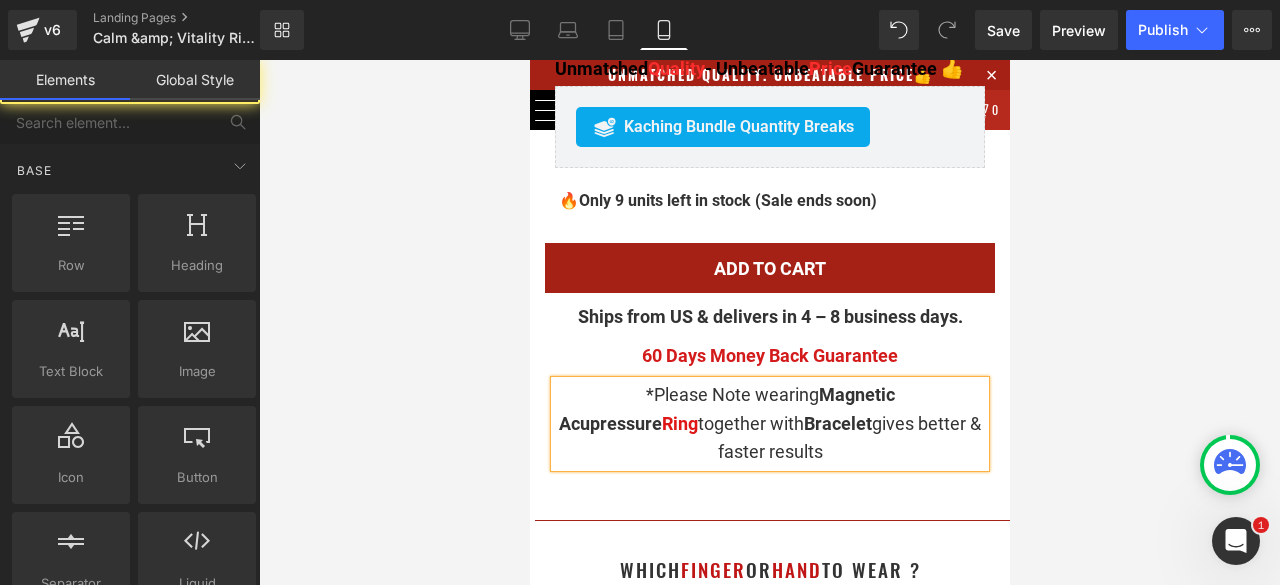 drag, startPoint x: 1096, startPoint y: 381, endPoint x: 392, endPoint y: 325, distance: 706.22375 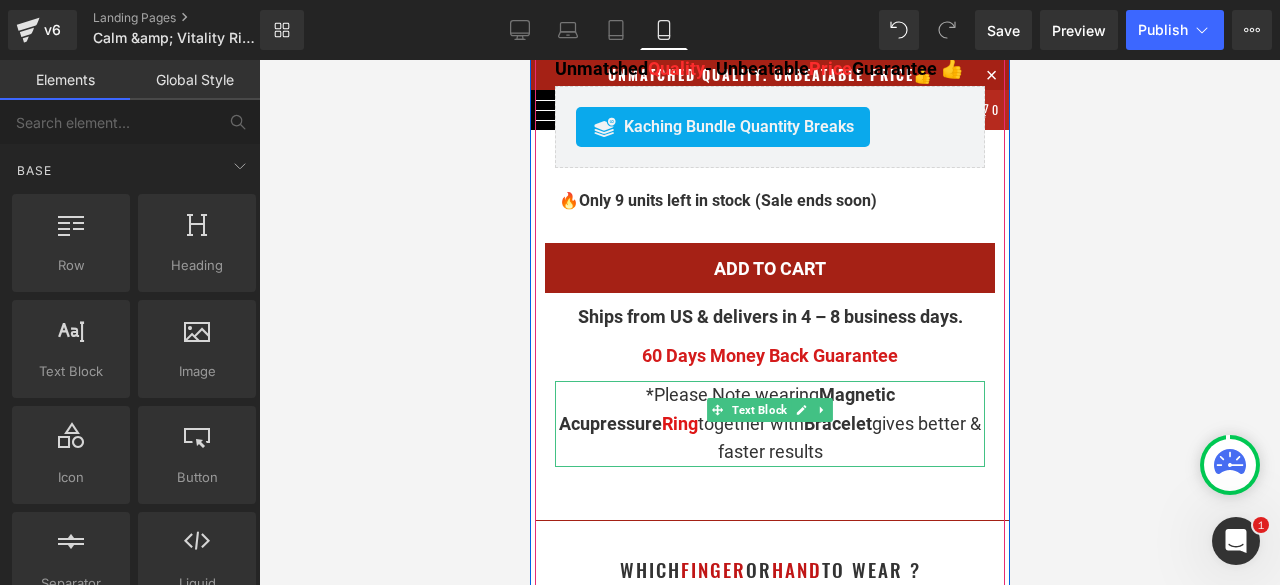 click on "*Please Note wearing  Magnetic Acupressure  Ring  together with  Bracelet  gives better & faster results" at bounding box center (769, 424) 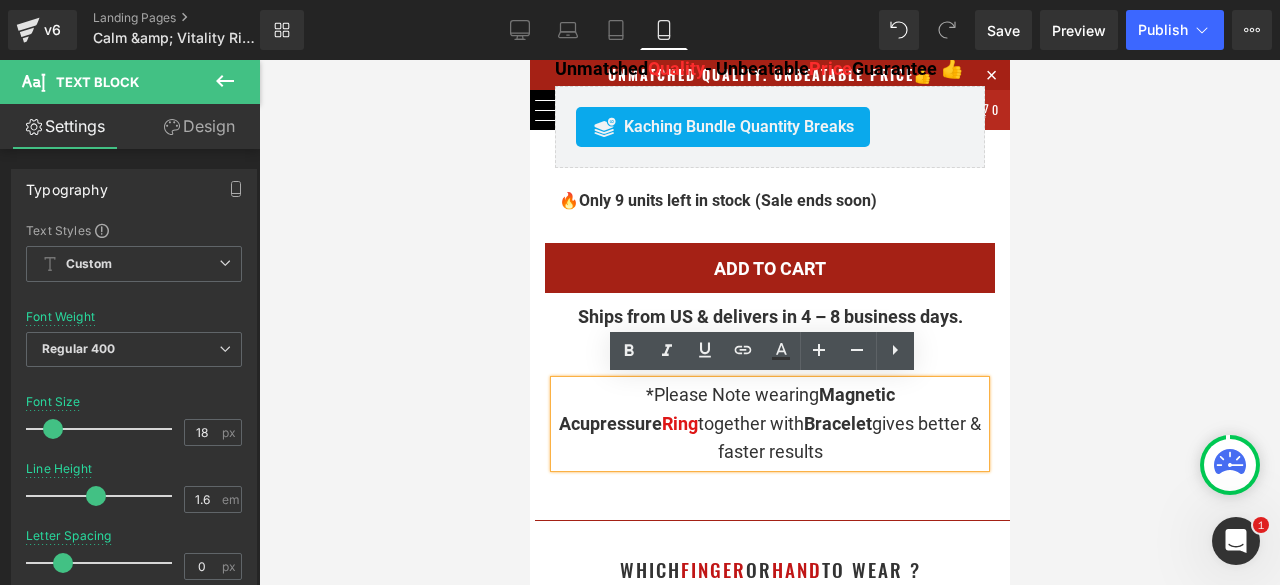 click at bounding box center [769, 322] 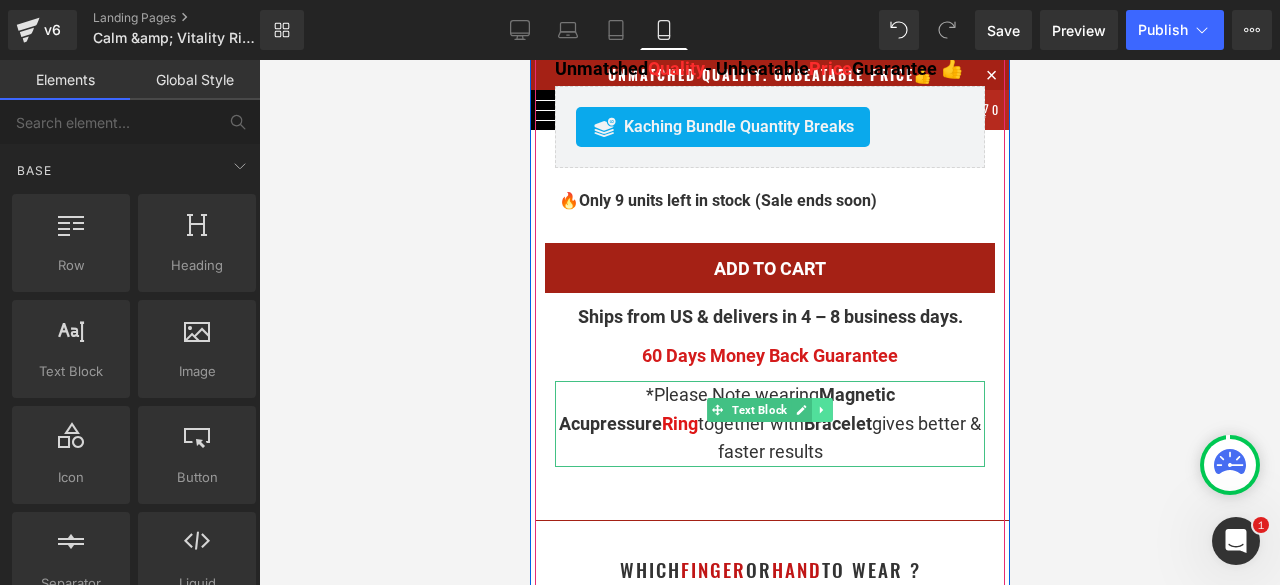 click 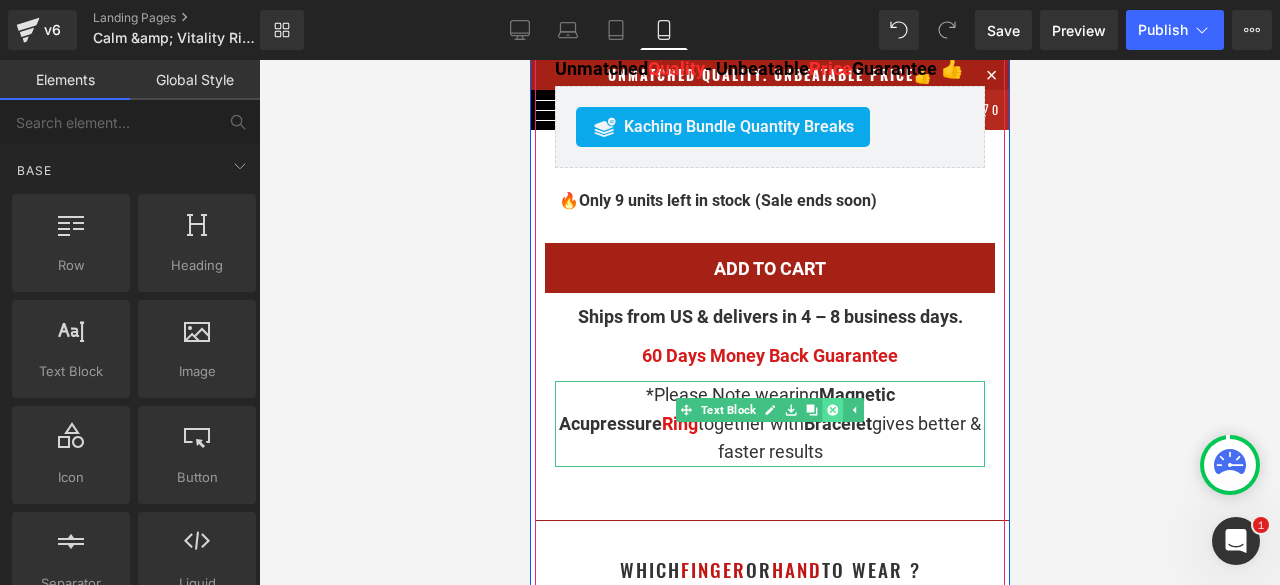 click 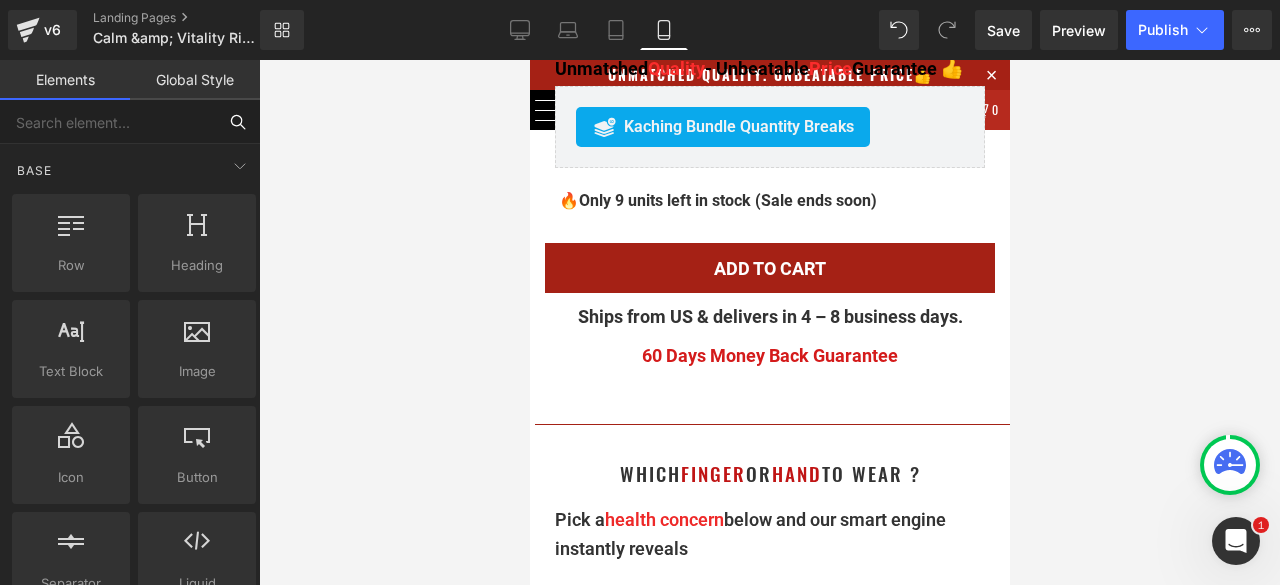 click at bounding box center [108, 122] 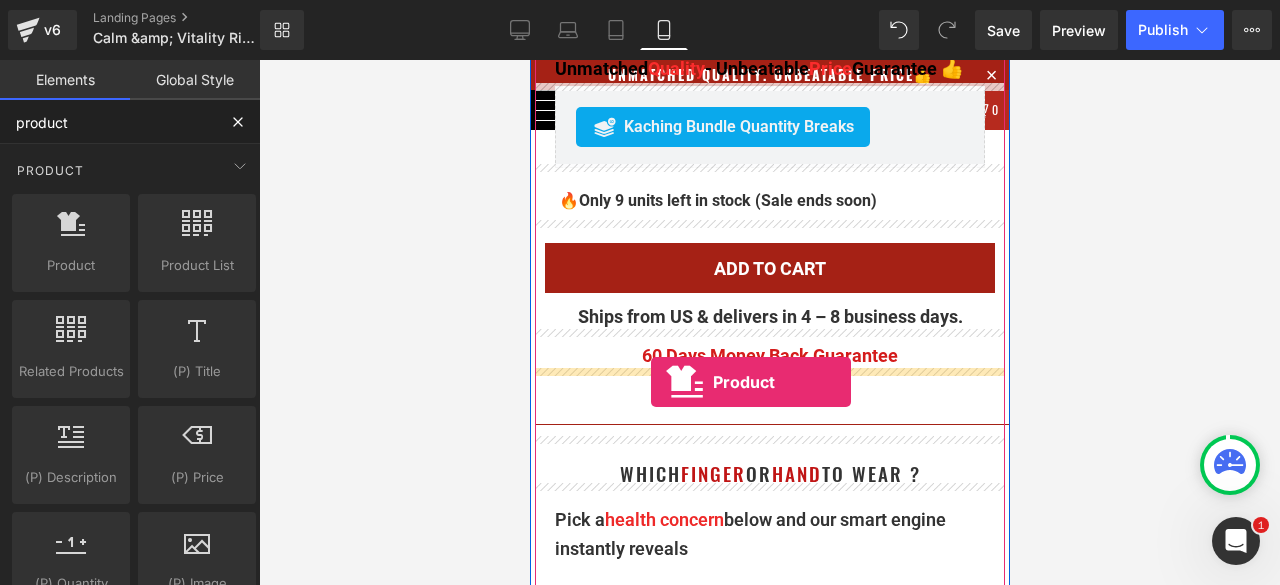 drag, startPoint x: 593, startPoint y: 293, endPoint x: 650, endPoint y: 383, distance: 106.531685 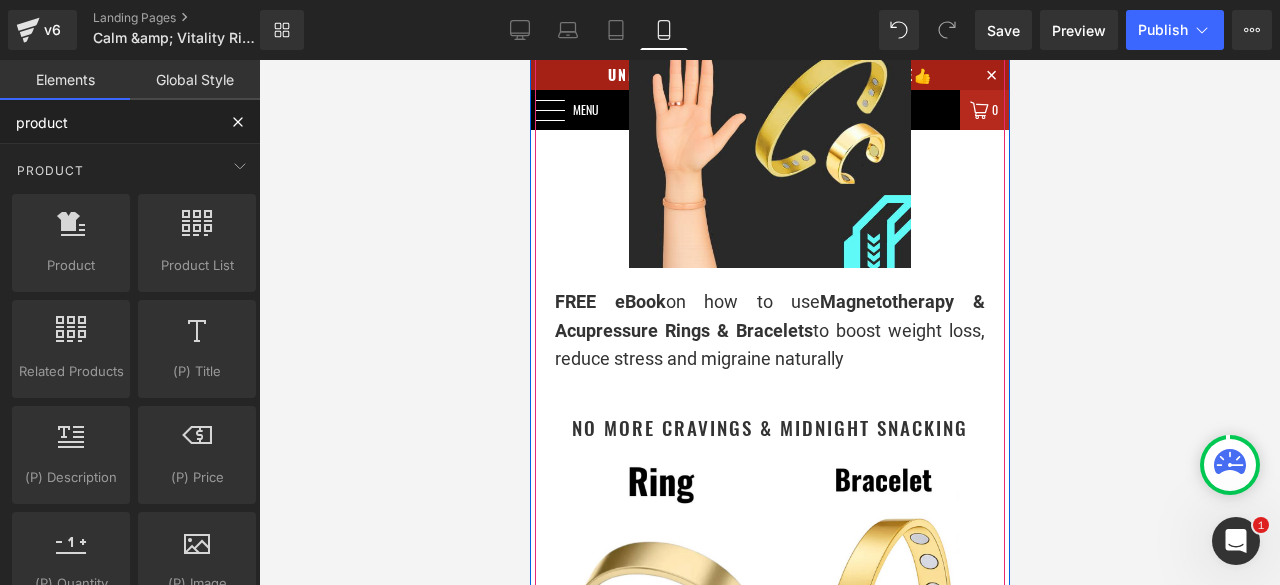 scroll, scrollTop: 2636, scrollLeft: 0, axis: vertical 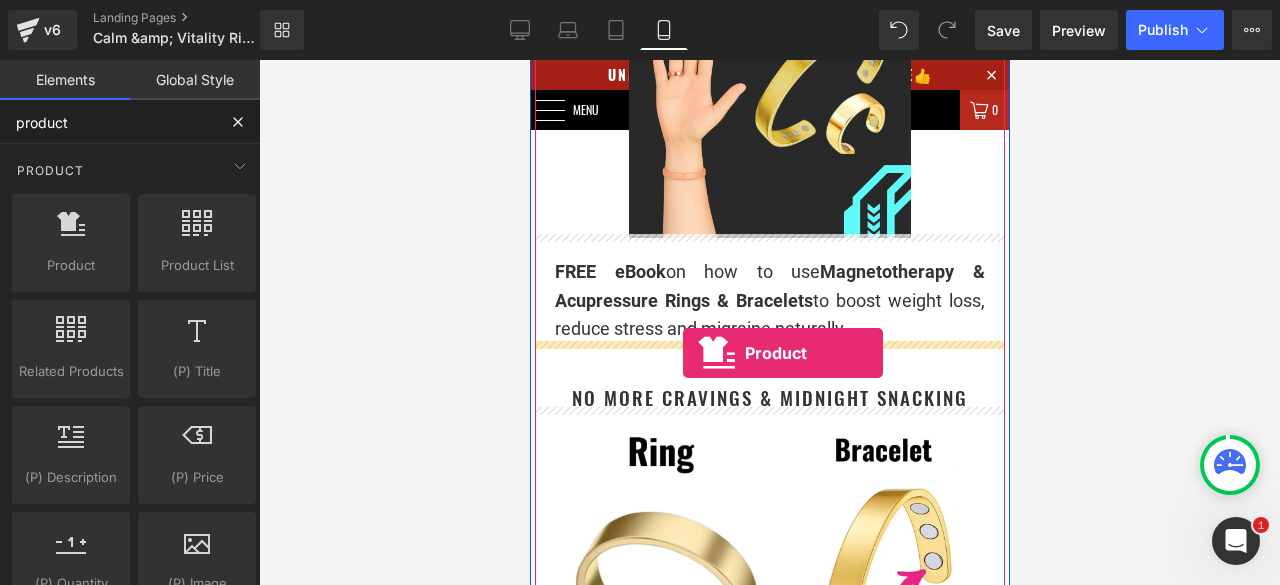 drag, startPoint x: 592, startPoint y: 301, endPoint x: 682, endPoint y: 353, distance: 103.94229 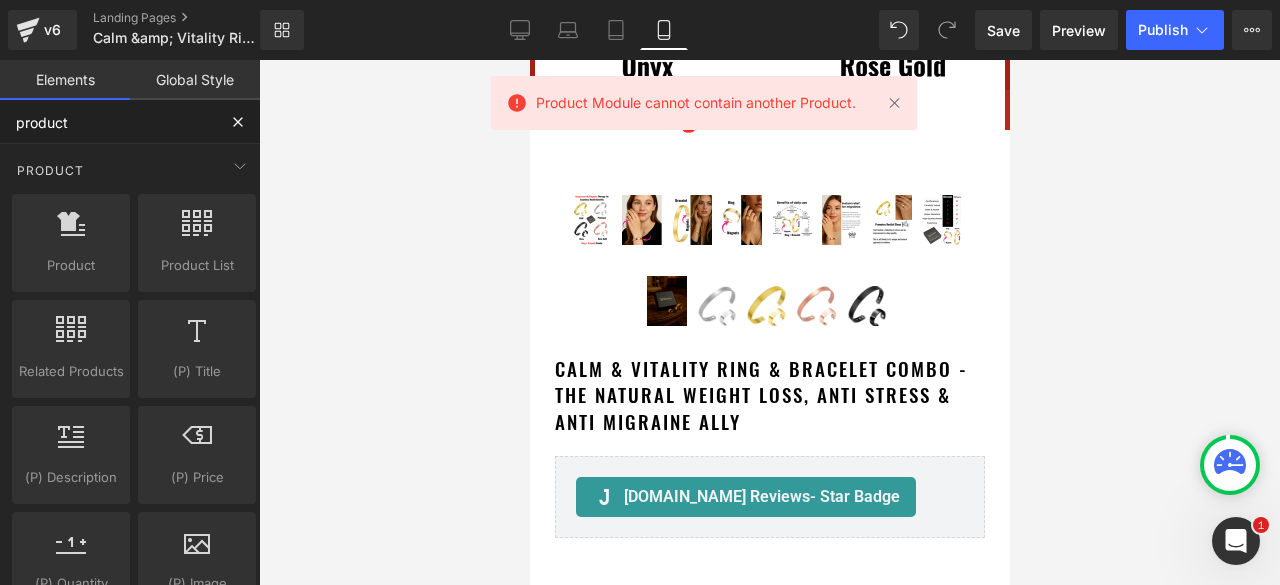 scroll, scrollTop: 0, scrollLeft: 0, axis: both 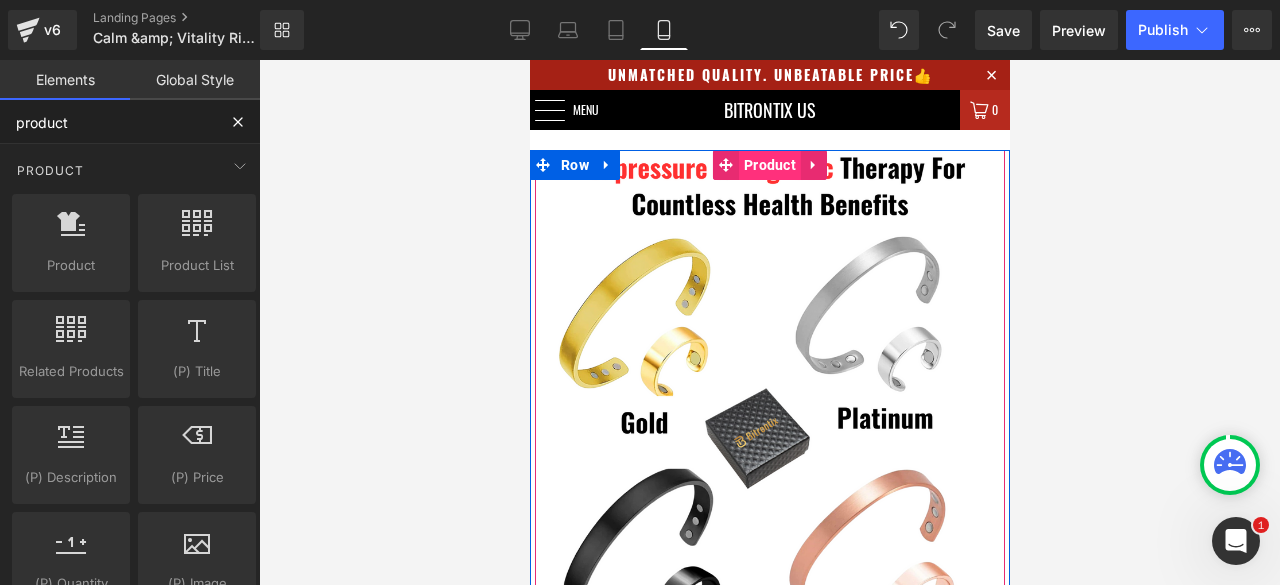 click on "Product" at bounding box center (769, 165) 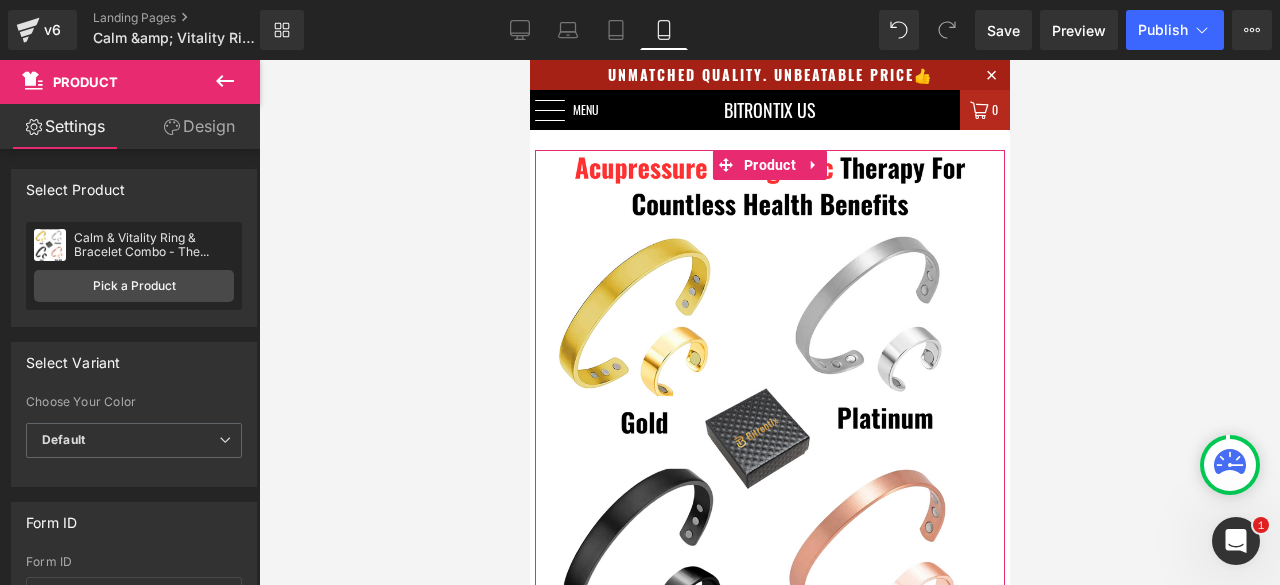 click on "Design" at bounding box center [199, 126] 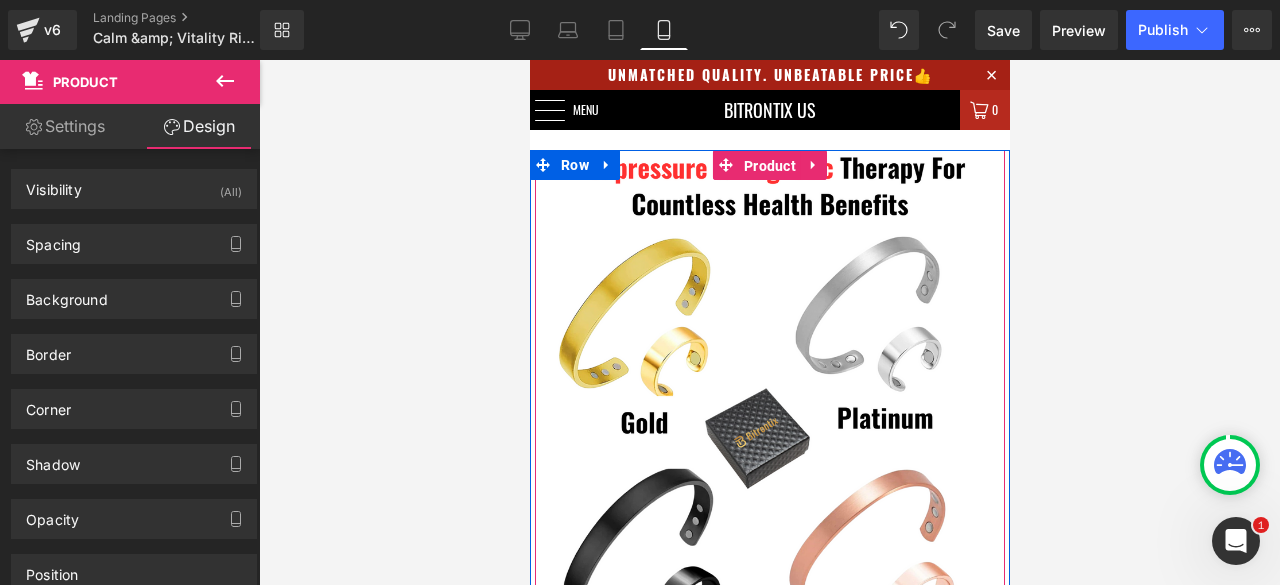 click on "Product" at bounding box center [769, 166] 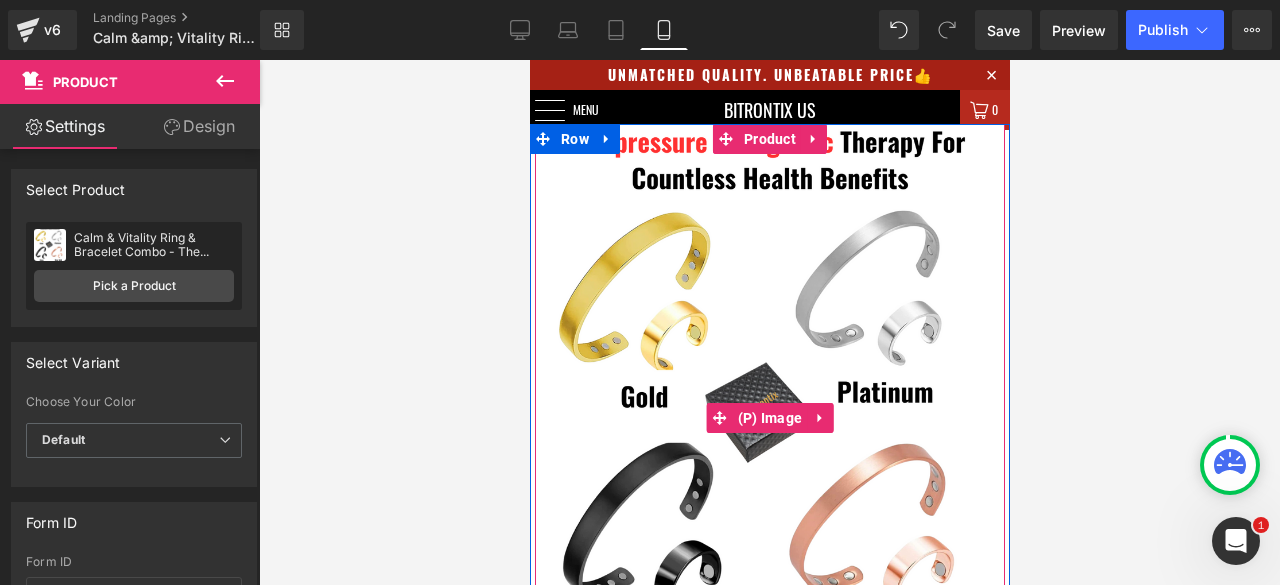 scroll, scrollTop: 0, scrollLeft: 0, axis: both 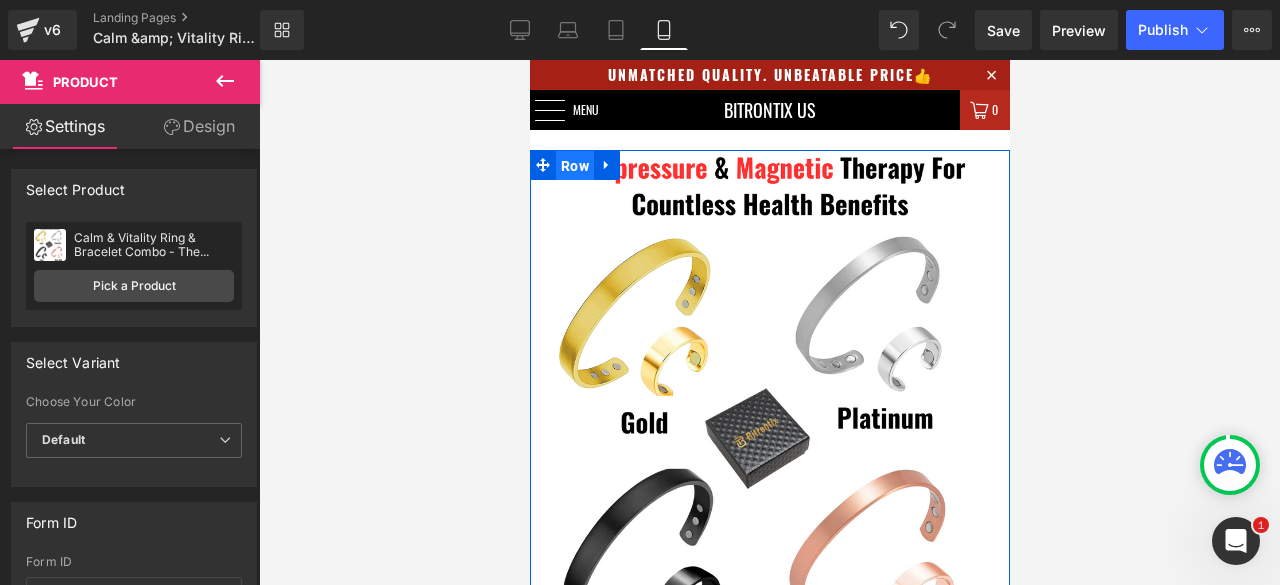 click on "Row" at bounding box center (574, 166) 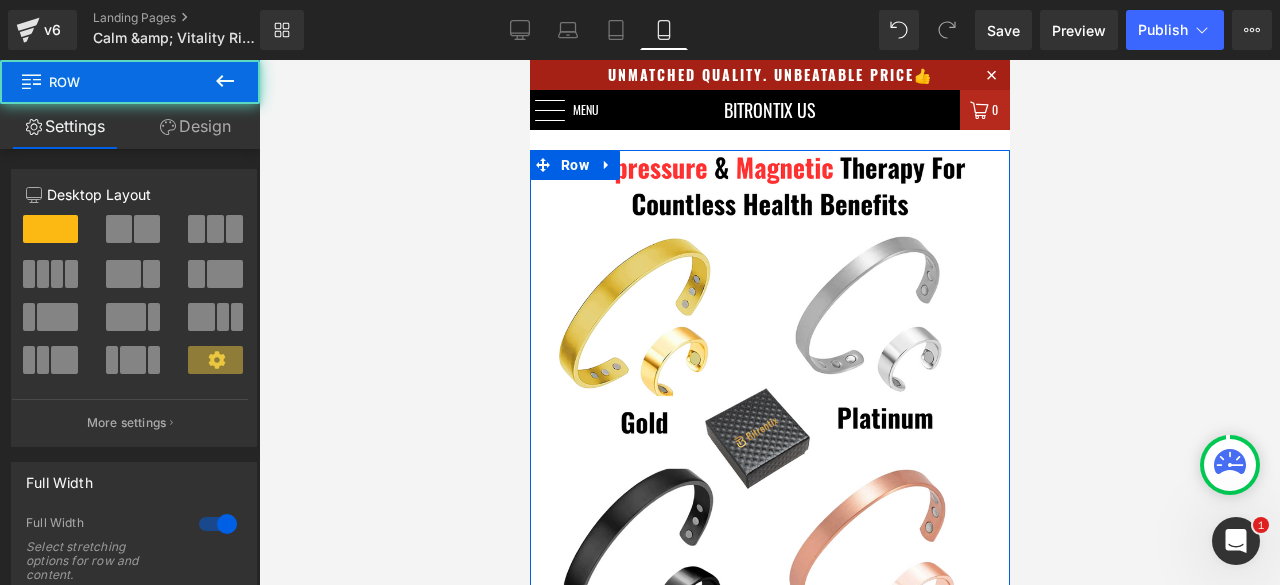 click on "Design" at bounding box center [195, 126] 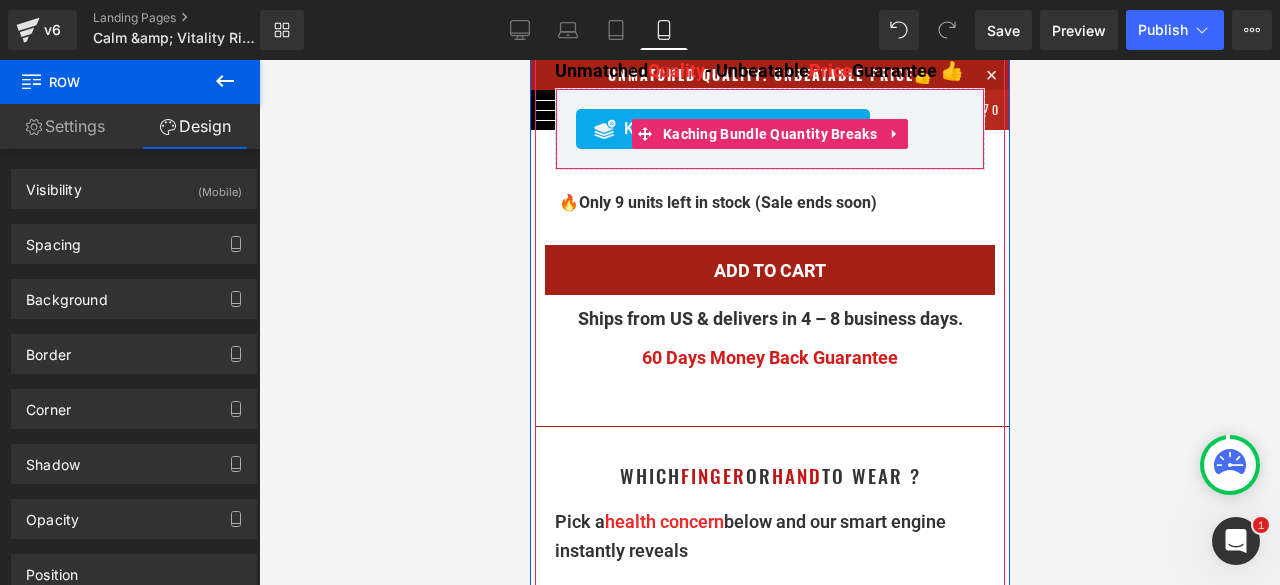 scroll, scrollTop: 1500, scrollLeft: 0, axis: vertical 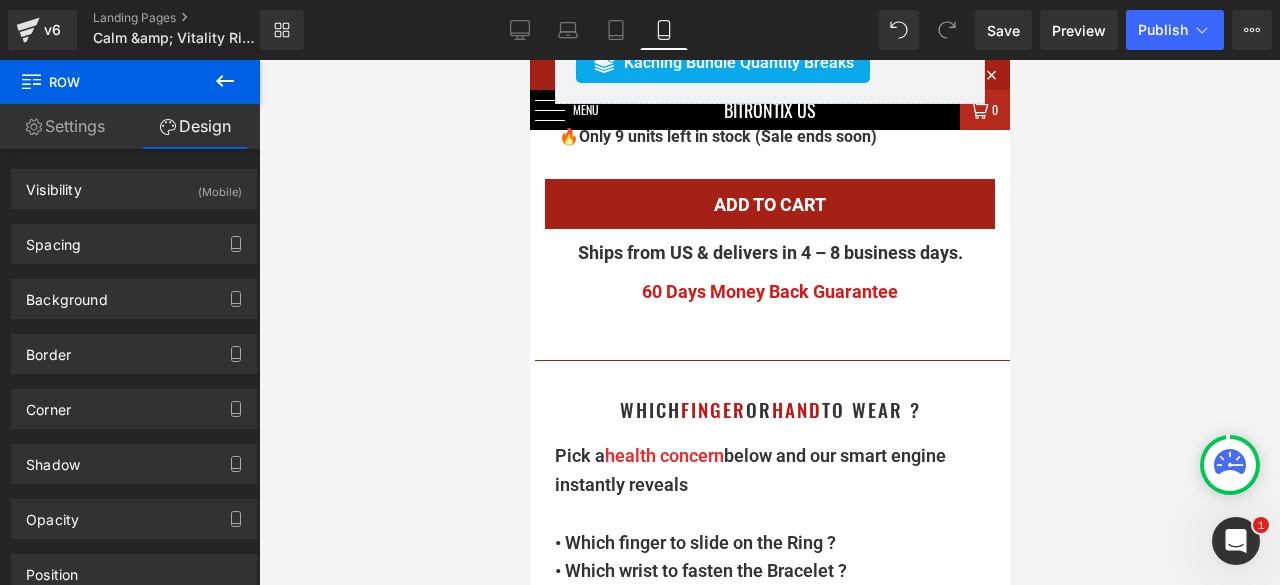 click at bounding box center [769, 322] 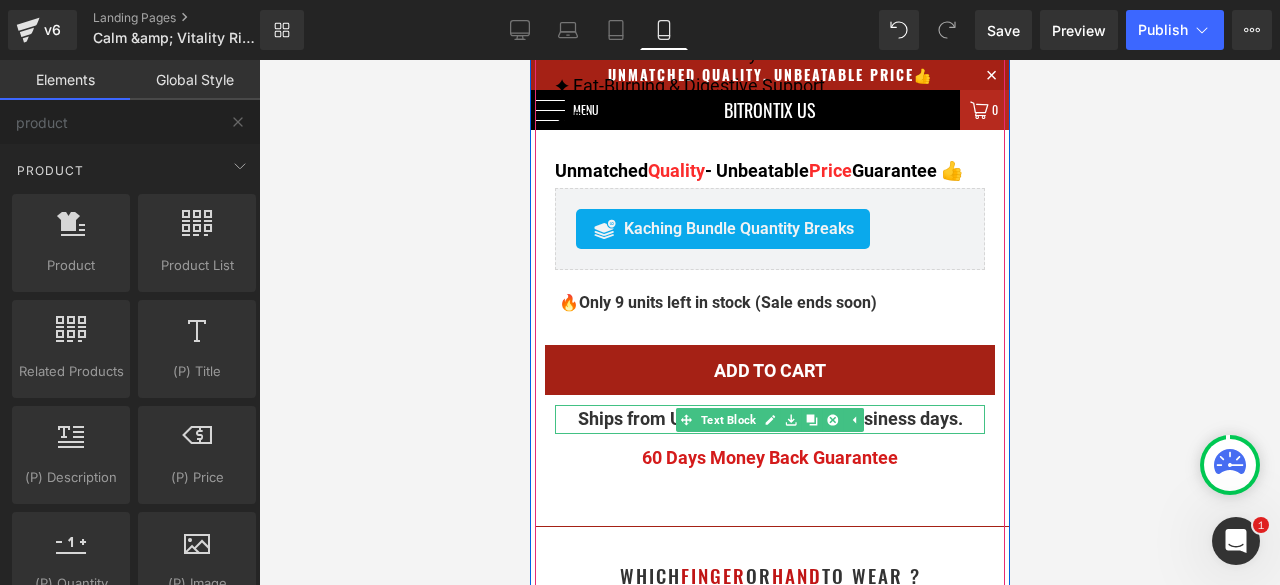 scroll, scrollTop: 1300, scrollLeft: 0, axis: vertical 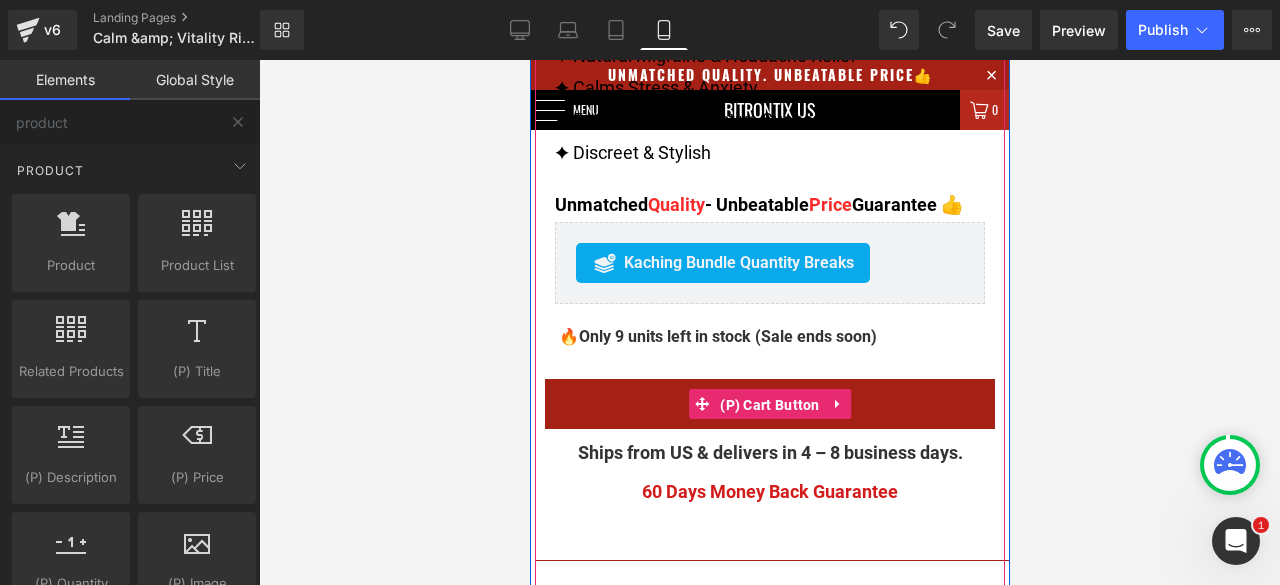 drag, startPoint x: 731, startPoint y: 395, endPoint x: 647, endPoint y: 363, distance: 89.88882 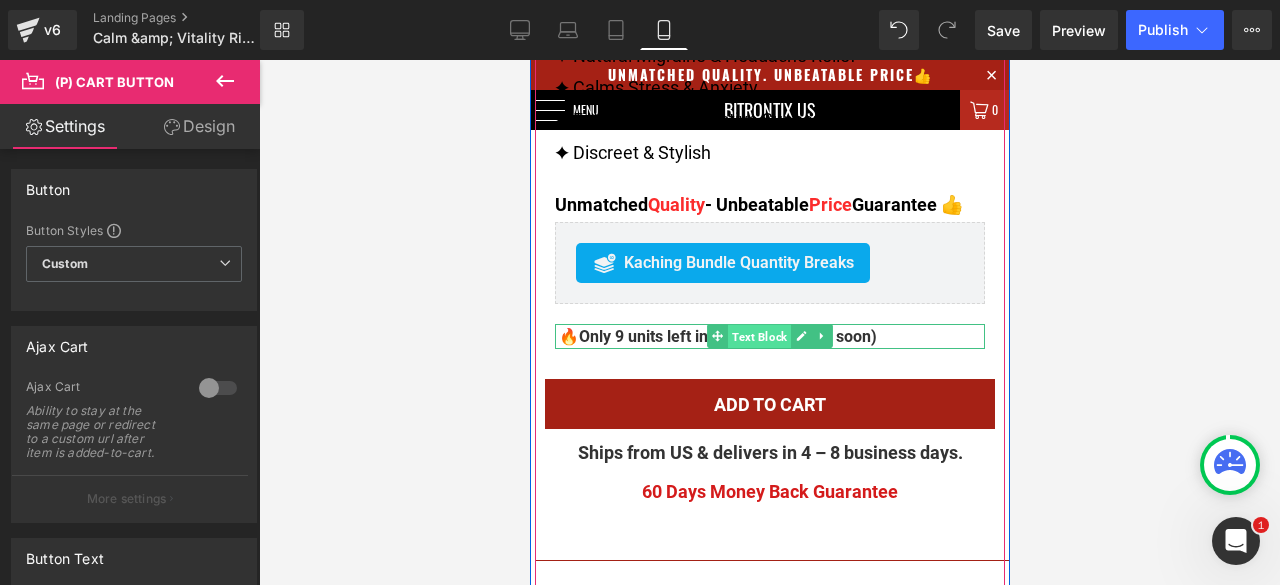 click on "Text Block" at bounding box center [758, 337] 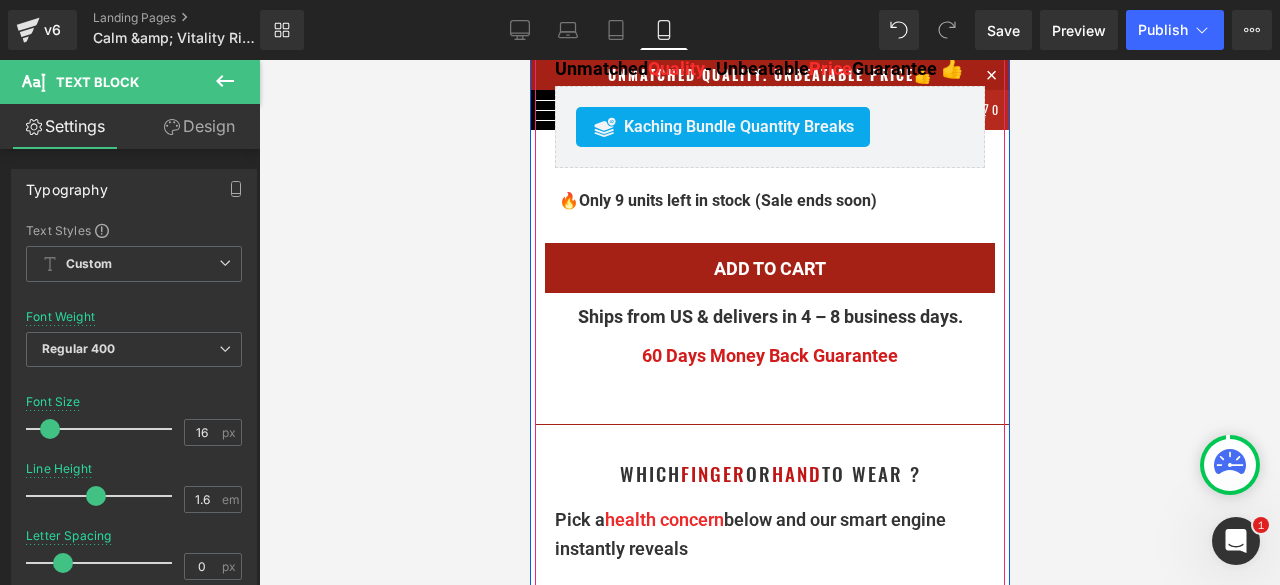 scroll, scrollTop: 1500, scrollLeft: 0, axis: vertical 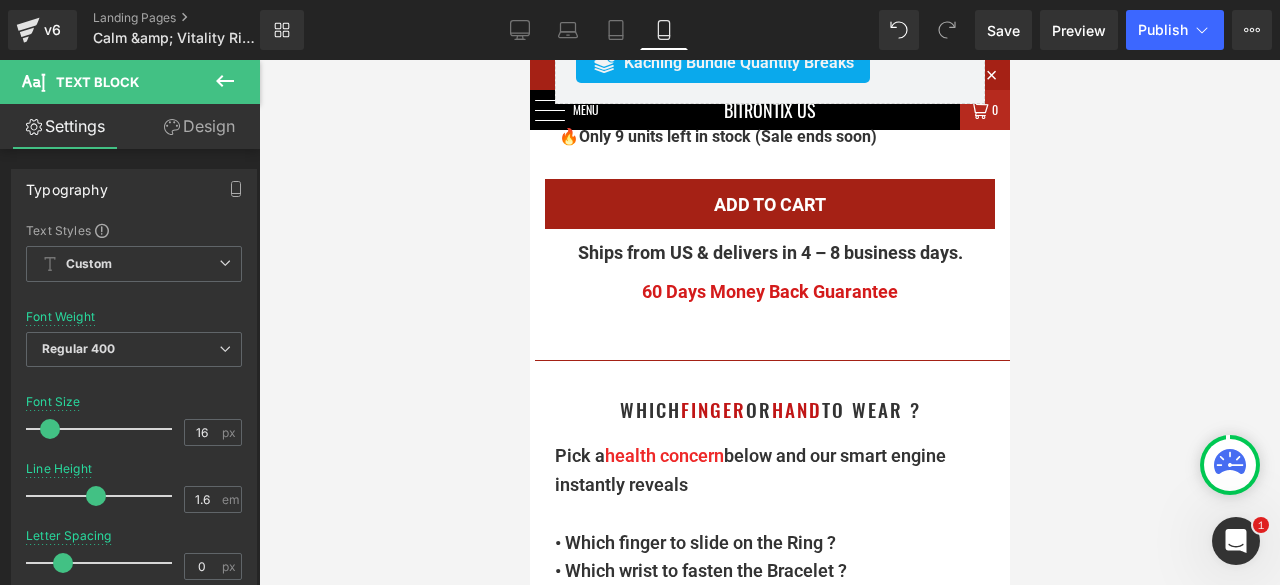 click 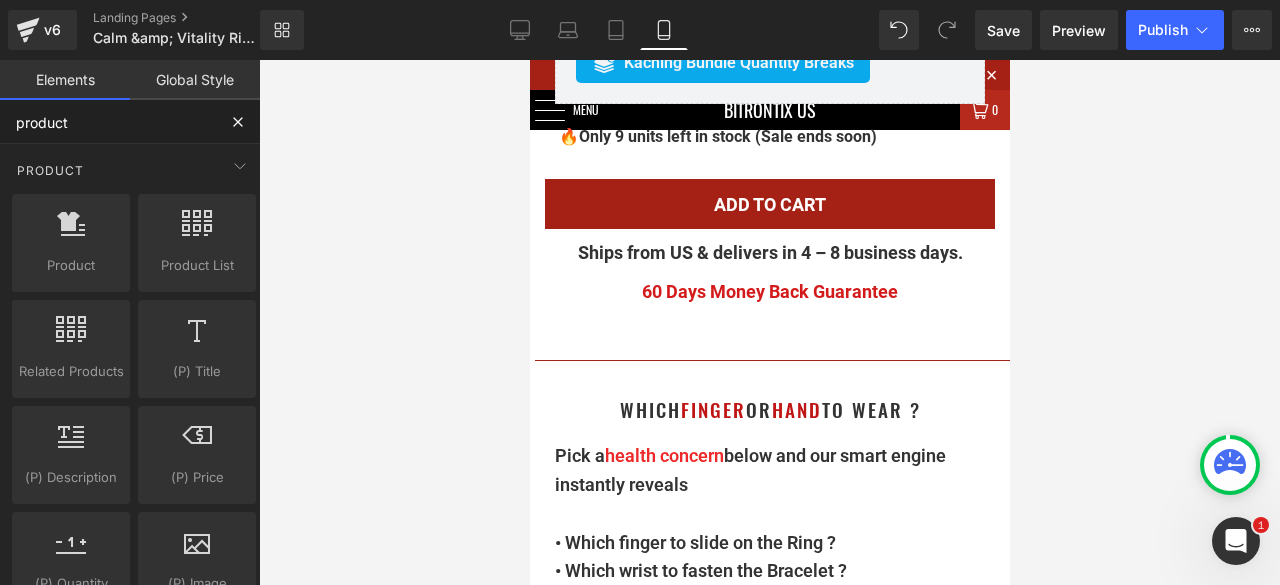 click on "product" at bounding box center (108, 122) 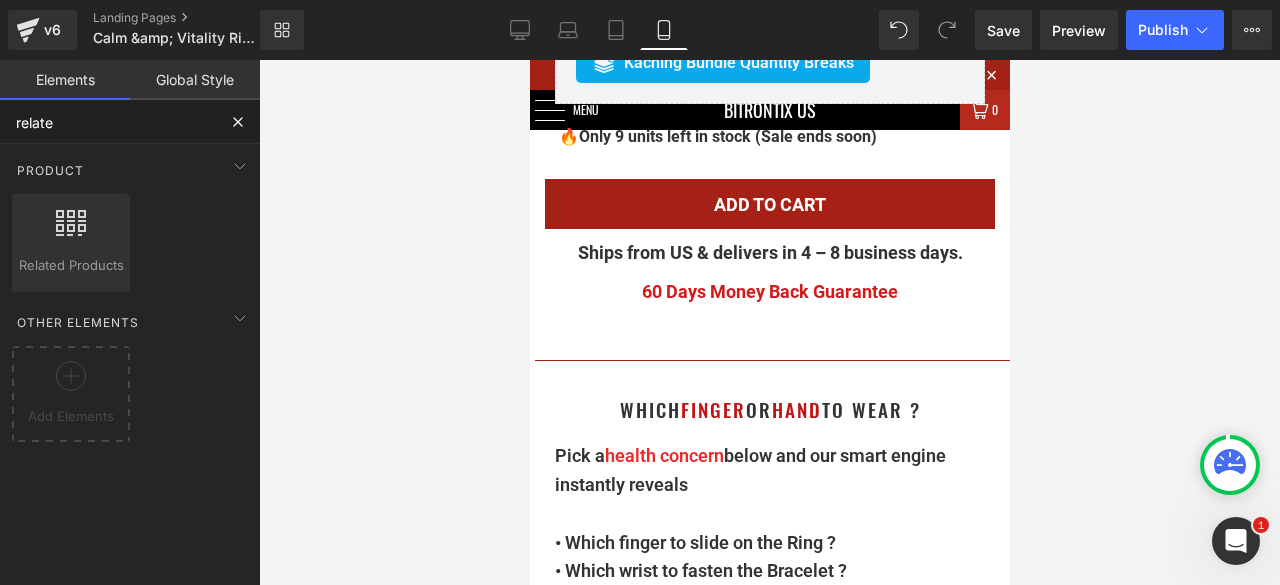 type on "related" 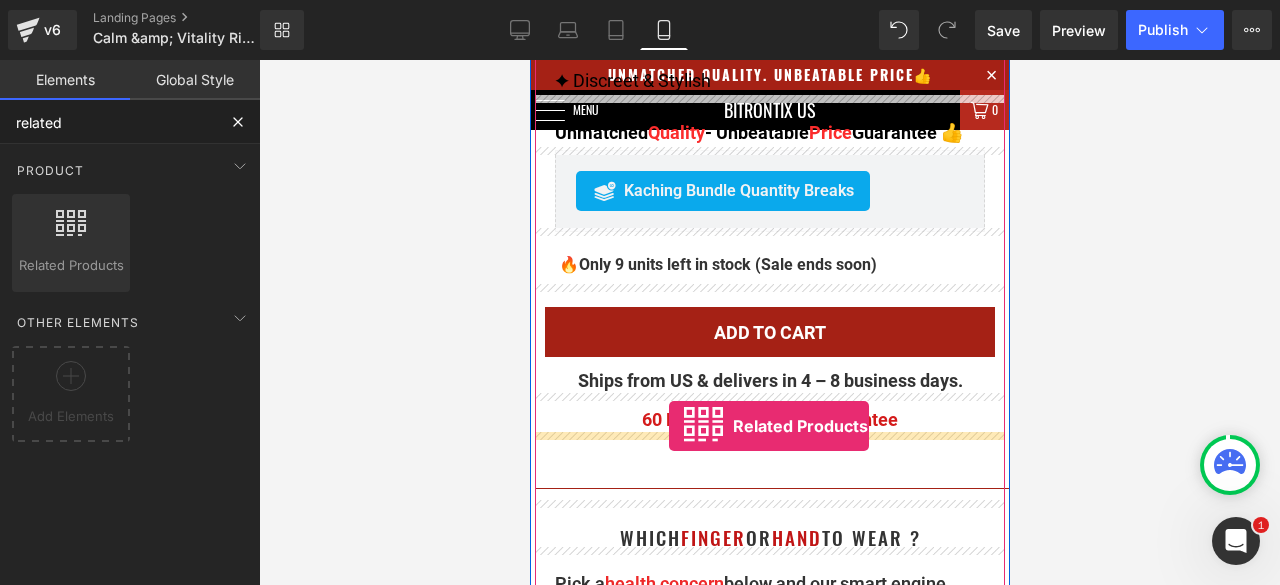 scroll, scrollTop: 1300, scrollLeft: 0, axis: vertical 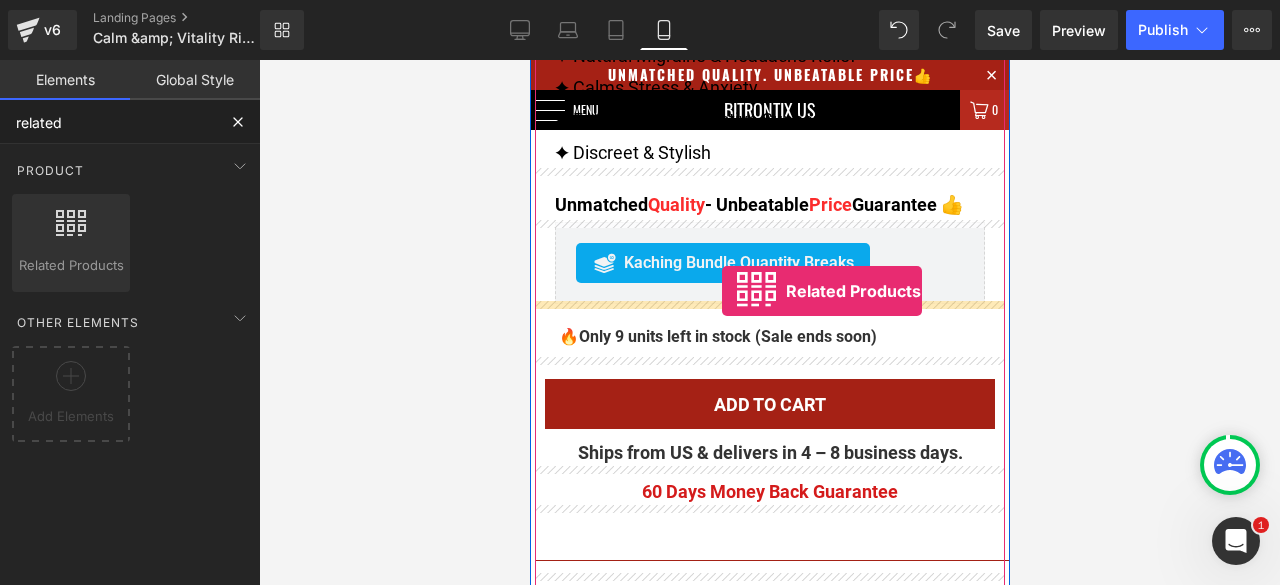 drag, startPoint x: 583, startPoint y: 305, endPoint x: 721, endPoint y: 291, distance: 138.70833 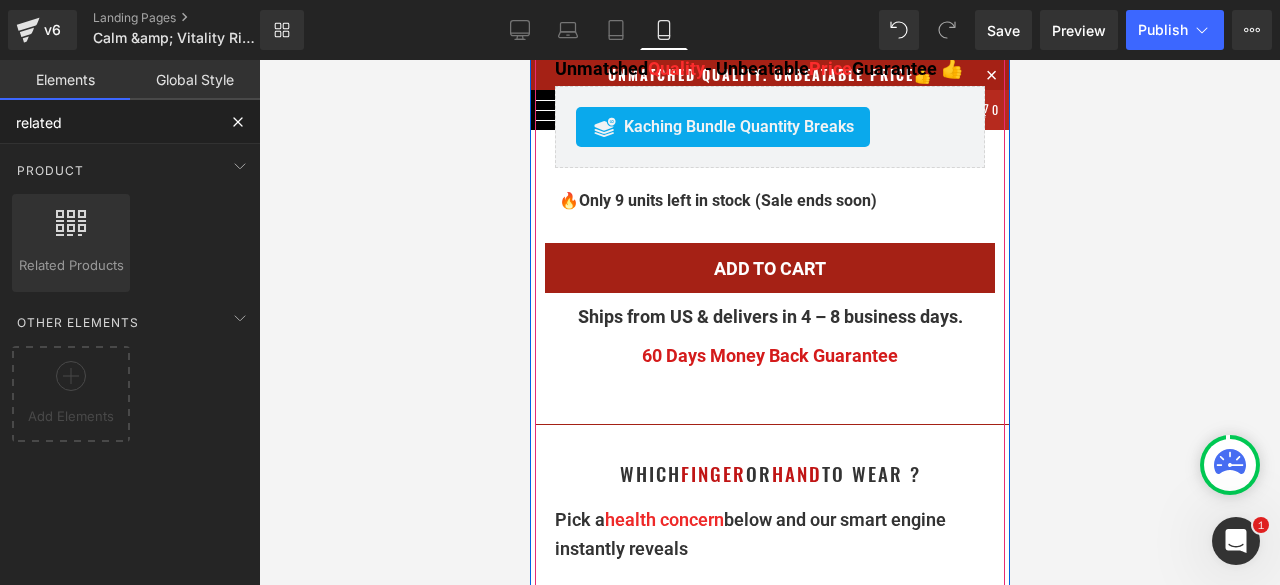 scroll, scrollTop: 1500, scrollLeft: 0, axis: vertical 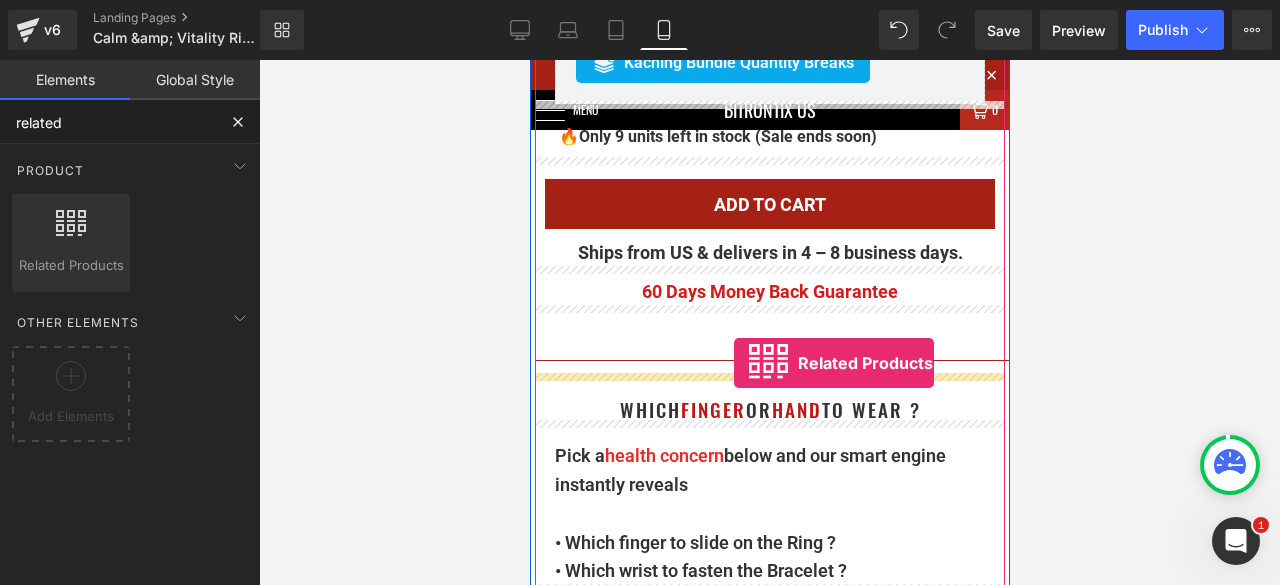 drag, startPoint x: 607, startPoint y: 299, endPoint x: 733, endPoint y: 363, distance: 141.32233 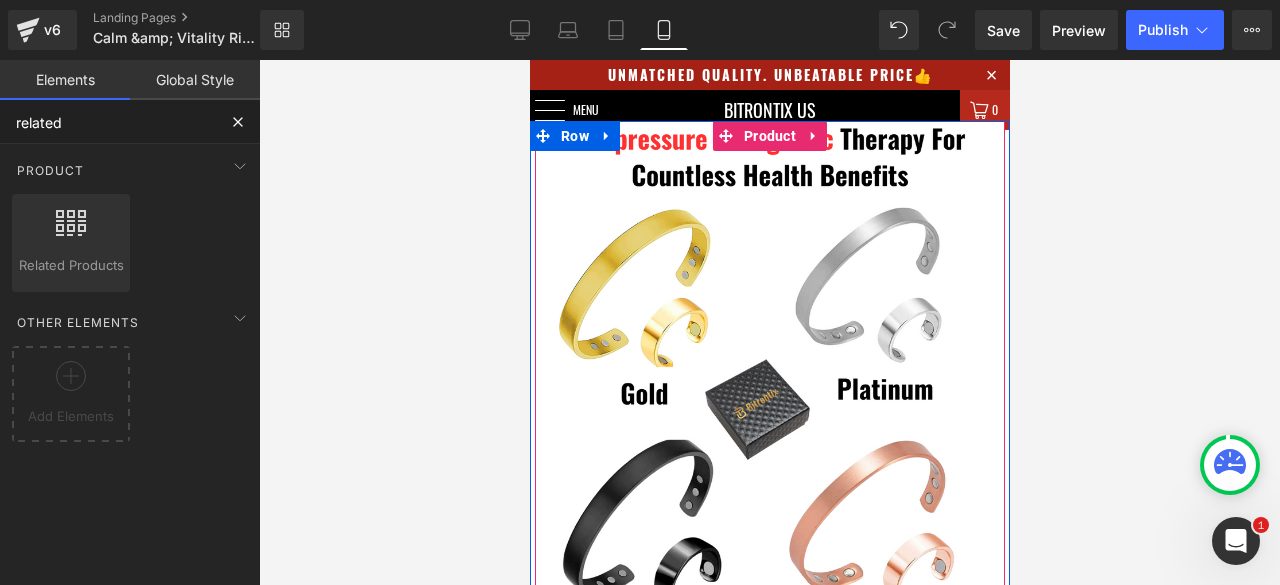 scroll, scrollTop: 0, scrollLeft: 0, axis: both 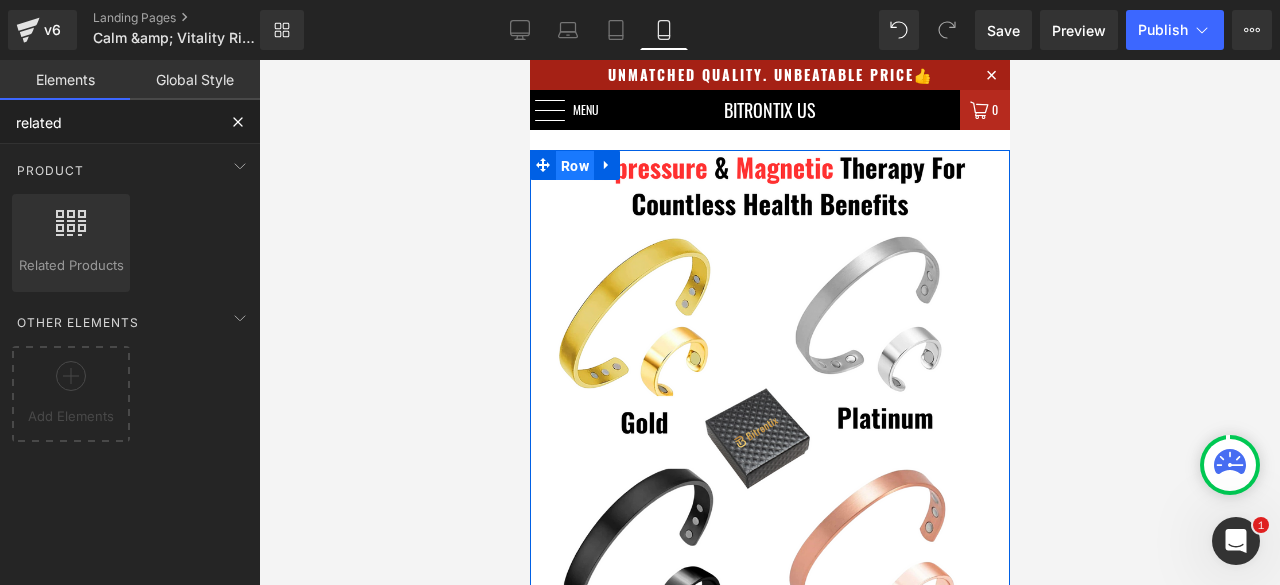 click on "Row" at bounding box center [574, 166] 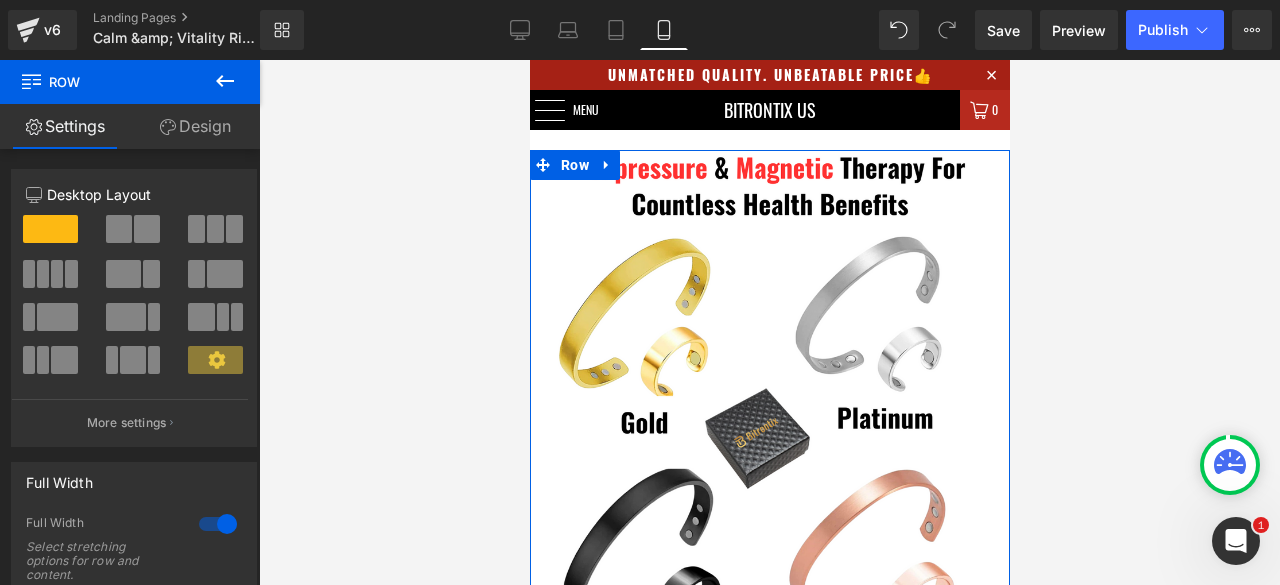 click on "Design" at bounding box center [195, 126] 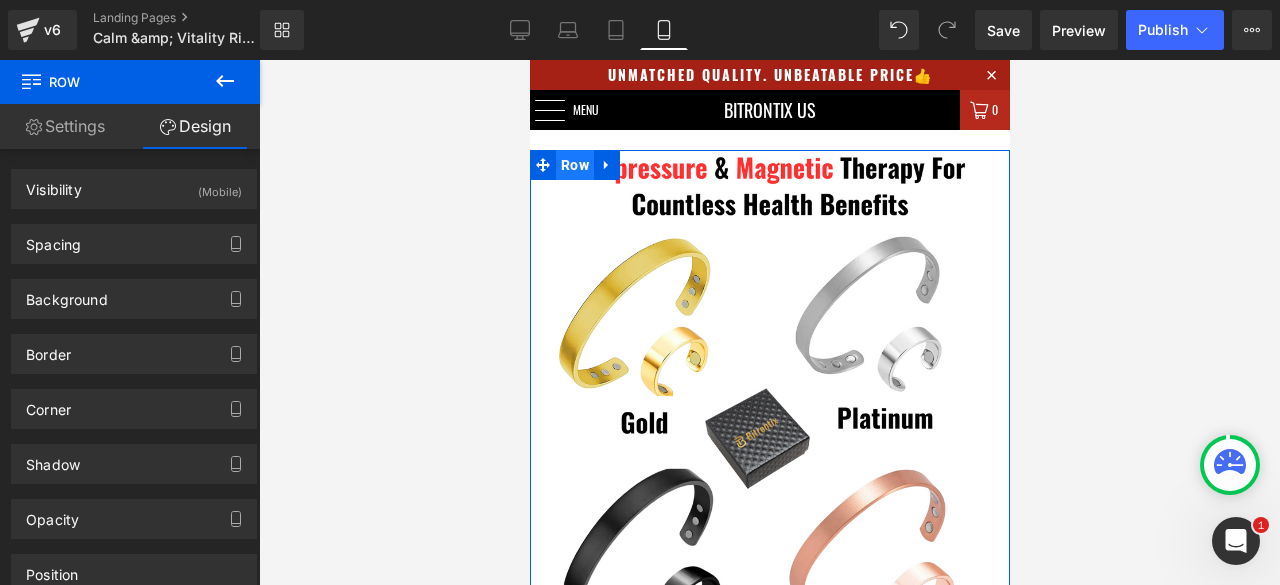 click on "Row" at bounding box center [574, 165] 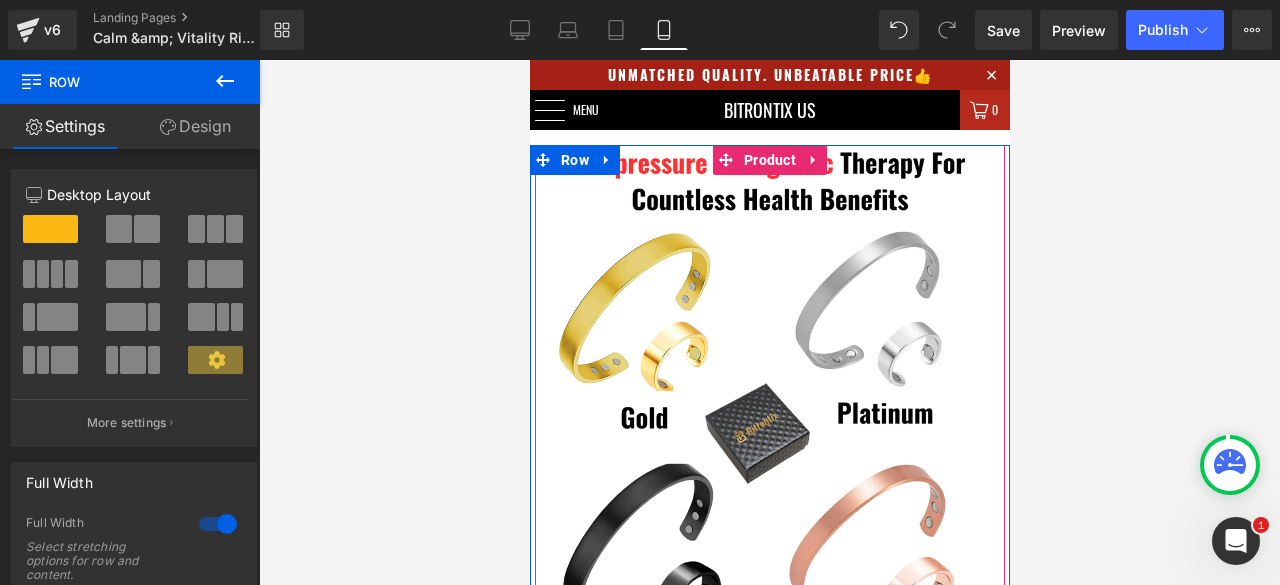 scroll, scrollTop: 0, scrollLeft: 0, axis: both 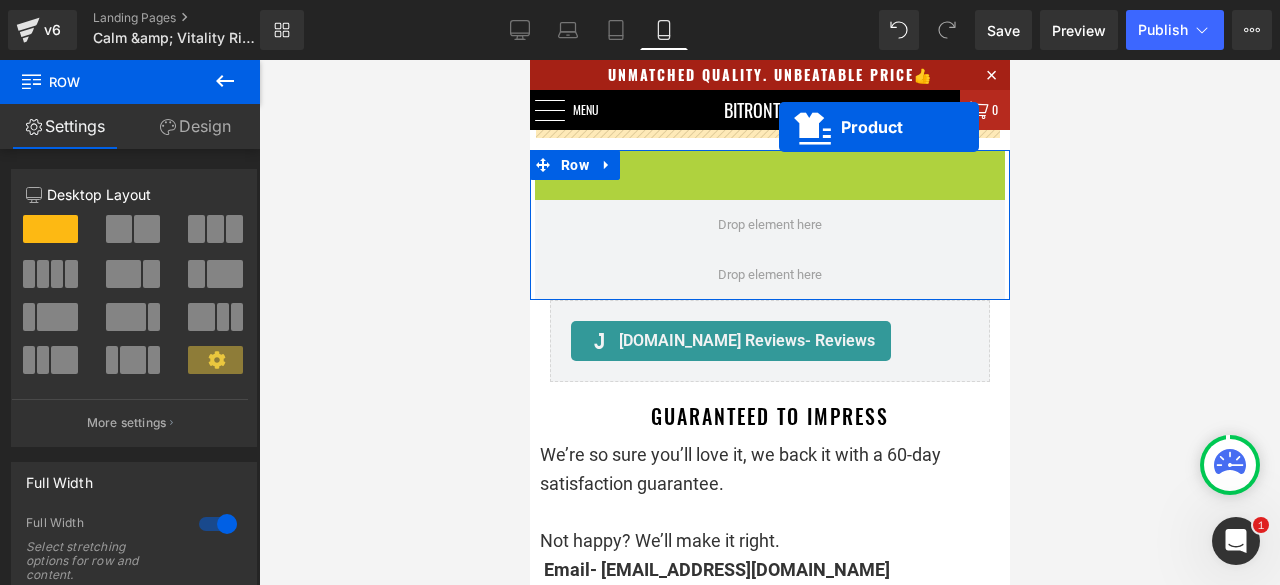 drag, startPoint x: 756, startPoint y: 159, endPoint x: 778, endPoint y: 127, distance: 38.832977 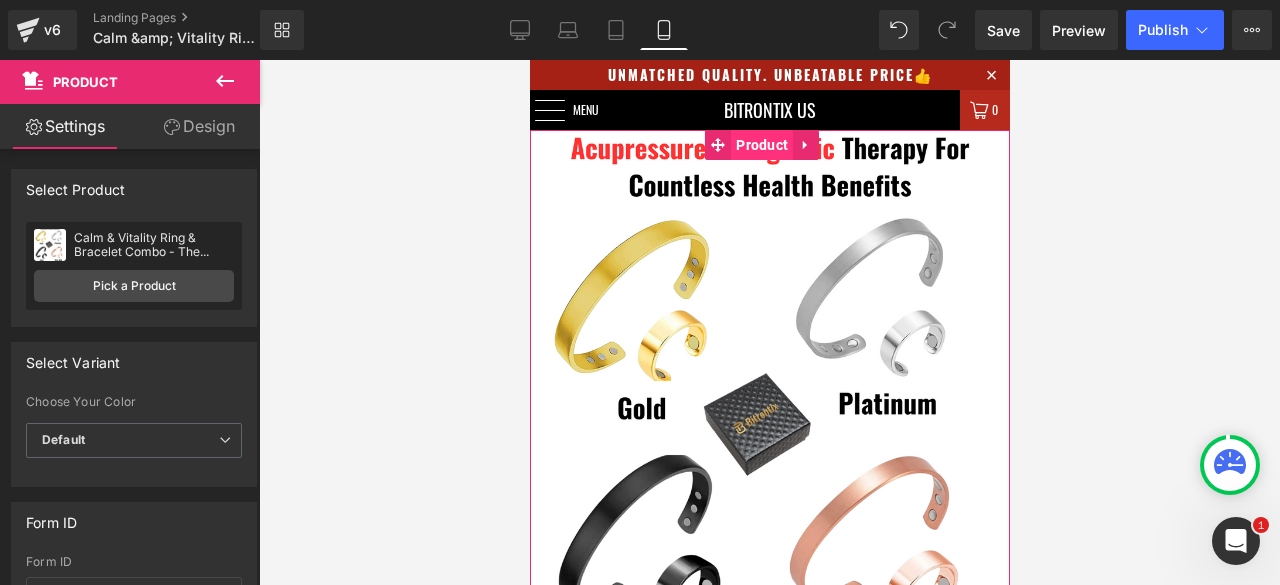 click on "Product" at bounding box center [761, 145] 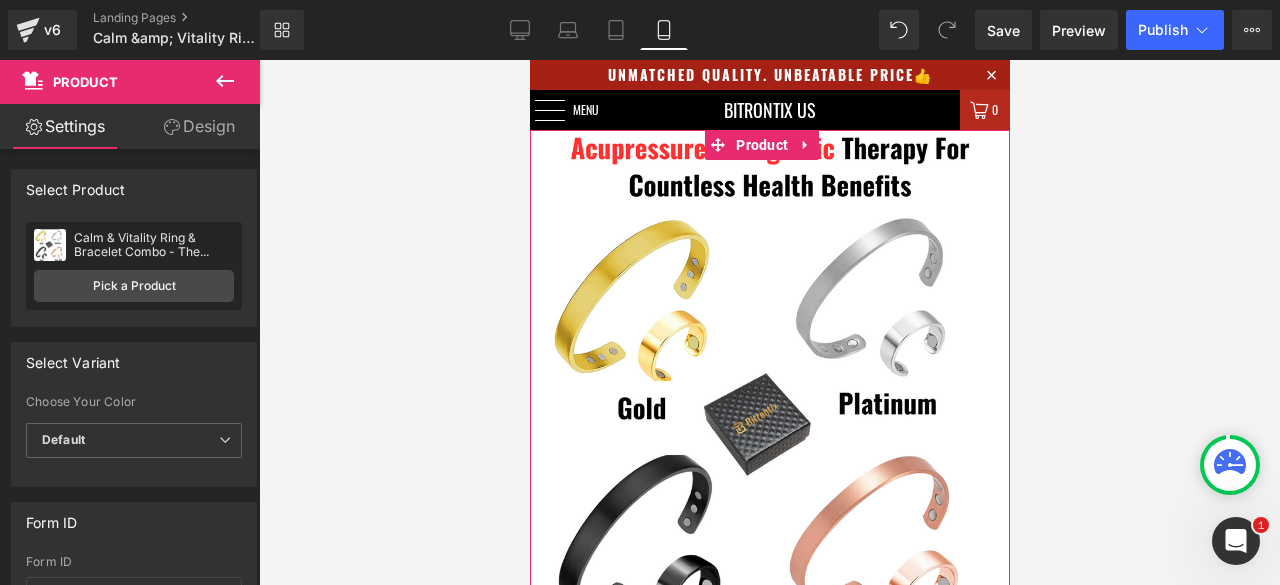 click on "Design" at bounding box center (199, 126) 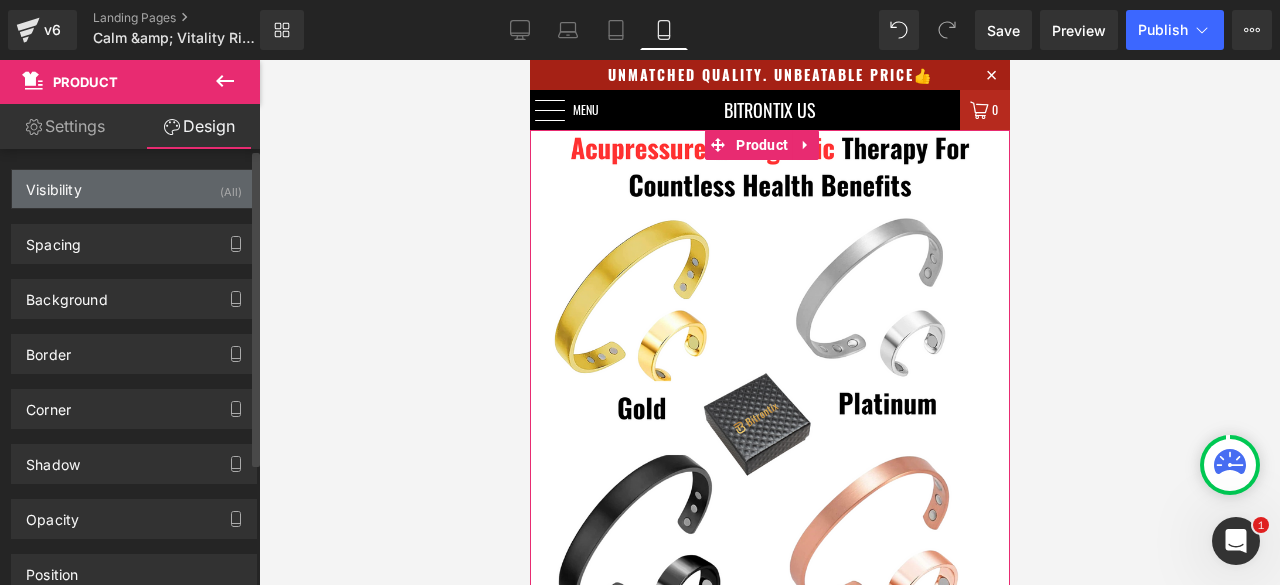 click on "Visibility
(All)" at bounding box center (134, 189) 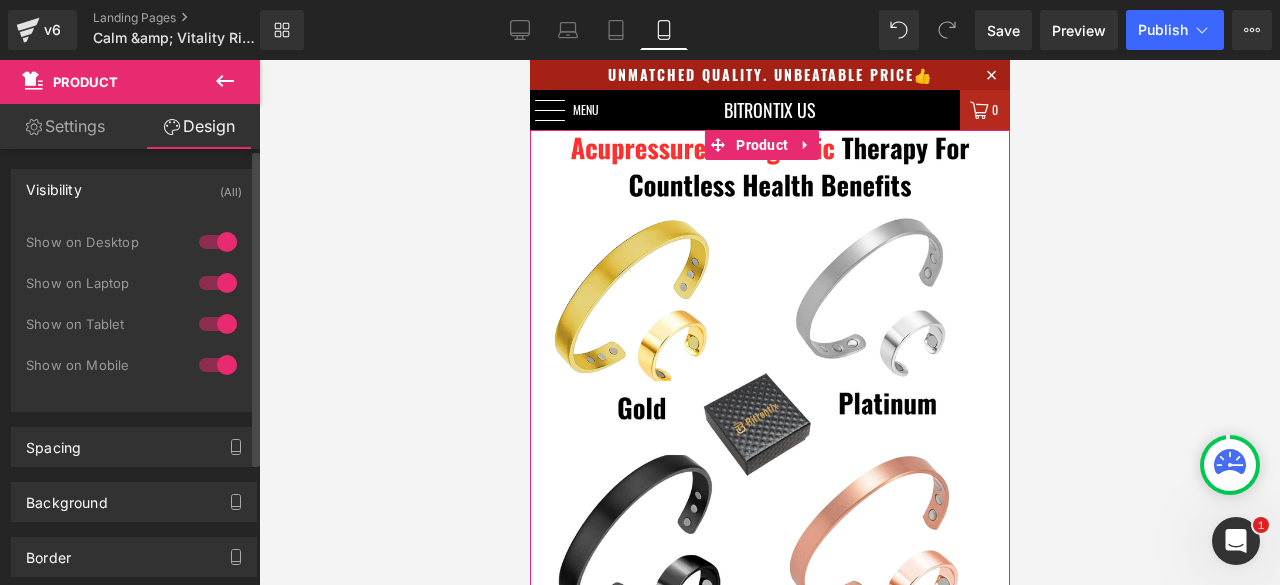 click at bounding box center [218, 324] 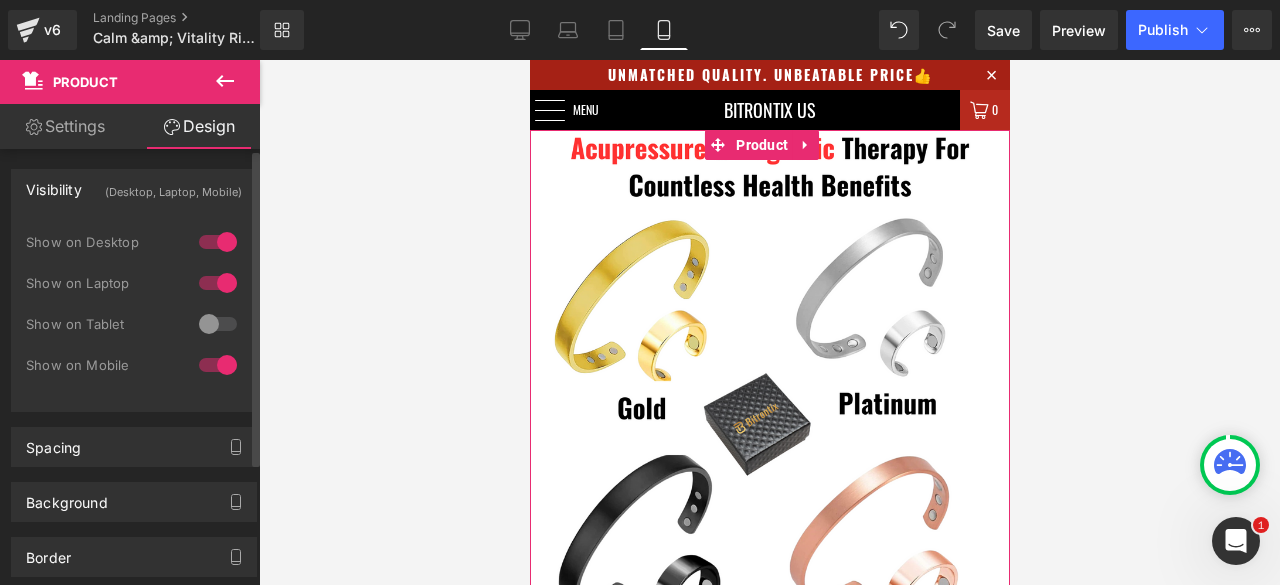 click at bounding box center (218, 283) 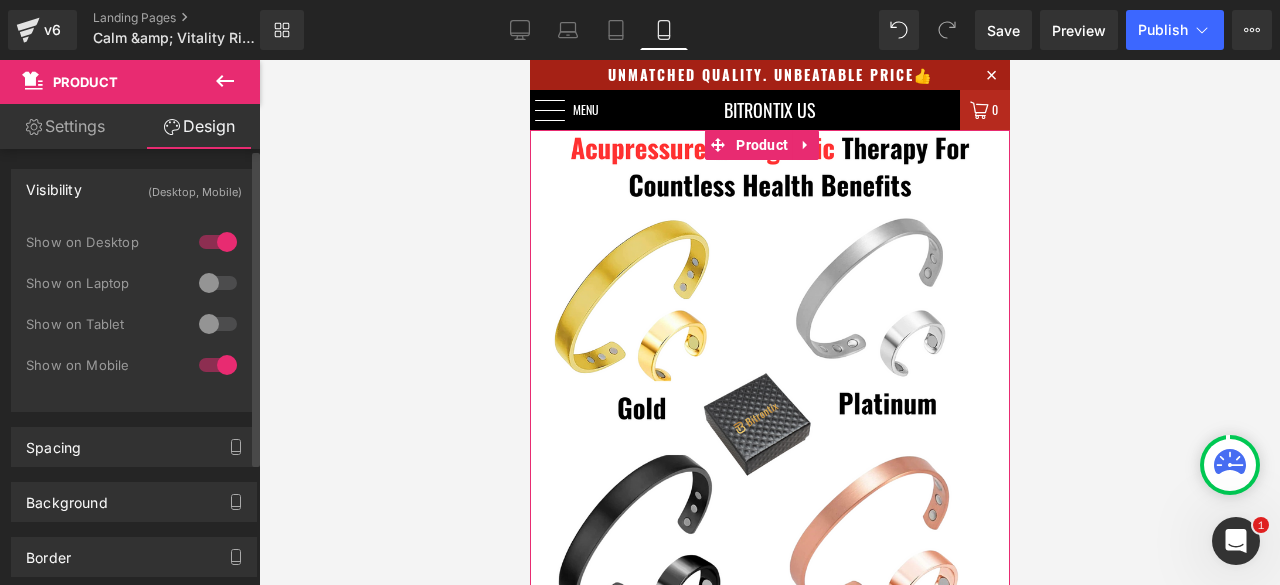 click at bounding box center (218, 242) 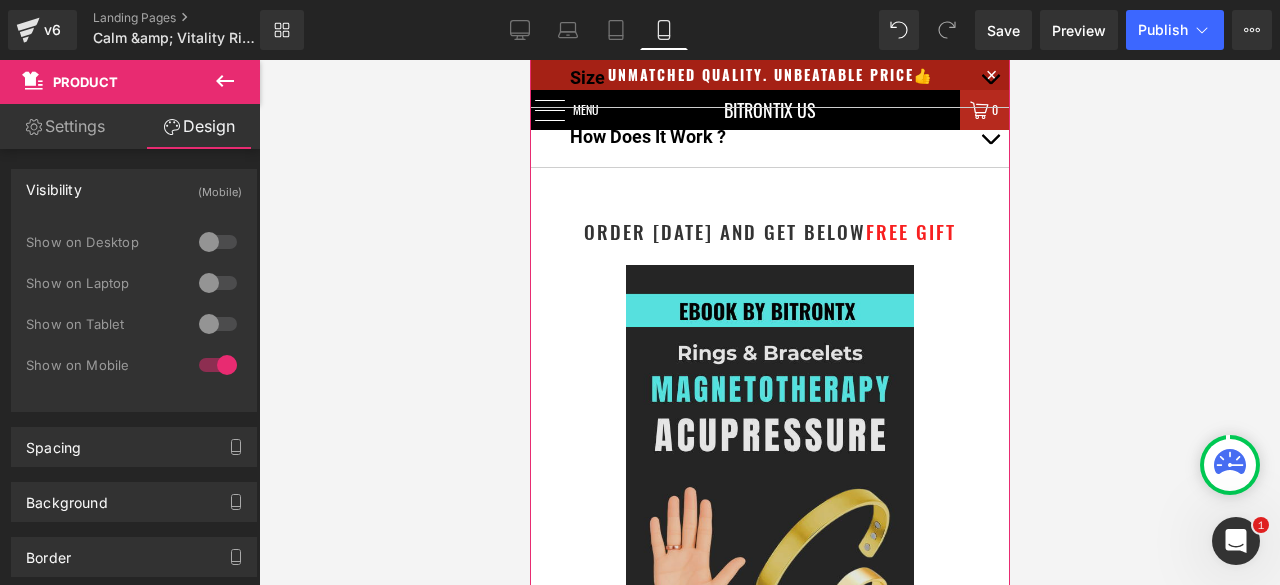 scroll, scrollTop: 2200, scrollLeft: 0, axis: vertical 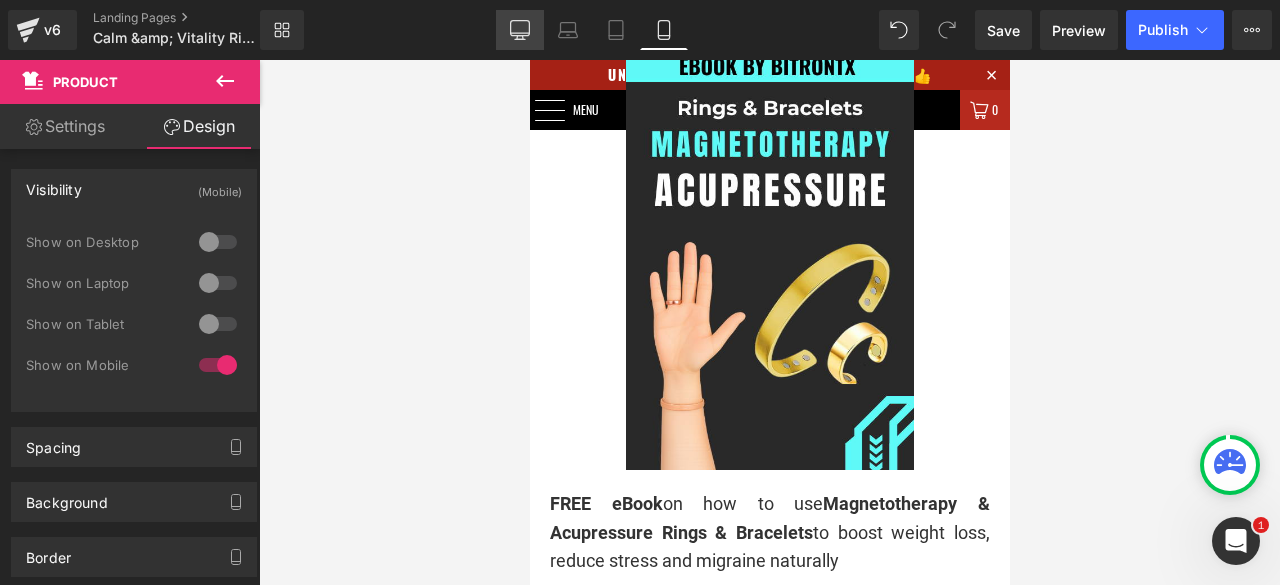 click on "Desktop" at bounding box center [520, 30] 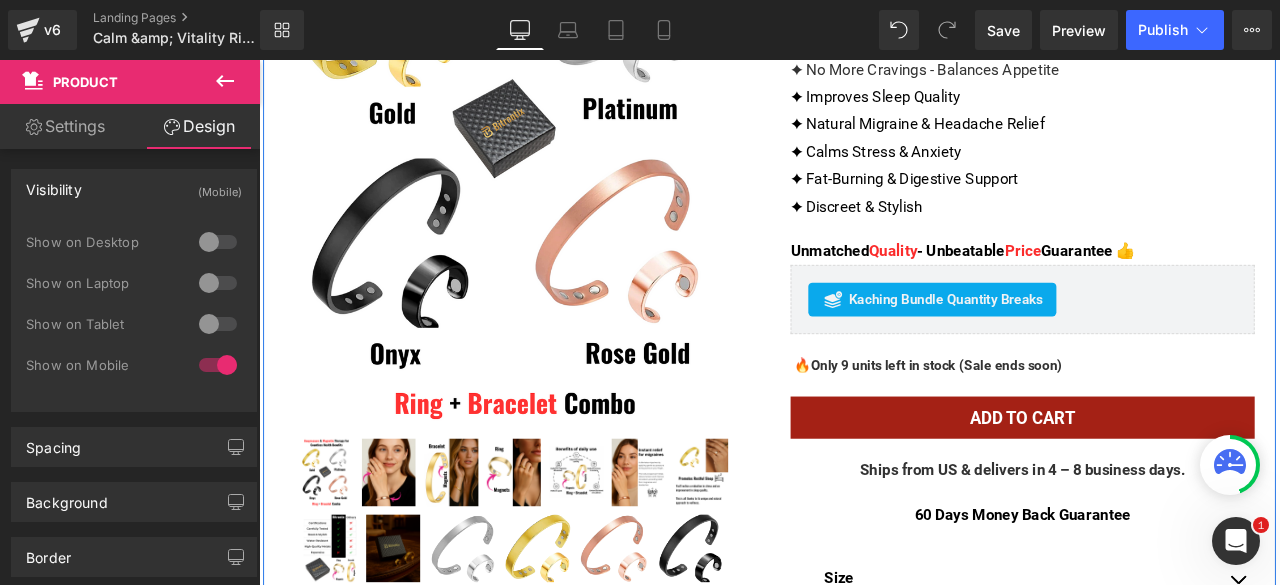 scroll, scrollTop: 400, scrollLeft: 0, axis: vertical 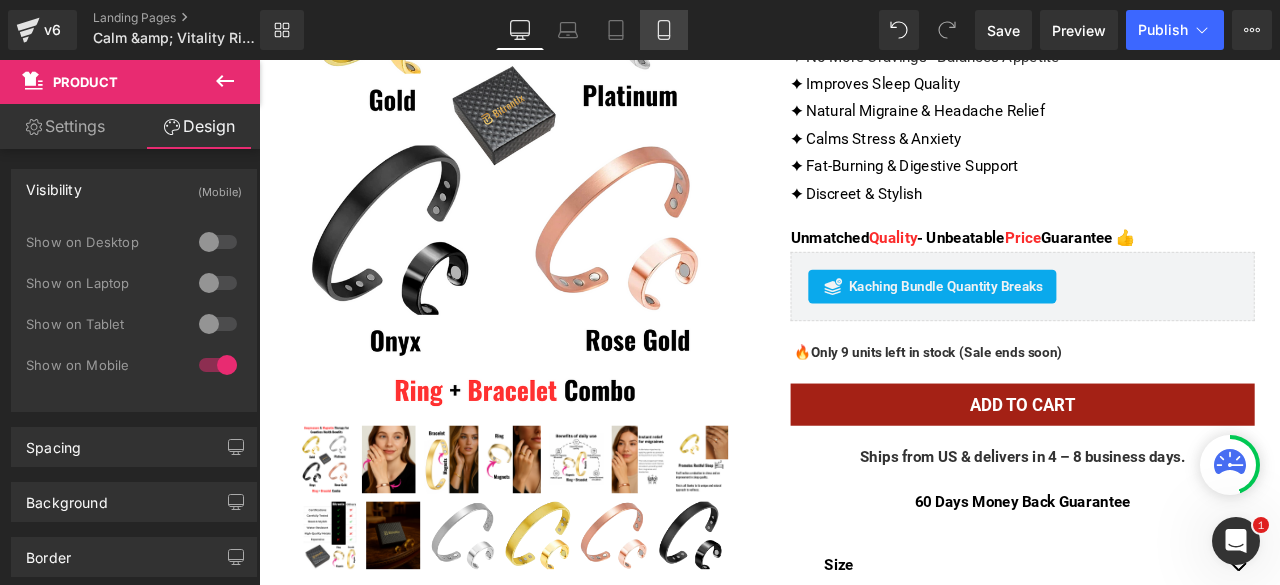 click 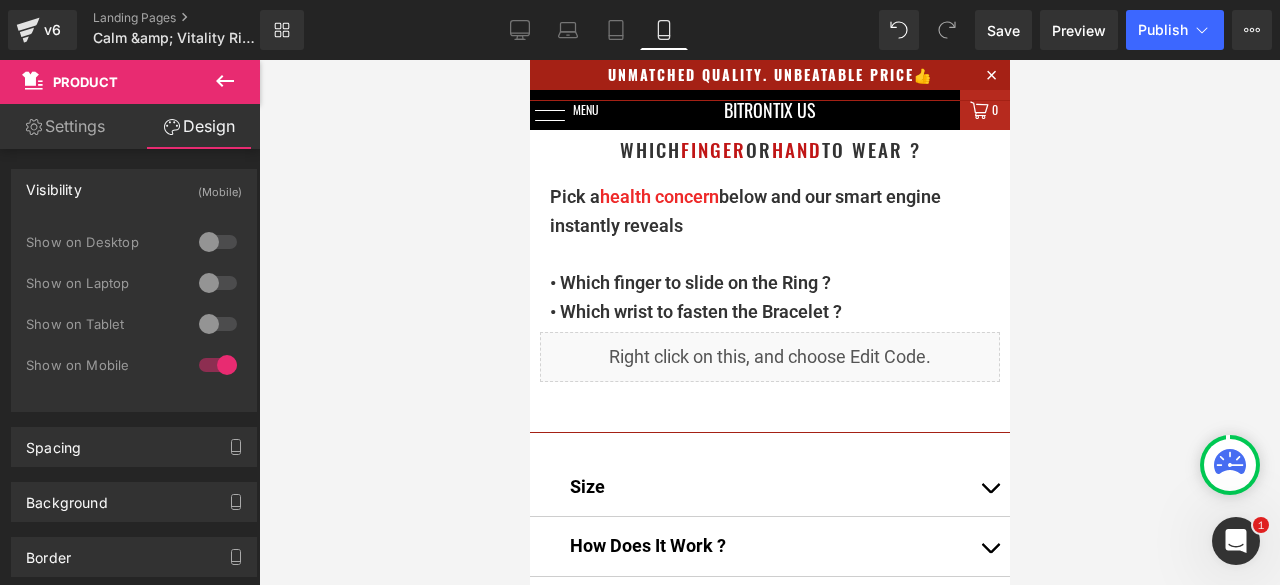 scroll, scrollTop: 1800, scrollLeft: 0, axis: vertical 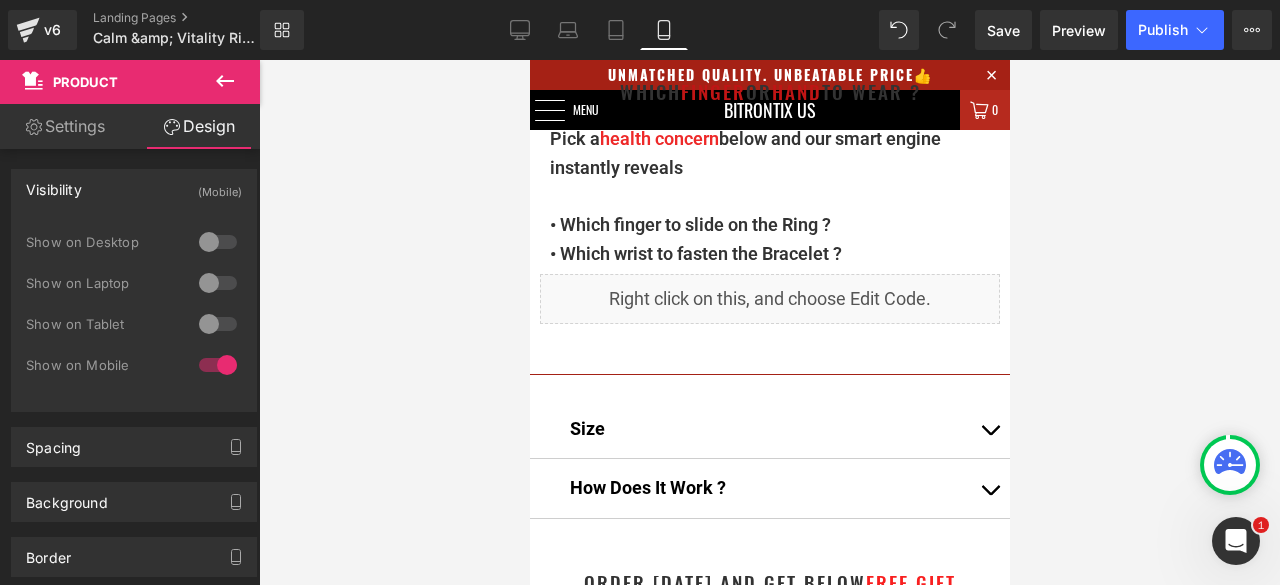 click on "Liquid" at bounding box center [769, 299] 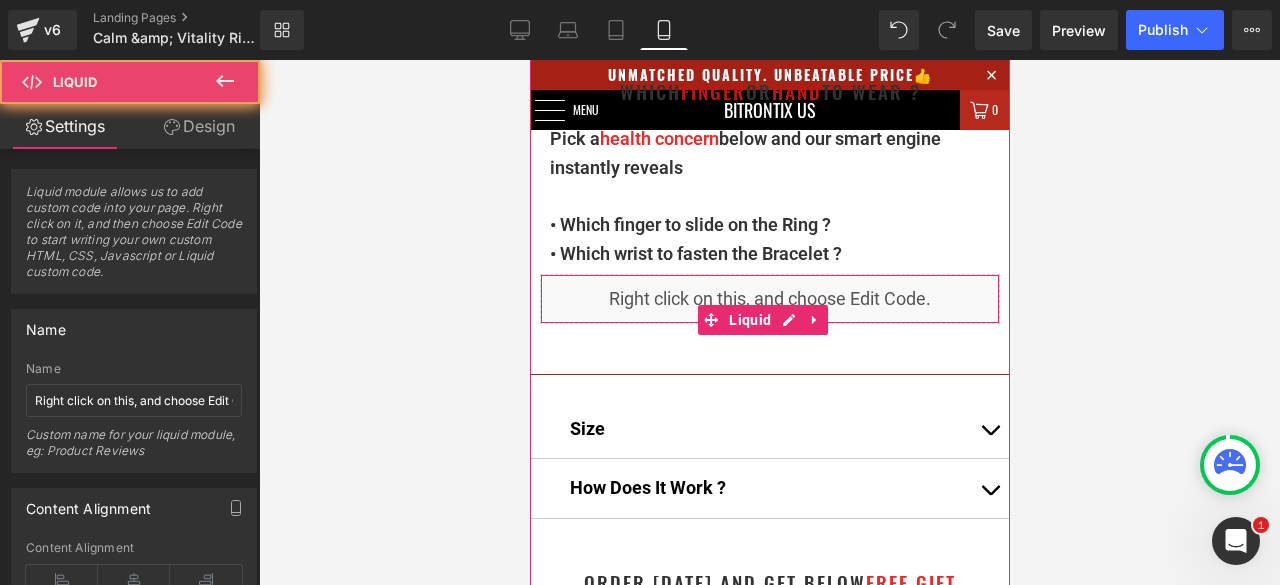 click on "Liquid" at bounding box center (769, 299) 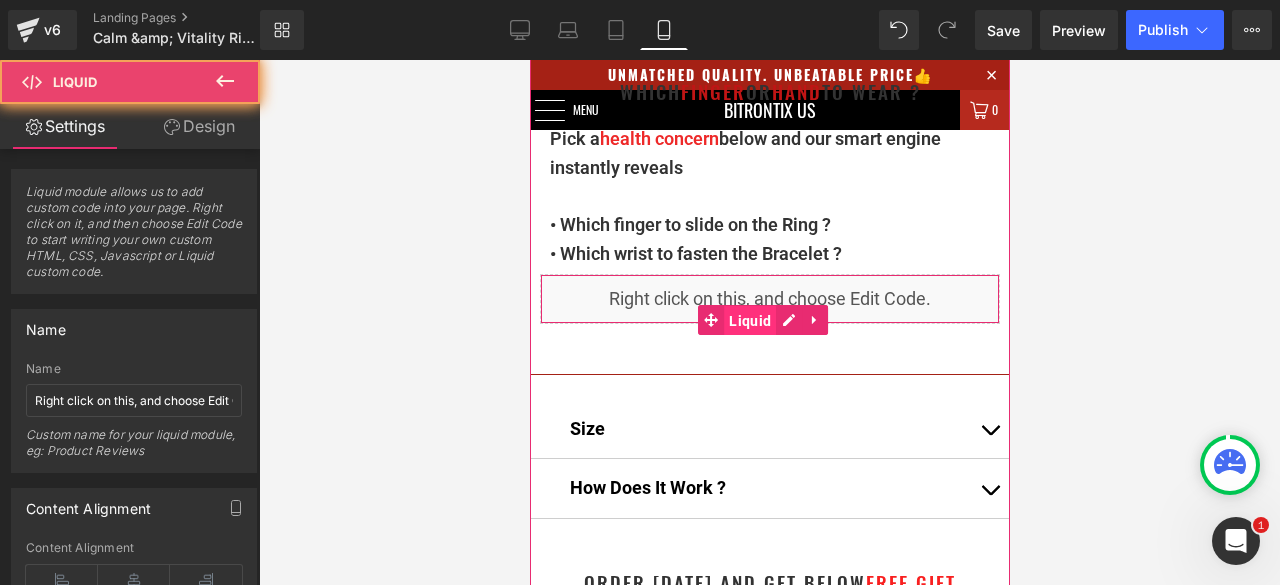 click on "Liquid" at bounding box center (749, 321) 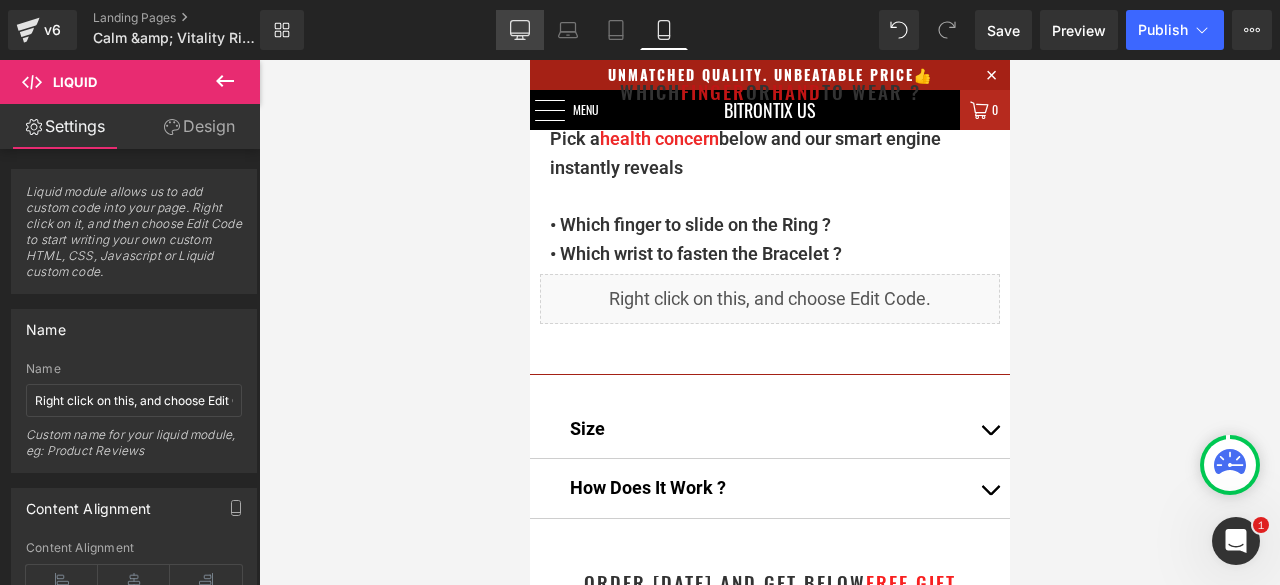 click 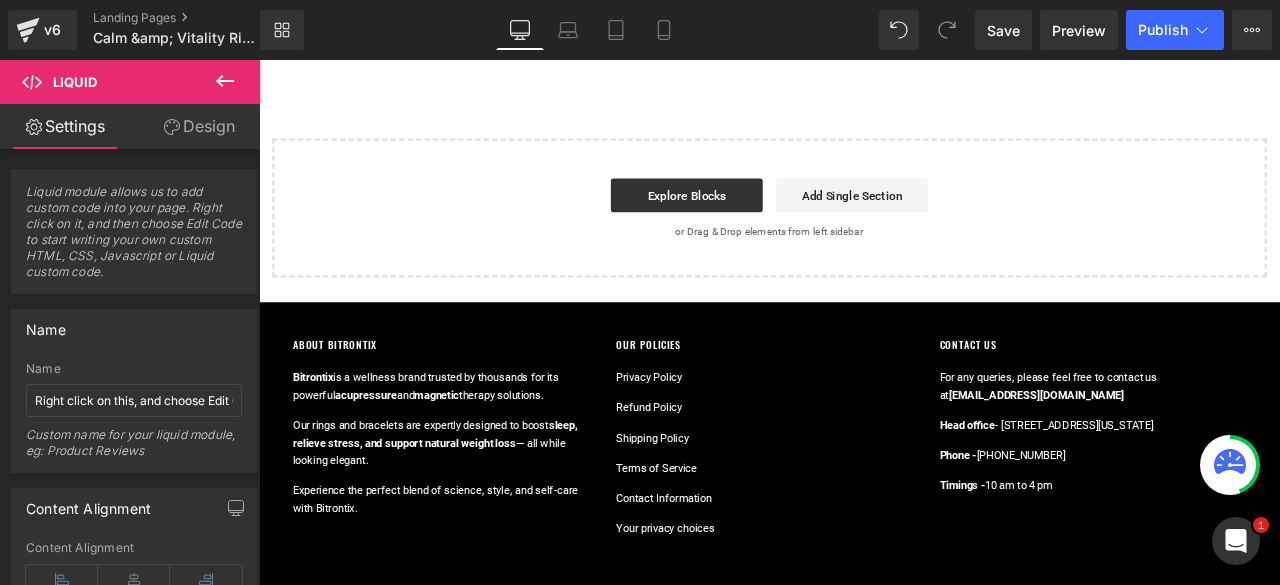 scroll, scrollTop: 8762, scrollLeft: 0, axis: vertical 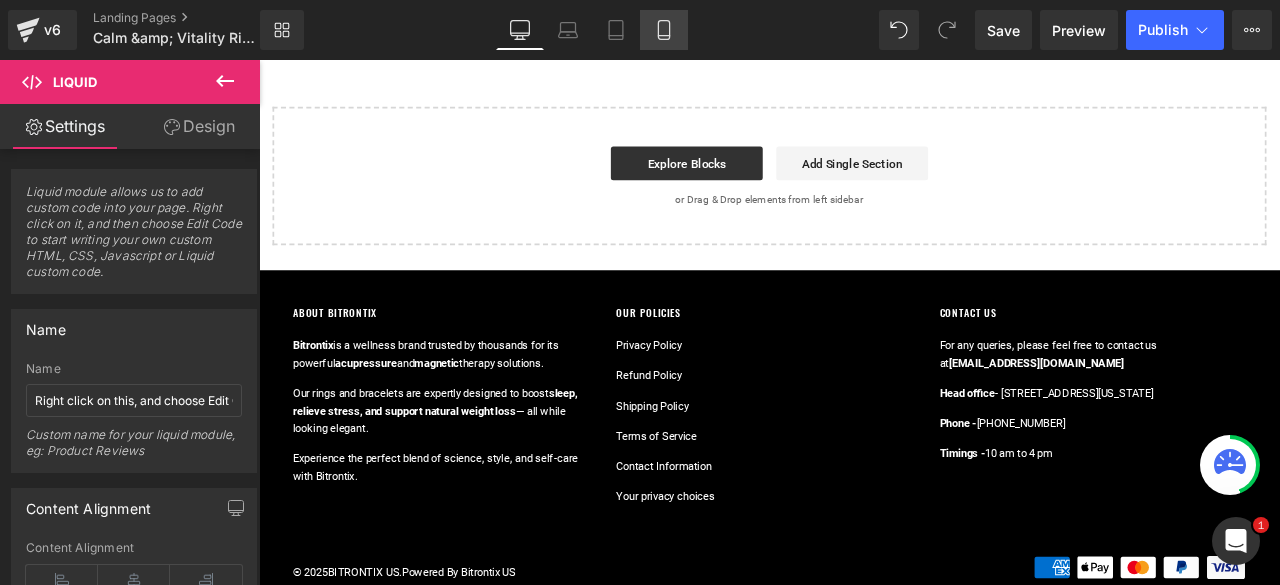 drag, startPoint x: 662, startPoint y: 37, endPoint x: 112, endPoint y: 25, distance: 550.1309 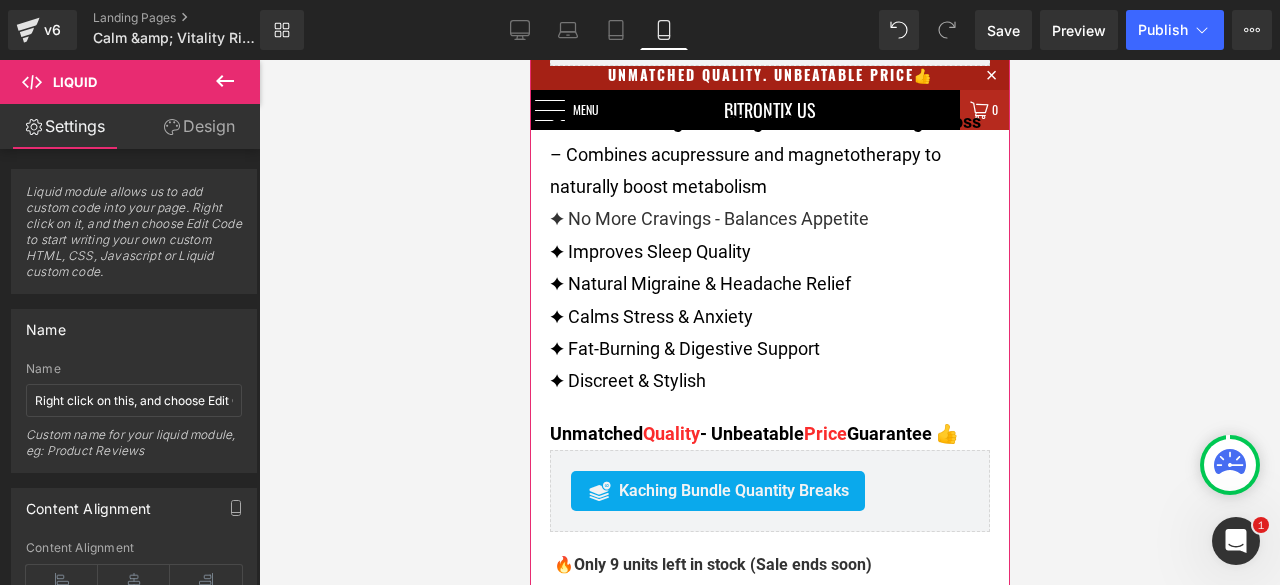 scroll, scrollTop: 986, scrollLeft: 0, axis: vertical 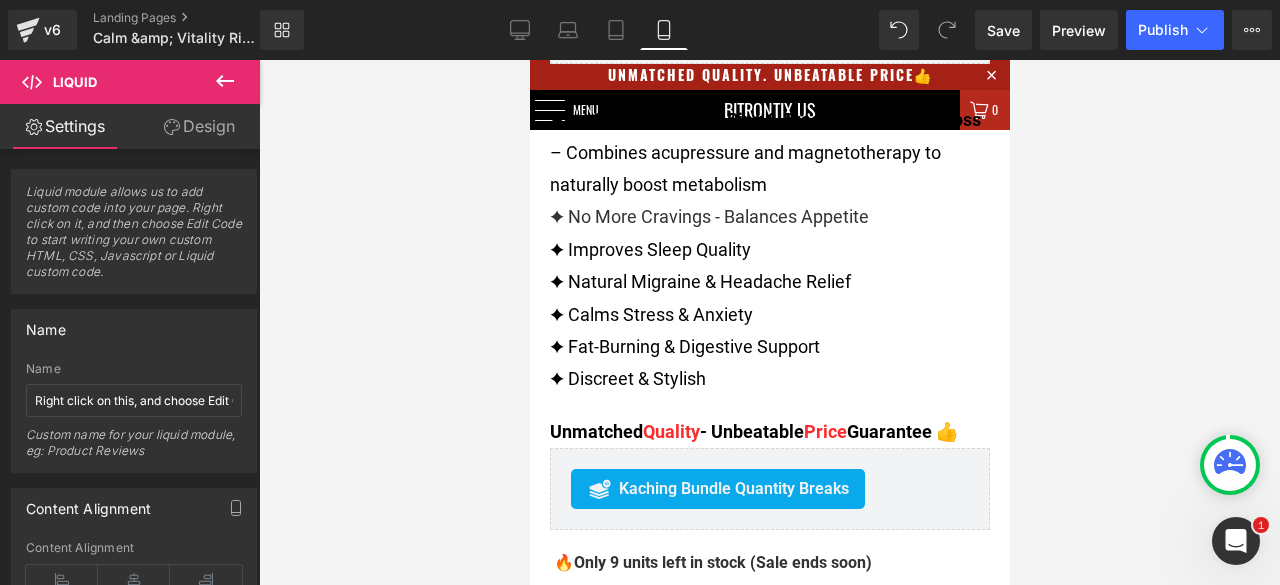 click 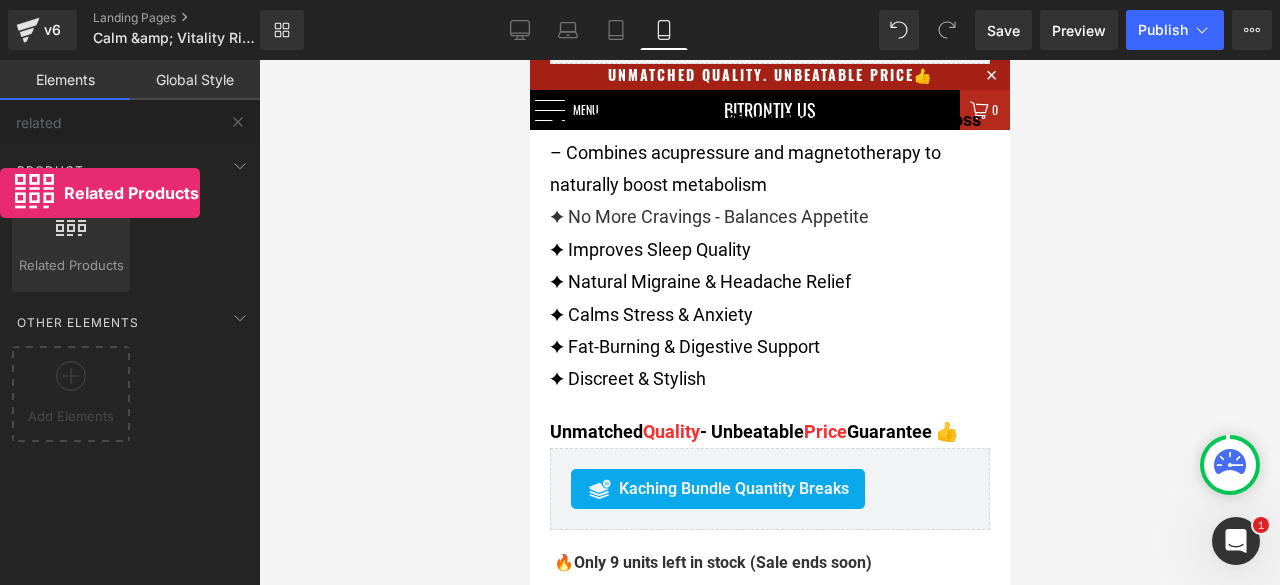 drag, startPoint x: 90, startPoint y: 242, endPoint x: 0, endPoint y: 193, distance: 102.47439 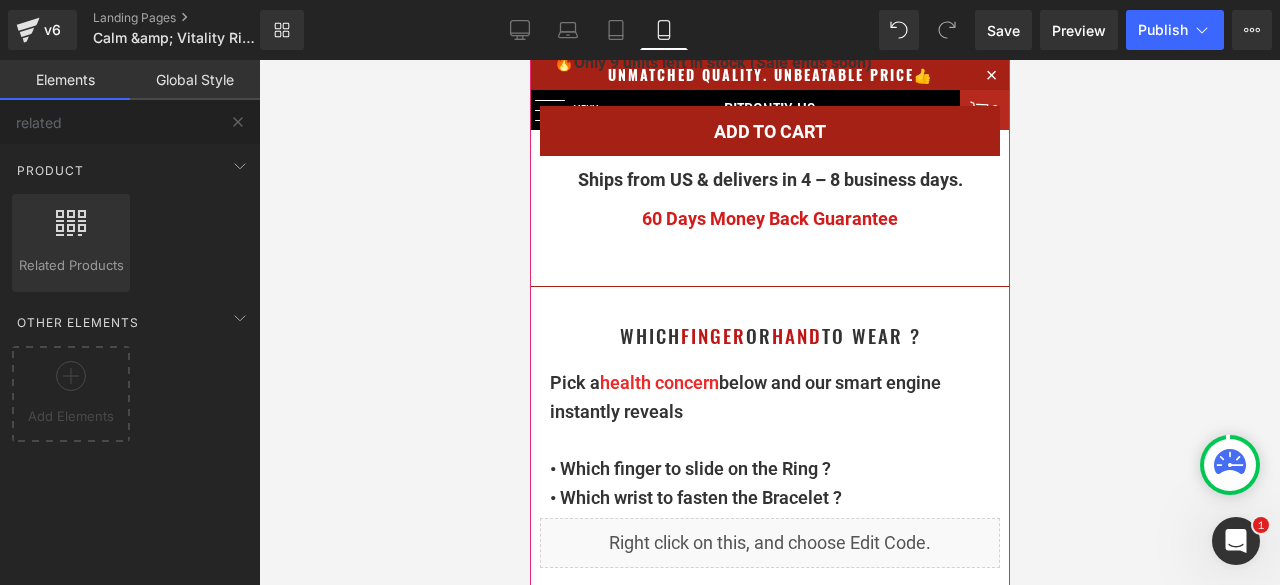 scroll, scrollTop: 1386, scrollLeft: 0, axis: vertical 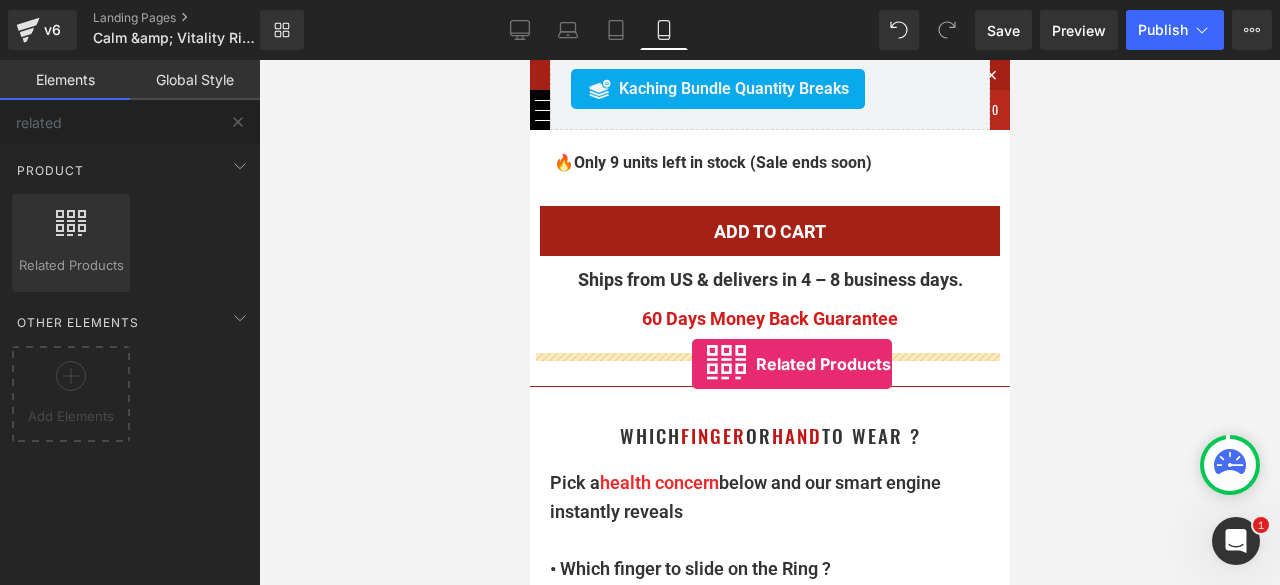 drag, startPoint x: 565, startPoint y: 326, endPoint x: 691, endPoint y: 365, distance: 131.89769 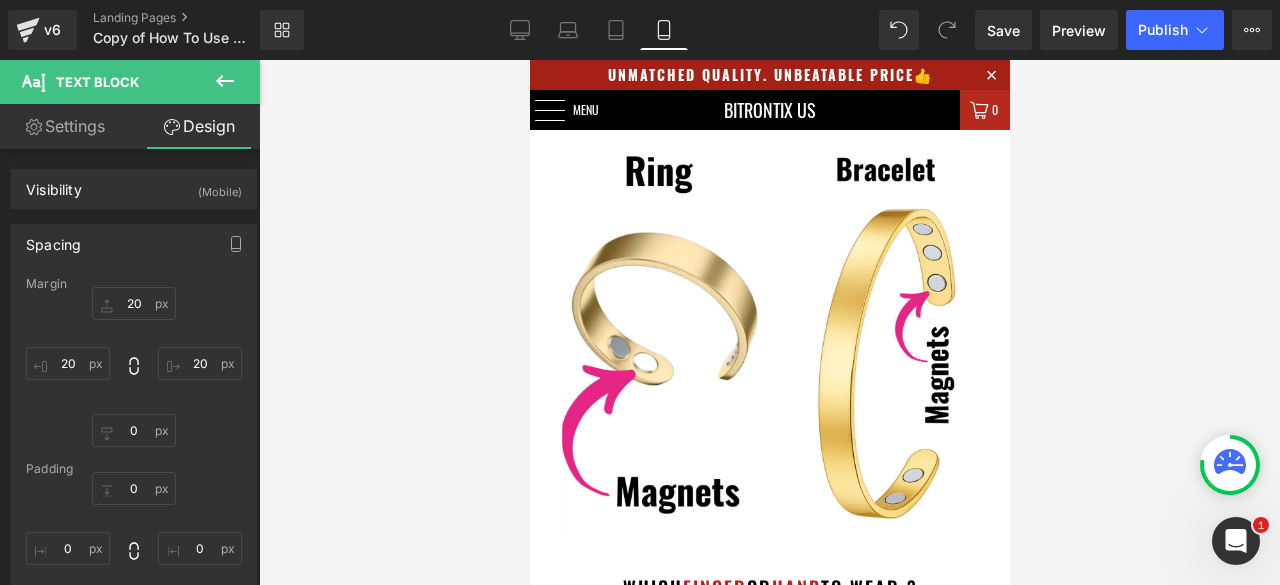 scroll, scrollTop: 0, scrollLeft: 0, axis: both 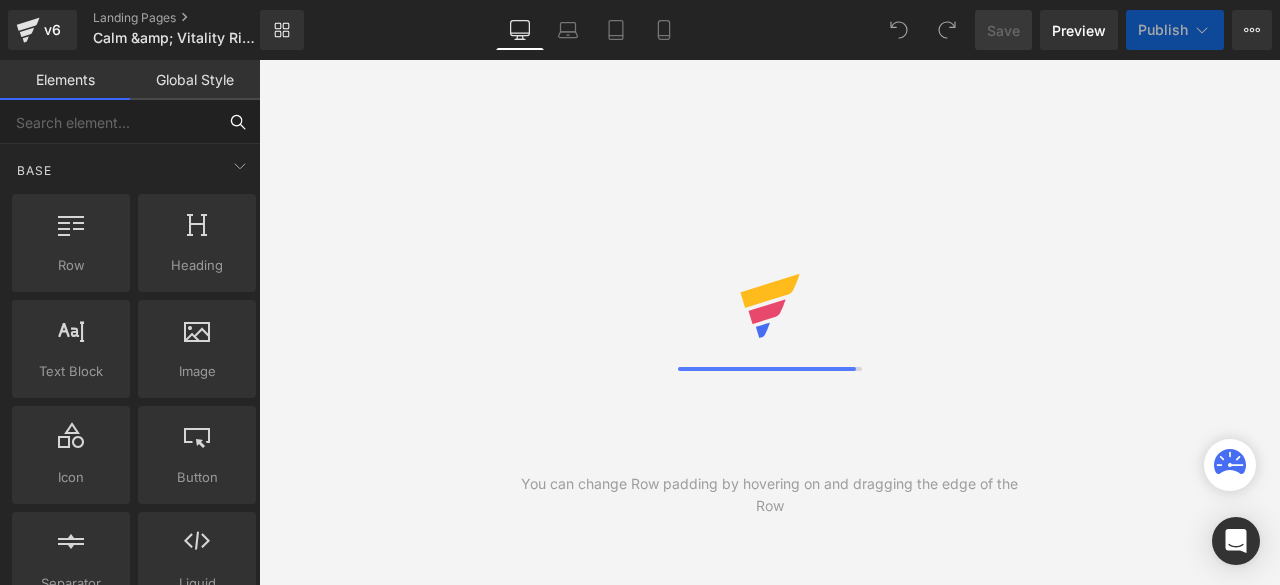 click at bounding box center (108, 122) 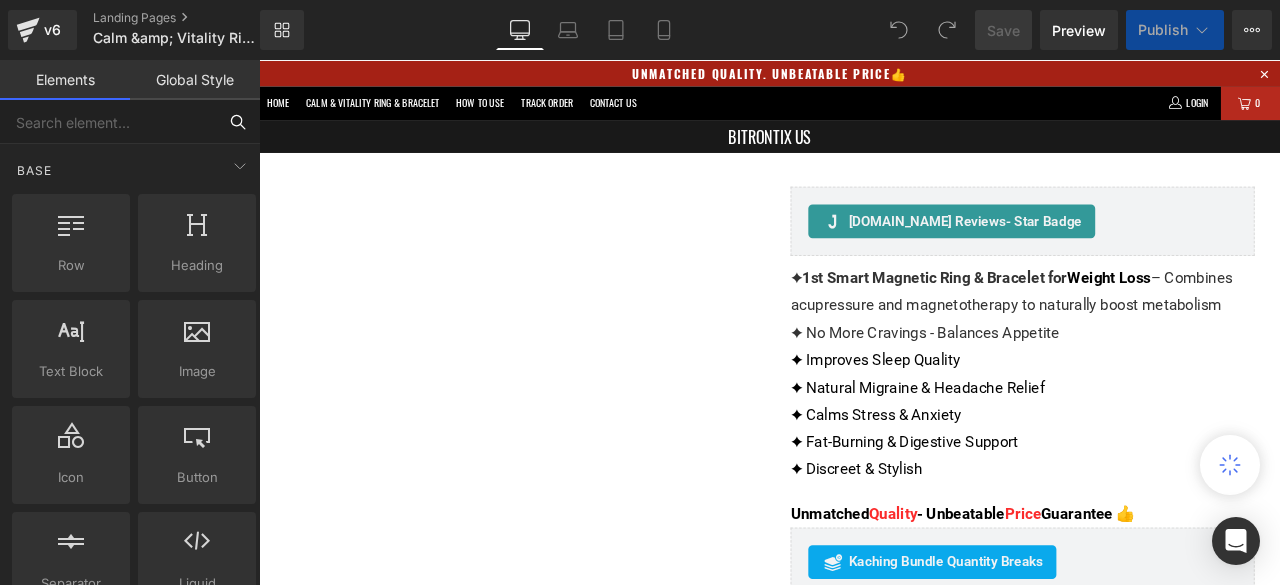 click at bounding box center (108, 122) 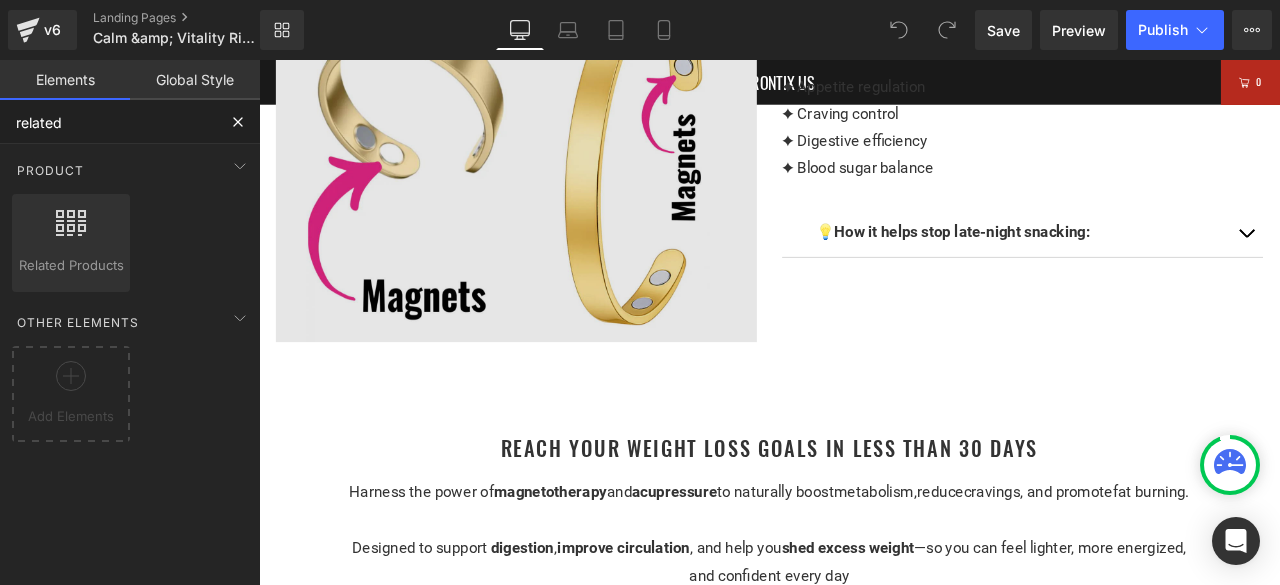 scroll, scrollTop: 1800, scrollLeft: 0, axis: vertical 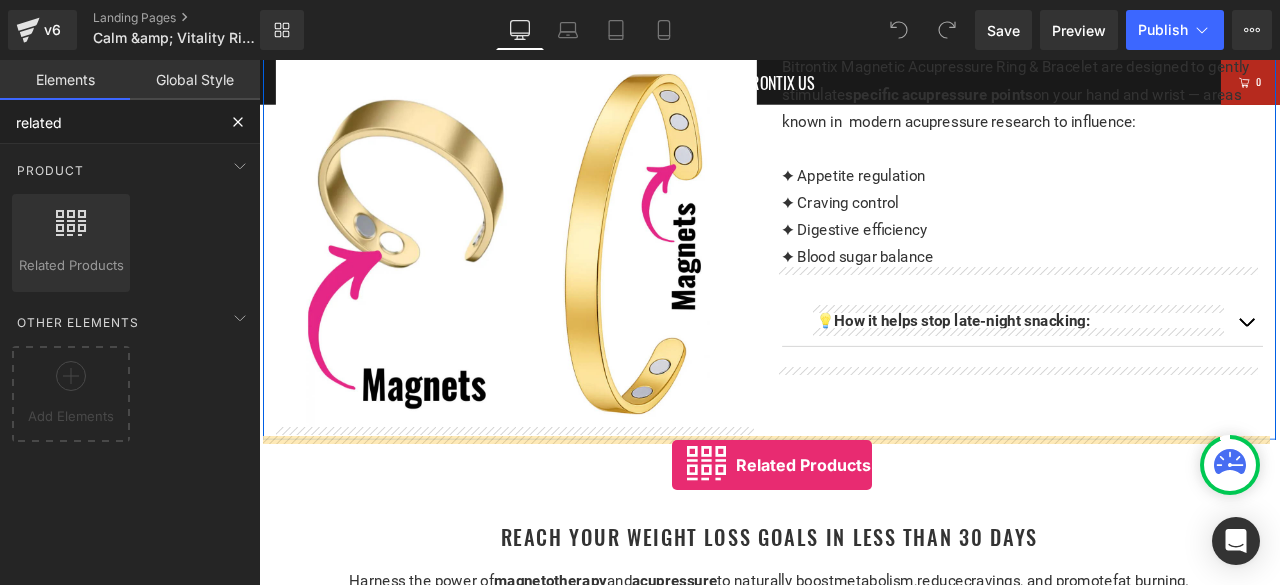 drag, startPoint x: 316, startPoint y: 281, endPoint x: 751, endPoint y: 540, distance: 506.26672 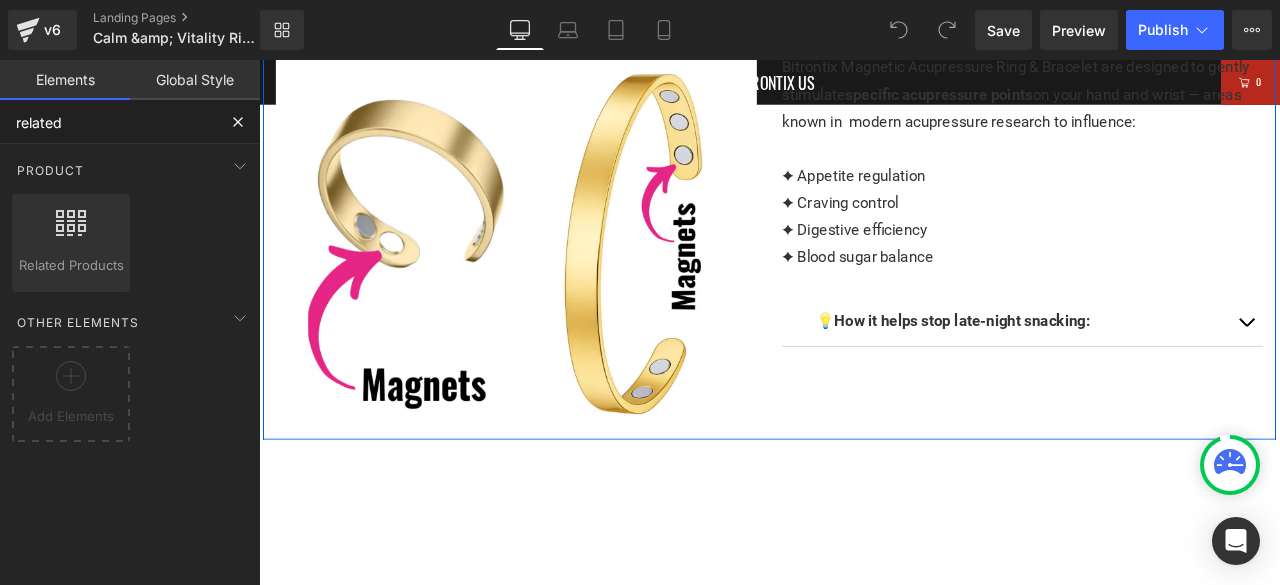 type on "related" 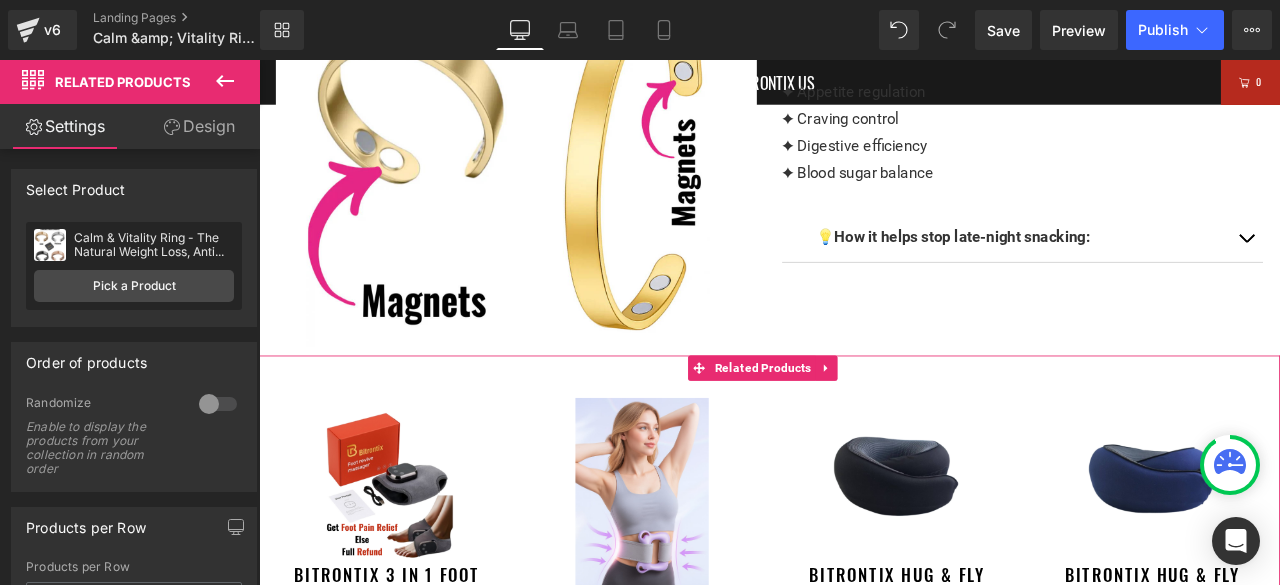 scroll, scrollTop: 2000, scrollLeft: 0, axis: vertical 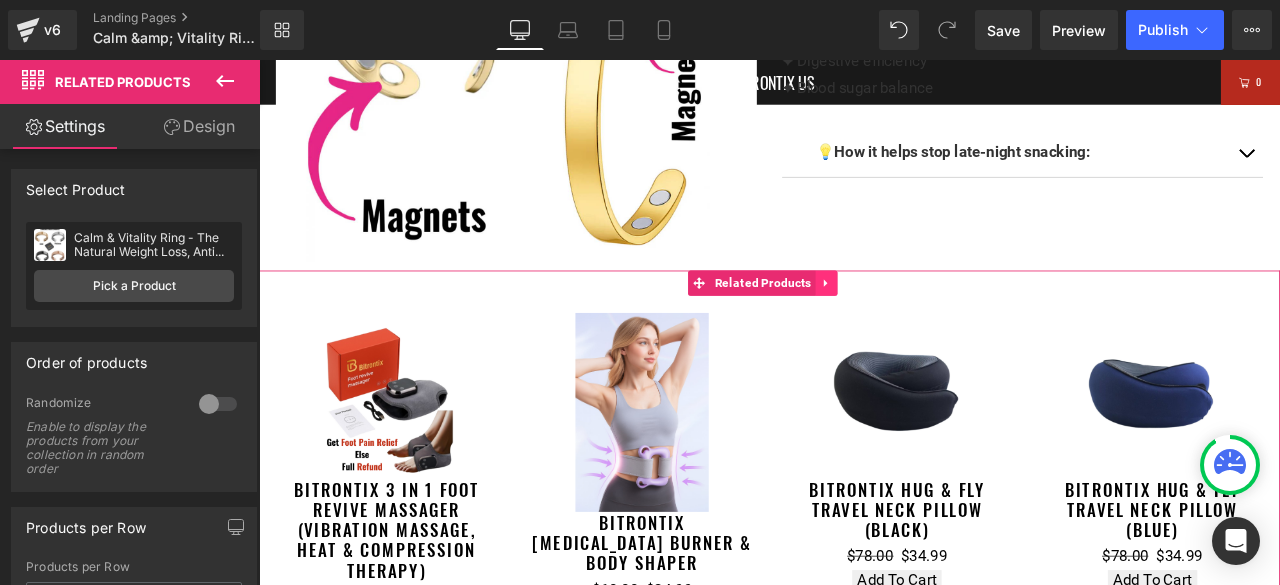 click 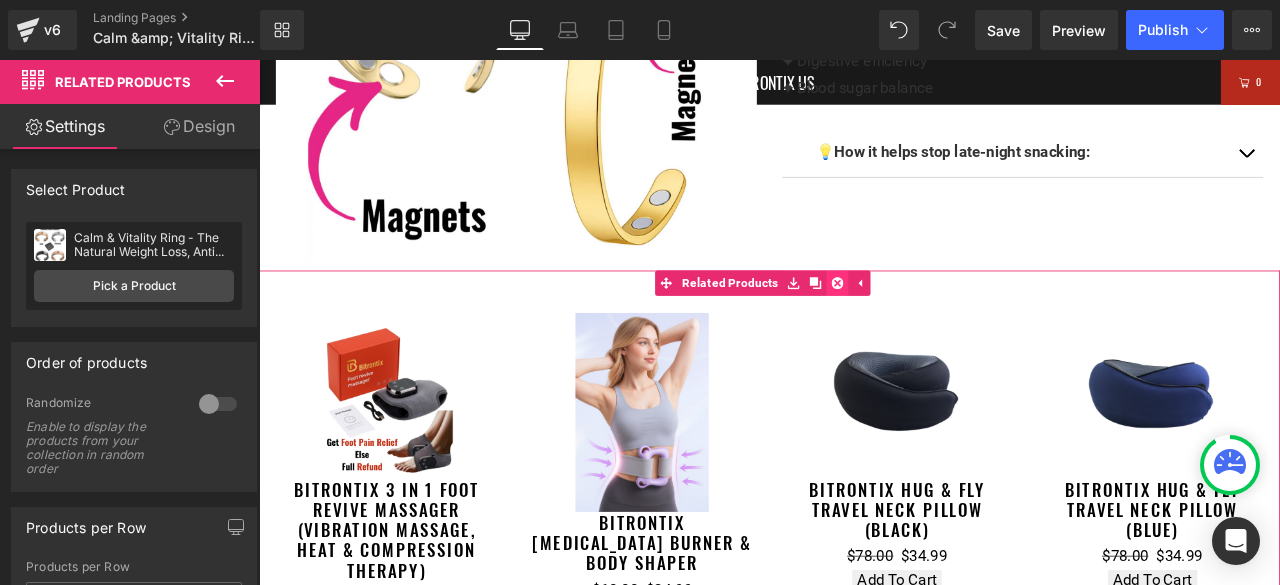 click 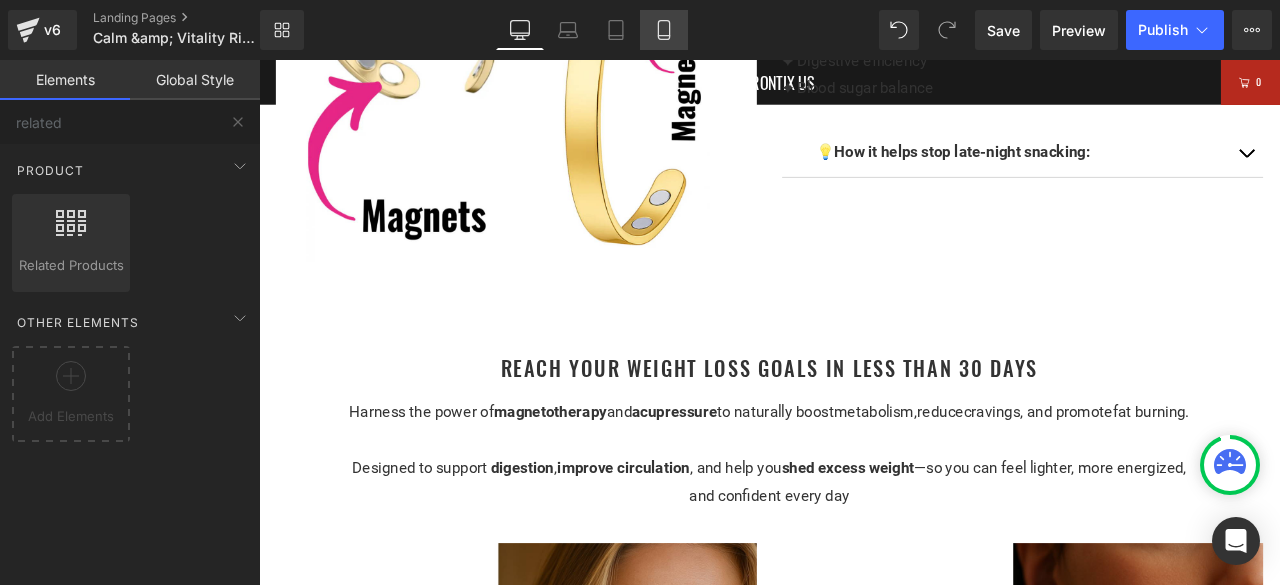 click 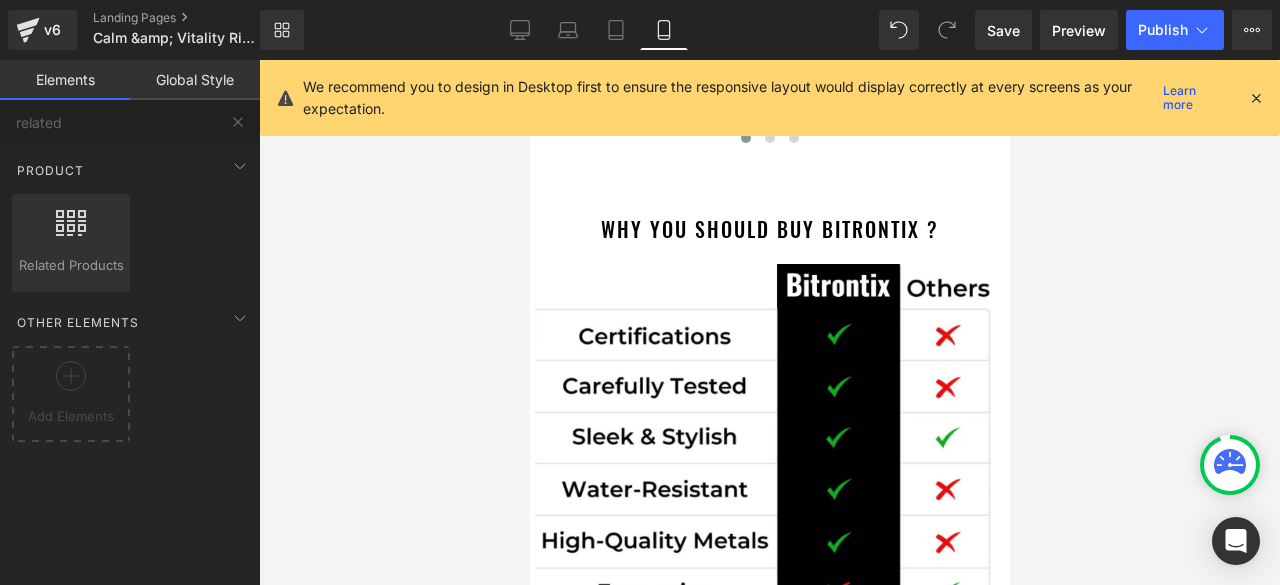 scroll, scrollTop: 11460, scrollLeft: 0, axis: vertical 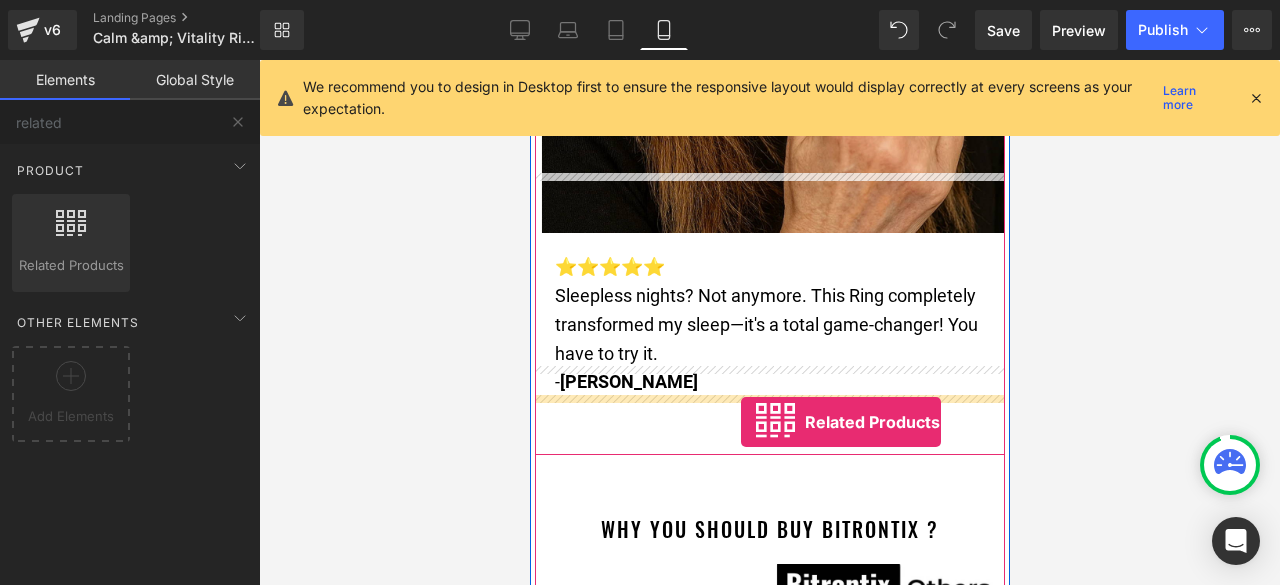 drag, startPoint x: 577, startPoint y: 291, endPoint x: 740, endPoint y: 422, distance: 209.11719 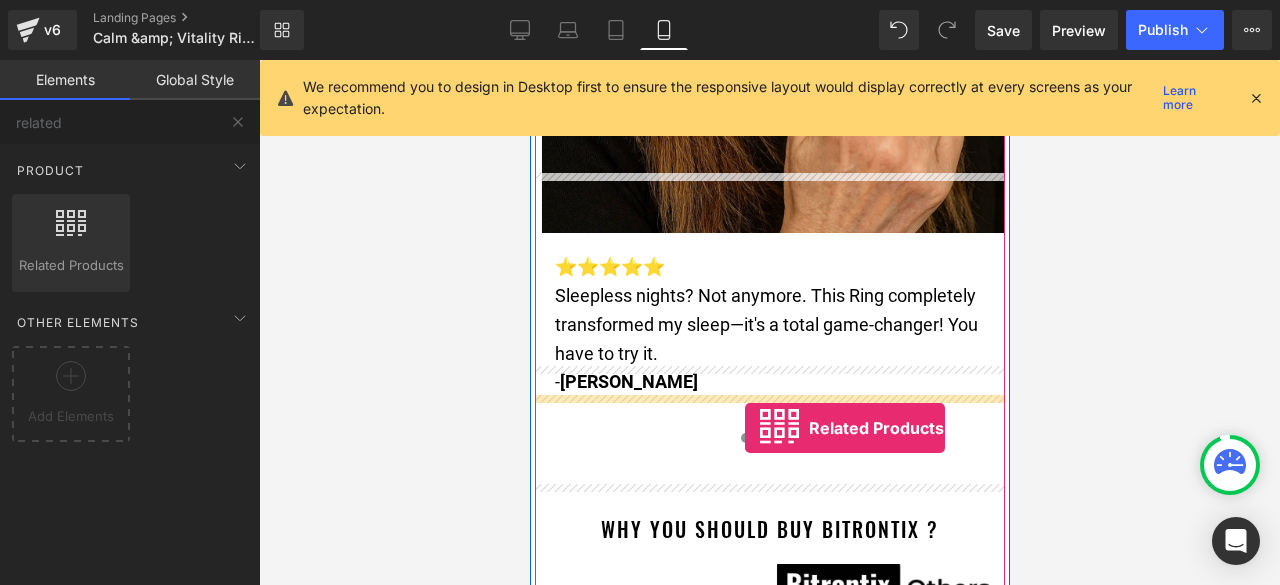 drag, startPoint x: 621, startPoint y: 287, endPoint x: 744, endPoint y: 428, distance: 187.10959 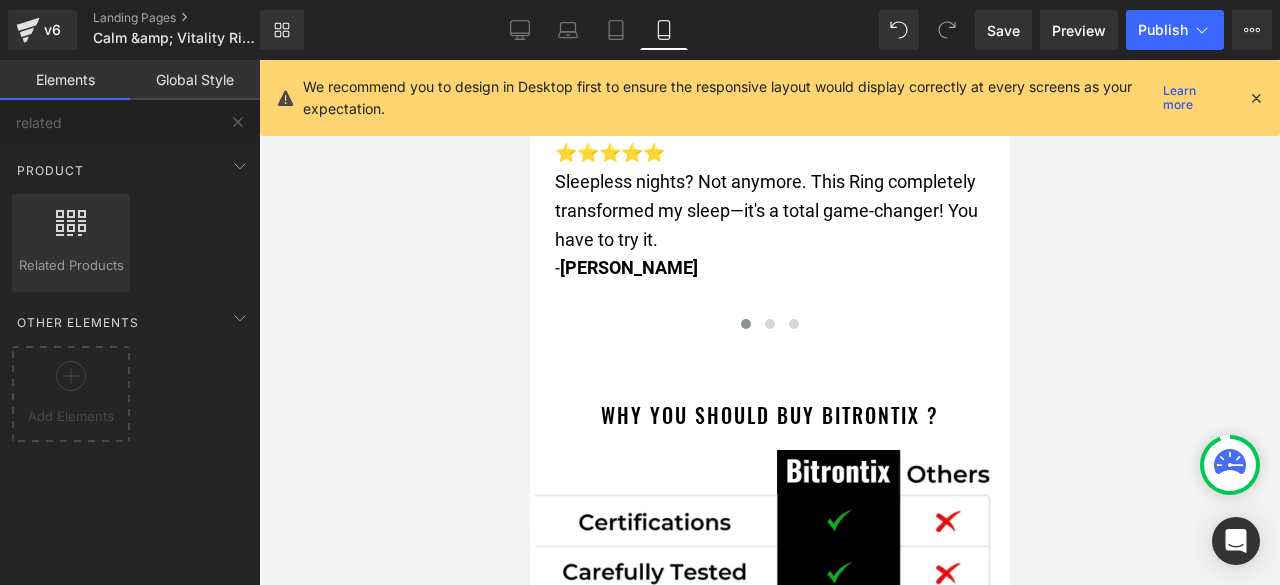 scroll, scrollTop: 11325, scrollLeft: 0, axis: vertical 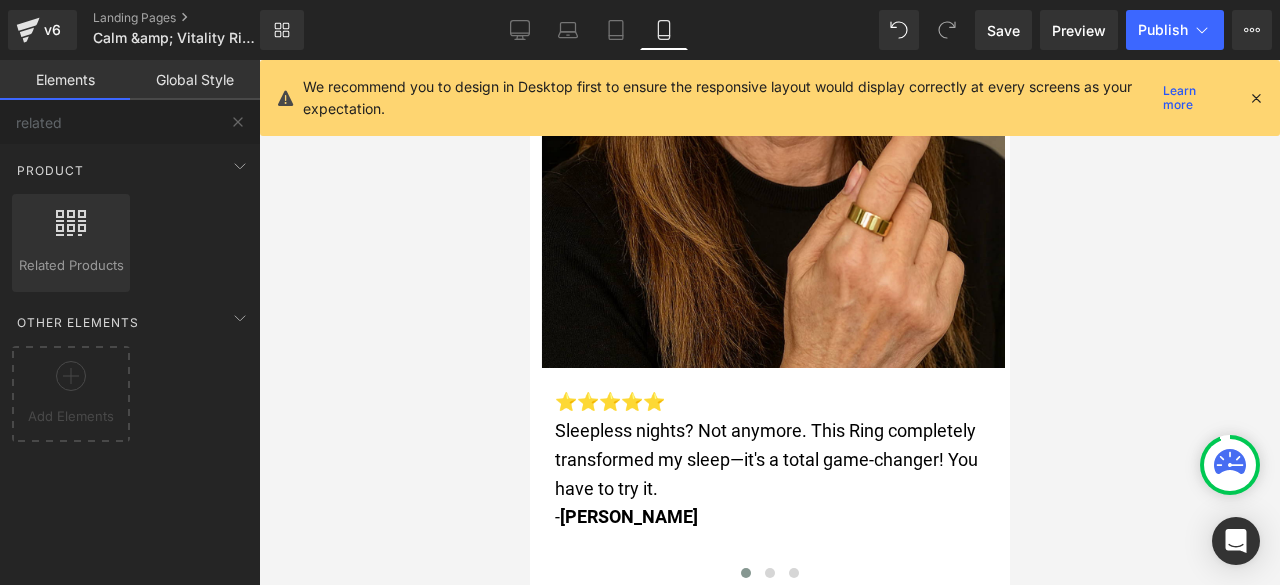 click at bounding box center [1256, 98] 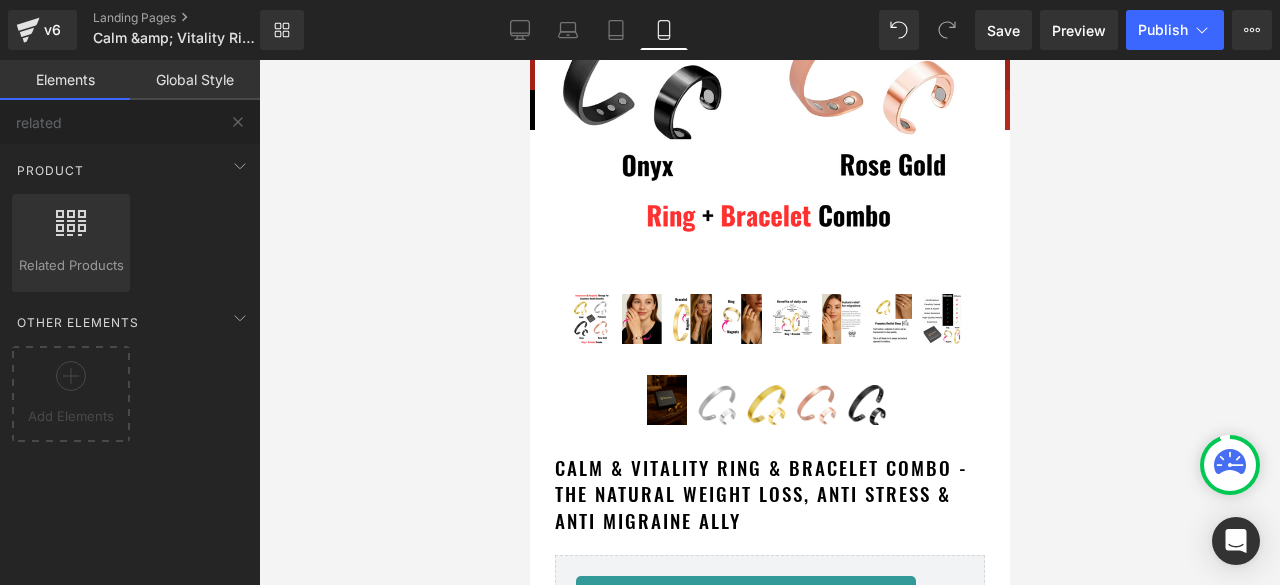 scroll, scrollTop: 0, scrollLeft: 0, axis: both 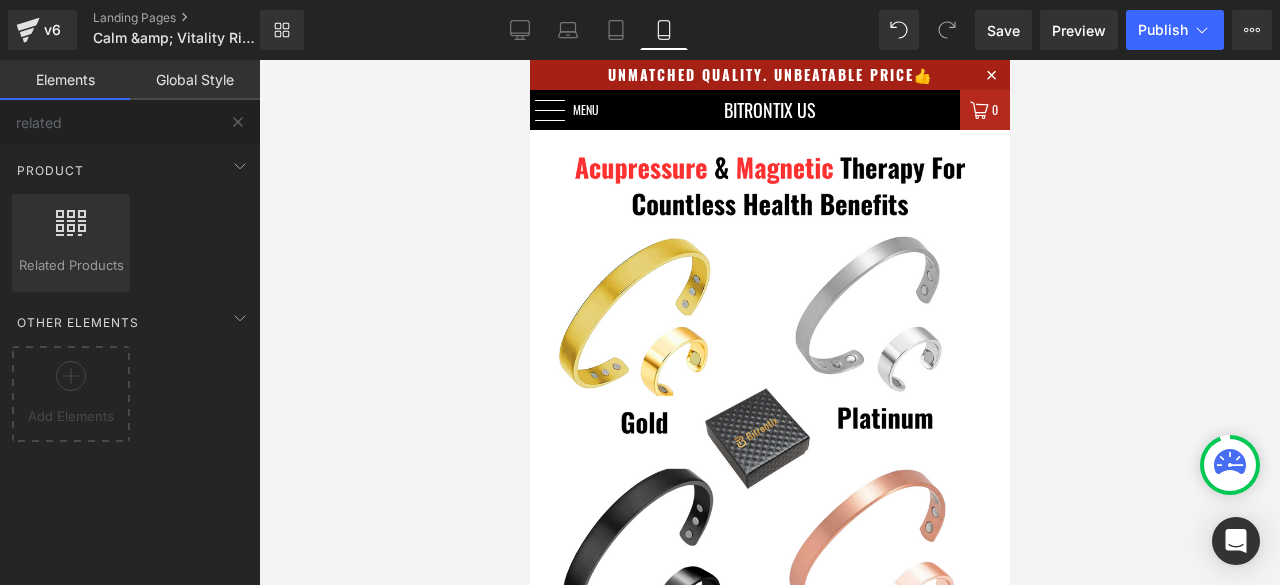 drag, startPoint x: 999, startPoint y: 446, endPoint x: 1521, endPoint y: 115, distance: 618.0979 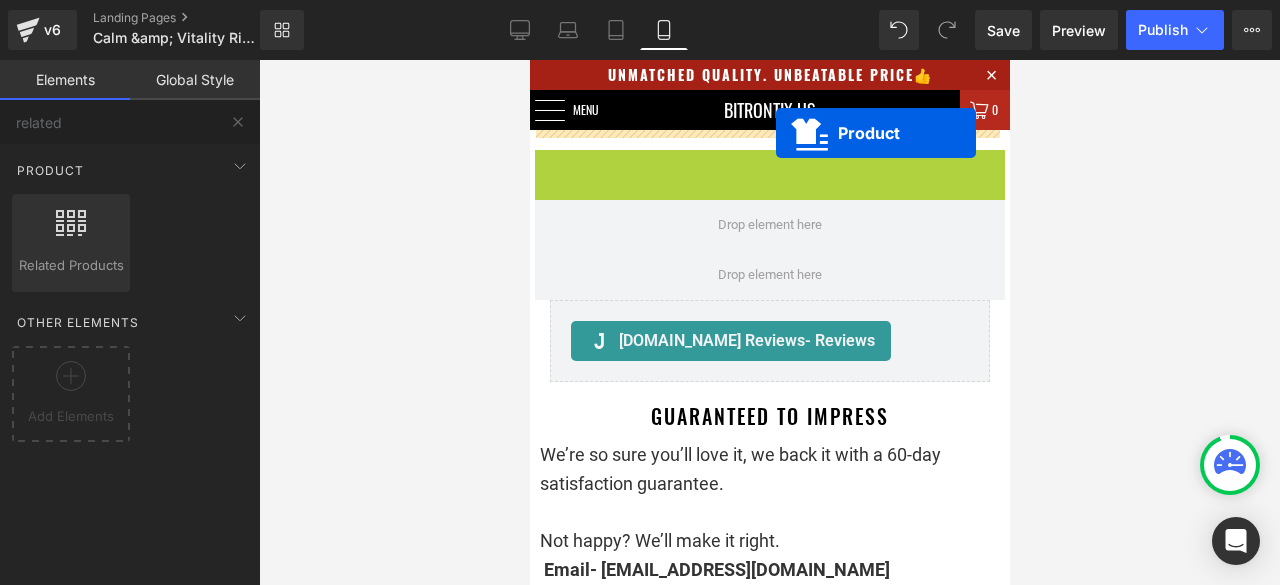 drag, startPoint x: 753, startPoint y: 164, endPoint x: 775, endPoint y: 133, distance: 38.013157 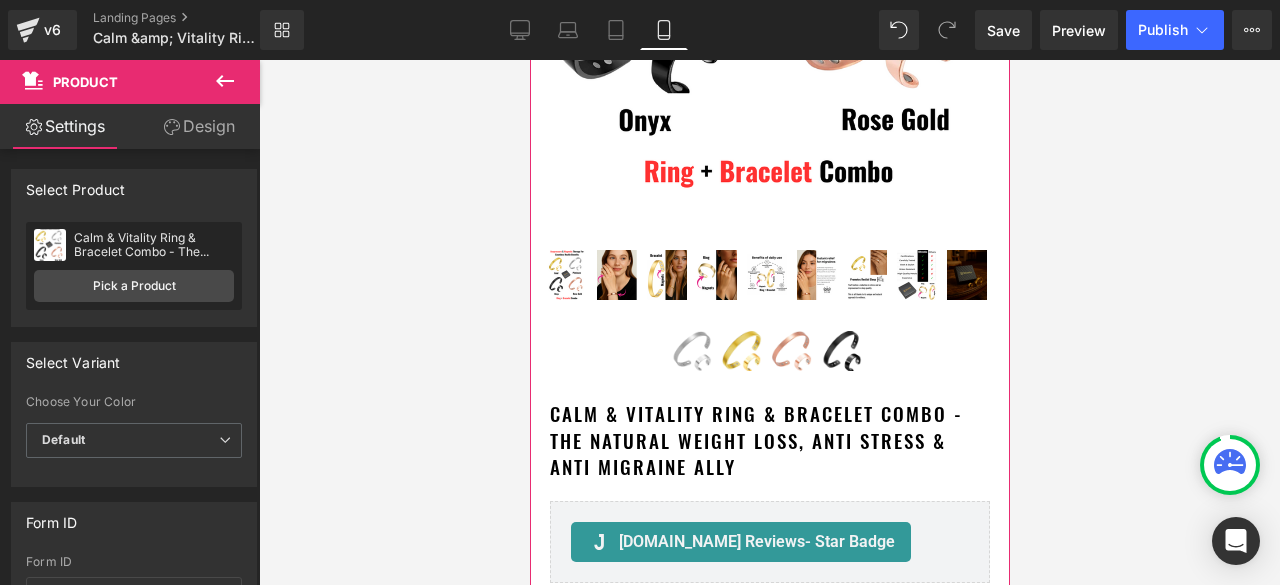 scroll, scrollTop: 600, scrollLeft: 0, axis: vertical 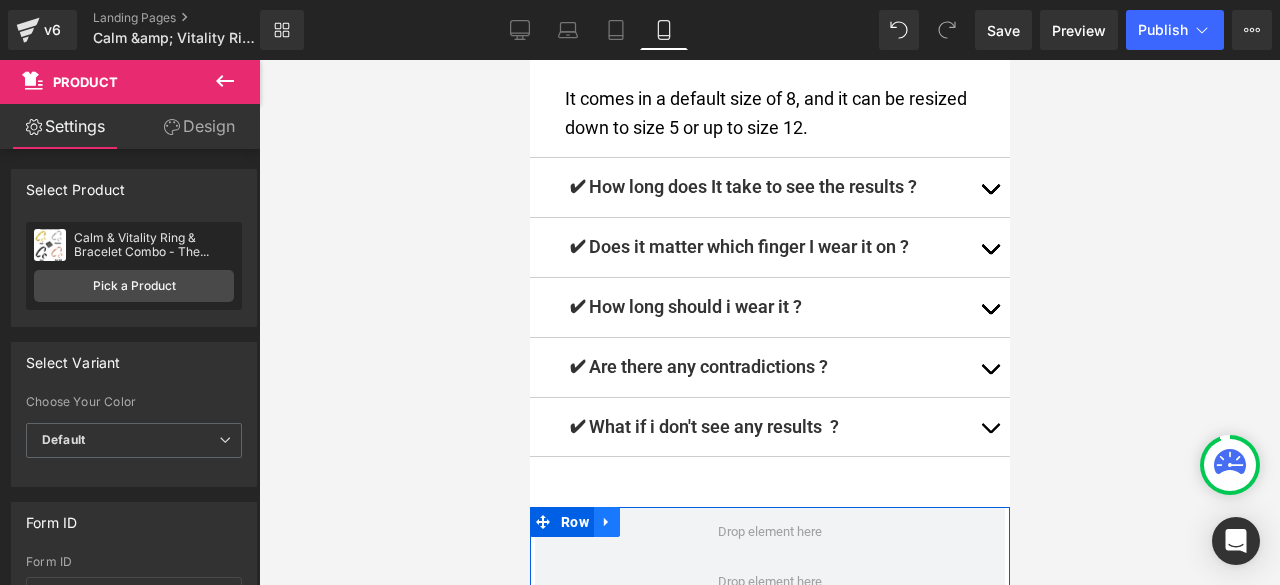 click 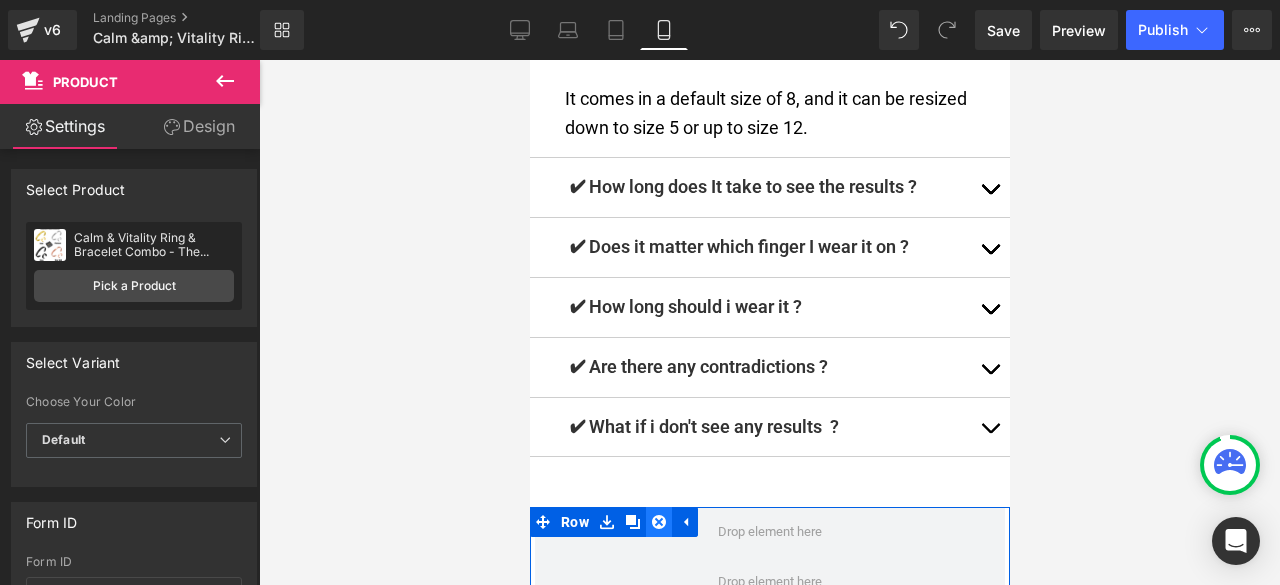 click 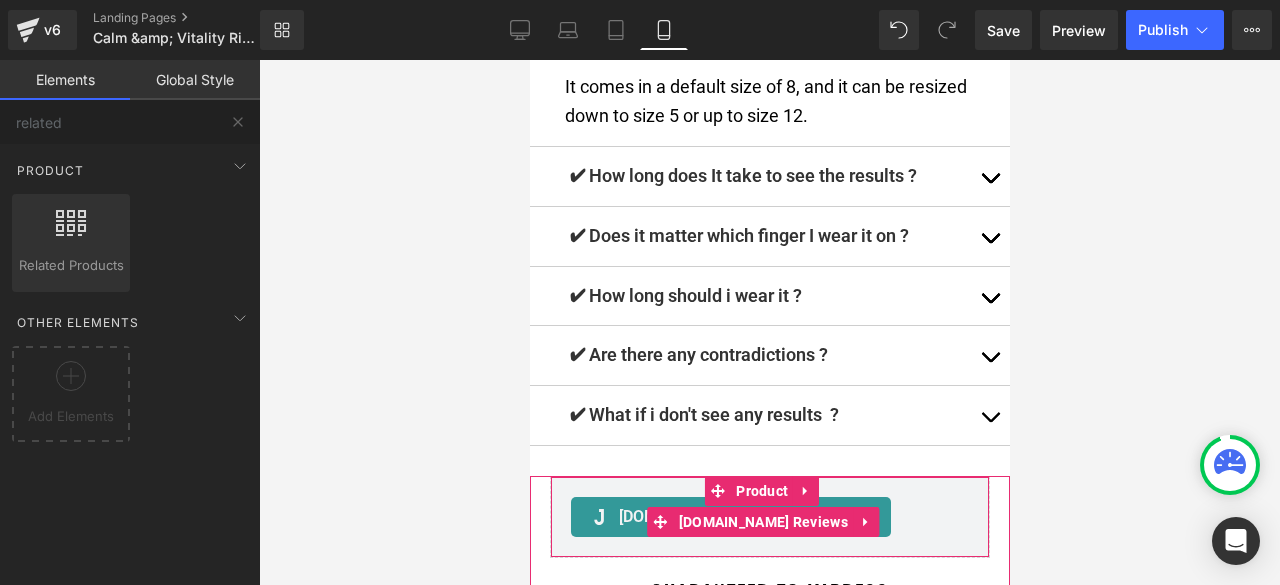scroll, scrollTop: 12860, scrollLeft: 0, axis: vertical 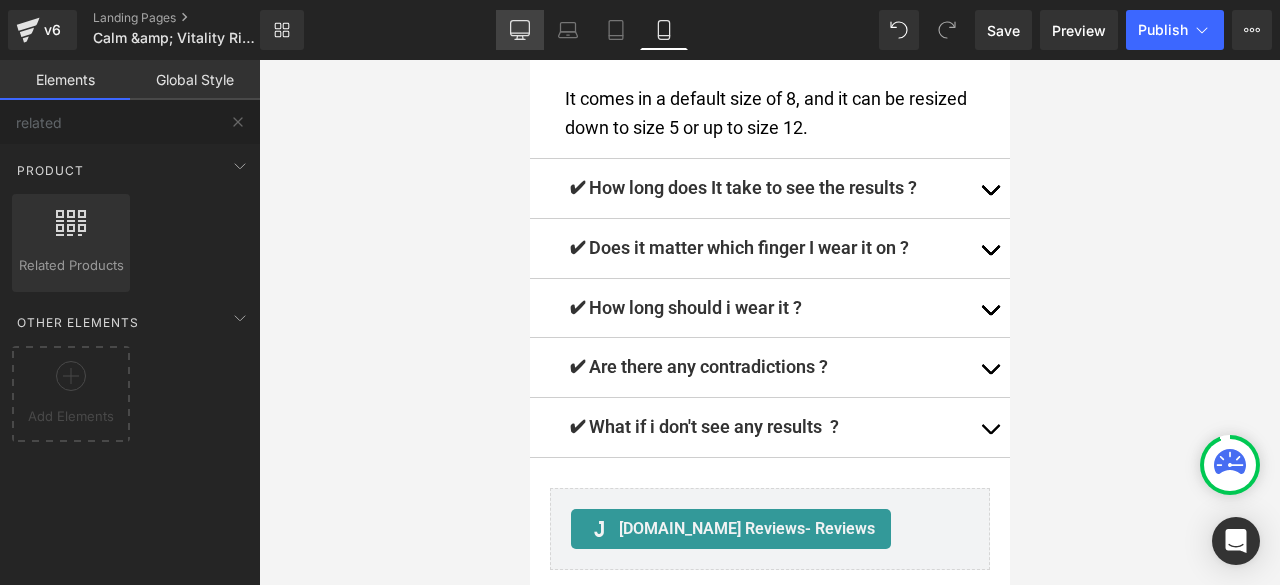click 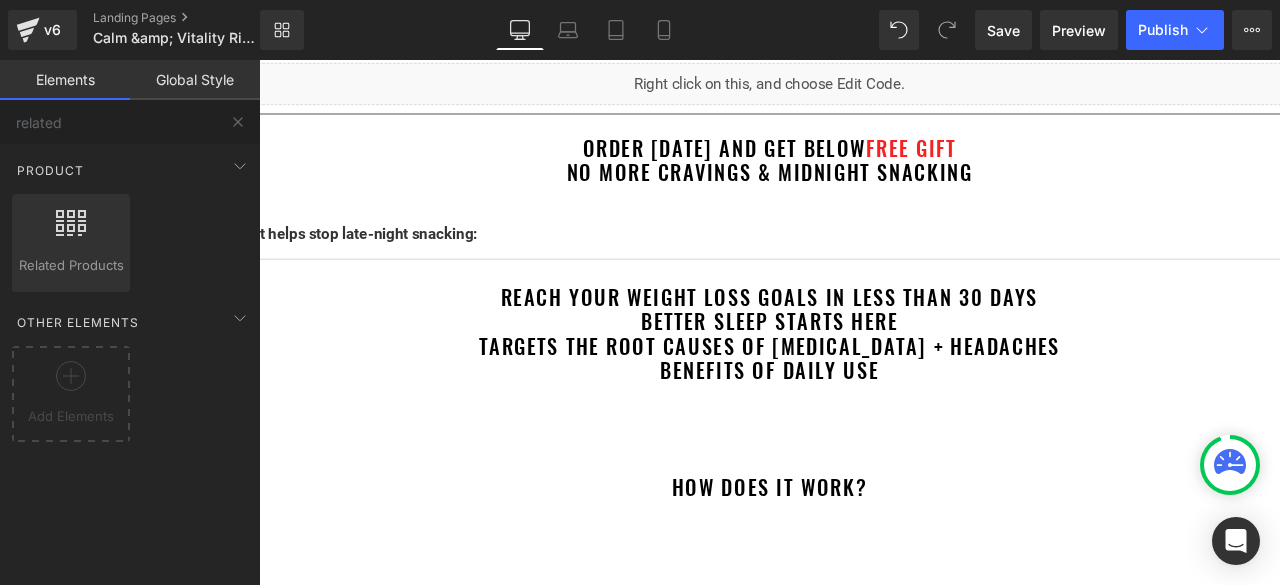 scroll, scrollTop: 2424, scrollLeft: 0, axis: vertical 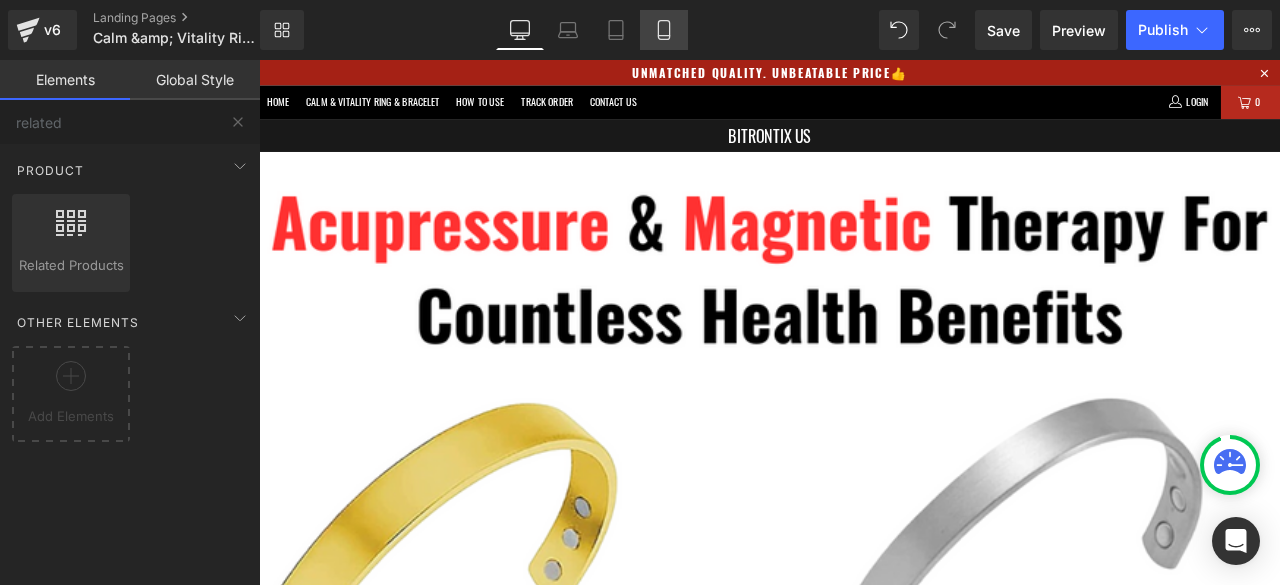 click 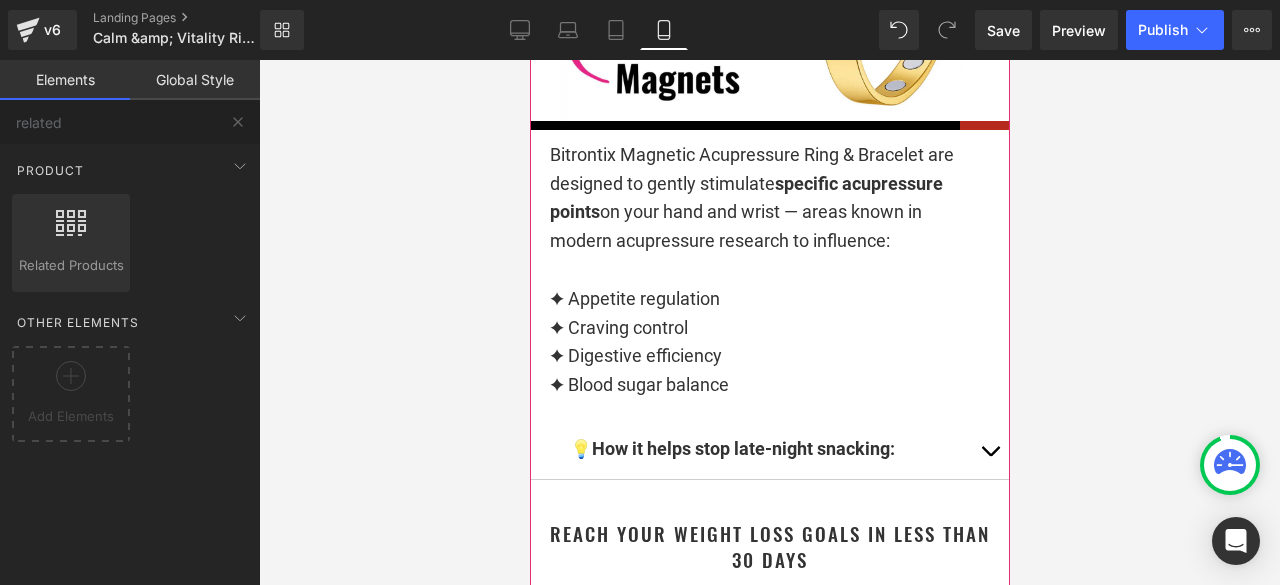 scroll, scrollTop: 3370, scrollLeft: 0, axis: vertical 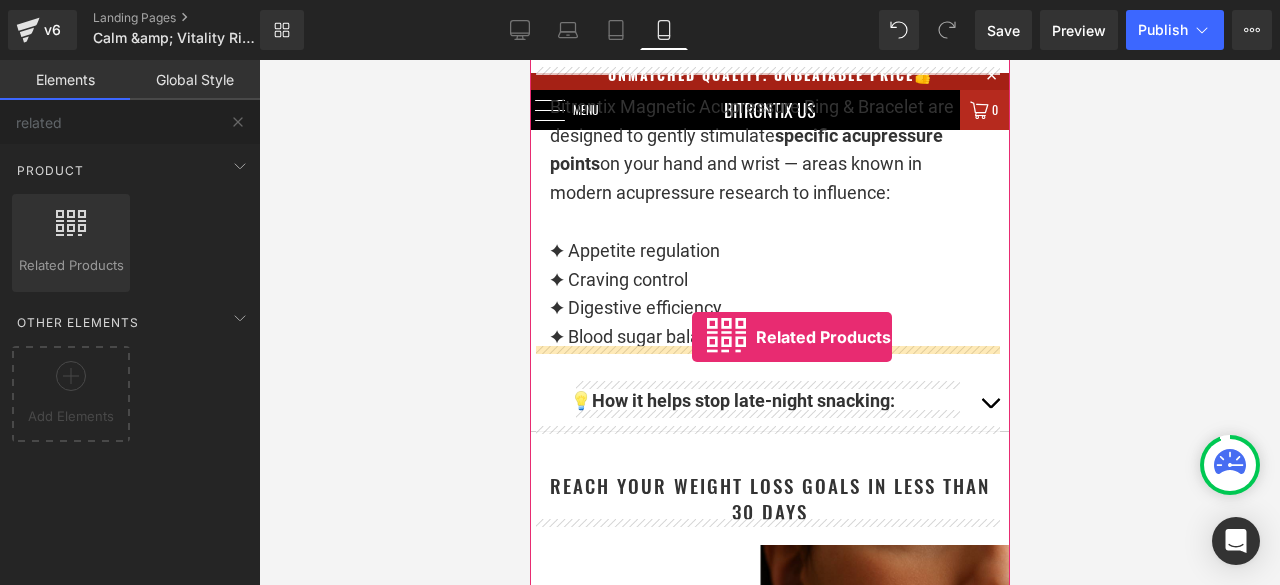 drag, startPoint x: 585, startPoint y: 307, endPoint x: 691, endPoint y: 337, distance: 110.16351 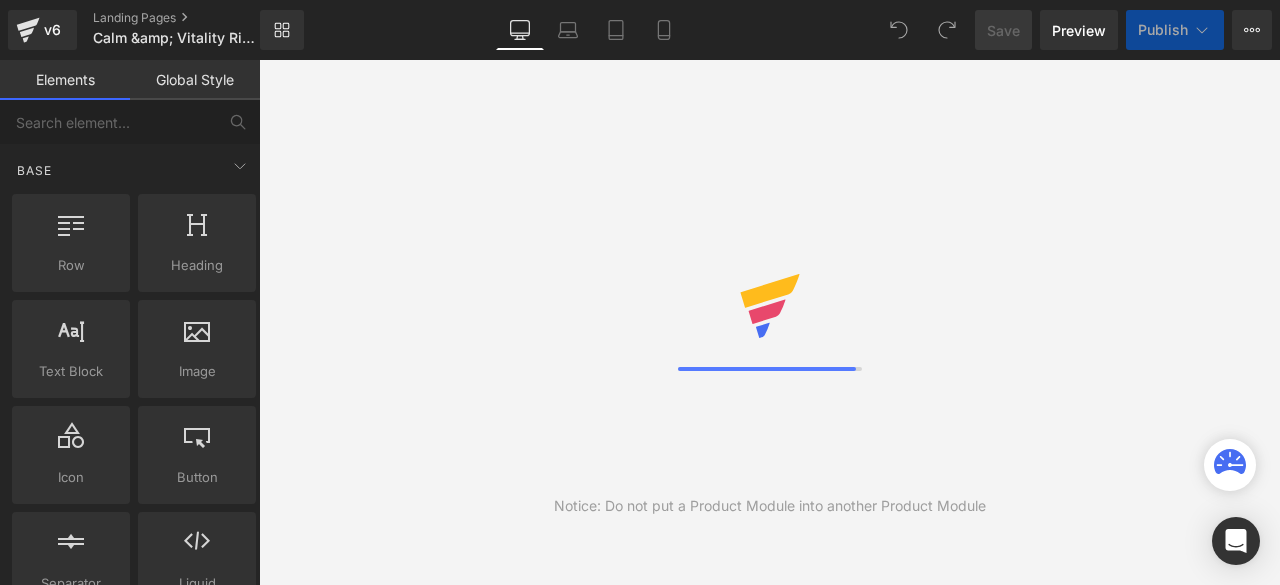 scroll, scrollTop: 0, scrollLeft: 0, axis: both 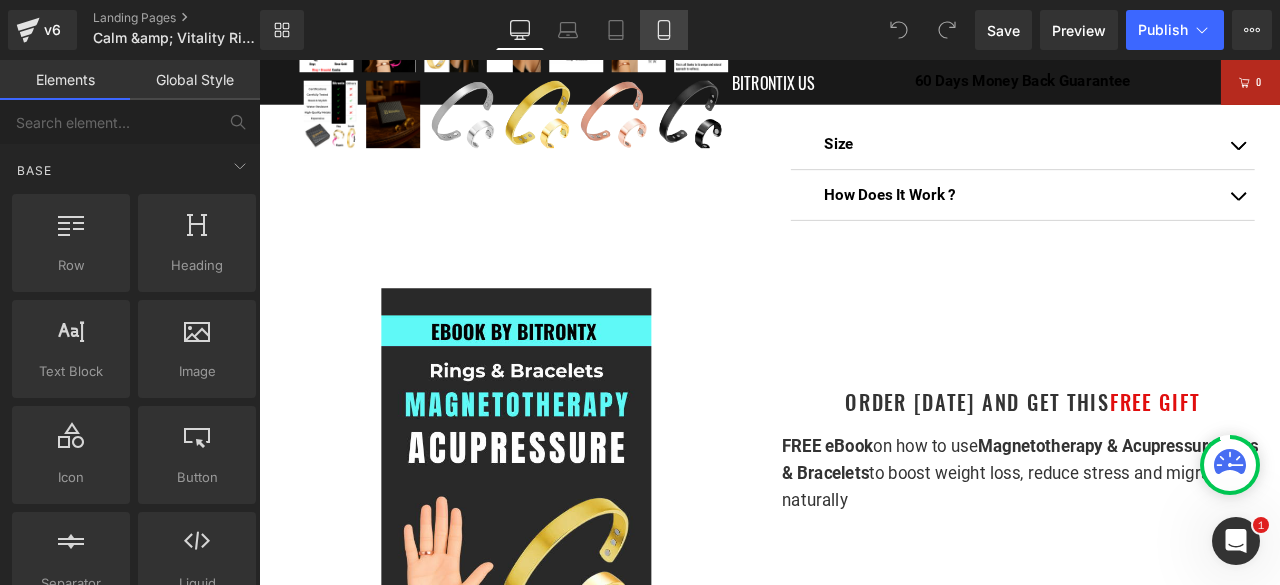 click on "Mobile" at bounding box center (664, 30) 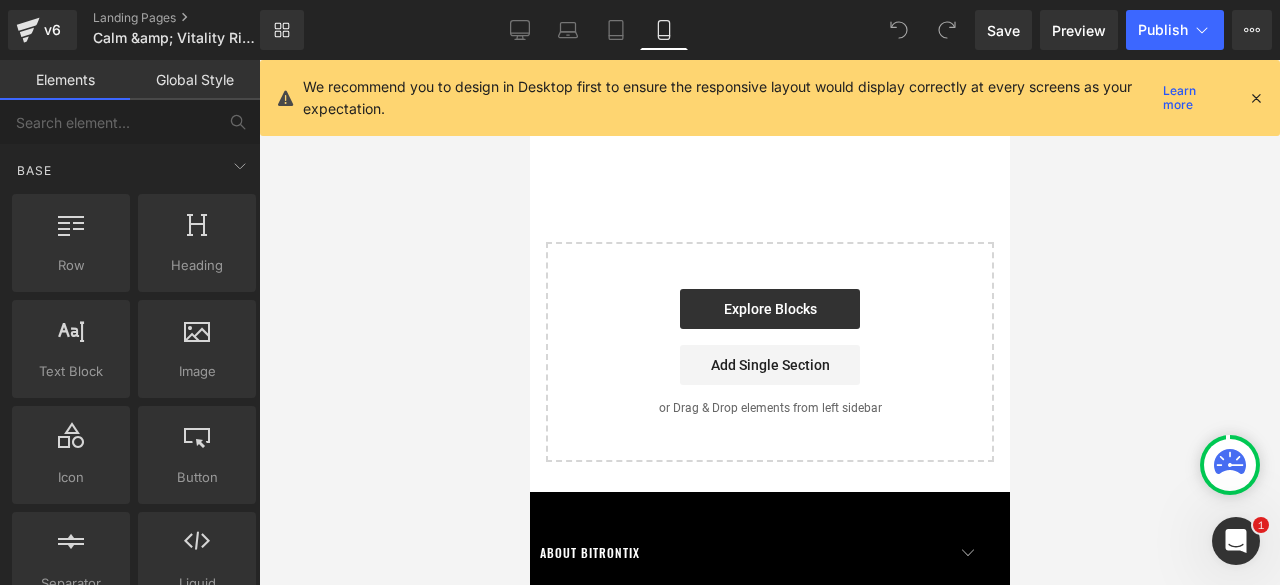 scroll, scrollTop: 14460, scrollLeft: 0, axis: vertical 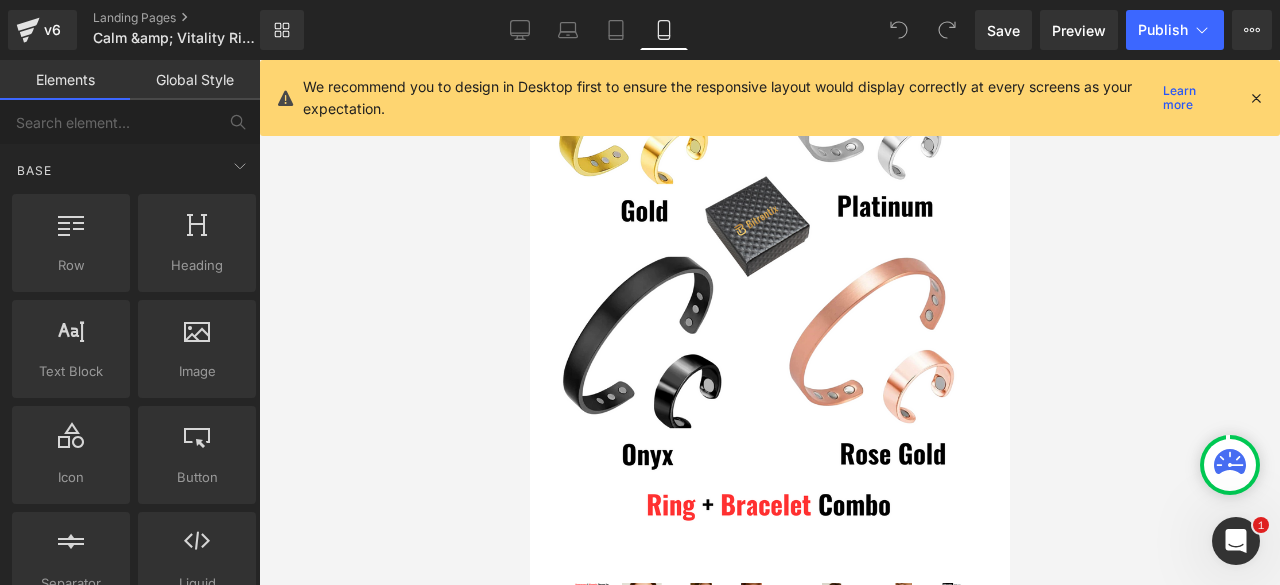 click at bounding box center (1256, 98) 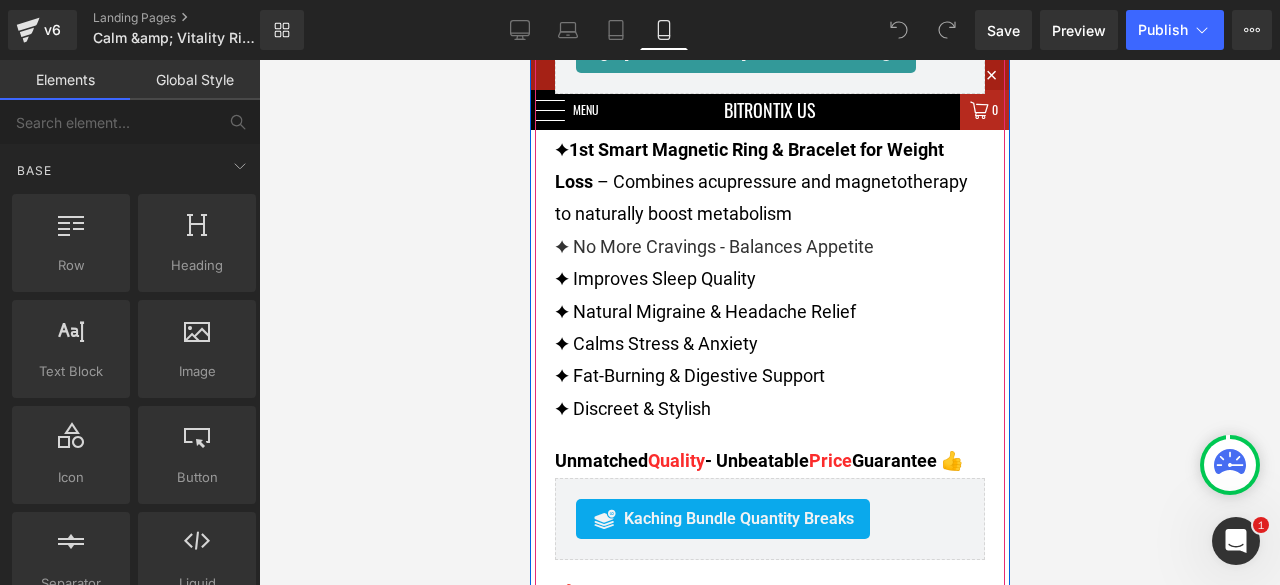 scroll, scrollTop: 1100, scrollLeft: 0, axis: vertical 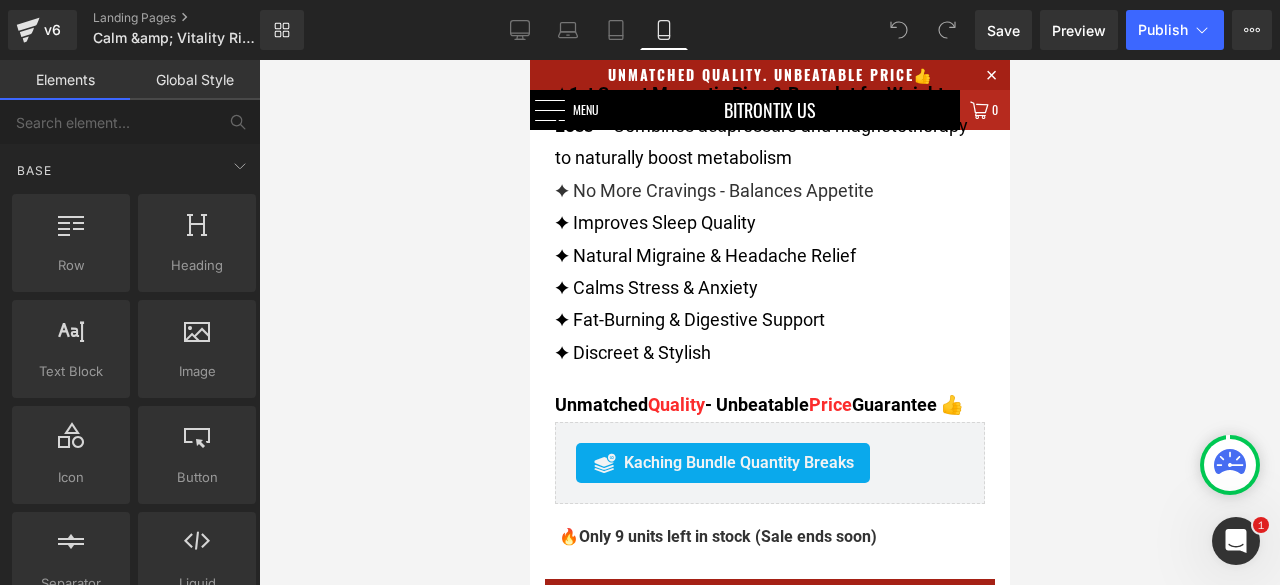 click at bounding box center [769, 322] 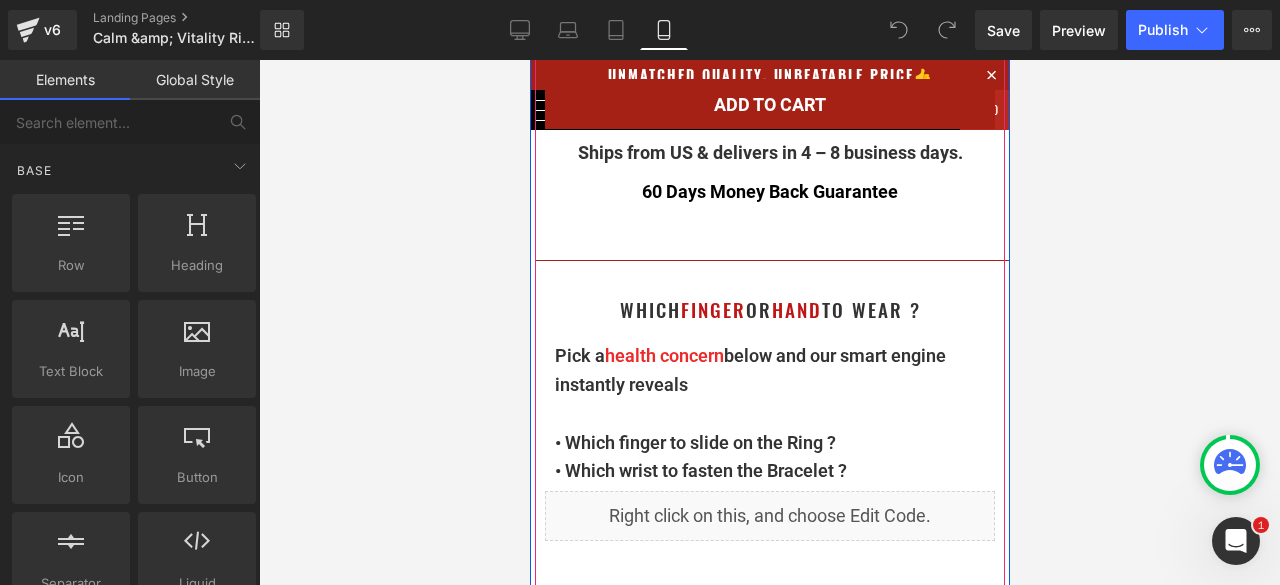 scroll, scrollTop: 1500, scrollLeft: 0, axis: vertical 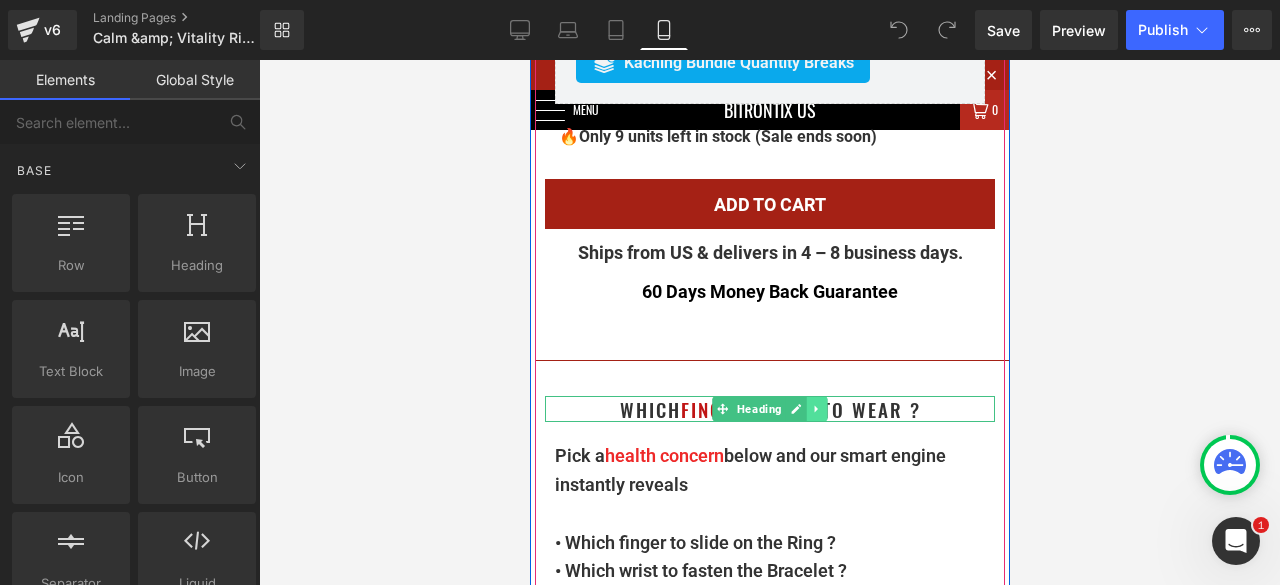click at bounding box center (816, 409) 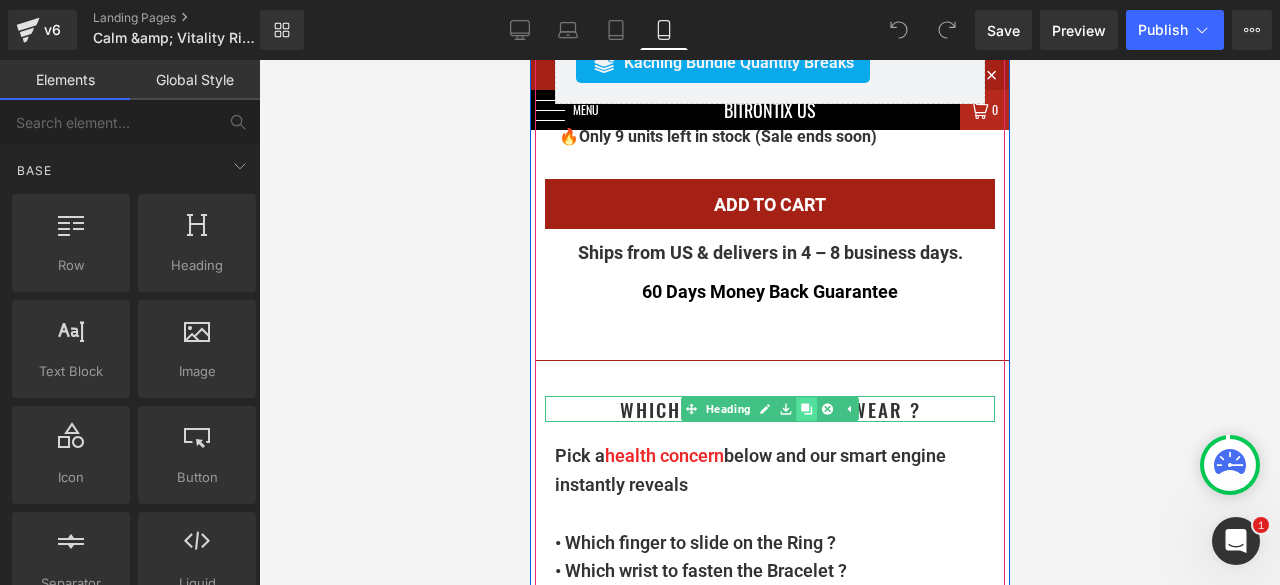 click 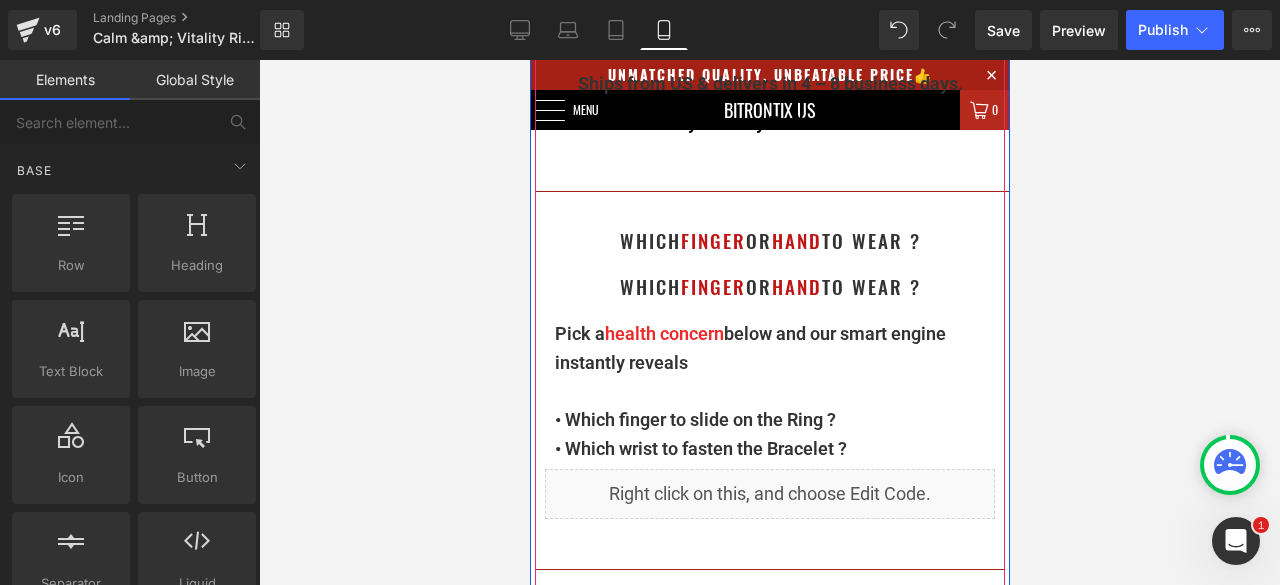 scroll, scrollTop: 1600, scrollLeft: 0, axis: vertical 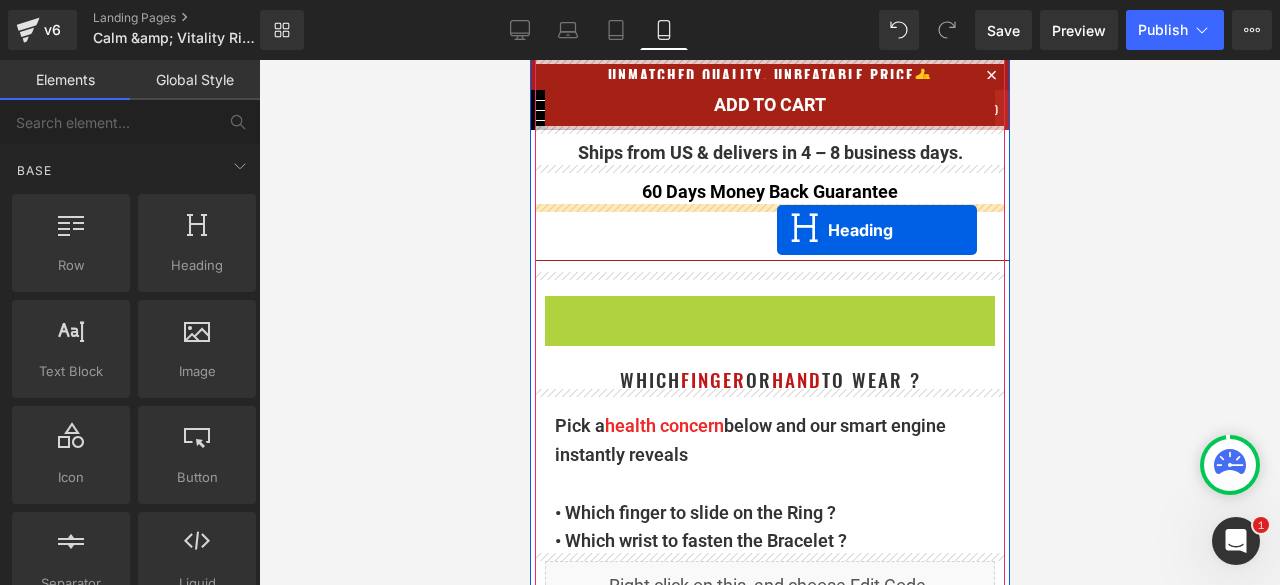 drag, startPoint x: 726, startPoint y: 309, endPoint x: 776, endPoint y: 231, distance: 92.64988 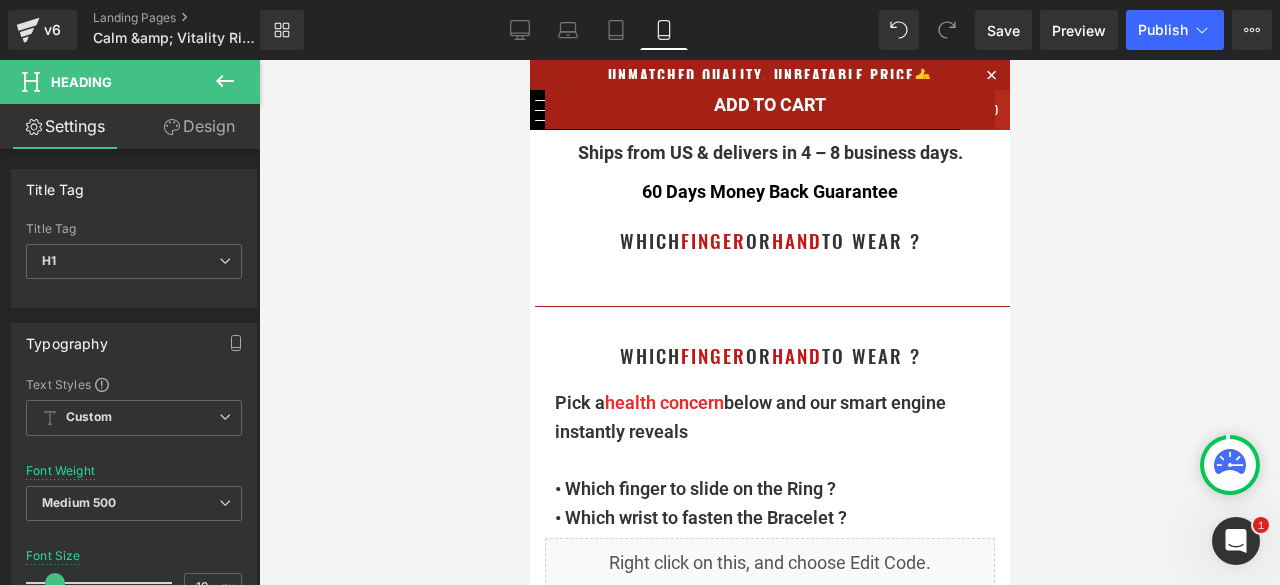 click 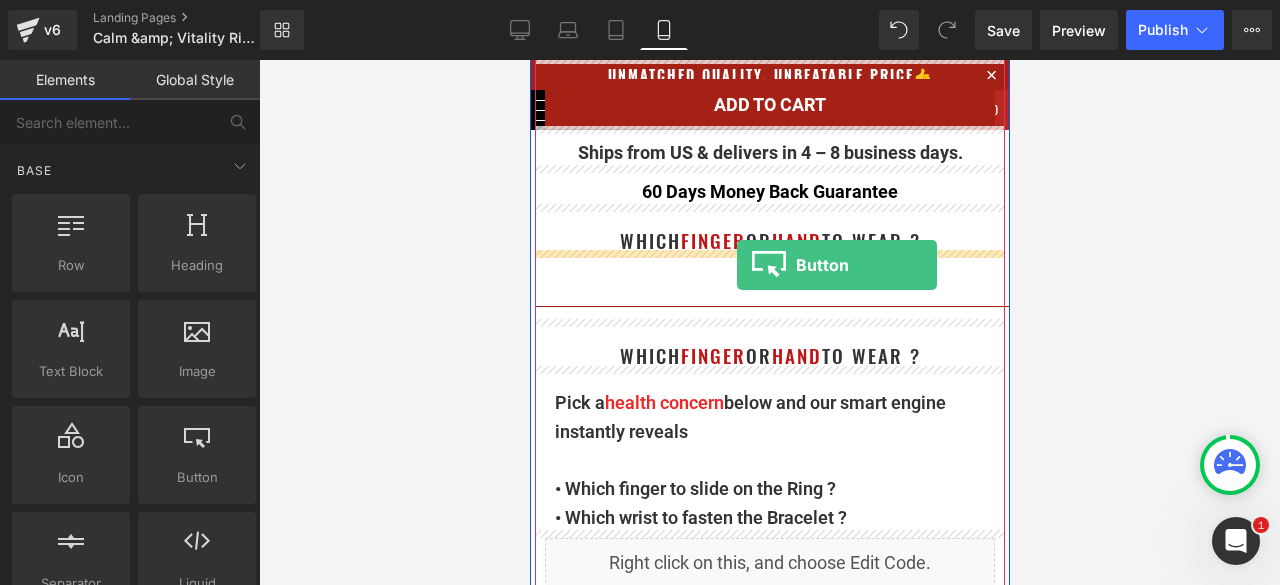 drag, startPoint x: 726, startPoint y: 506, endPoint x: 736, endPoint y: 265, distance: 241.20738 